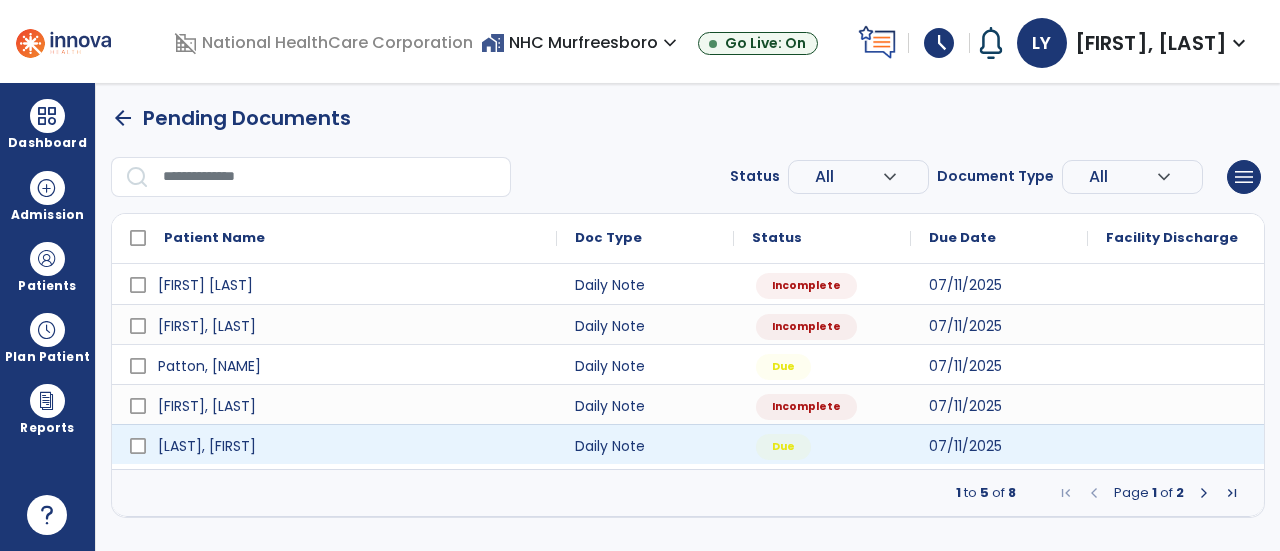 scroll, scrollTop: 0, scrollLeft: 0, axis: both 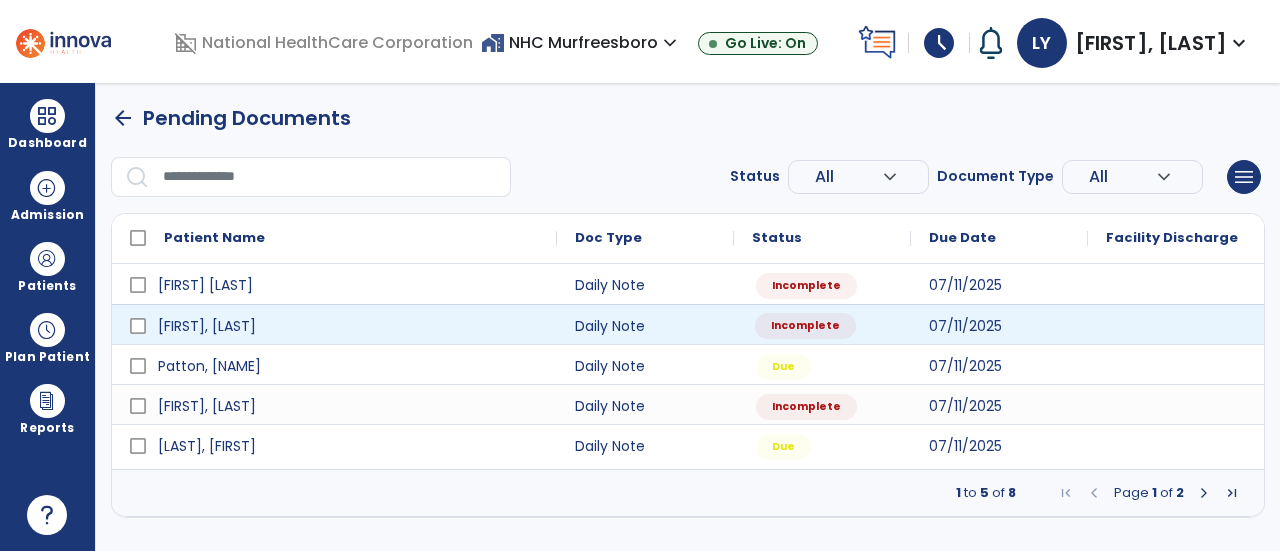click on "Incomplete" at bounding box center (805, 326) 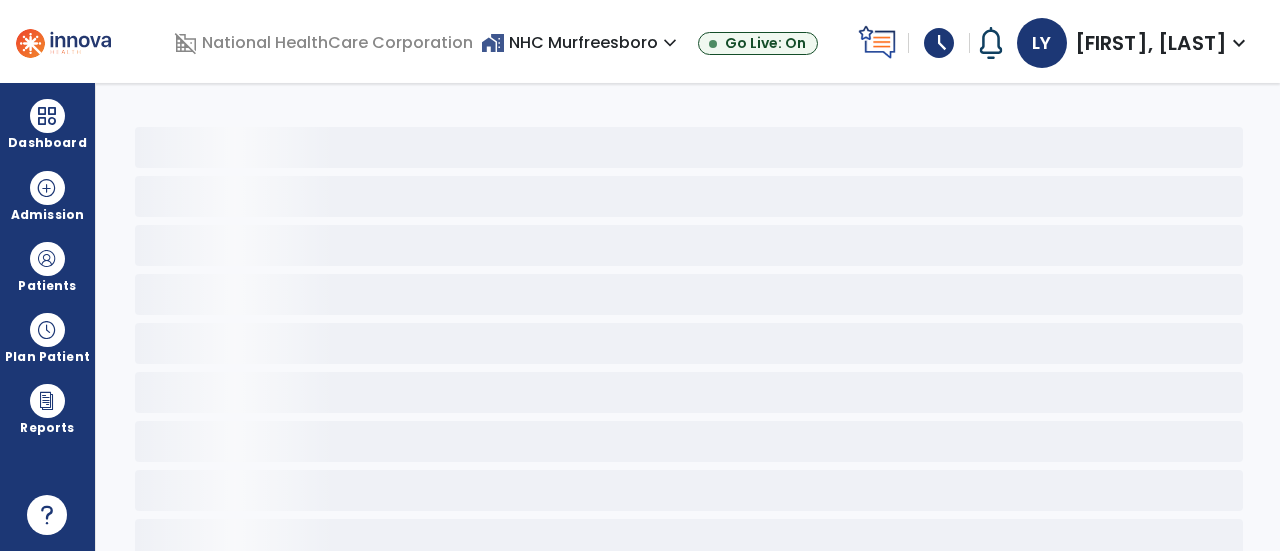 select on "*" 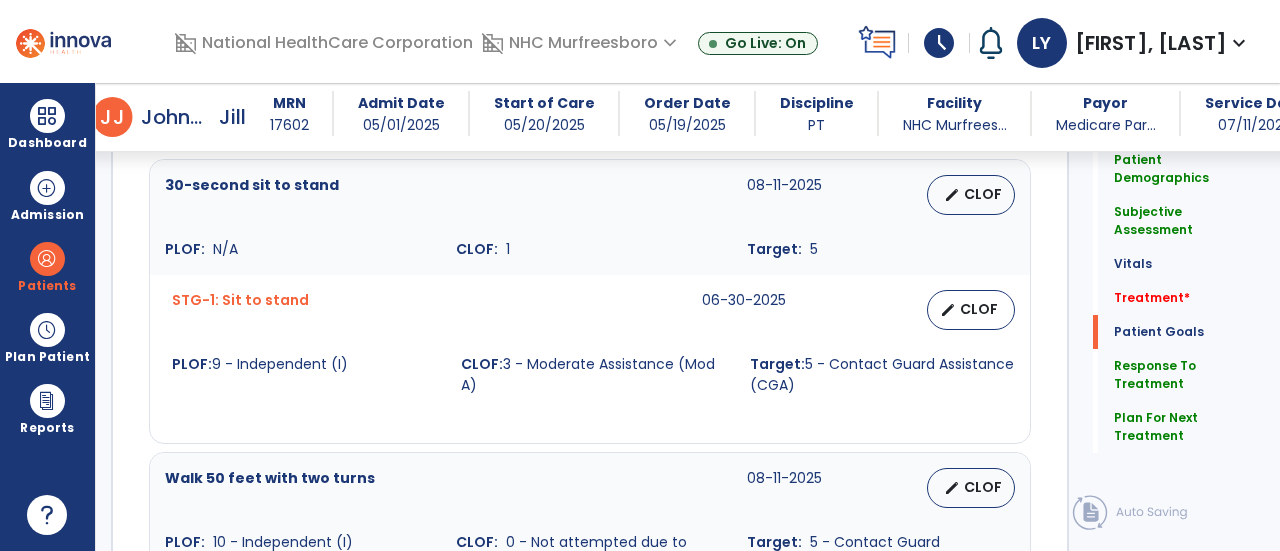 scroll, scrollTop: 1700, scrollLeft: 0, axis: vertical 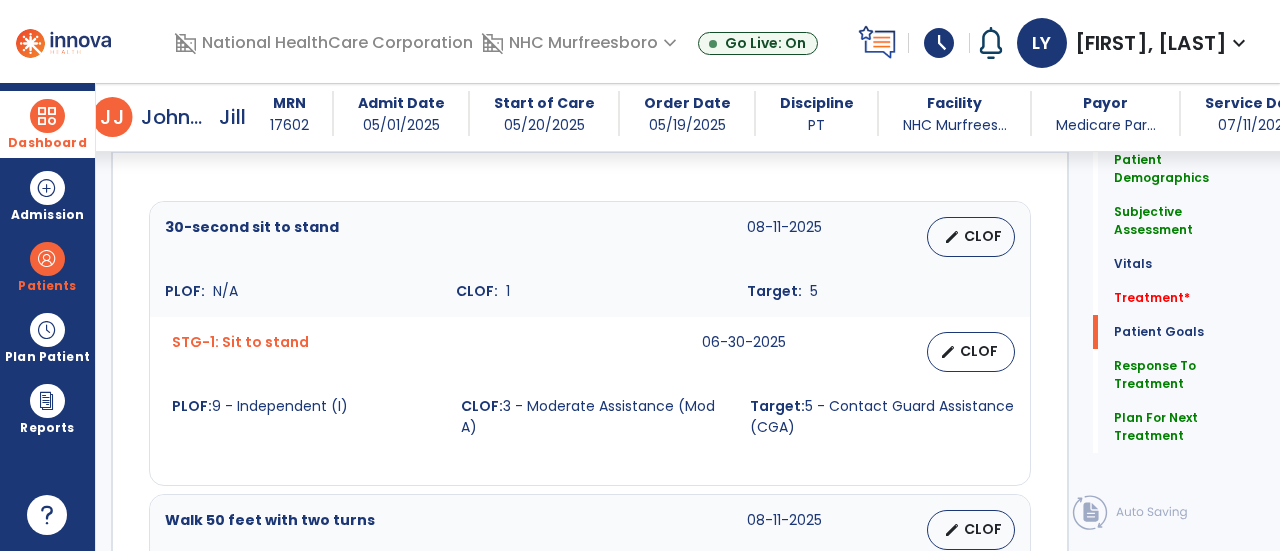 click on "Dashboard" at bounding box center [47, 124] 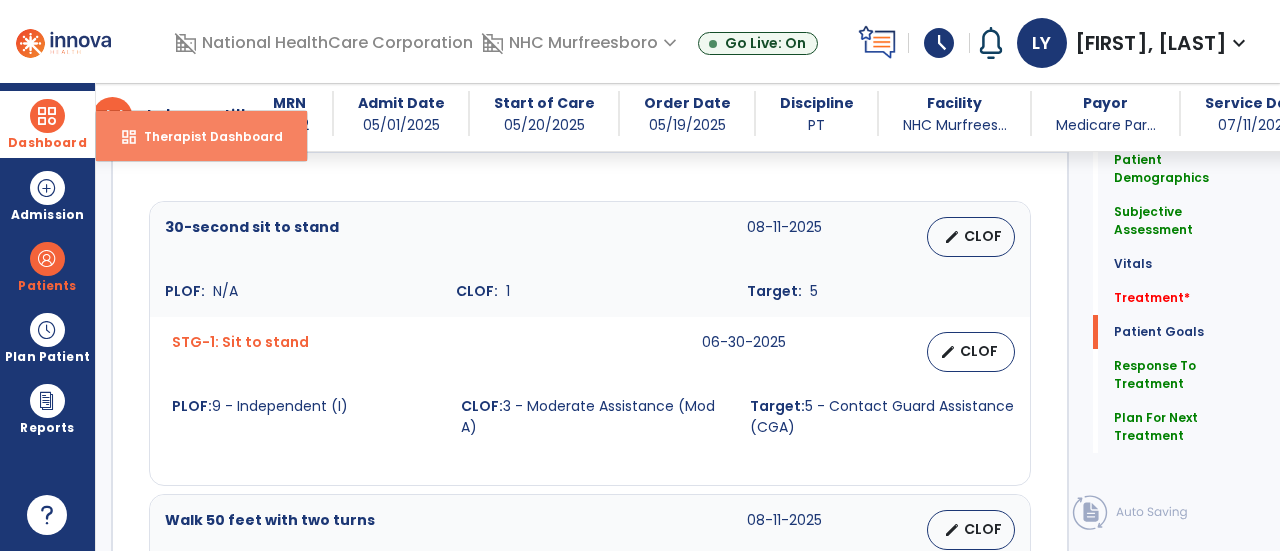 click on "dashboard  Therapist Dashboard" at bounding box center [201, 136] 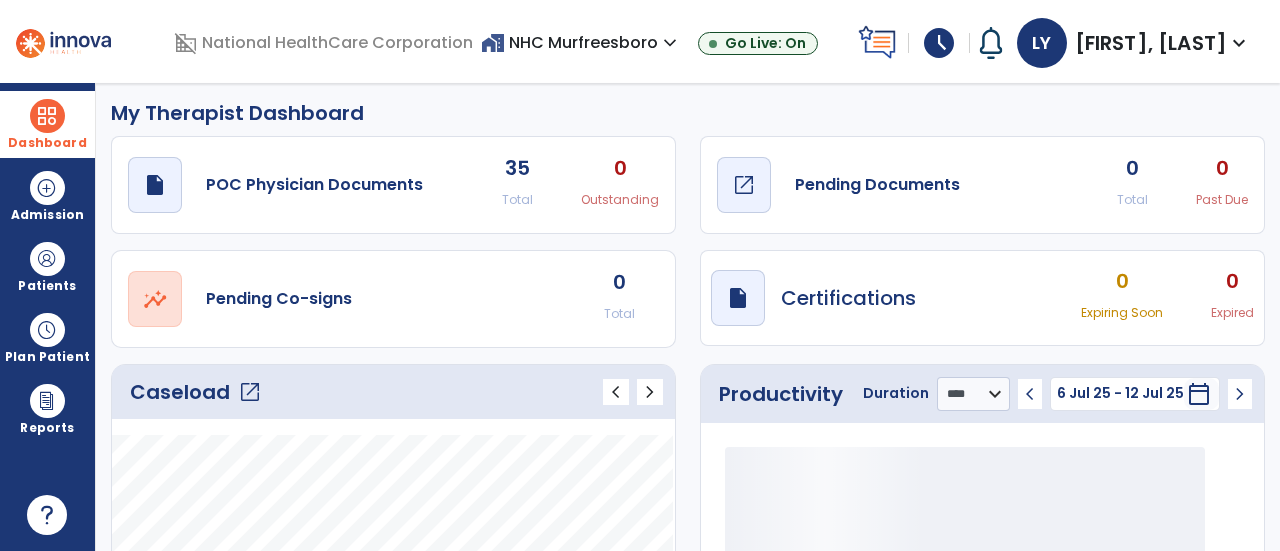 scroll, scrollTop: 0, scrollLeft: 0, axis: both 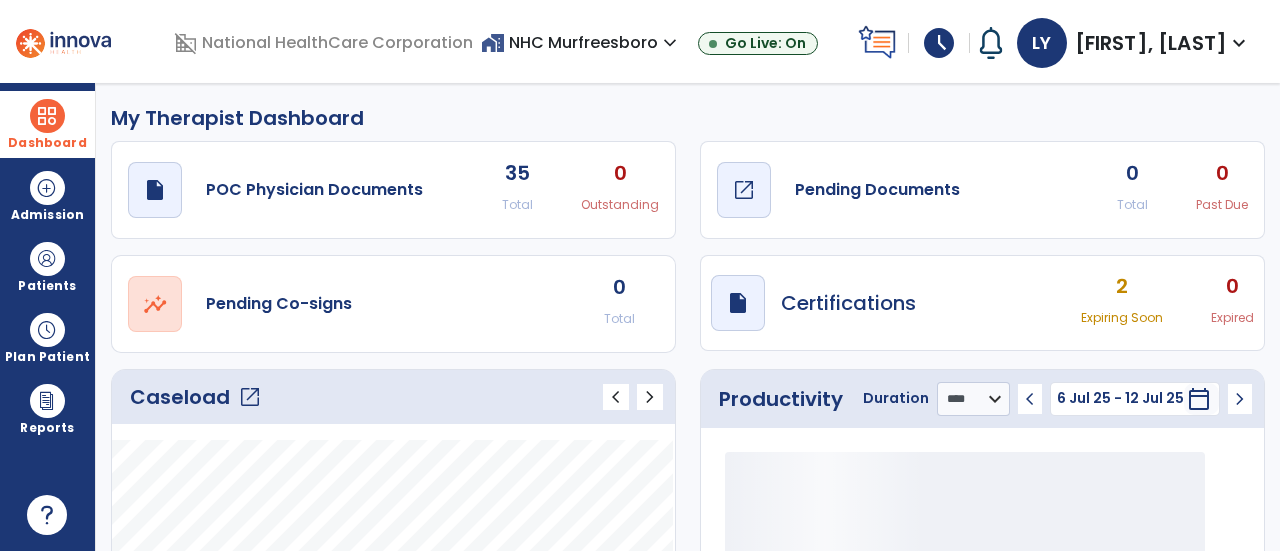 click on "Pending Documents" 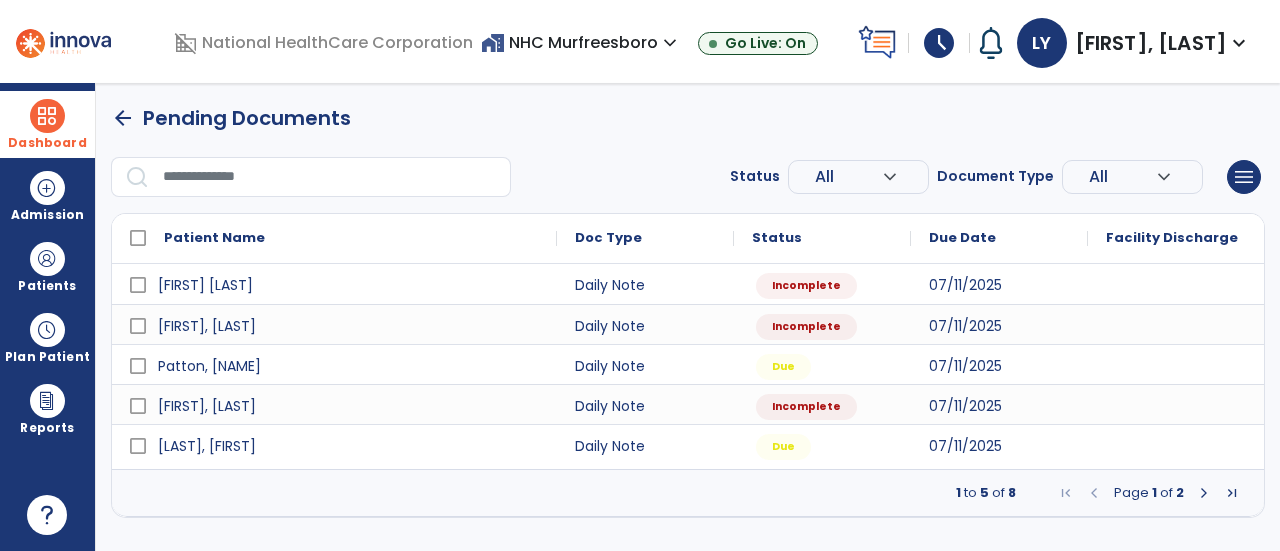 click at bounding box center (1204, 493) 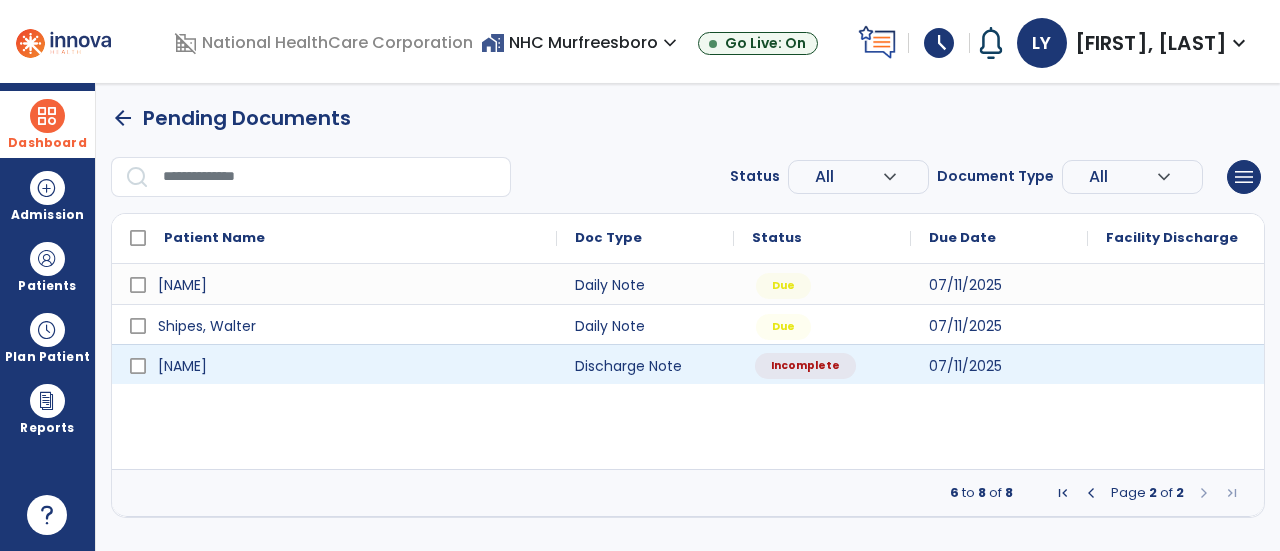 click on "Incomplete" at bounding box center [822, 364] 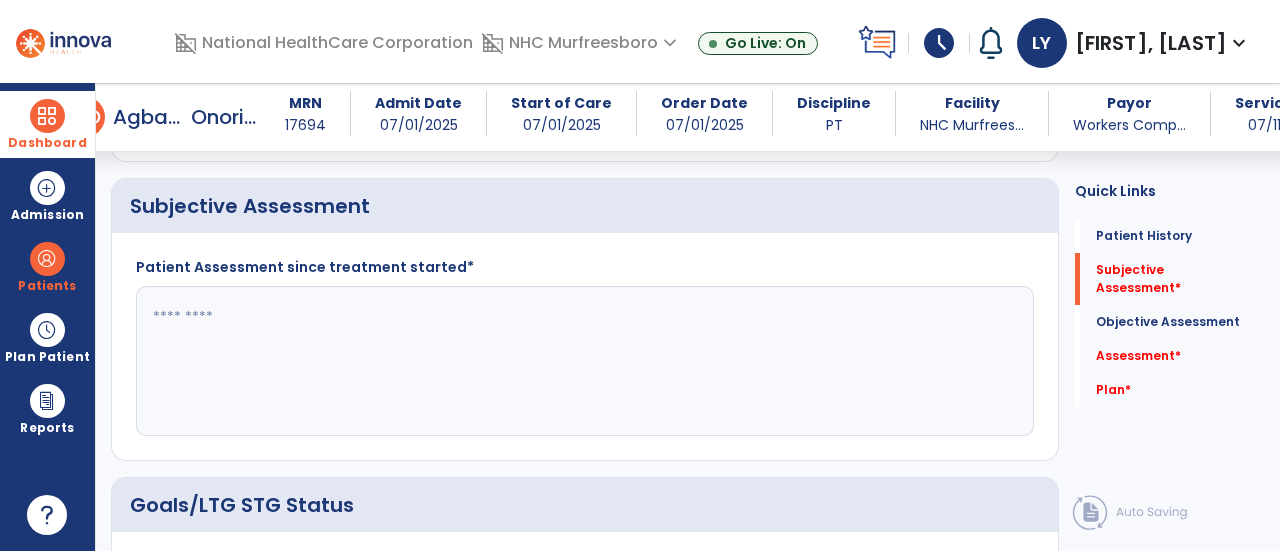scroll, scrollTop: 500, scrollLeft: 0, axis: vertical 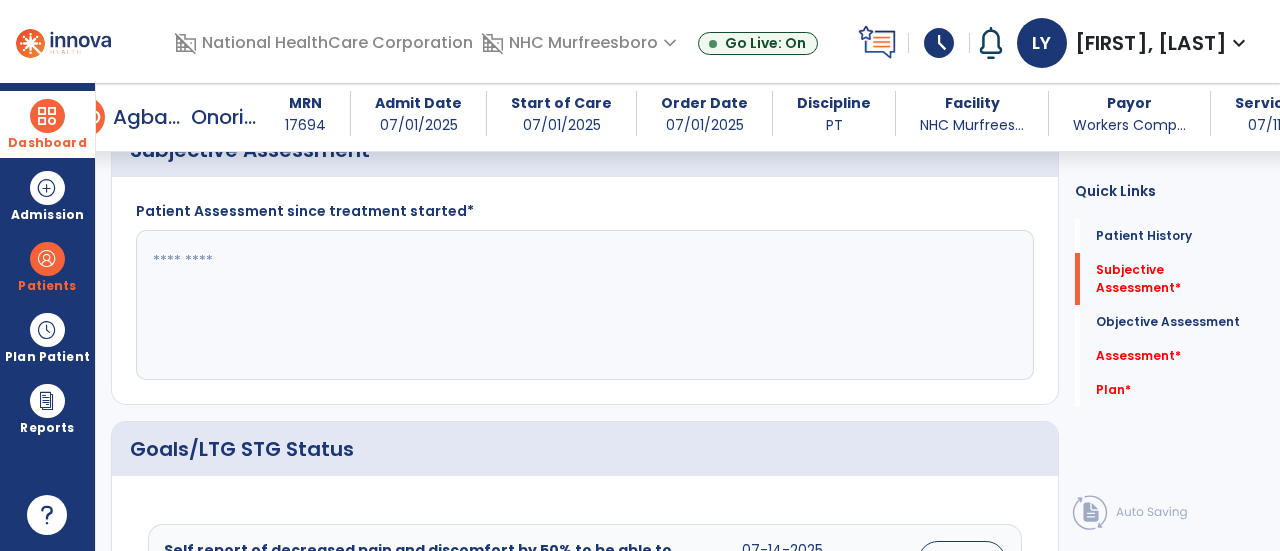 click 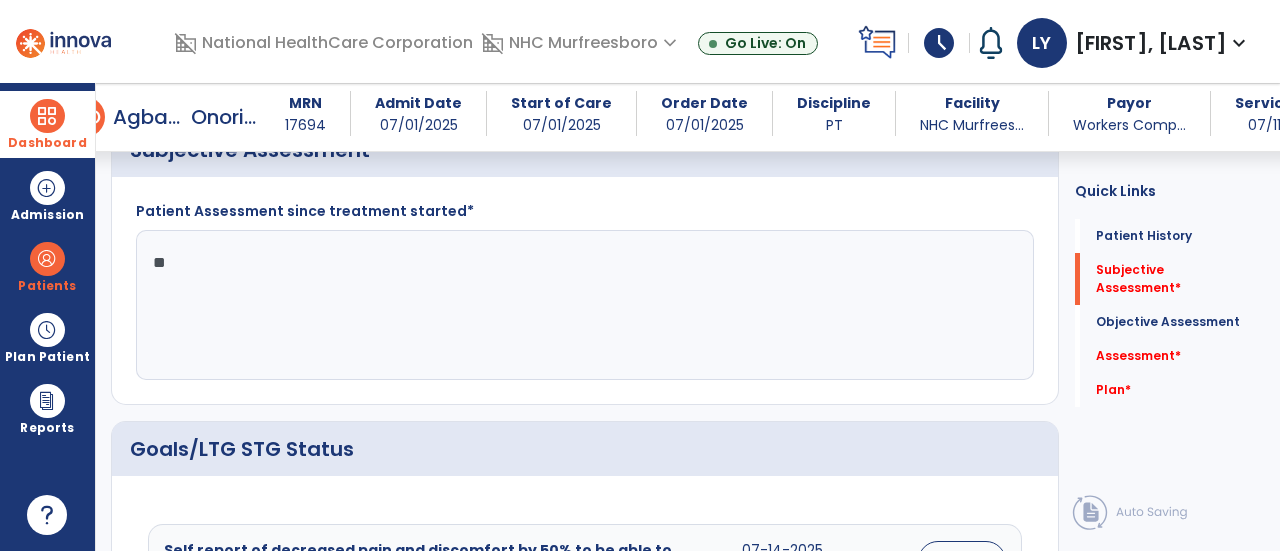 type on "*" 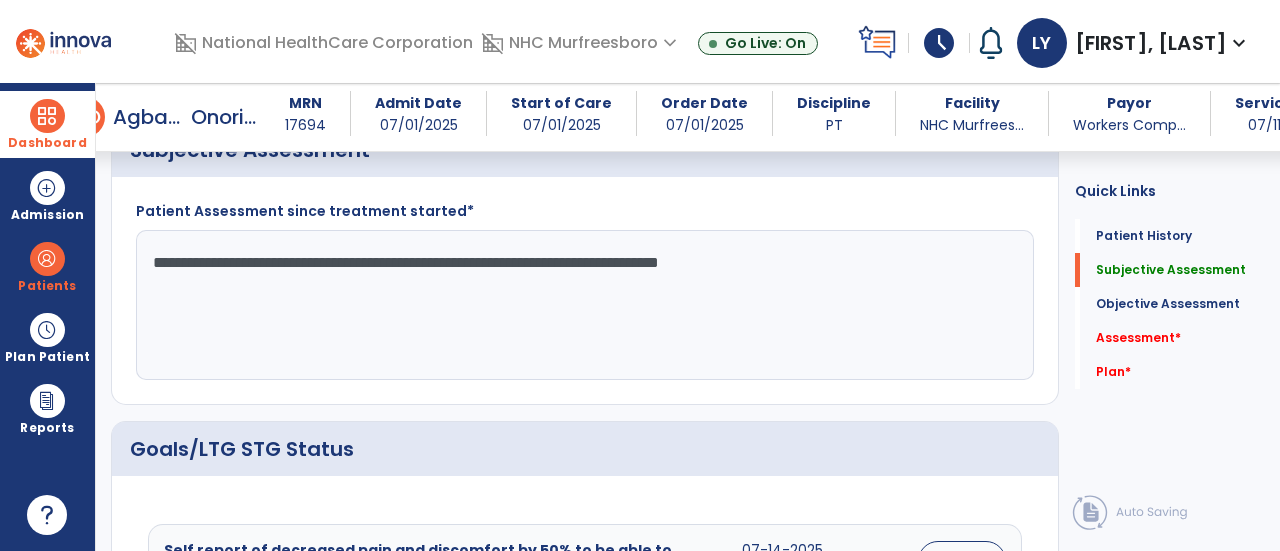 drag, startPoint x: 632, startPoint y: 261, endPoint x: 548, endPoint y: 256, distance: 84.14868 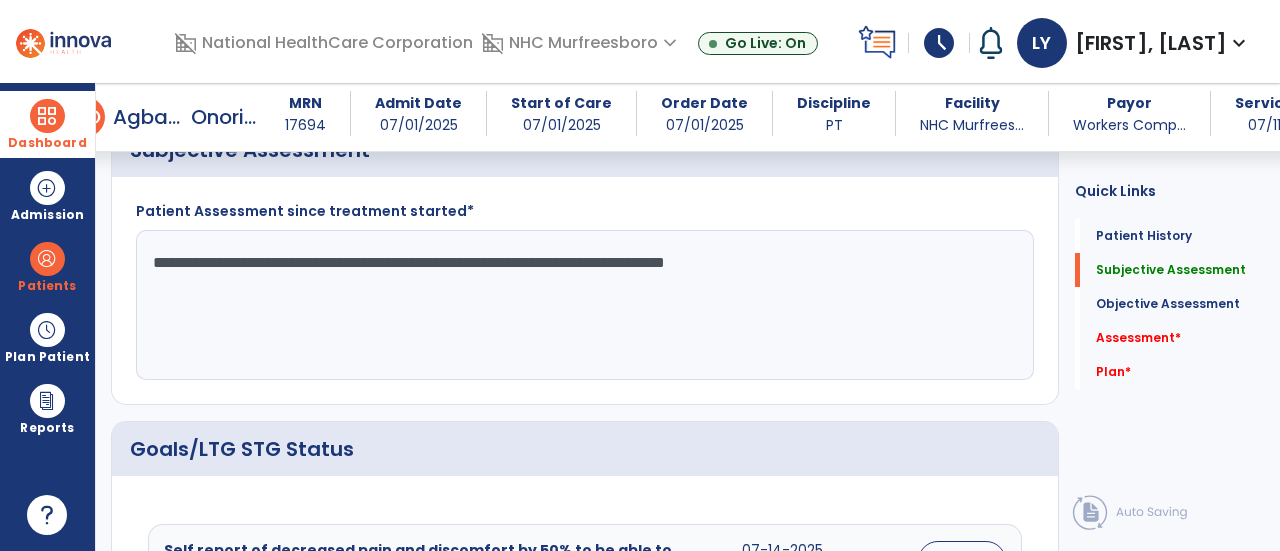 click on "**********" 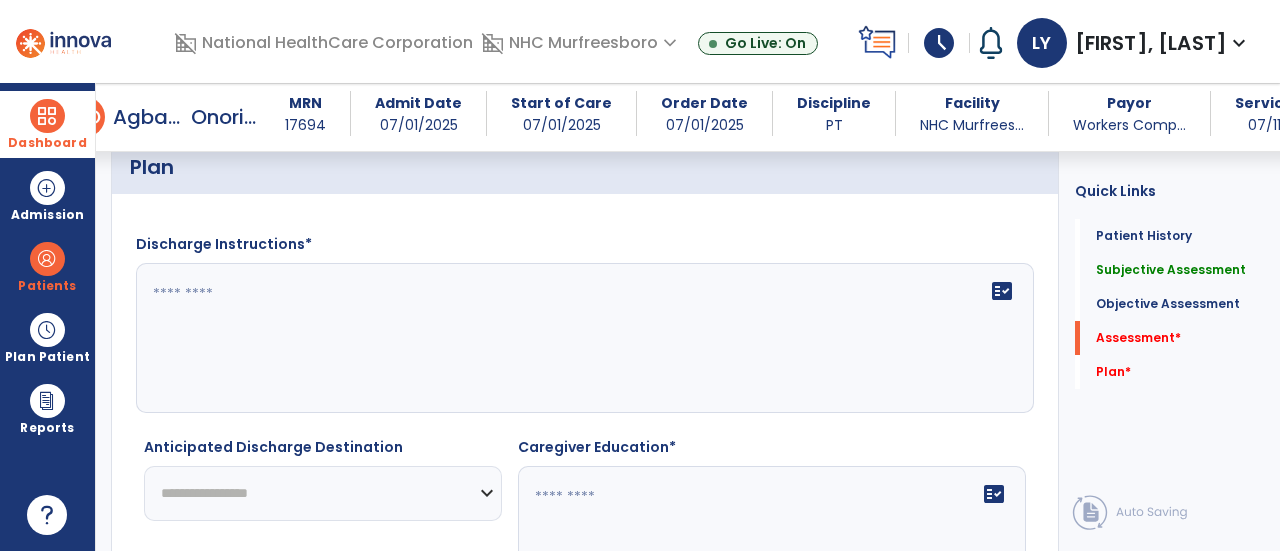 scroll, scrollTop: 2010, scrollLeft: 0, axis: vertical 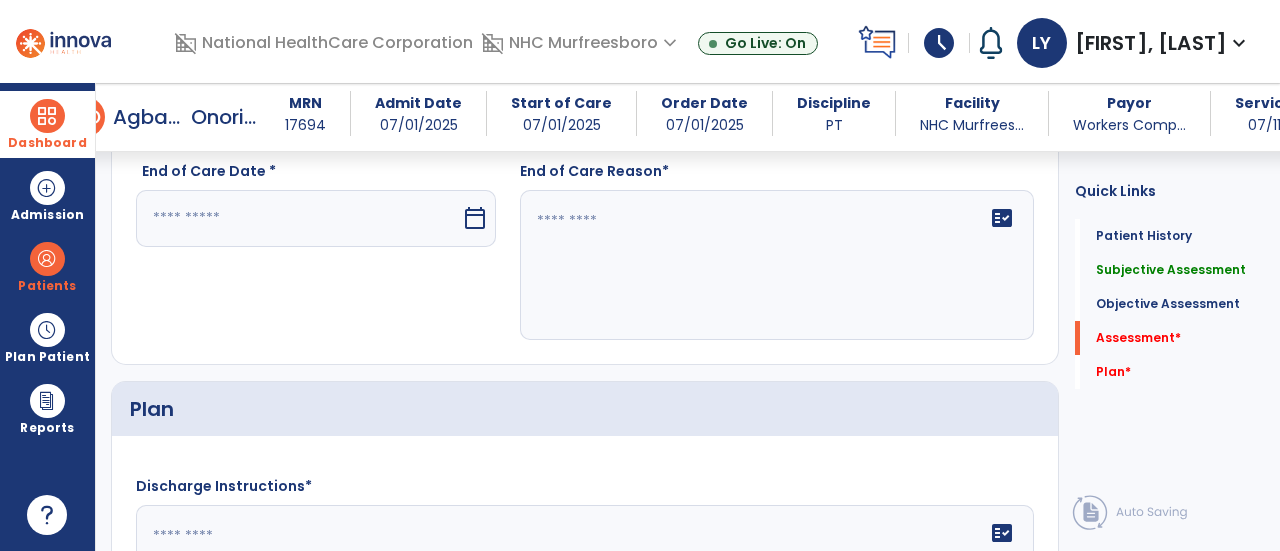 type on "**********" 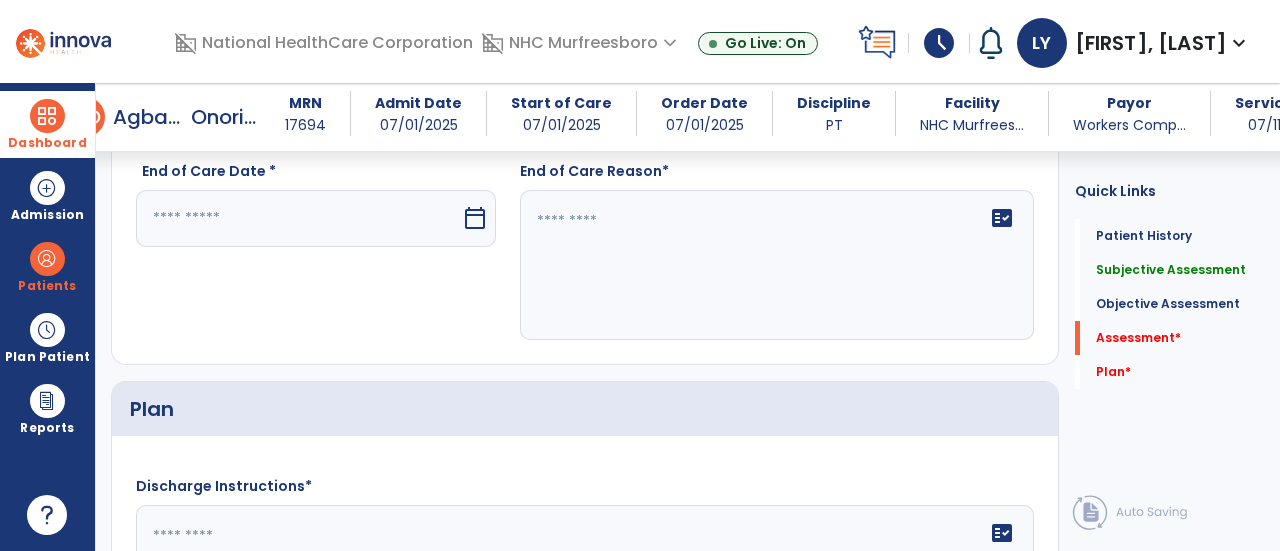 click at bounding box center (298, 218) 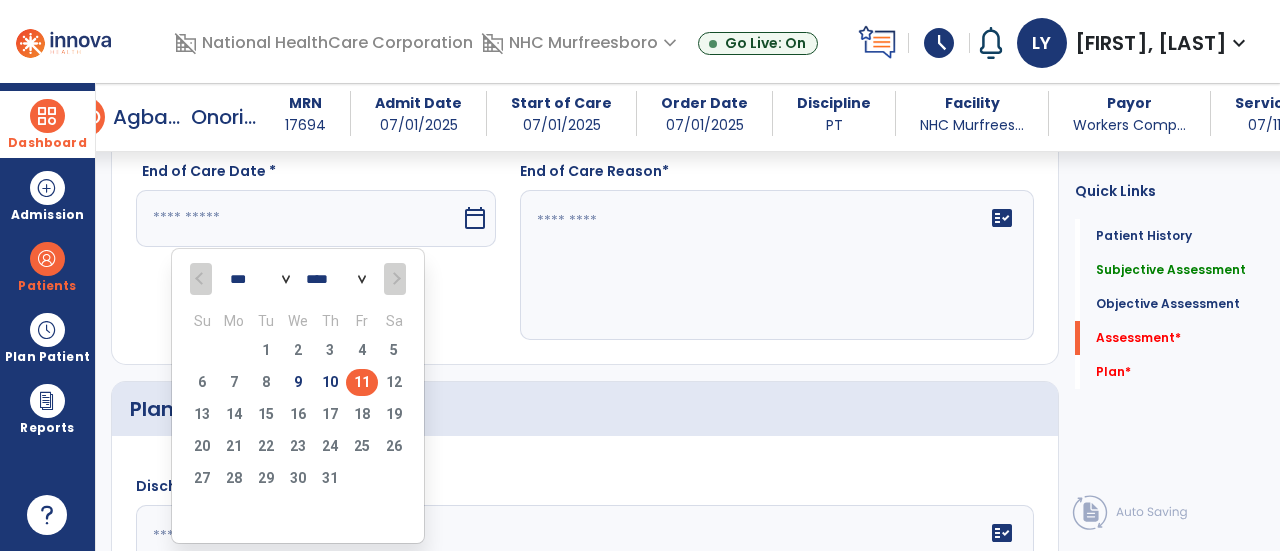 click on "11" at bounding box center [362, 382] 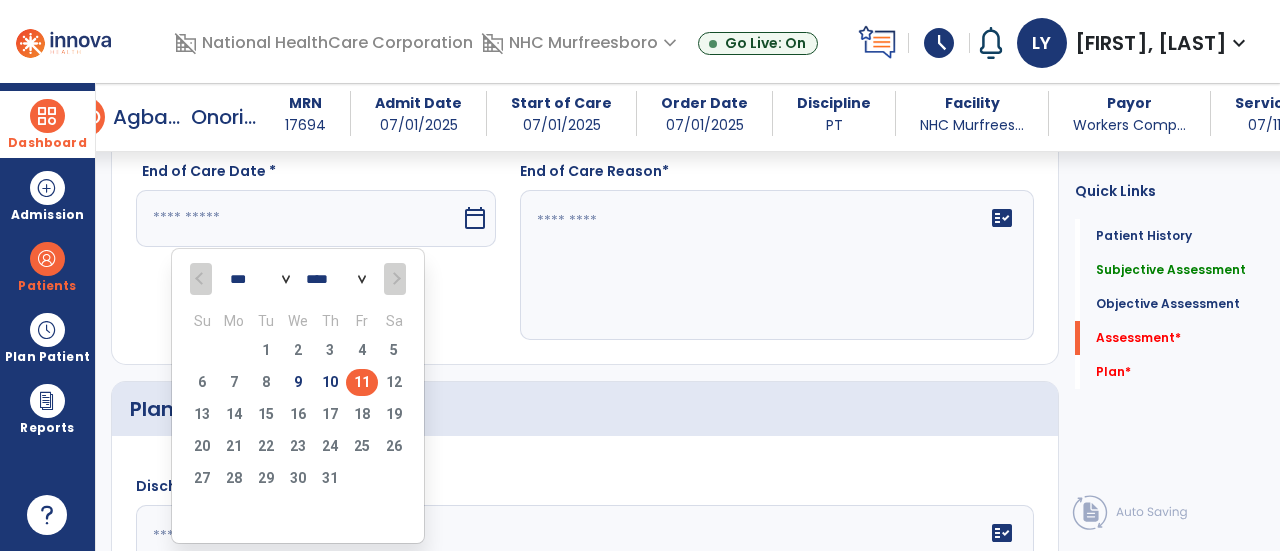 type on "*********" 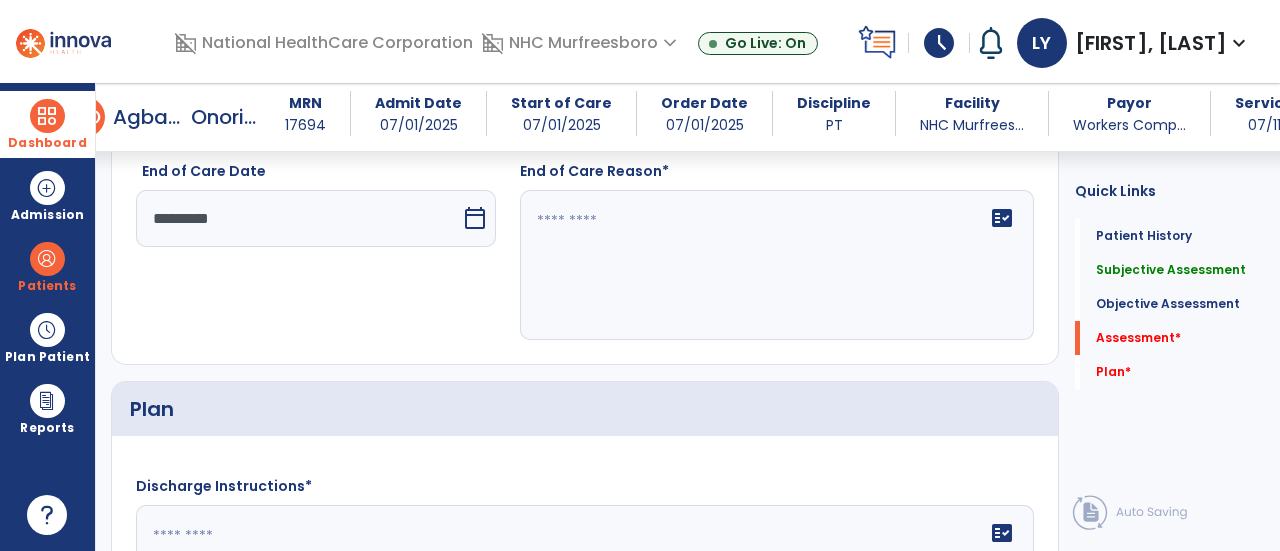 click 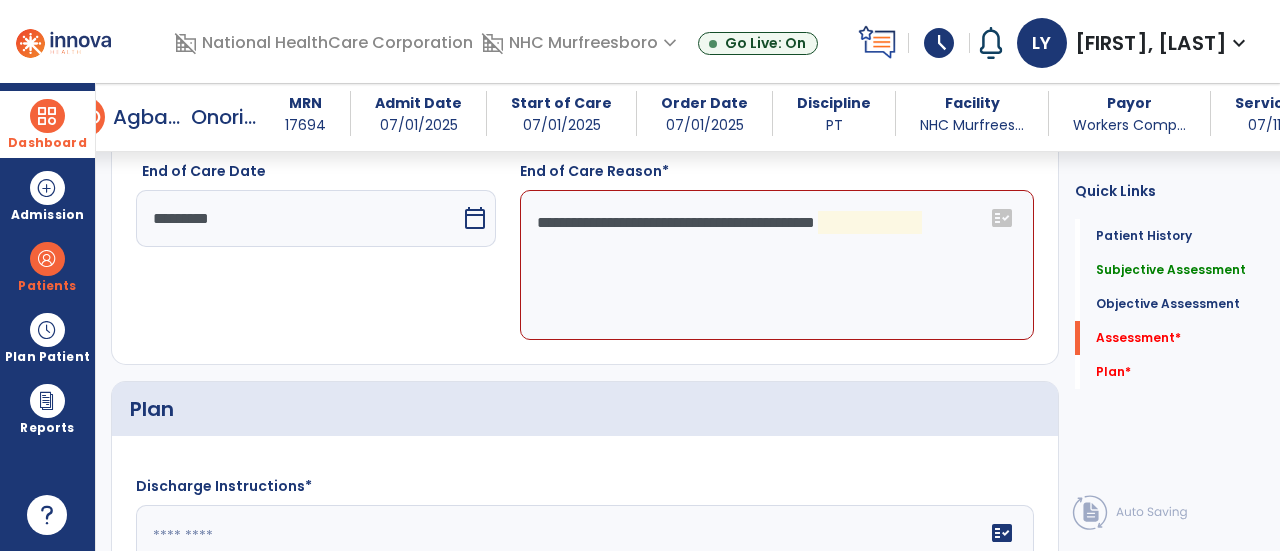 click on "**********" 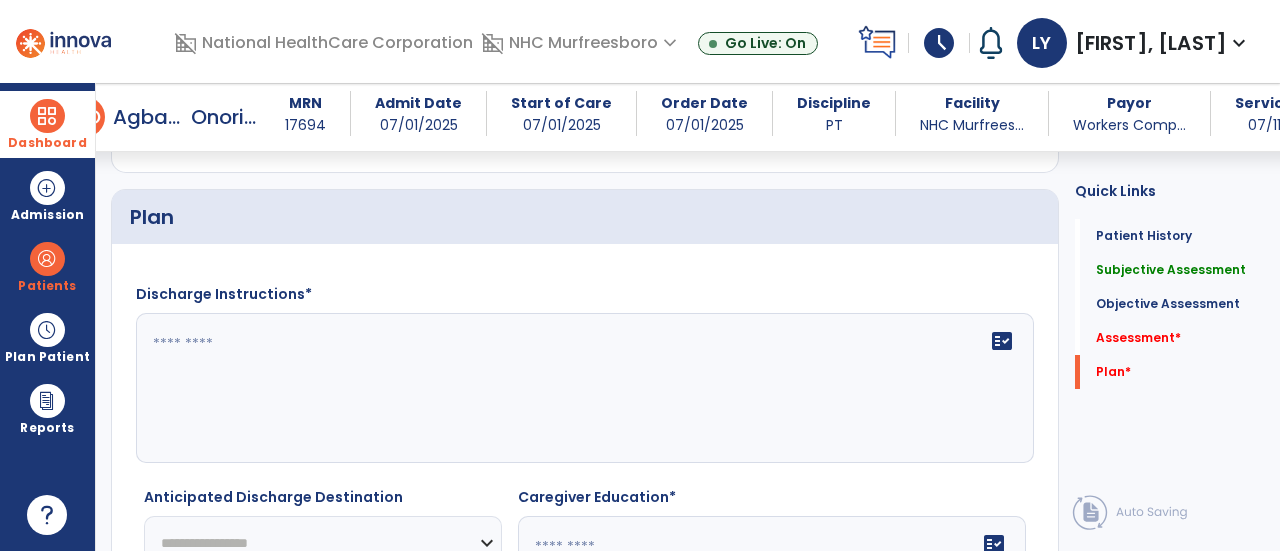 scroll, scrollTop: 2210, scrollLeft: 0, axis: vertical 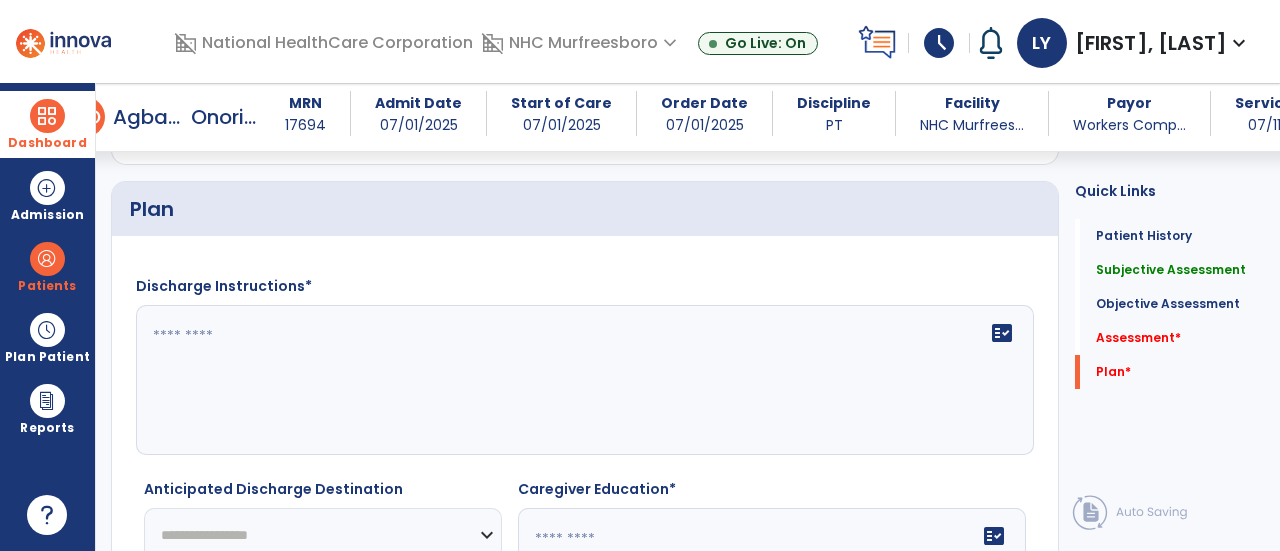 type on "**********" 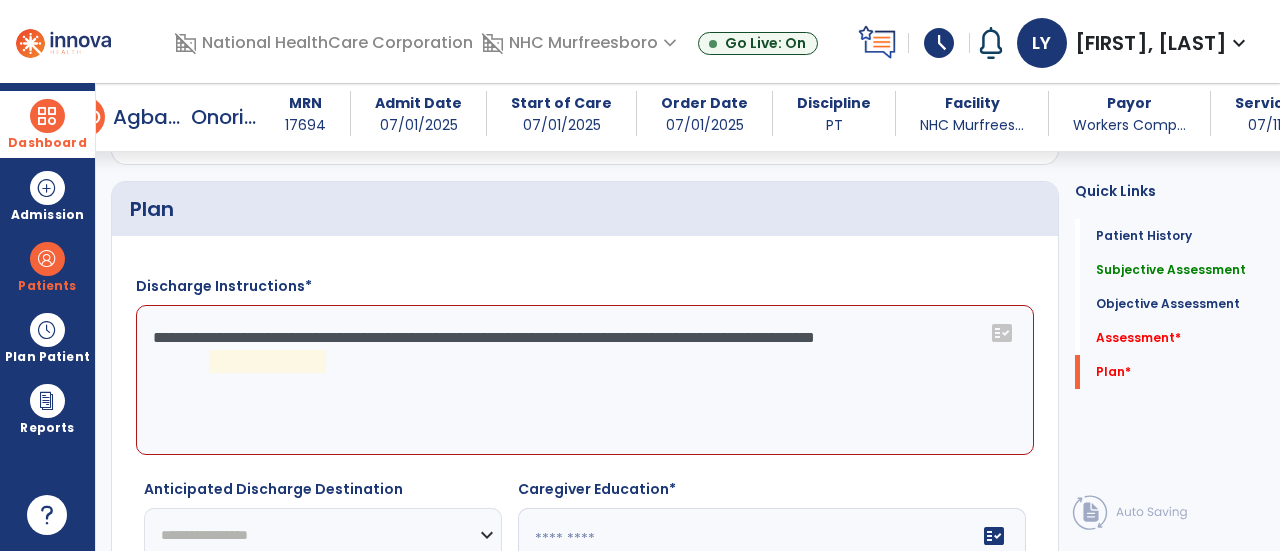 click on "**********" 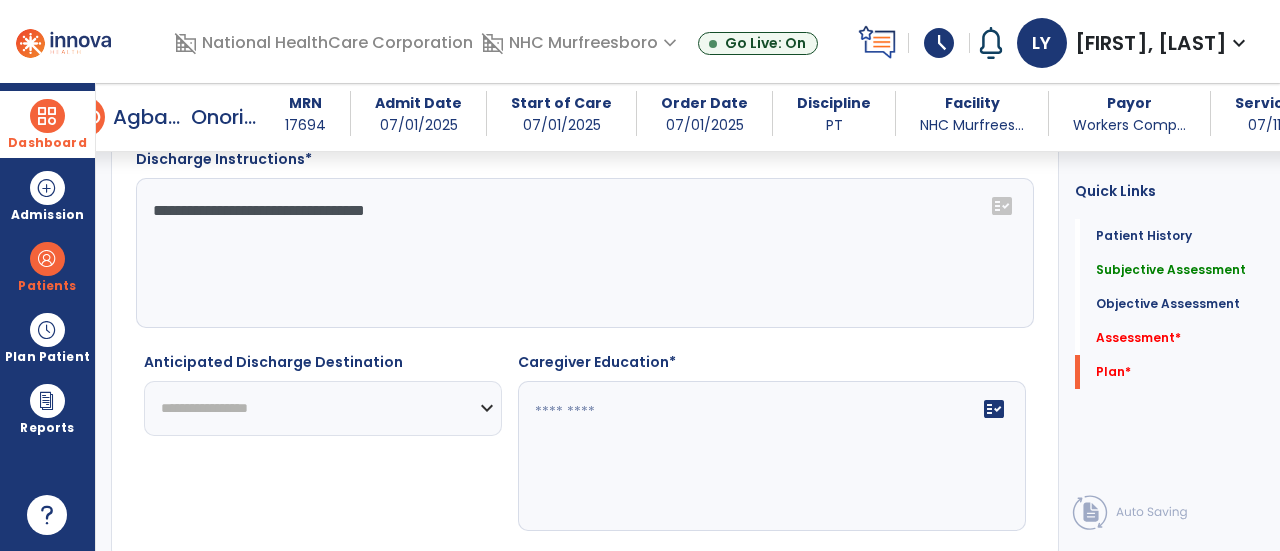 scroll, scrollTop: 2410, scrollLeft: 0, axis: vertical 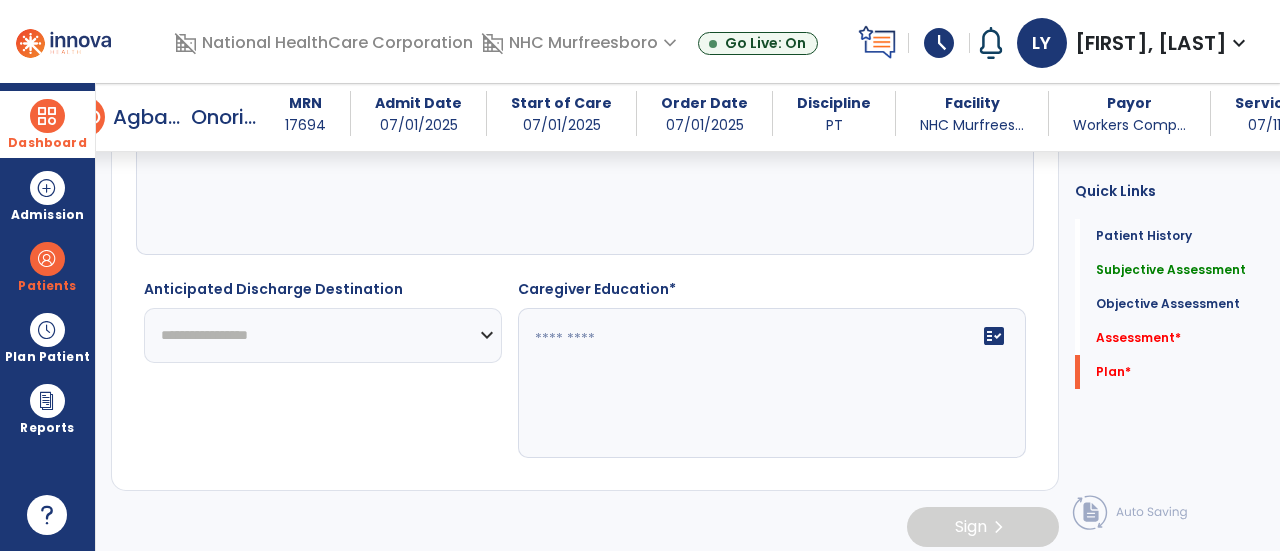 type on "**********" 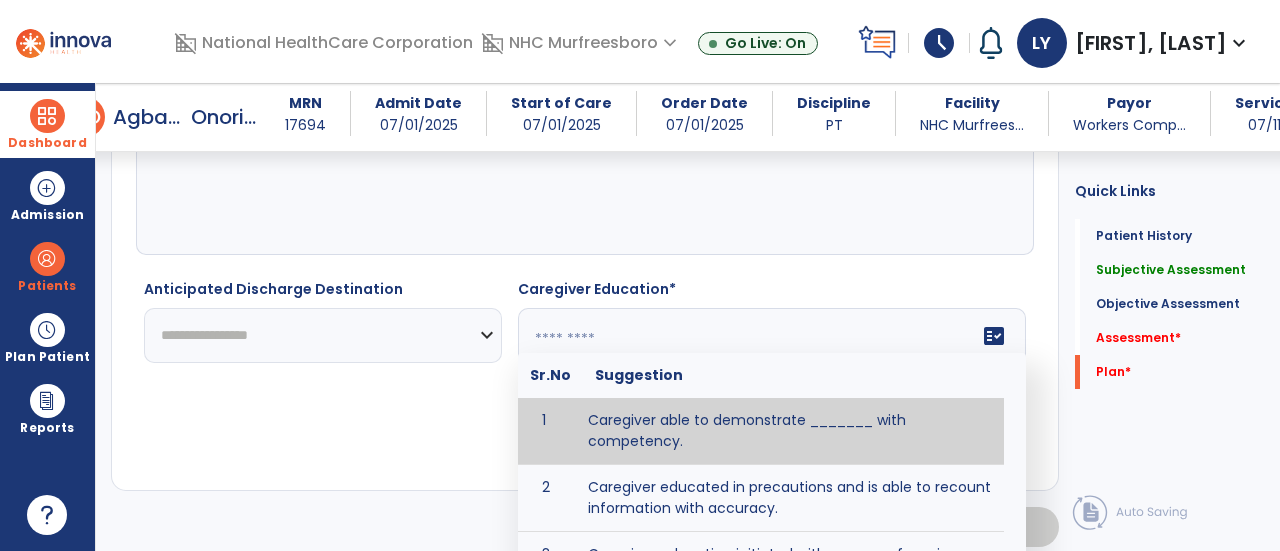 type on "*" 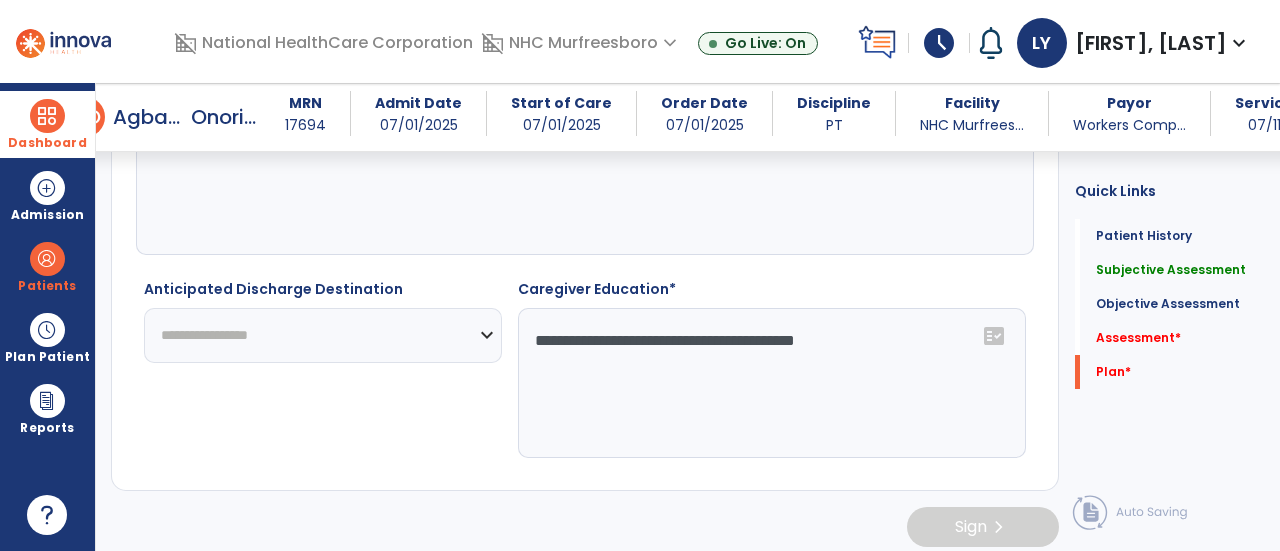 type on "**********" 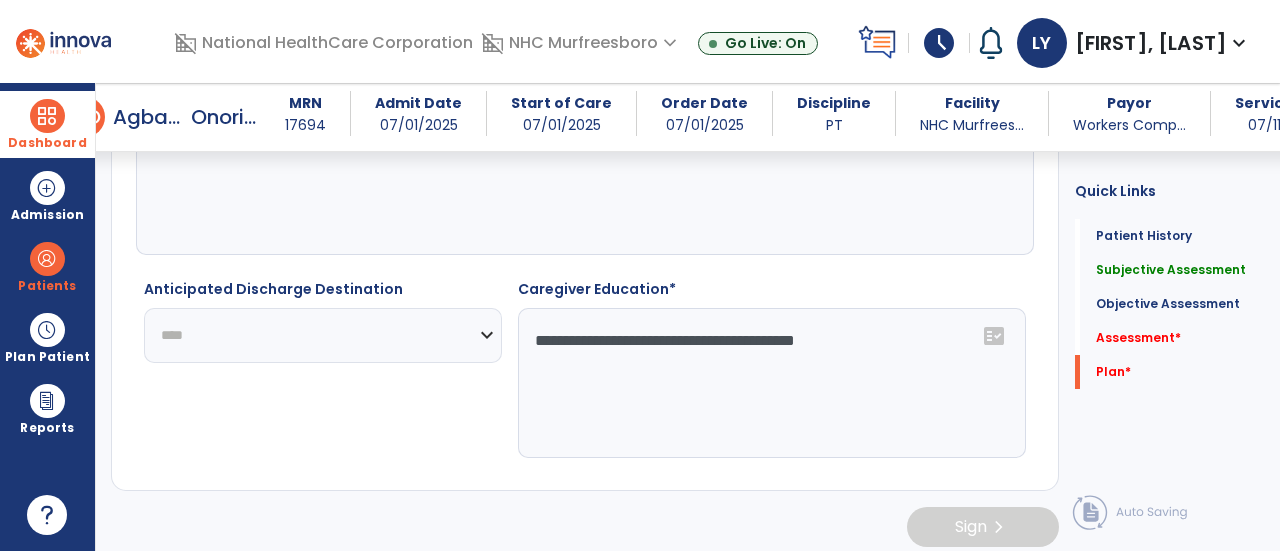 click on "**********" 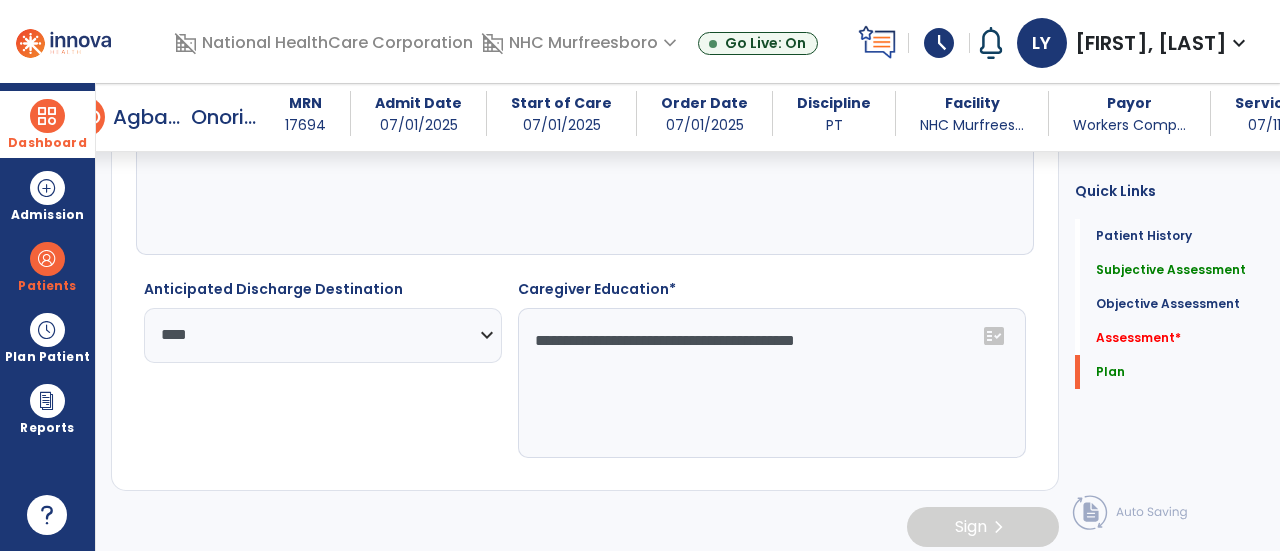 scroll, scrollTop: 2310, scrollLeft: 0, axis: vertical 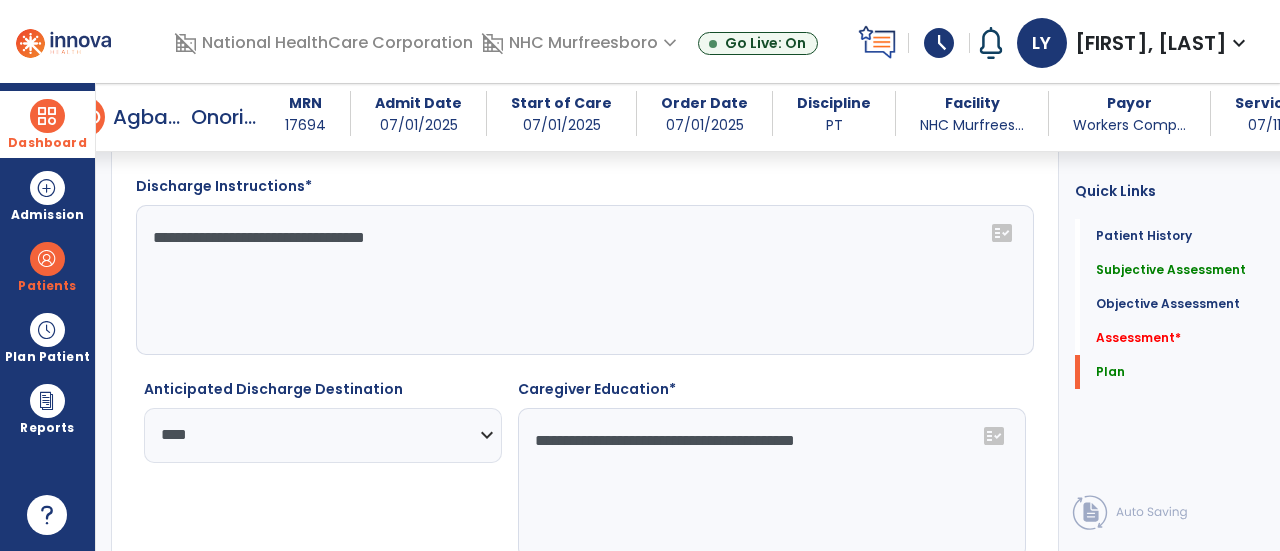 click on "**********" 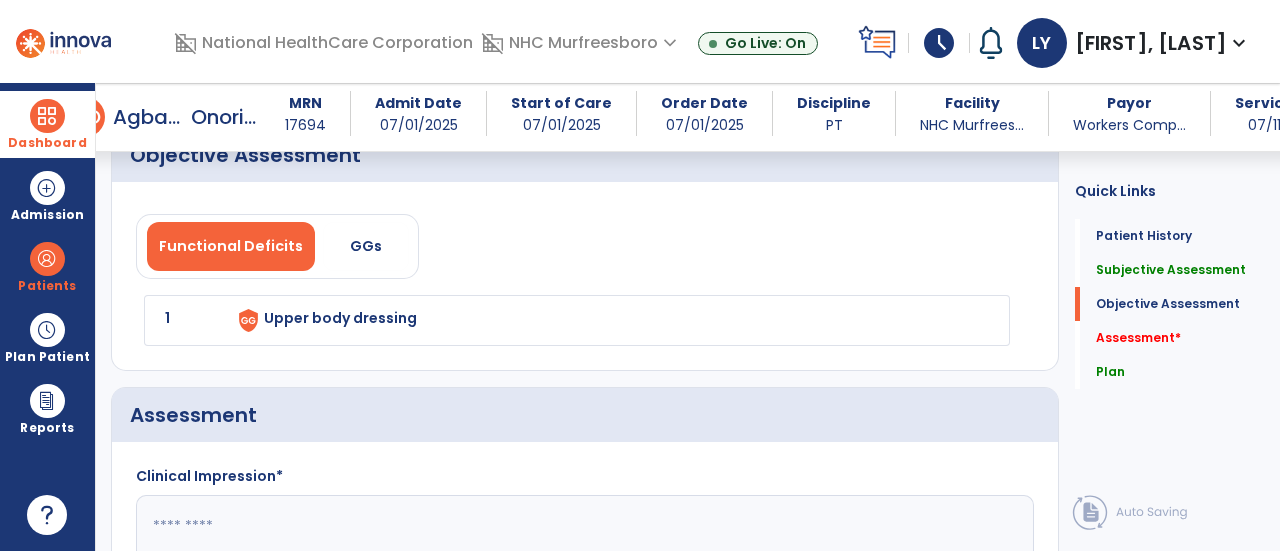 click on "Upper body dressing" at bounding box center [605, 320] 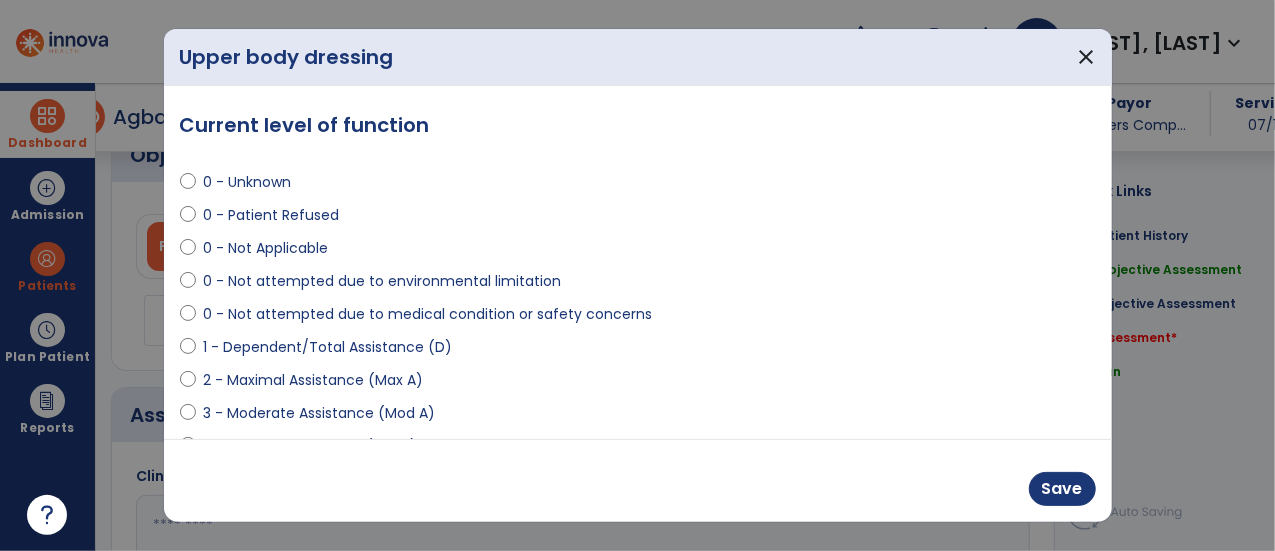 scroll, scrollTop: 1510, scrollLeft: 0, axis: vertical 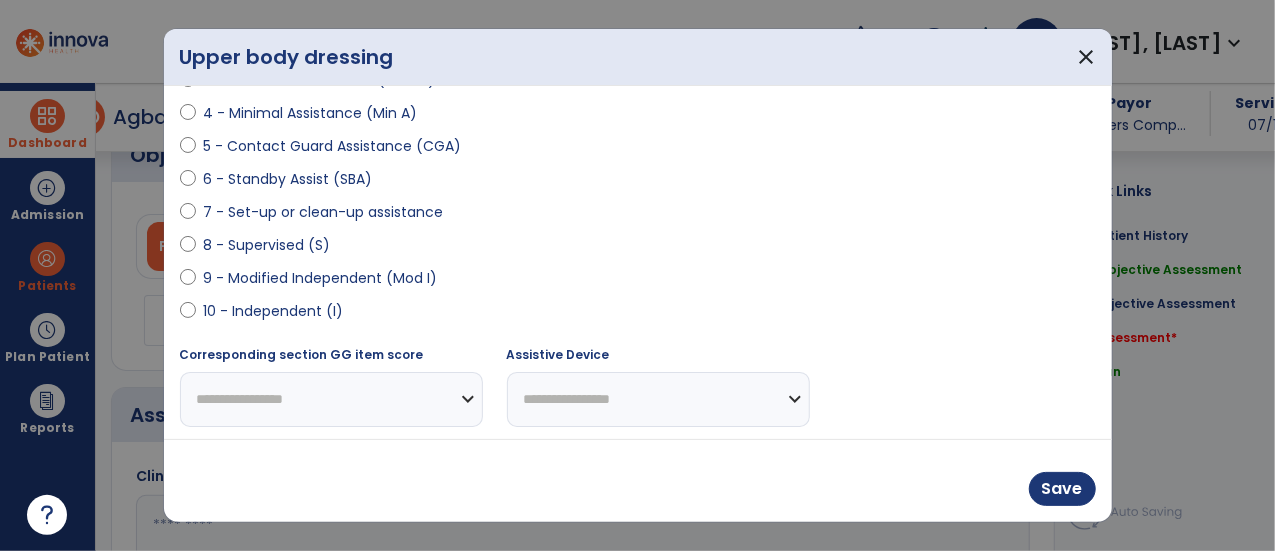 click on "10 - Independent (I)" at bounding box center [274, 311] 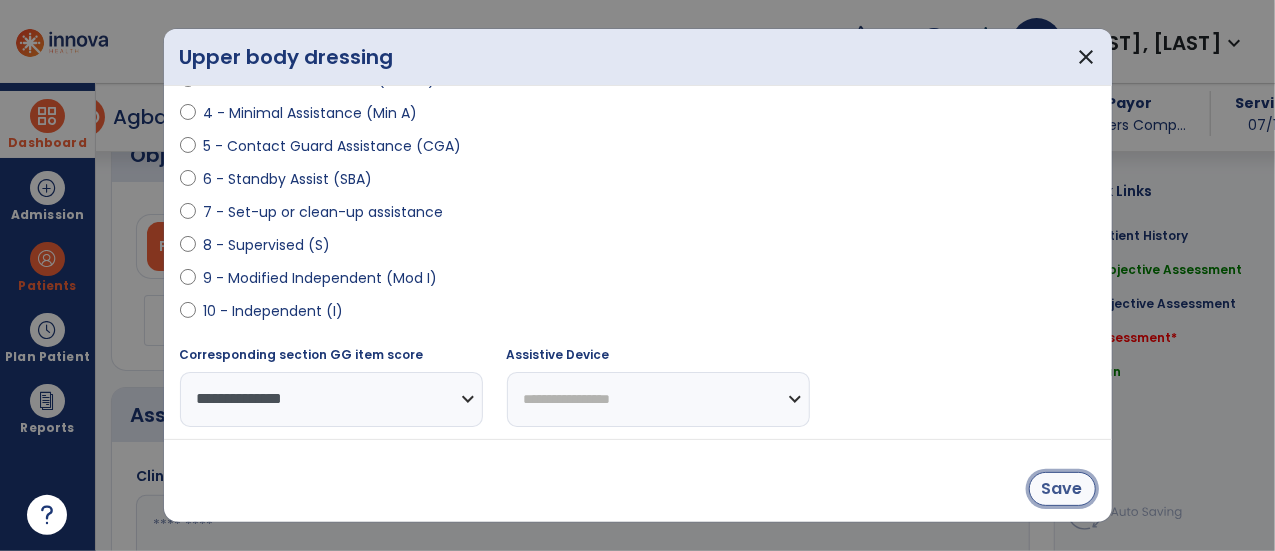 click on "Save" at bounding box center [1062, 489] 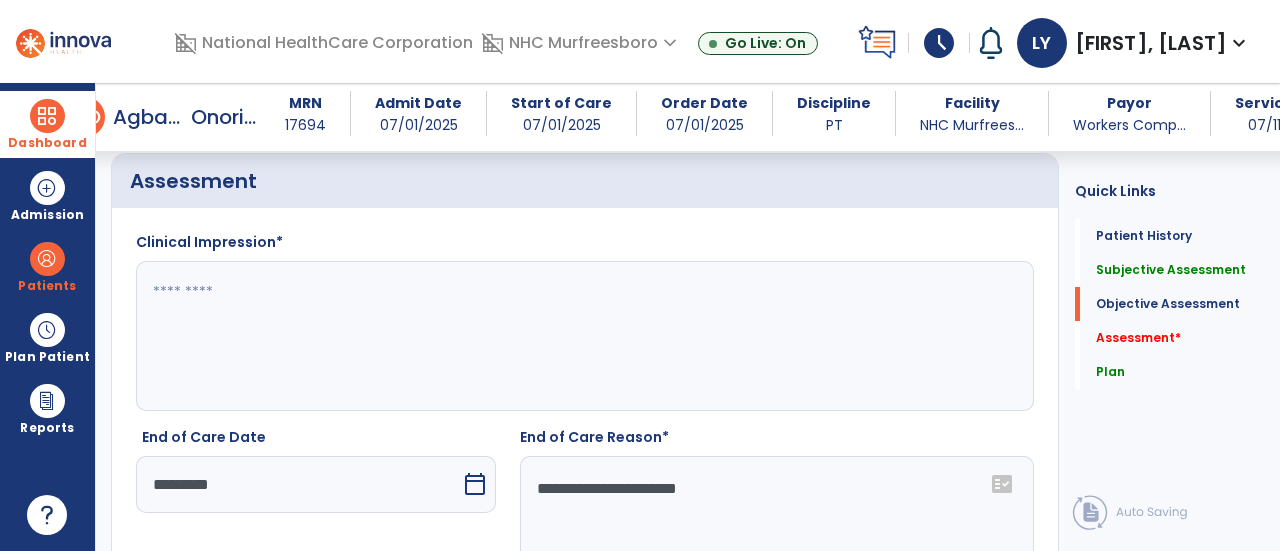 scroll, scrollTop: 2010, scrollLeft: 0, axis: vertical 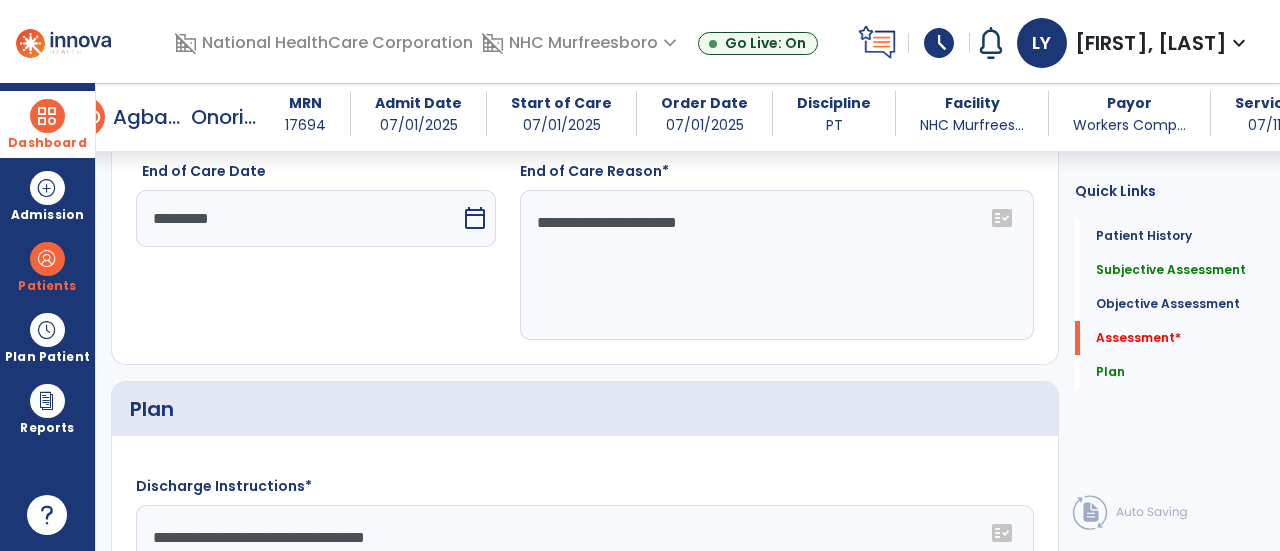 click on "**********" 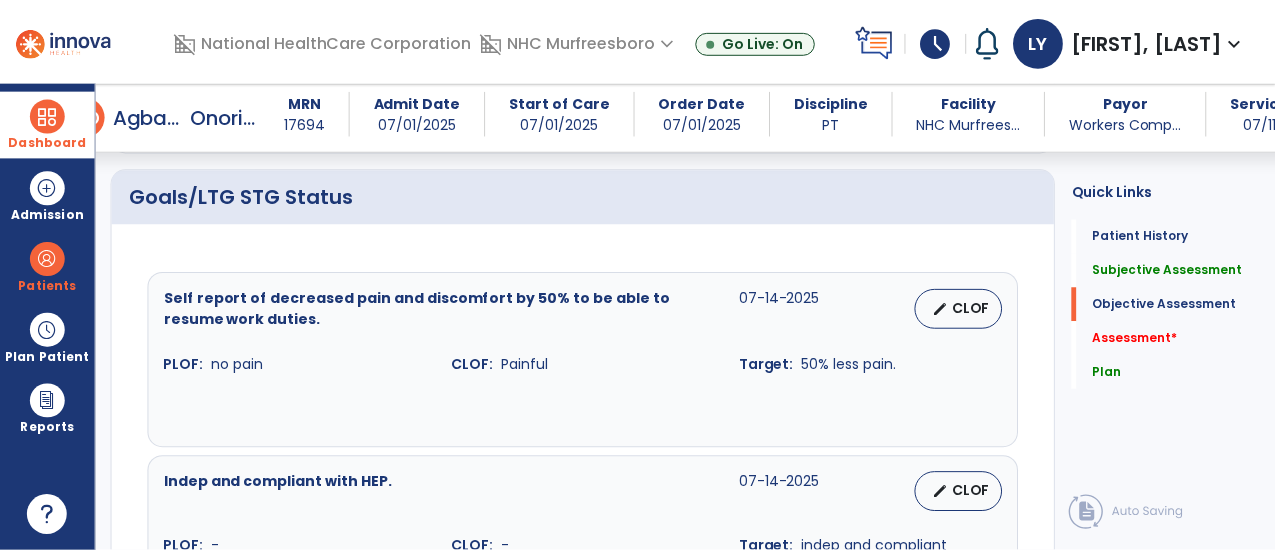 scroll, scrollTop: 710, scrollLeft: 0, axis: vertical 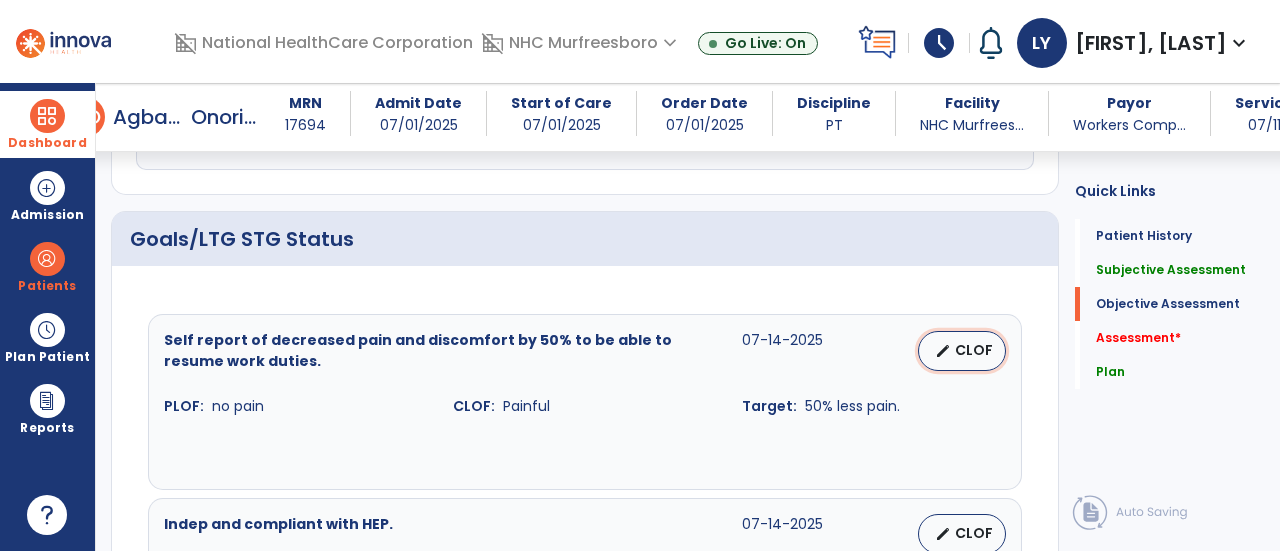 click on "CLOF" at bounding box center (974, 350) 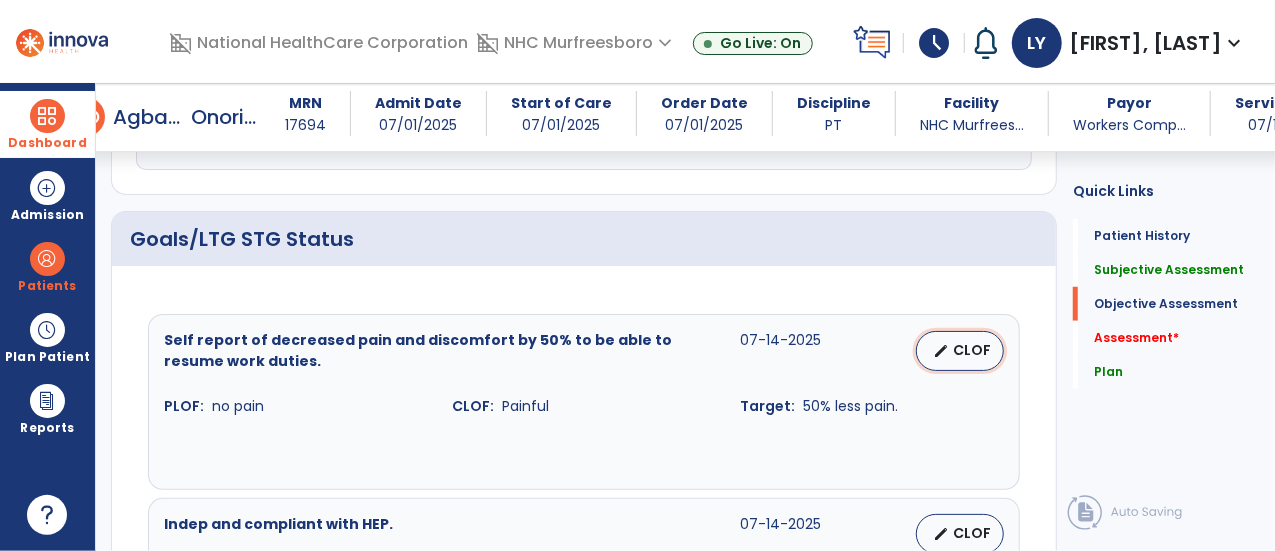 select on "********" 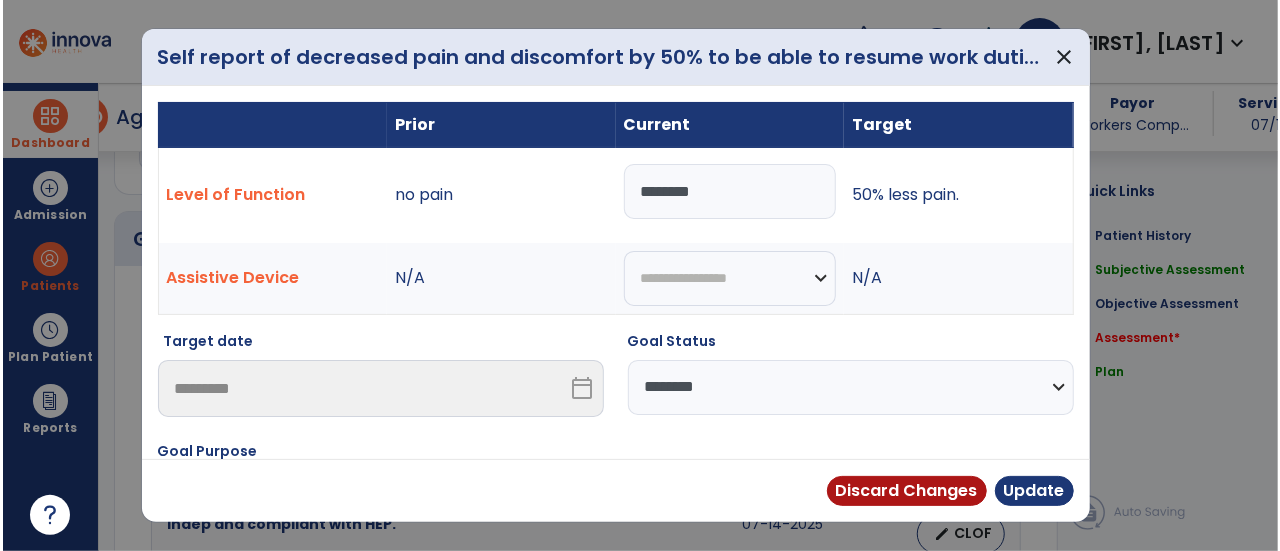 scroll, scrollTop: 710, scrollLeft: 0, axis: vertical 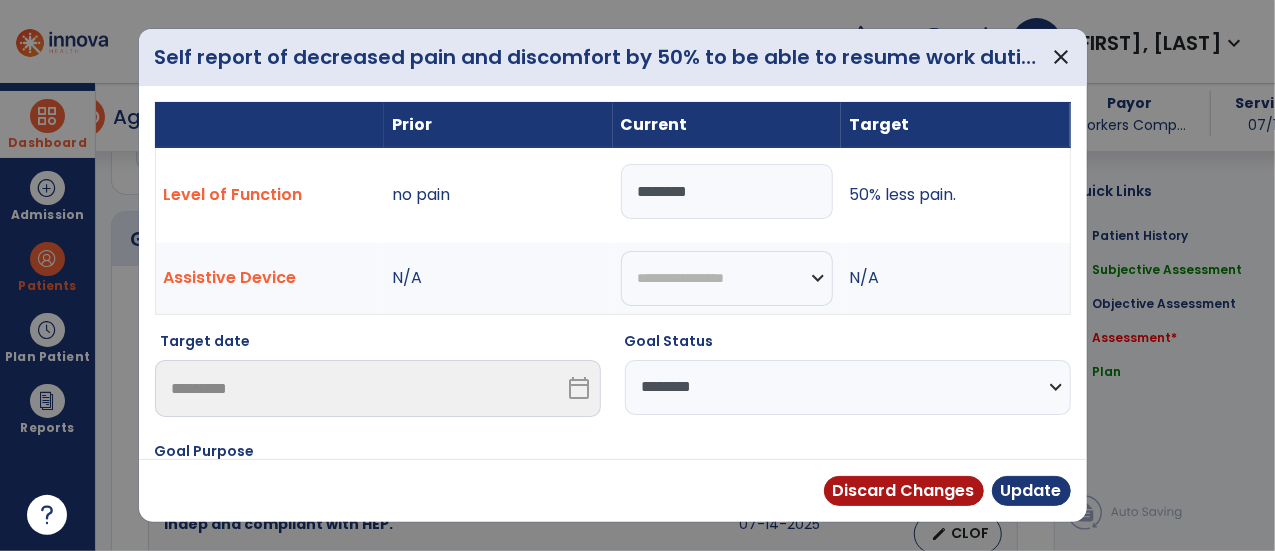 click on "*******" at bounding box center (727, 191) 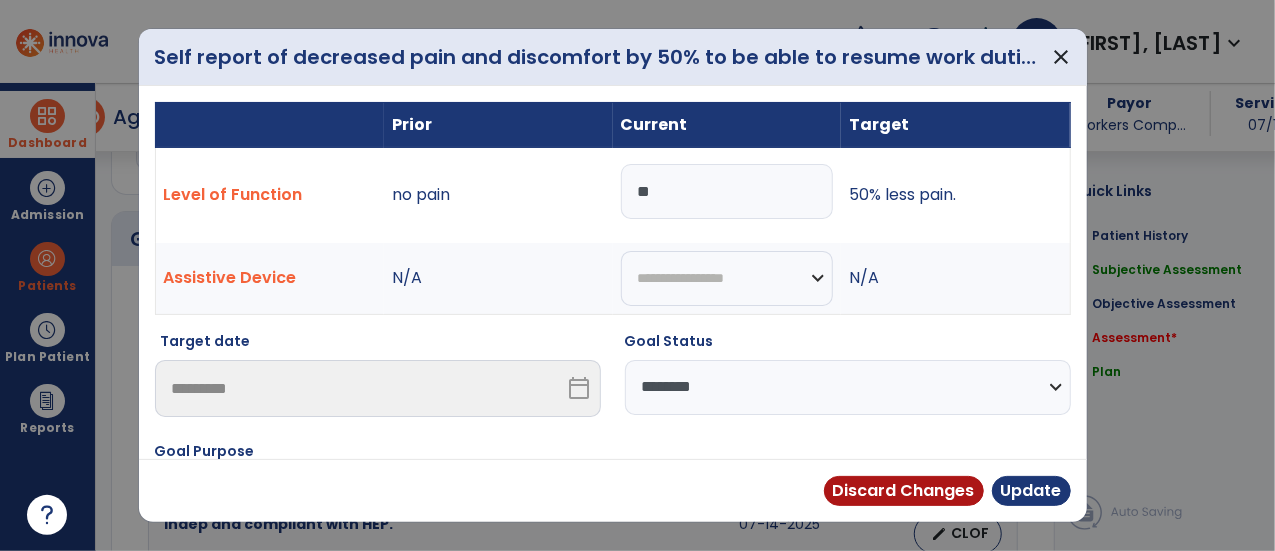 type on "*" 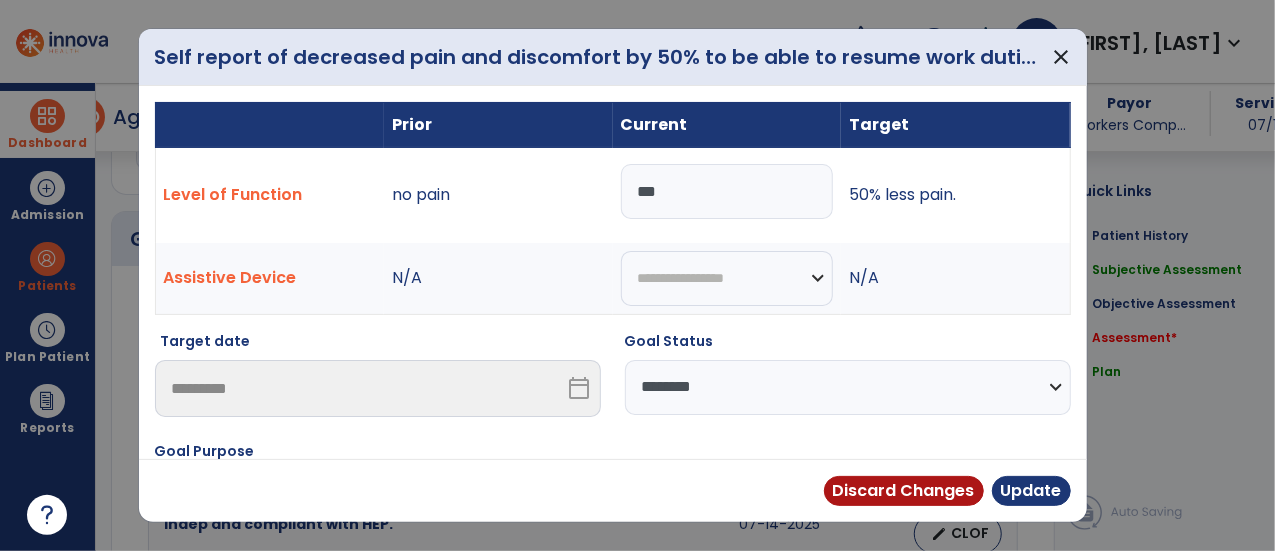 type on "***" 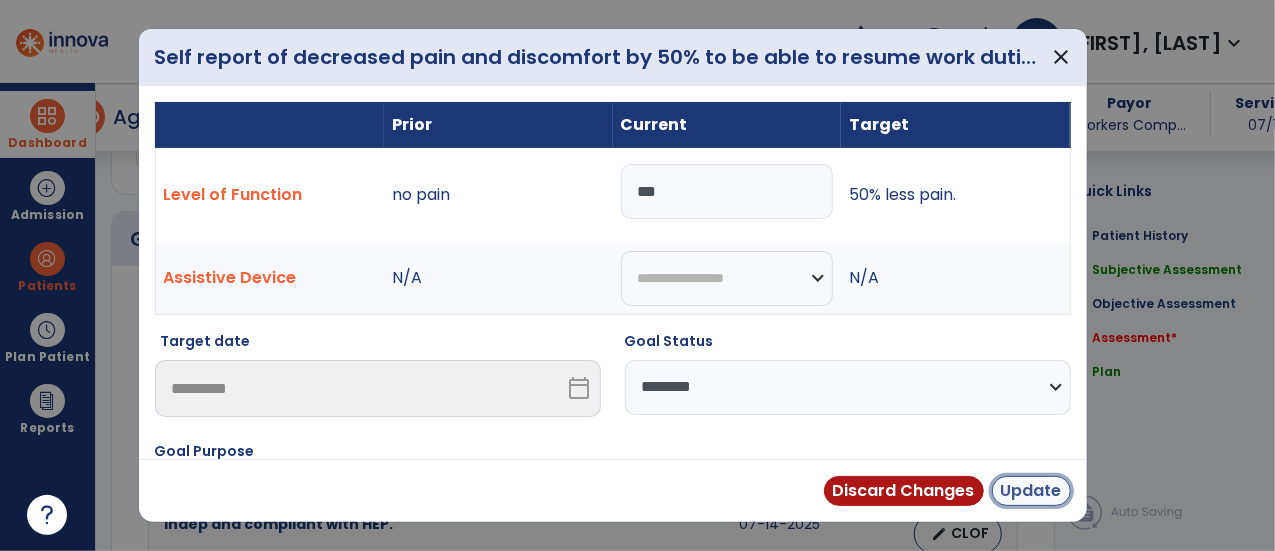 click on "Update" at bounding box center [1031, 491] 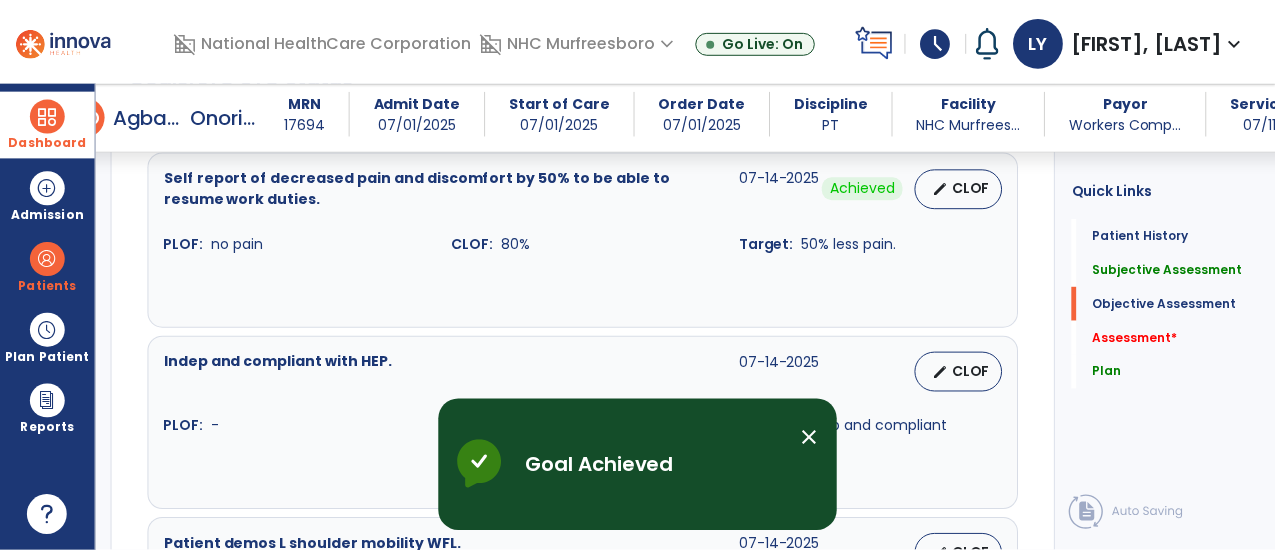scroll, scrollTop: 1010, scrollLeft: 0, axis: vertical 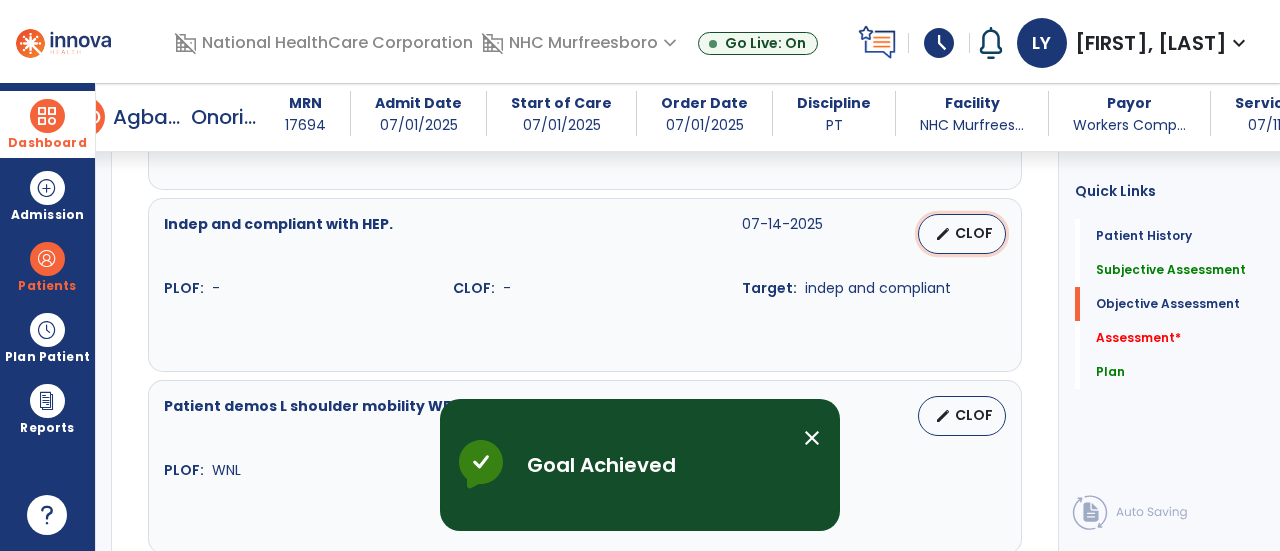 click on "CLOF" at bounding box center [974, 233] 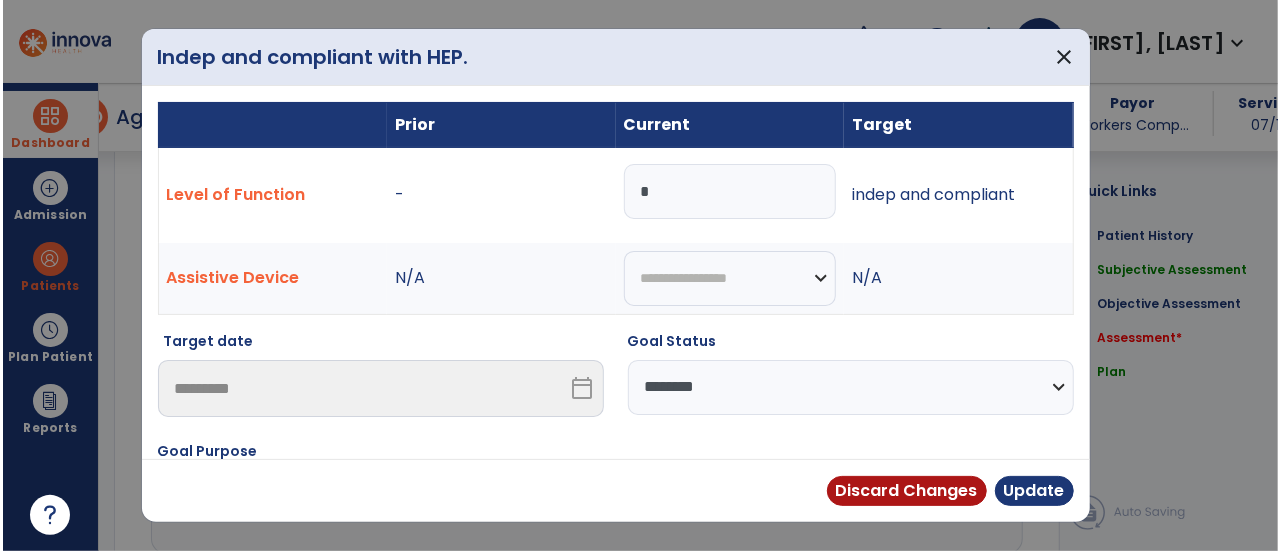 scroll, scrollTop: 1010, scrollLeft: 0, axis: vertical 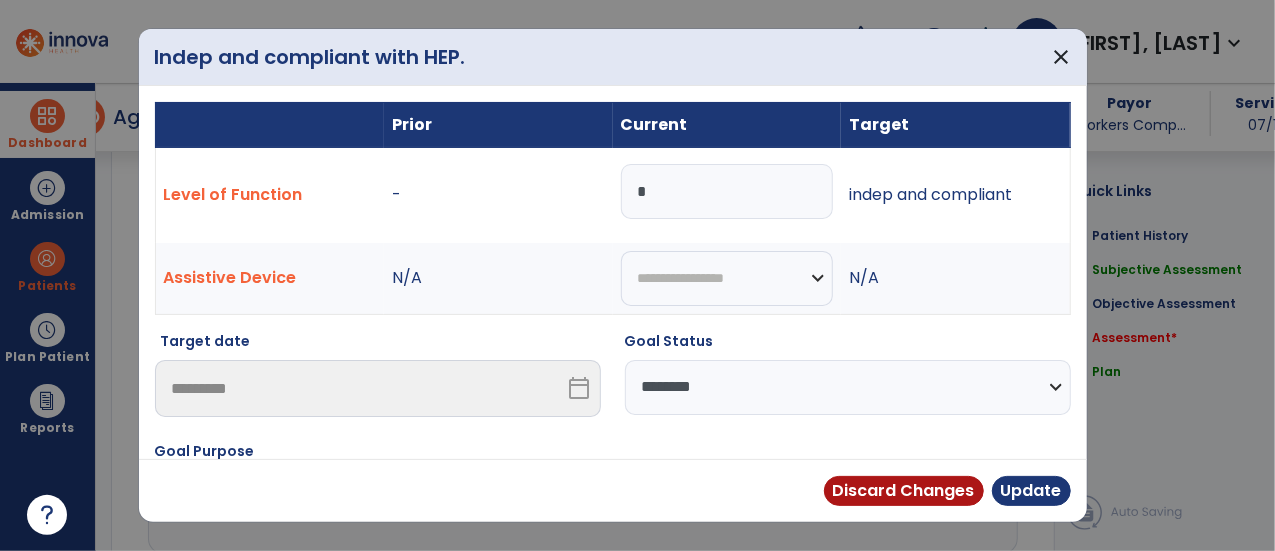 click on "*" at bounding box center [727, 191] 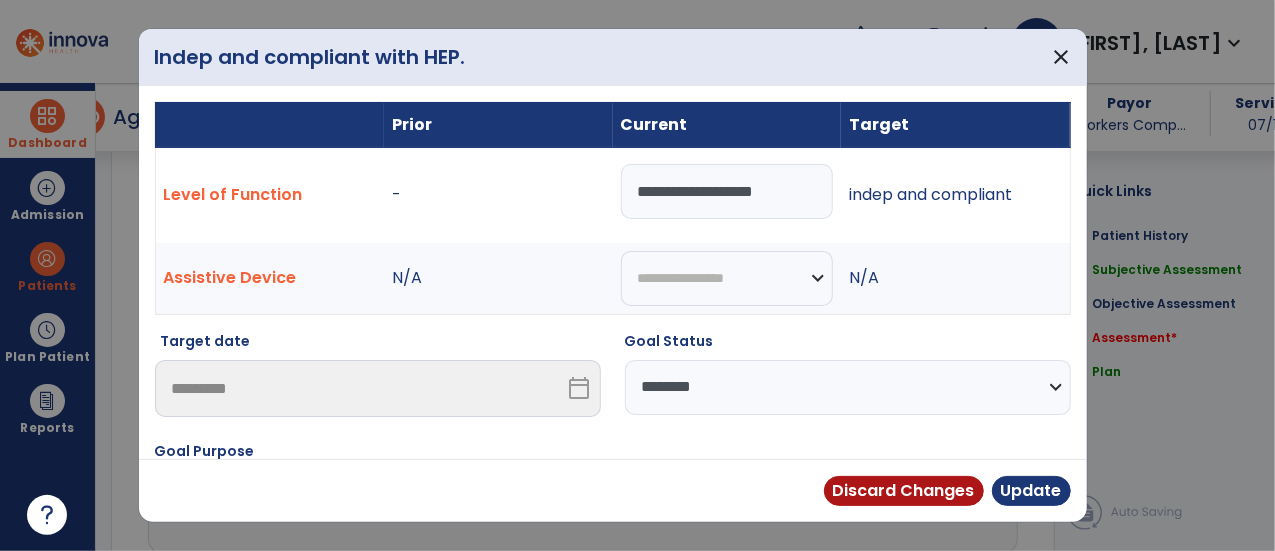 type on "**********" 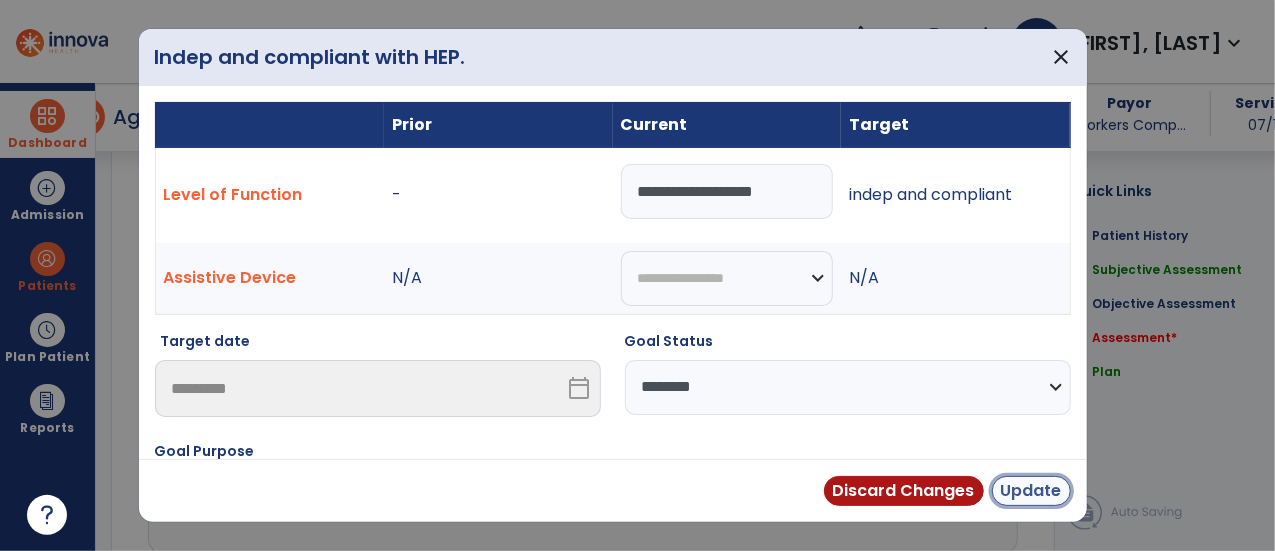 click on "Update" at bounding box center [1031, 491] 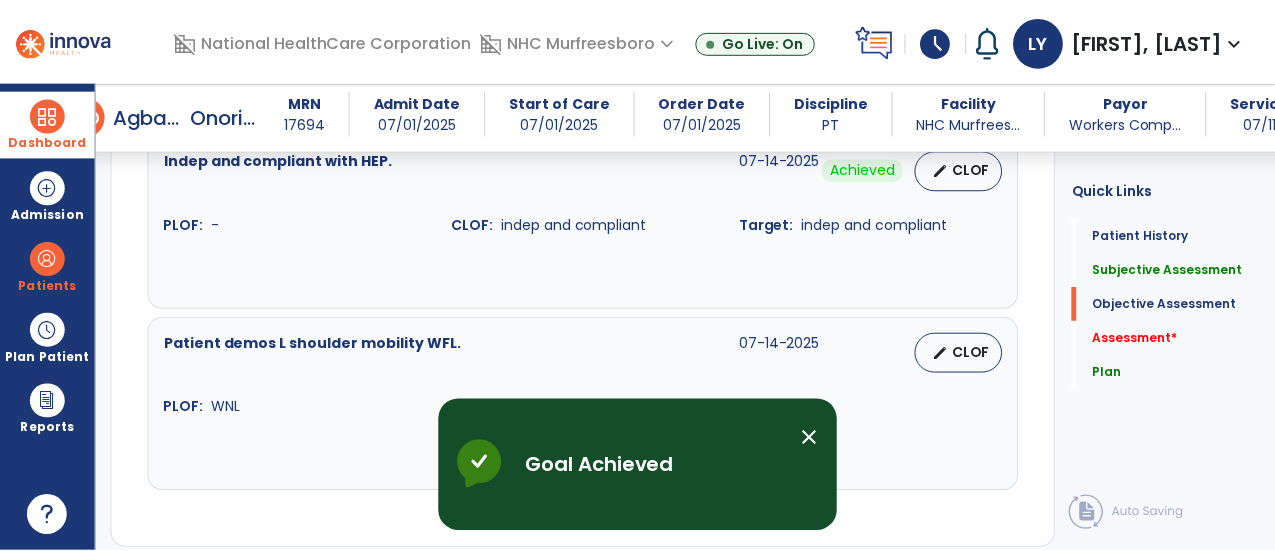 scroll, scrollTop: 1110, scrollLeft: 0, axis: vertical 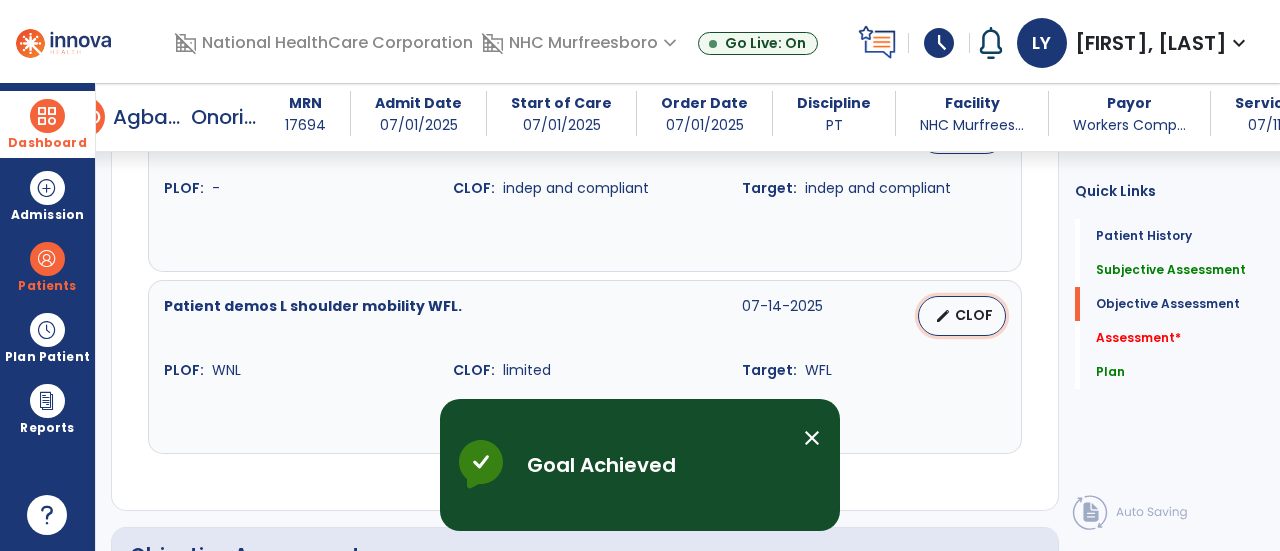 click on "edit   CLOF" at bounding box center [962, 316] 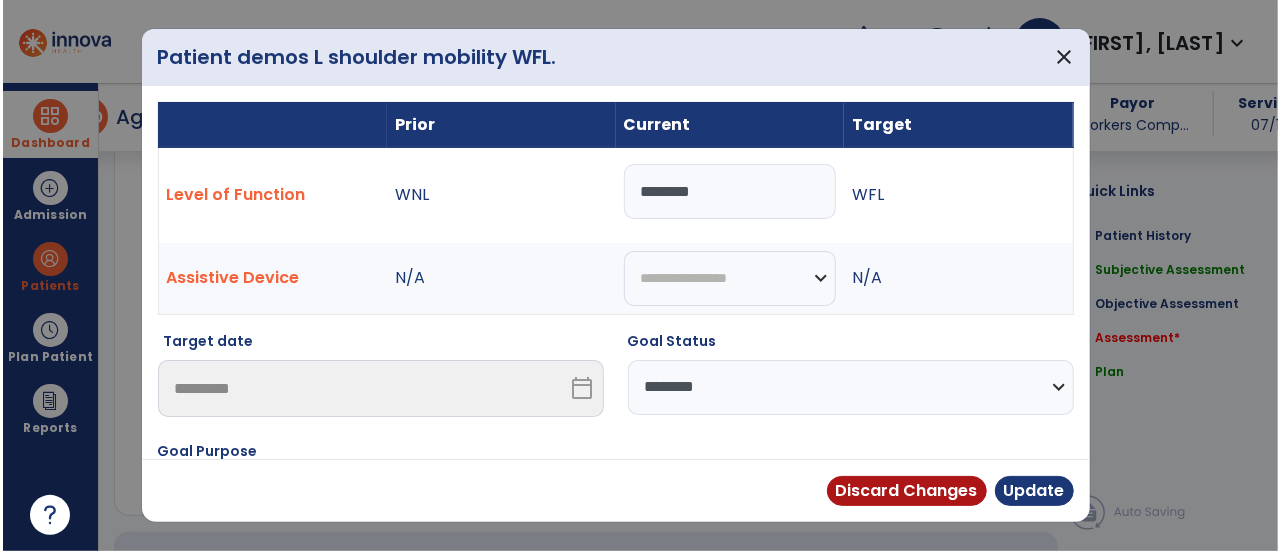 scroll, scrollTop: 1110, scrollLeft: 0, axis: vertical 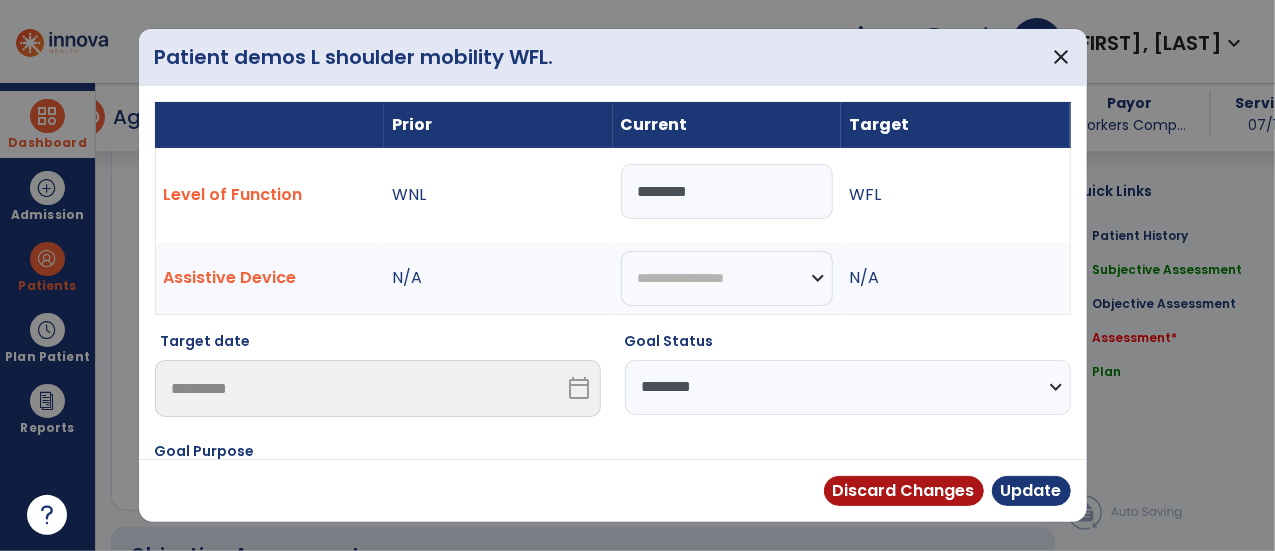click on "*******" at bounding box center [727, 191] 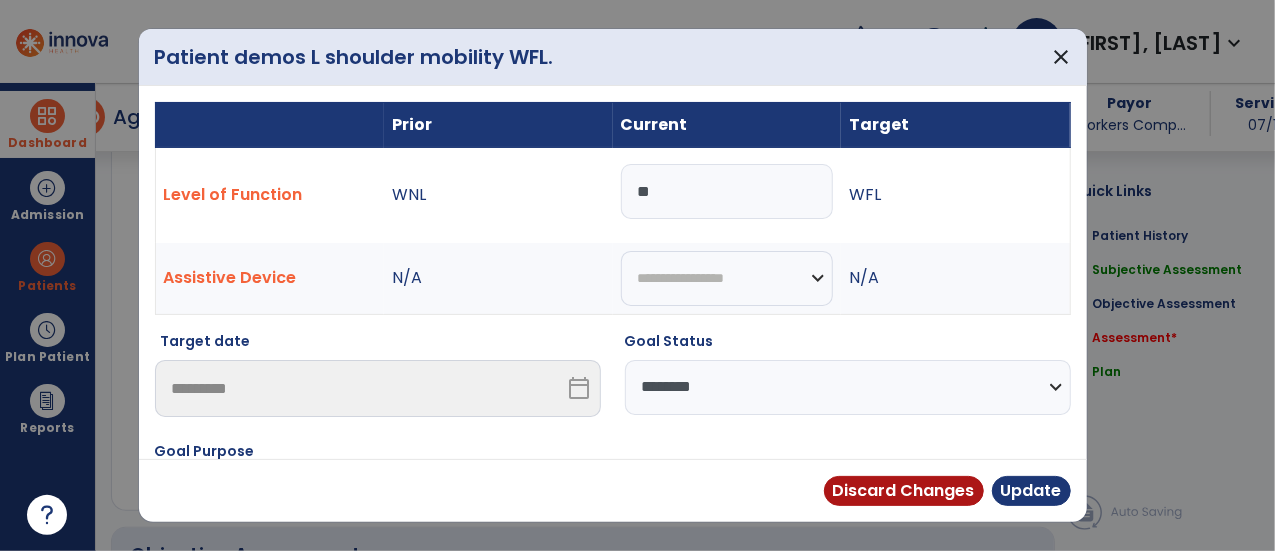 type on "*" 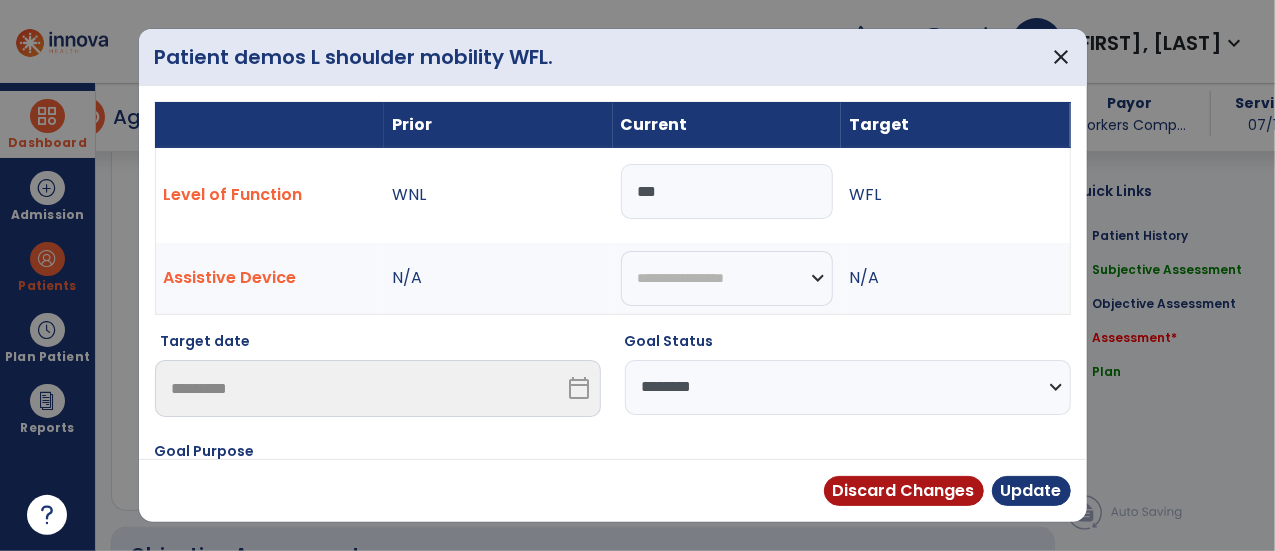 type on "***" 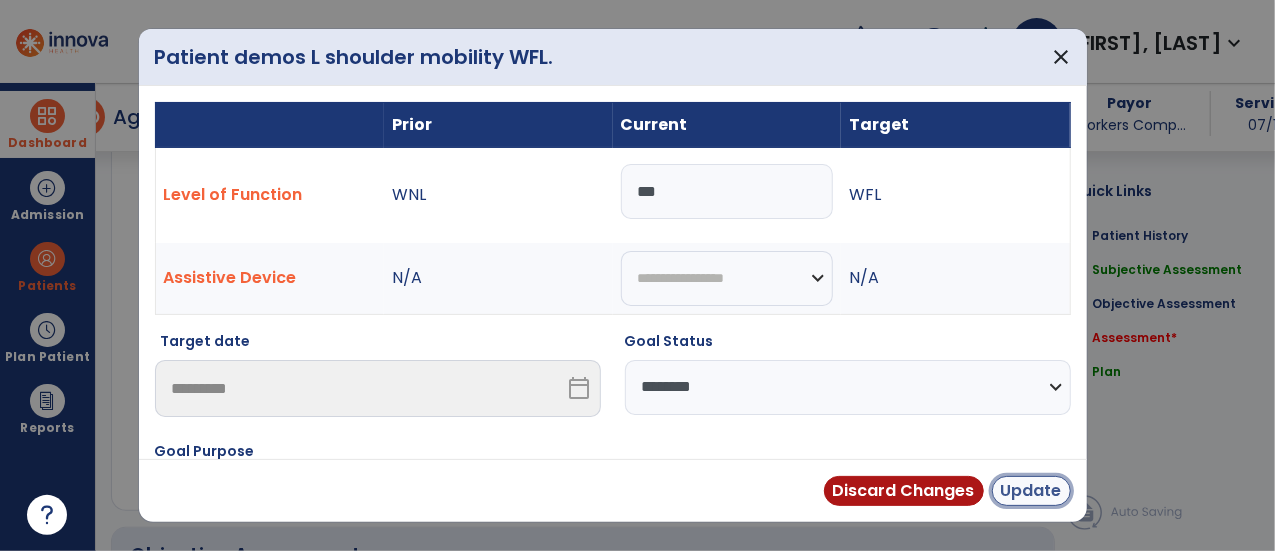 click on "Update" at bounding box center [1031, 491] 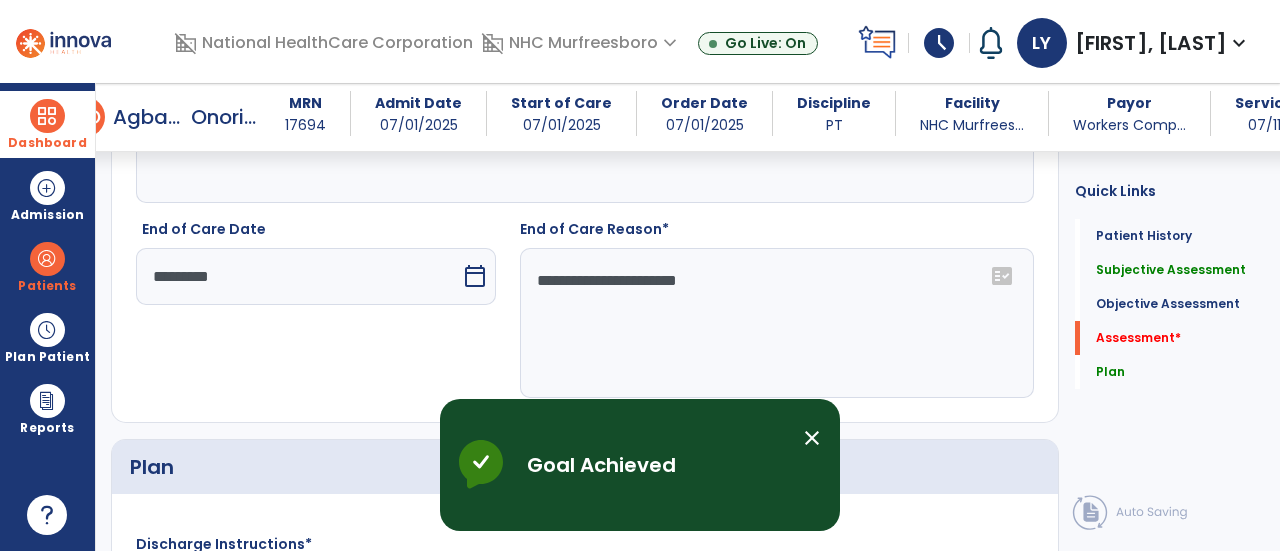 scroll, scrollTop: 1910, scrollLeft: 0, axis: vertical 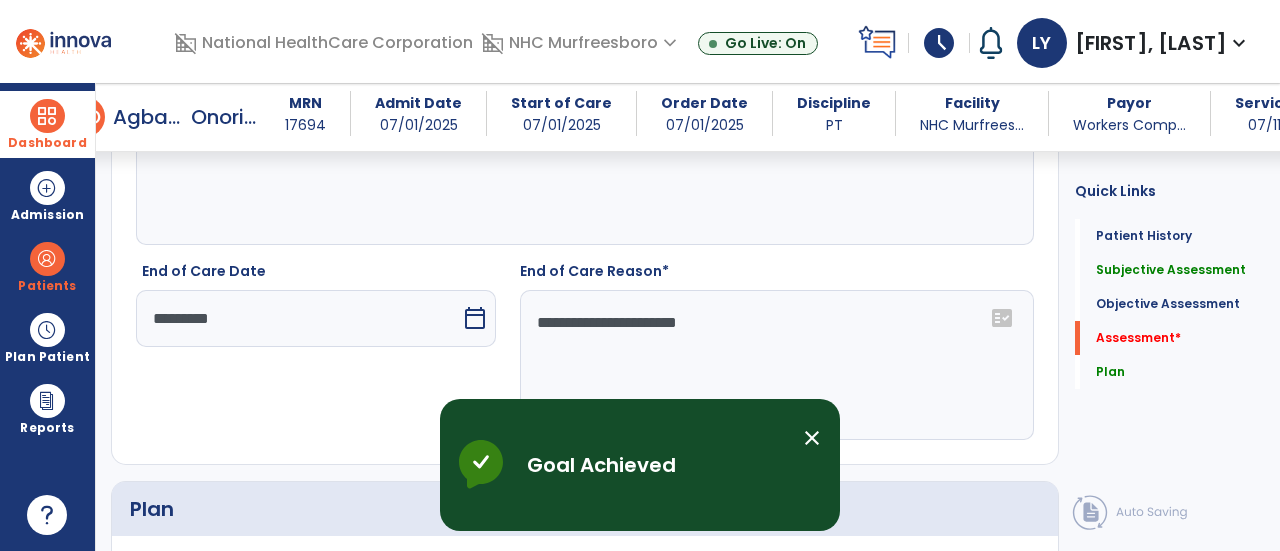 click on "**********" 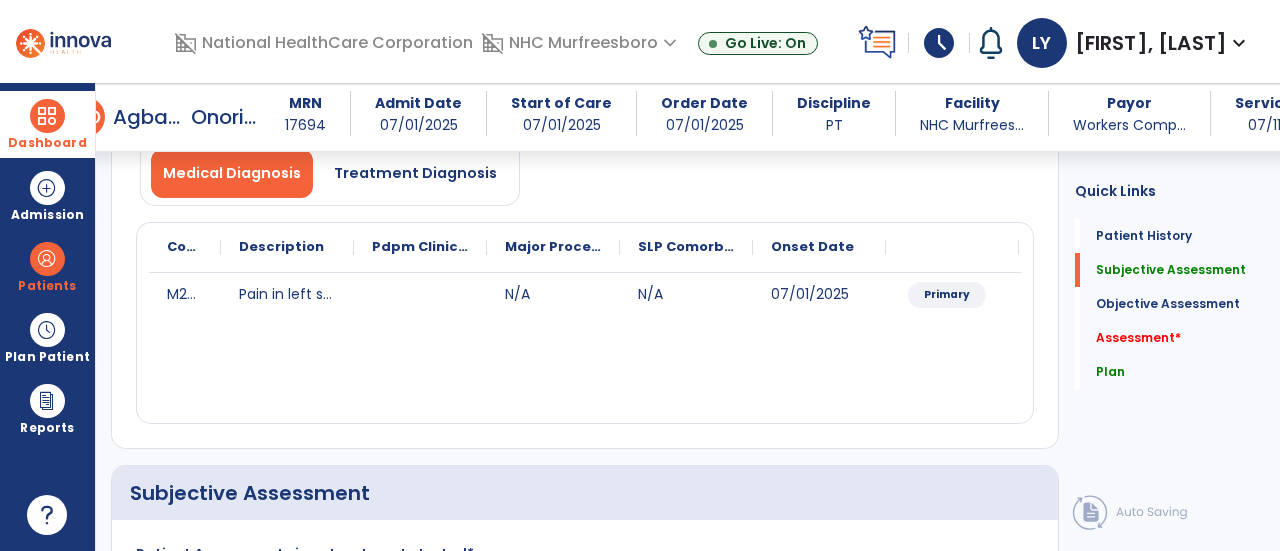 scroll, scrollTop: 400, scrollLeft: 0, axis: vertical 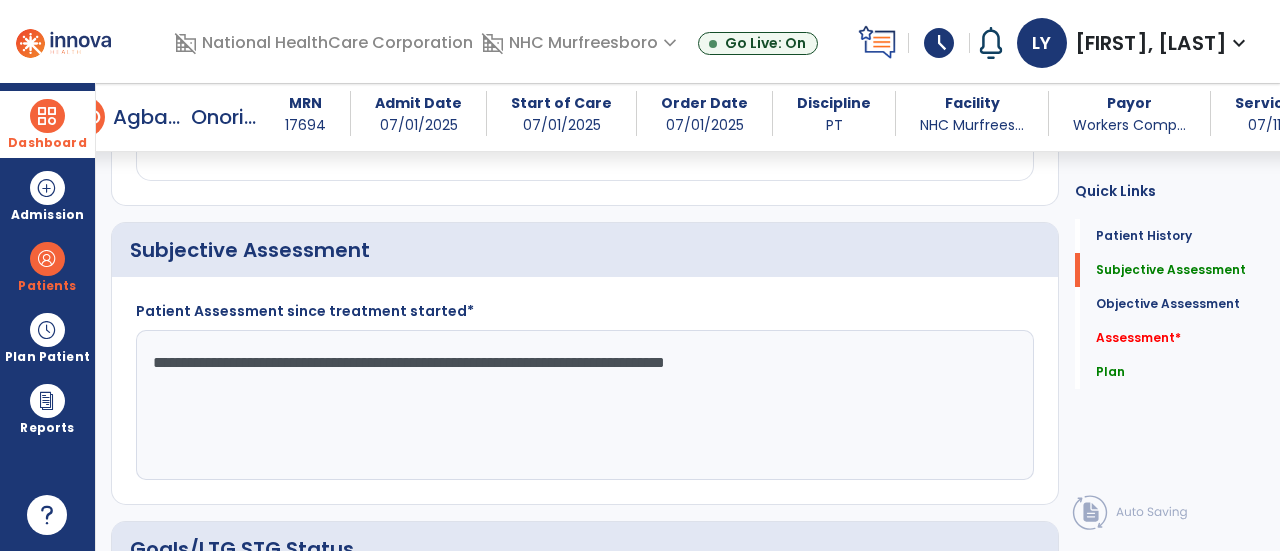 type on "**********" 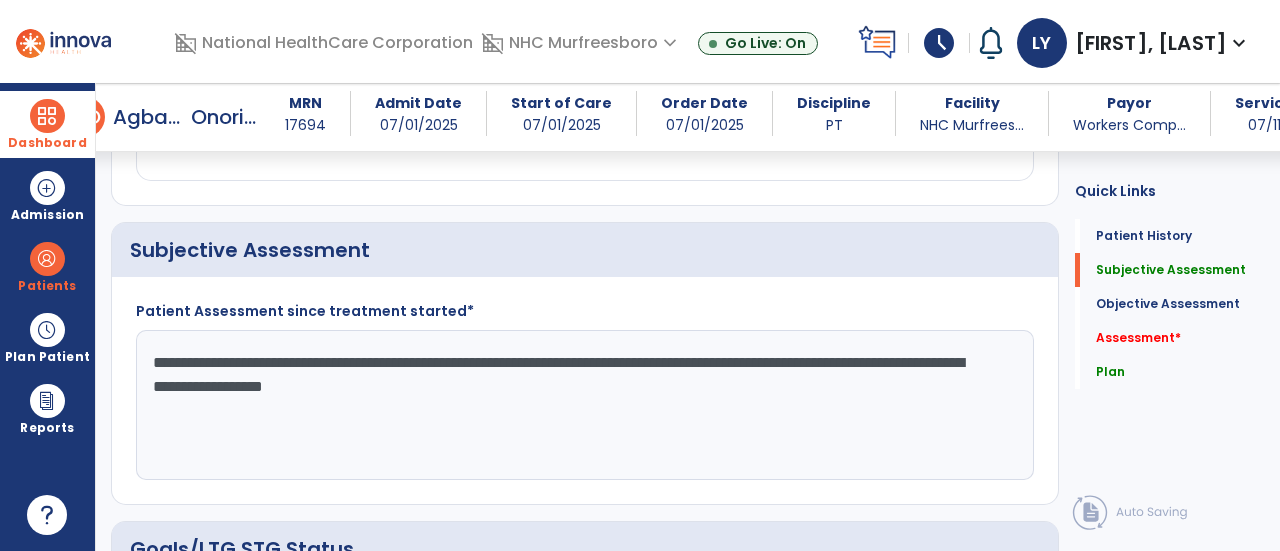 drag, startPoint x: 437, startPoint y: 384, endPoint x: 365, endPoint y: 382, distance: 72.02777 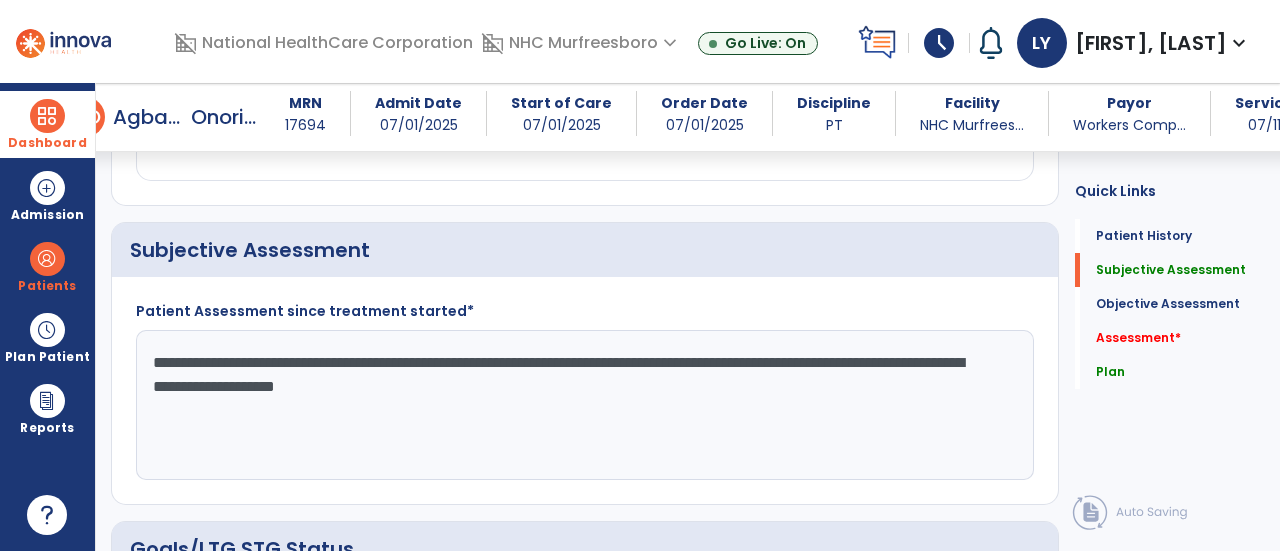 type on "**********" 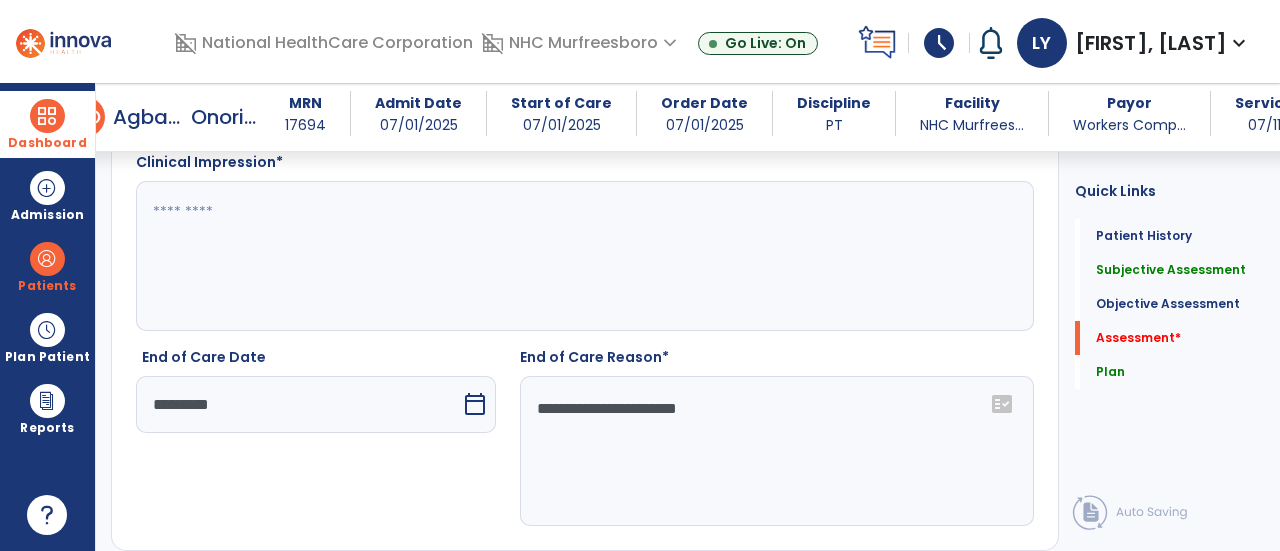 scroll, scrollTop: 1700, scrollLeft: 0, axis: vertical 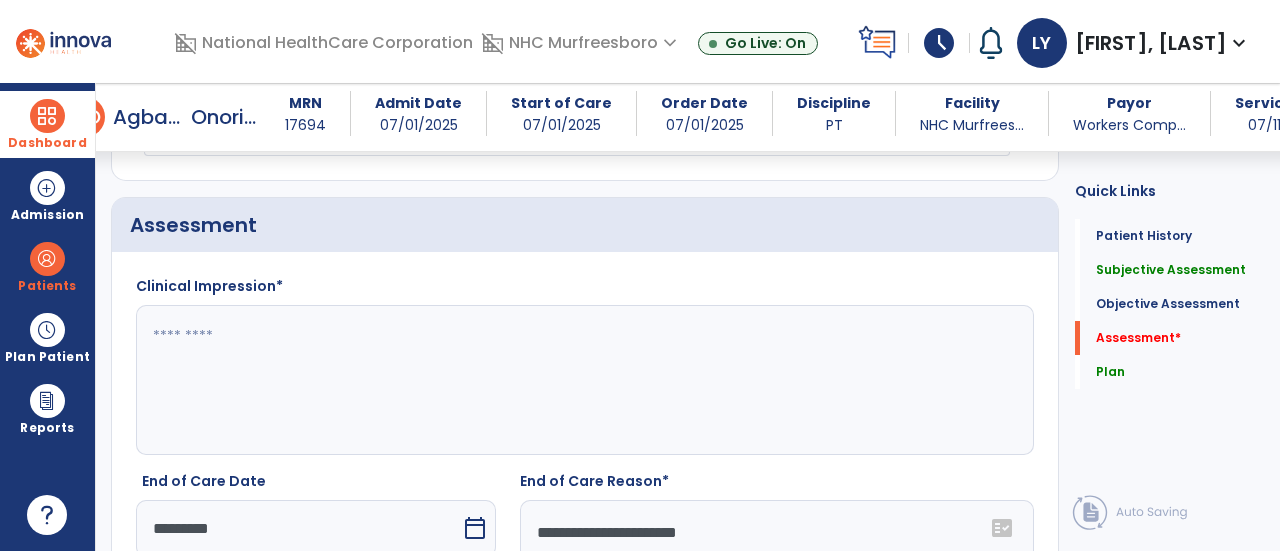 paste on "**********" 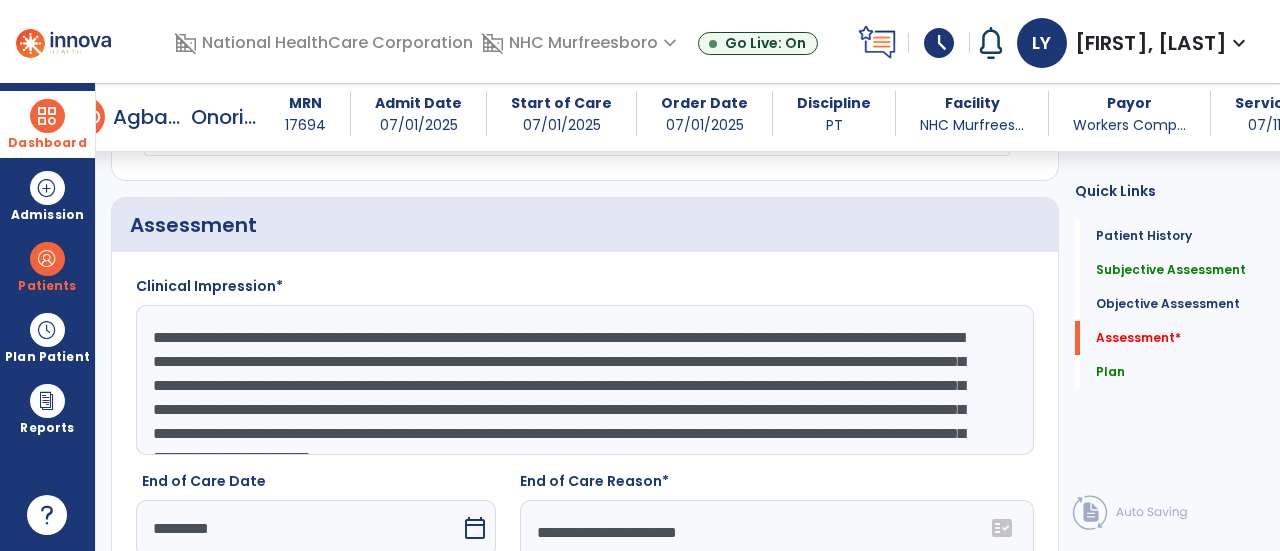 scroll, scrollTop: 38, scrollLeft: 0, axis: vertical 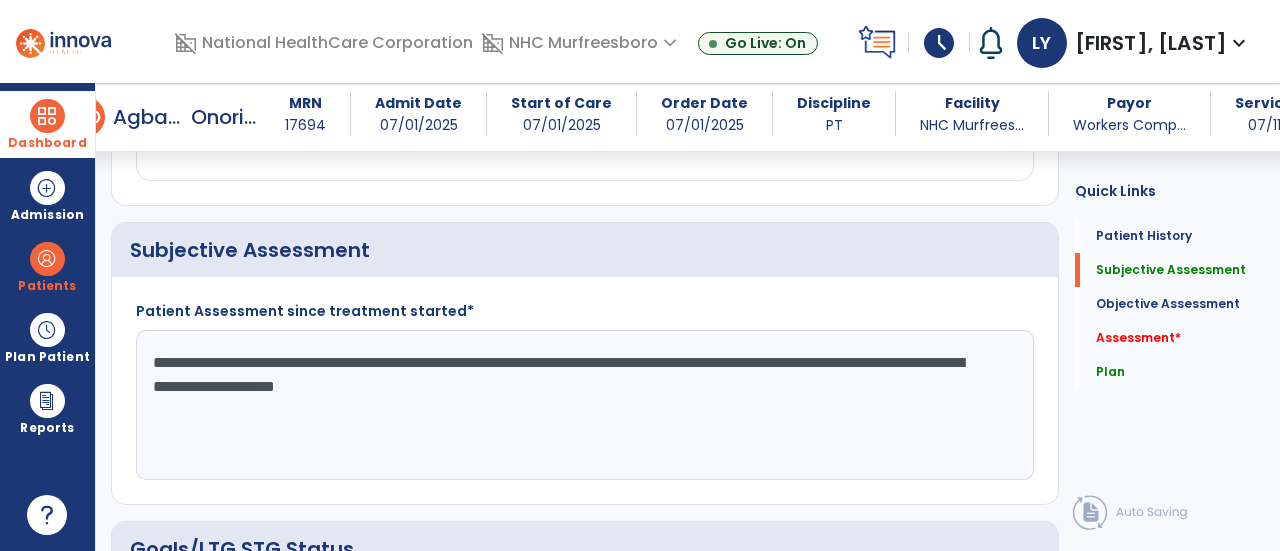 type on "**********" 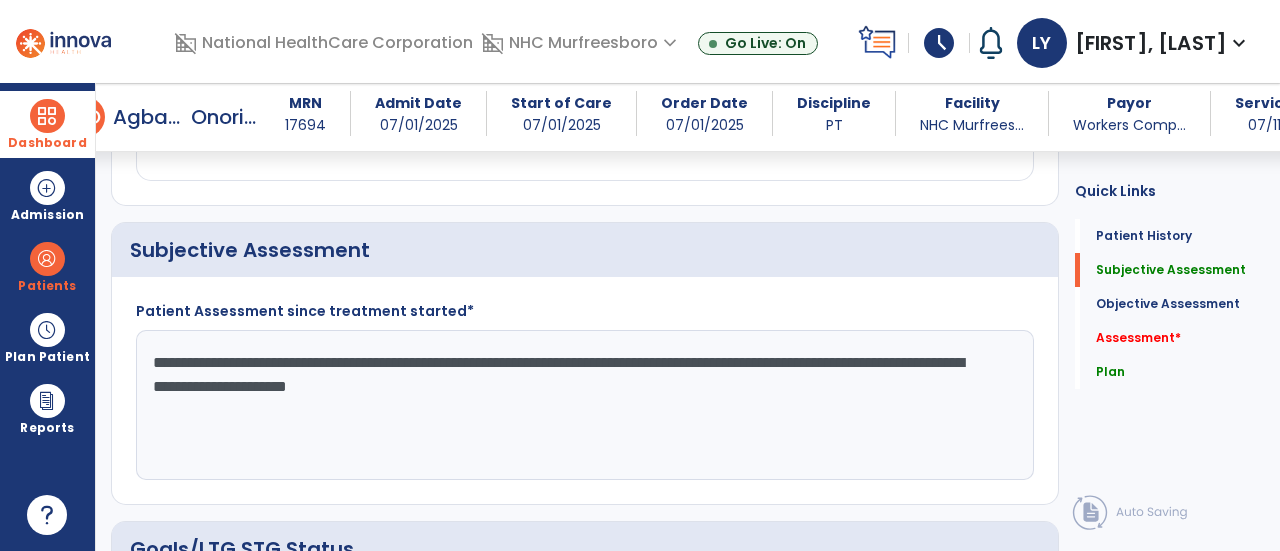 click on "**********" 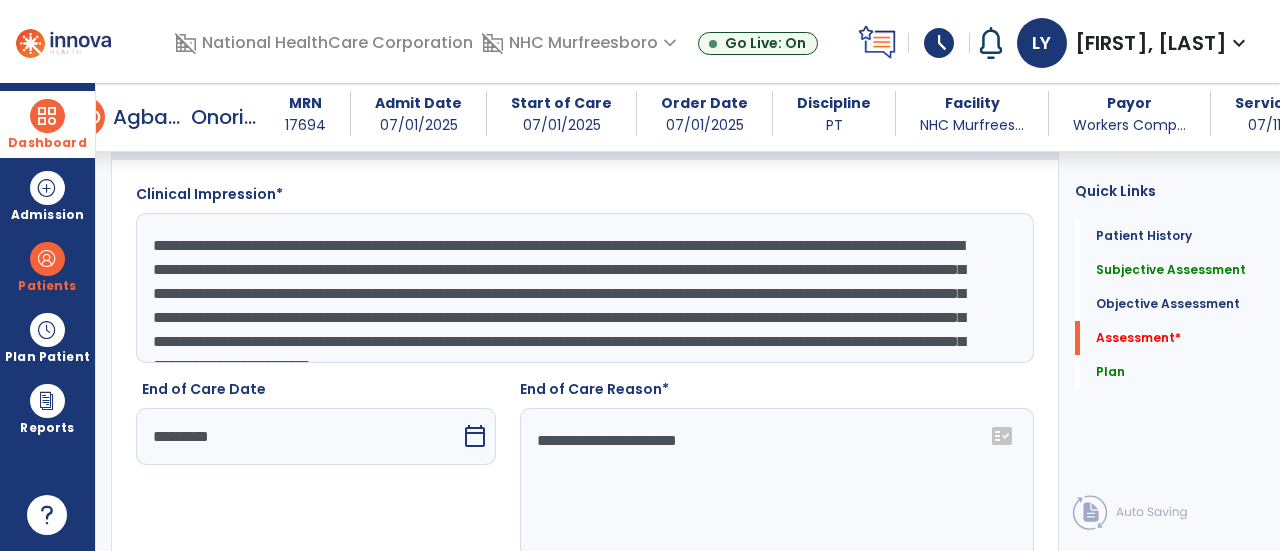 scroll, scrollTop: 1800, scrollLeft: 0, axis: vertical 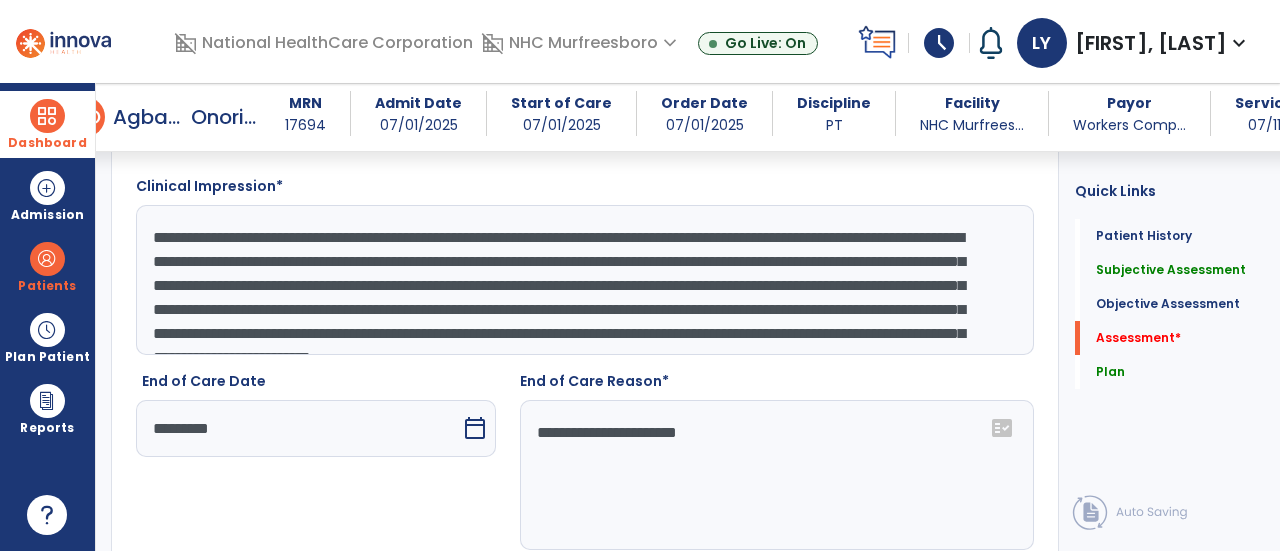 type on "**********" 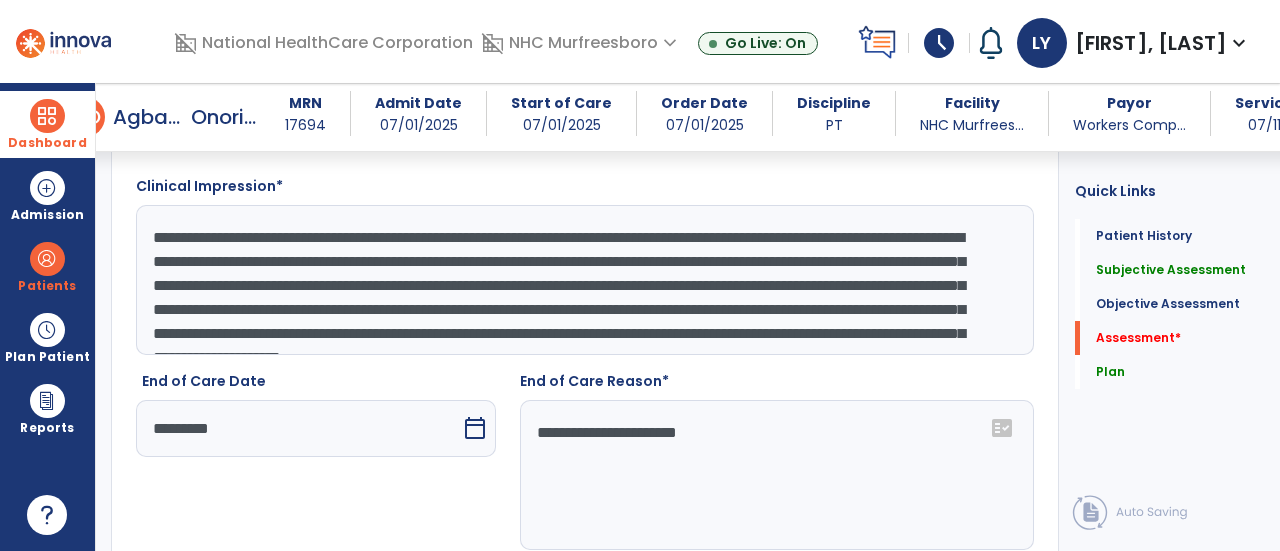 scroll, scrollTop: 45, scrollLeft: 0, axis: vertical 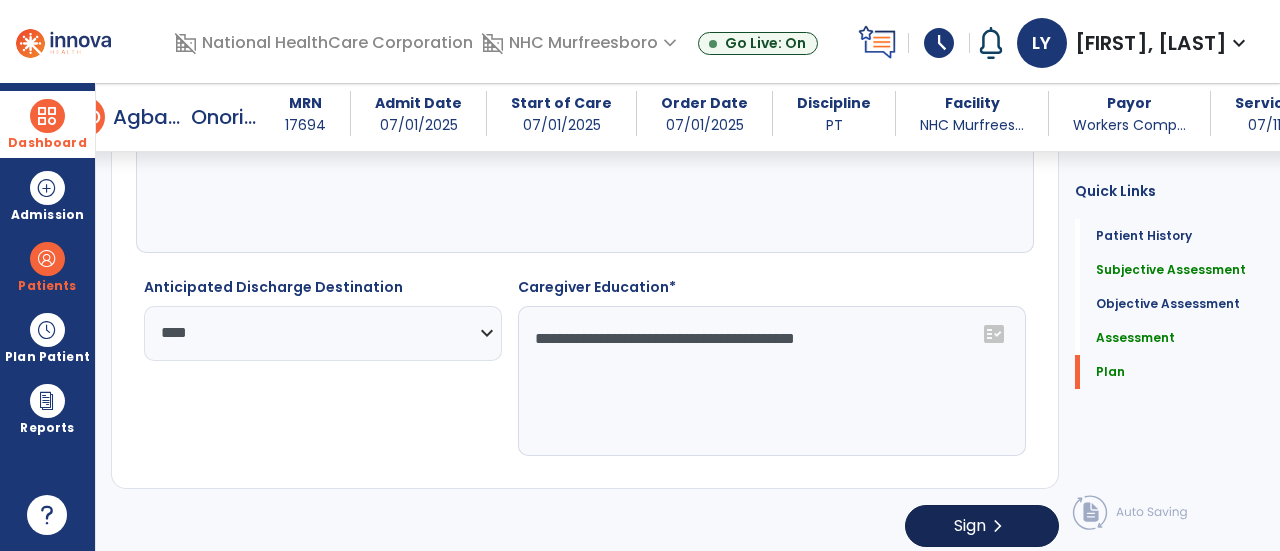 type on "**********" 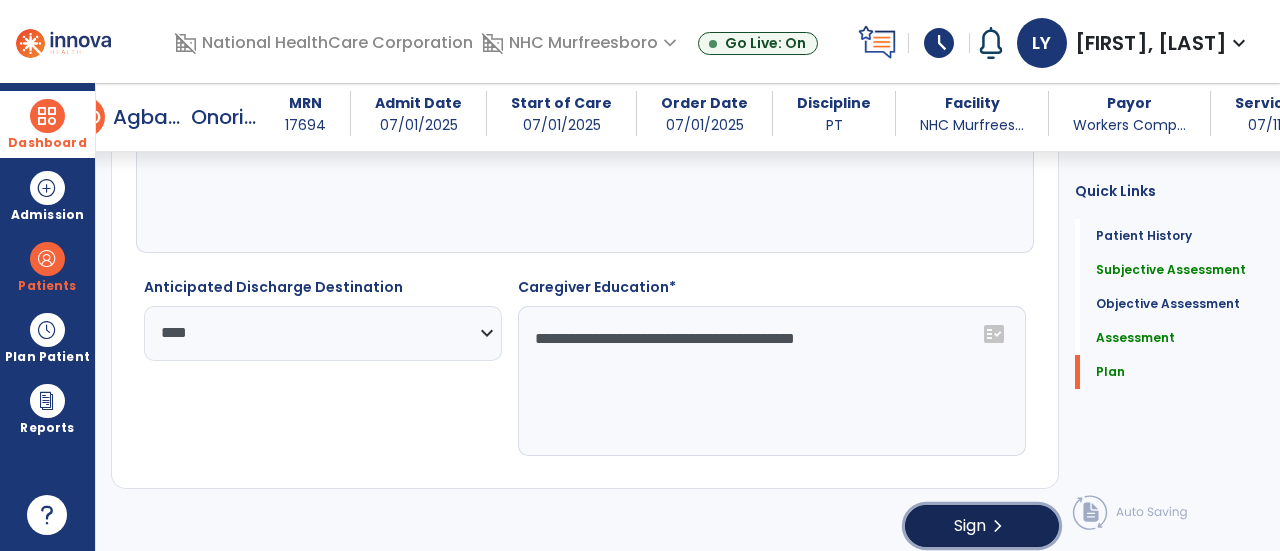click on "Sign  chevron_right" 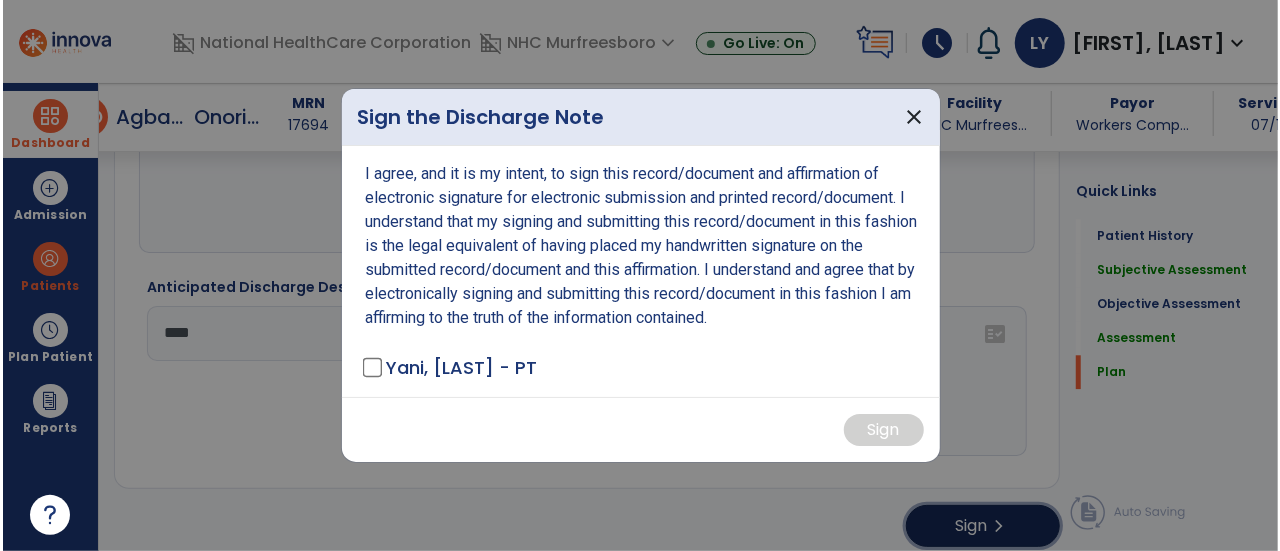 scroll, scrollTop: 2412, scrollLeft: 0, axis: vertical 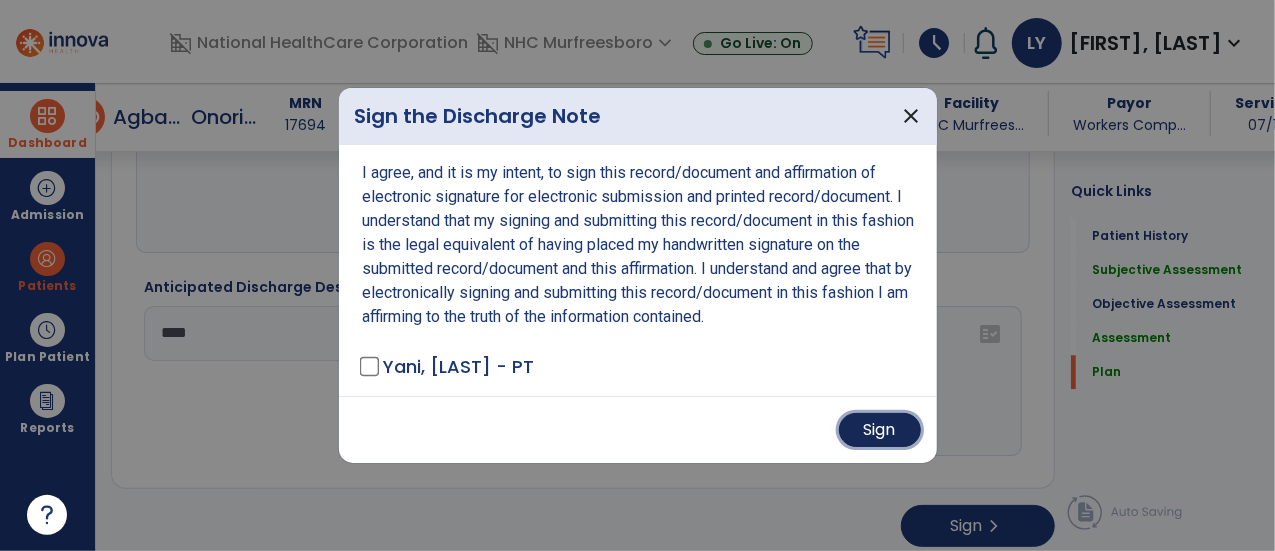 click on "Sign" at bounding box center (880, 430) 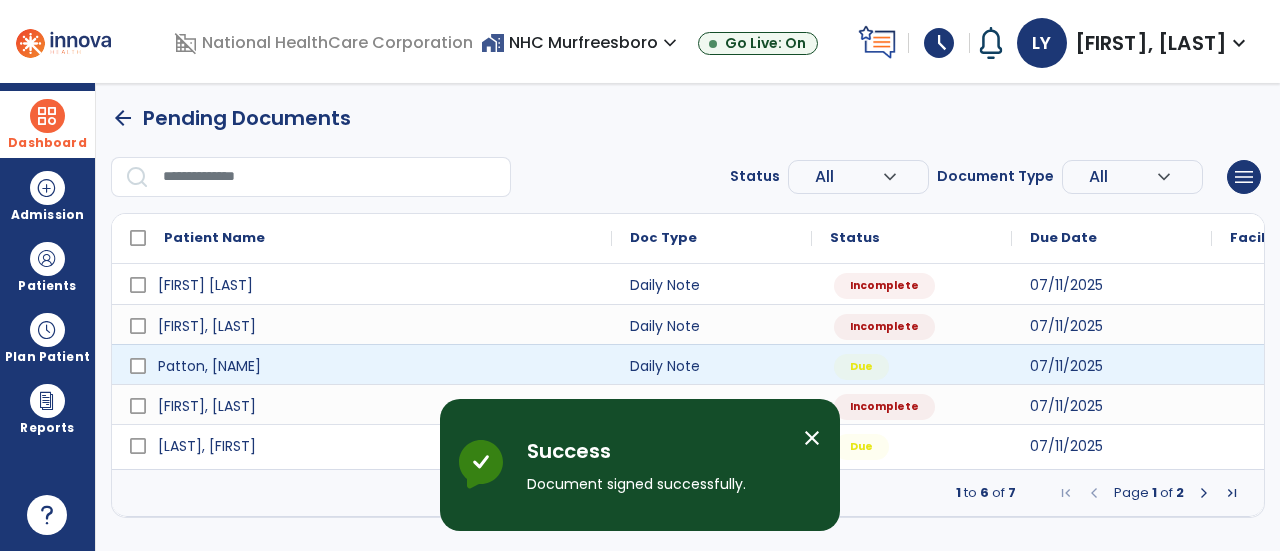scroll, scrollTop: 0, scrollLeft: 0, axis: both 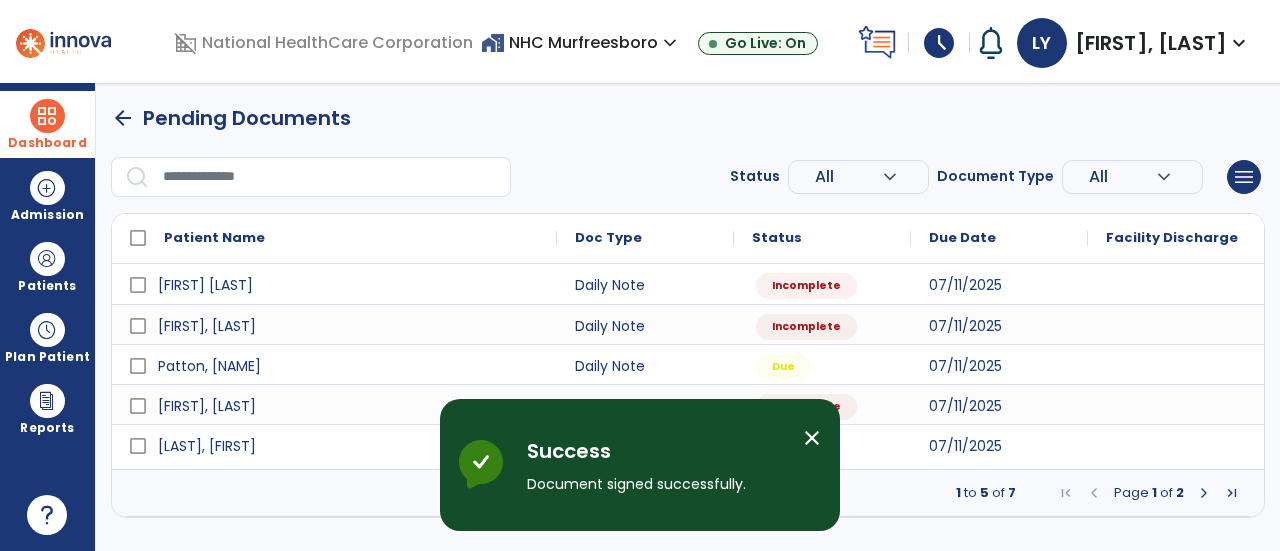 click at bounding box center (1204, 493) 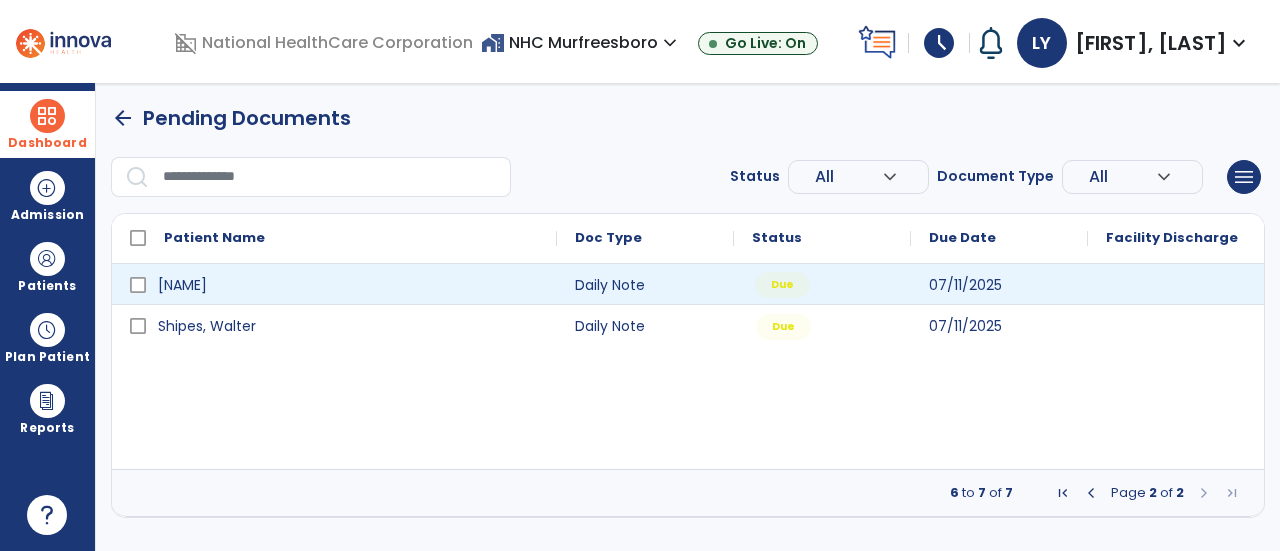 click on "Due" at bounding box center [822, 284] 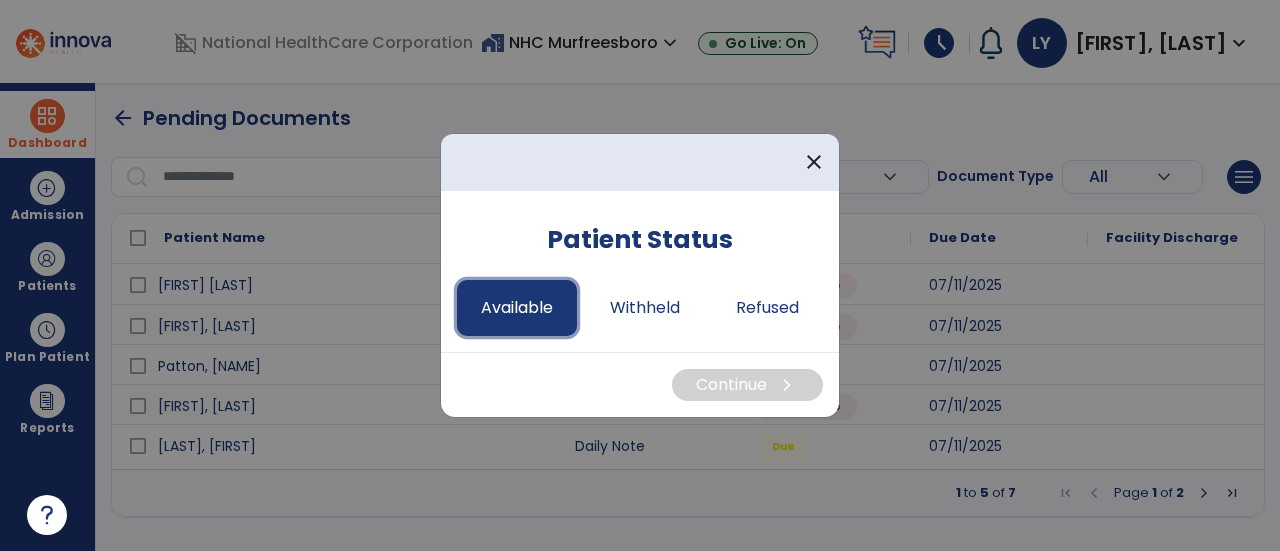 click on "Available" at bounding box center [517, 308] 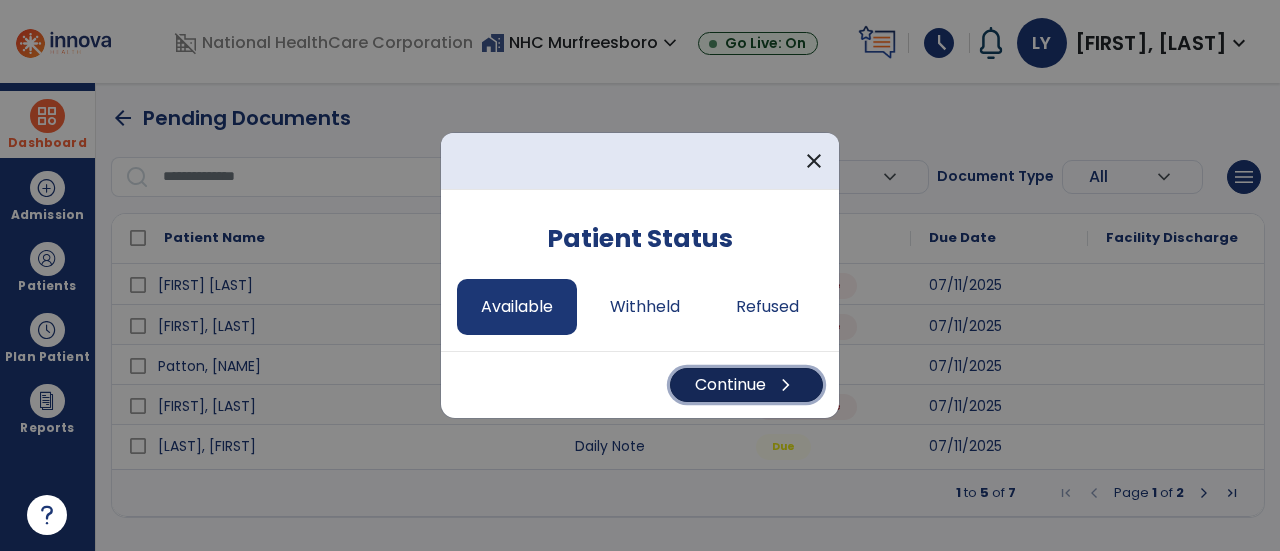 click on "Continue   chevron_right" at bounding box center (746, 385) 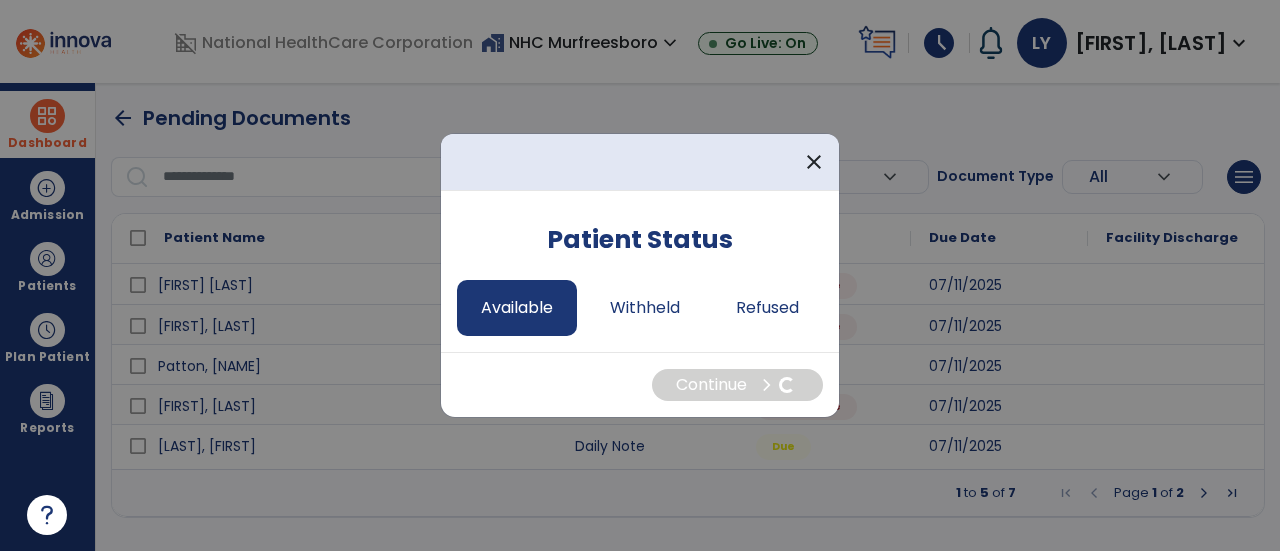 select on "*" 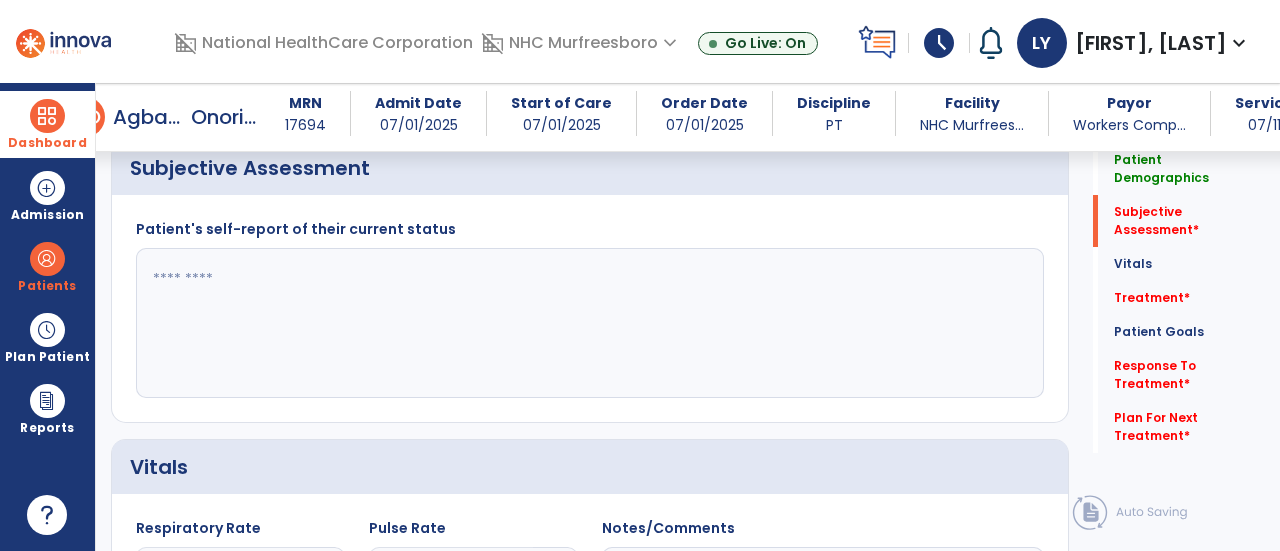 scroll, scrollTop: 500, scrollLeft: 0, axis: vertical 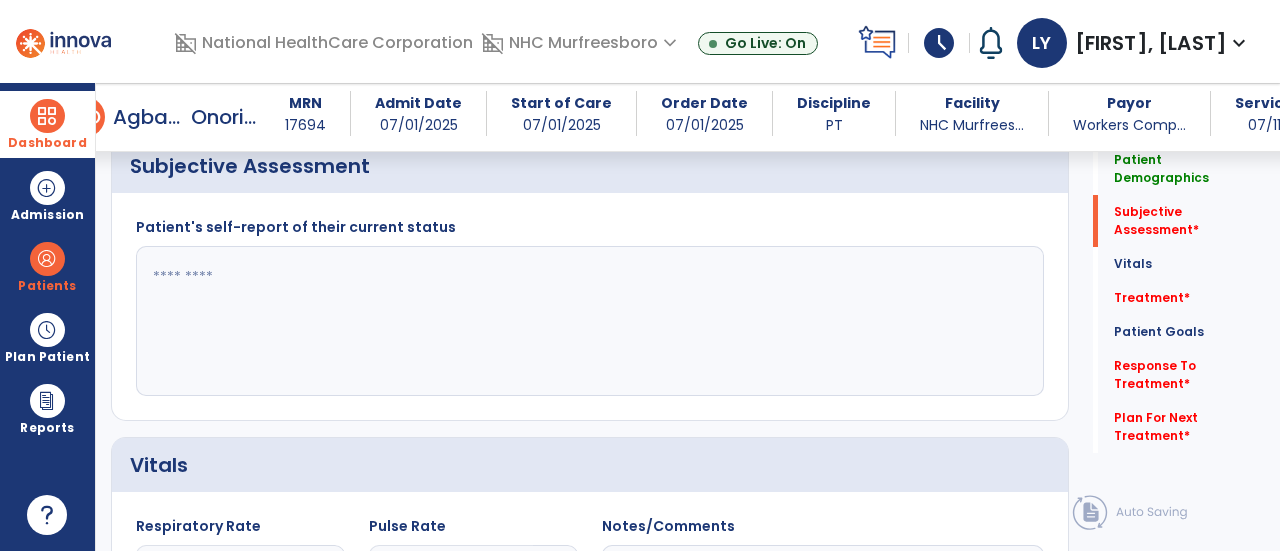 click on "Patient's self-report of their current status" 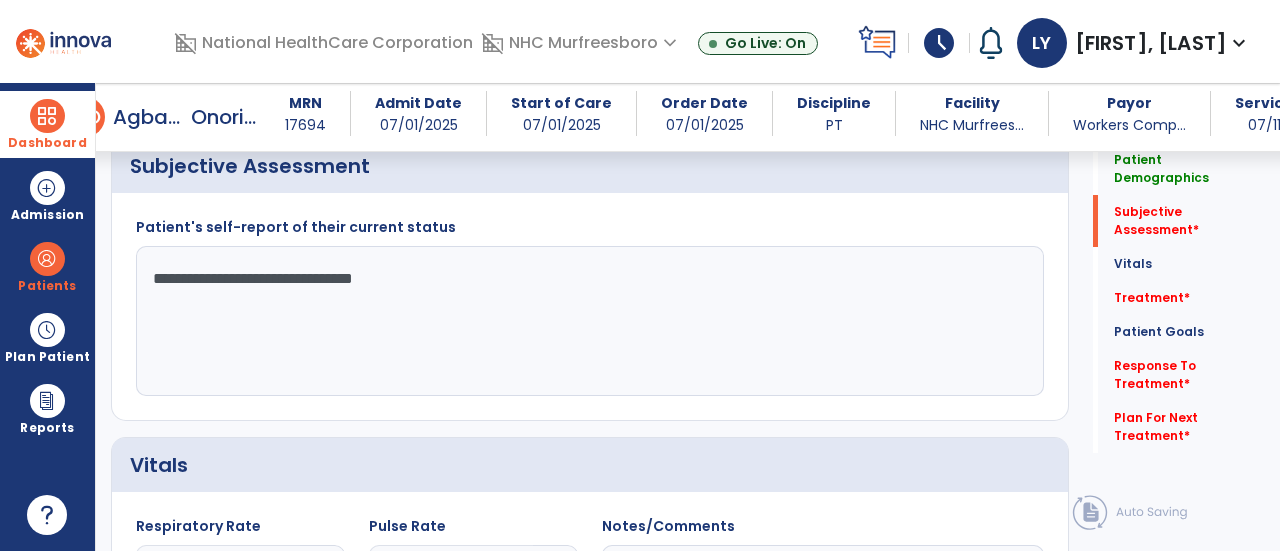 click on "**********" 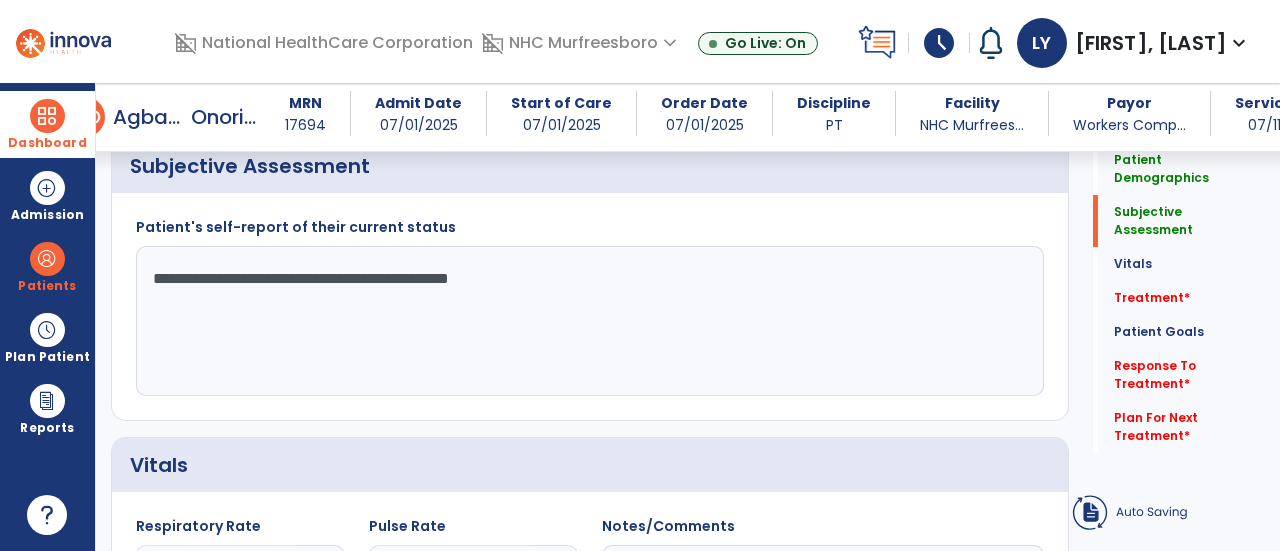 click on "**********" 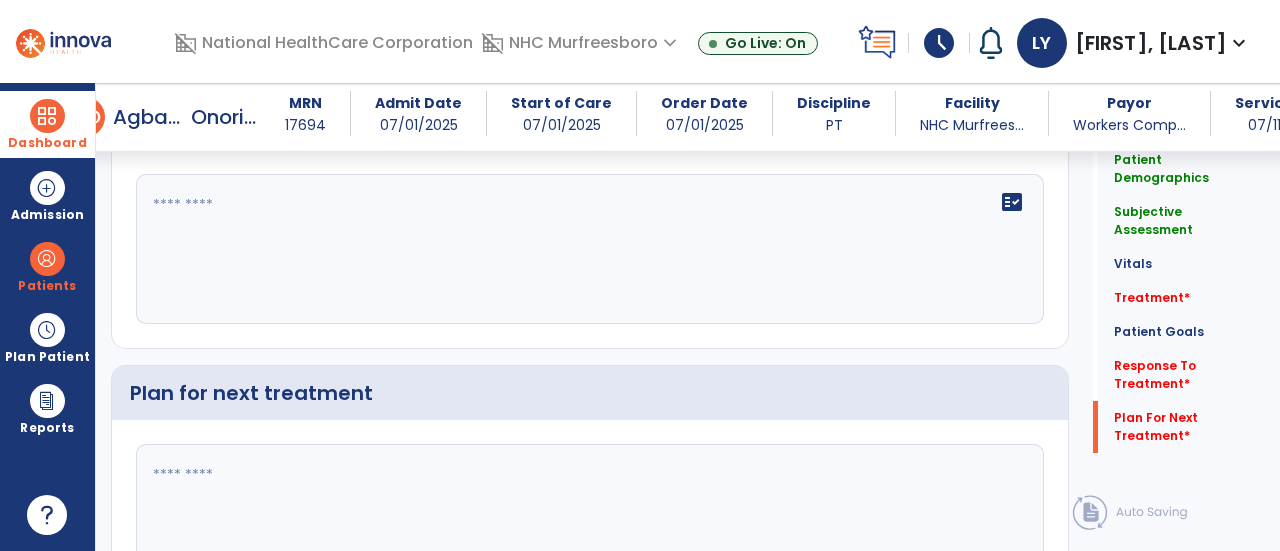 scroll, scrollTop: 2378, scrollLeft: 0, axis: vertical 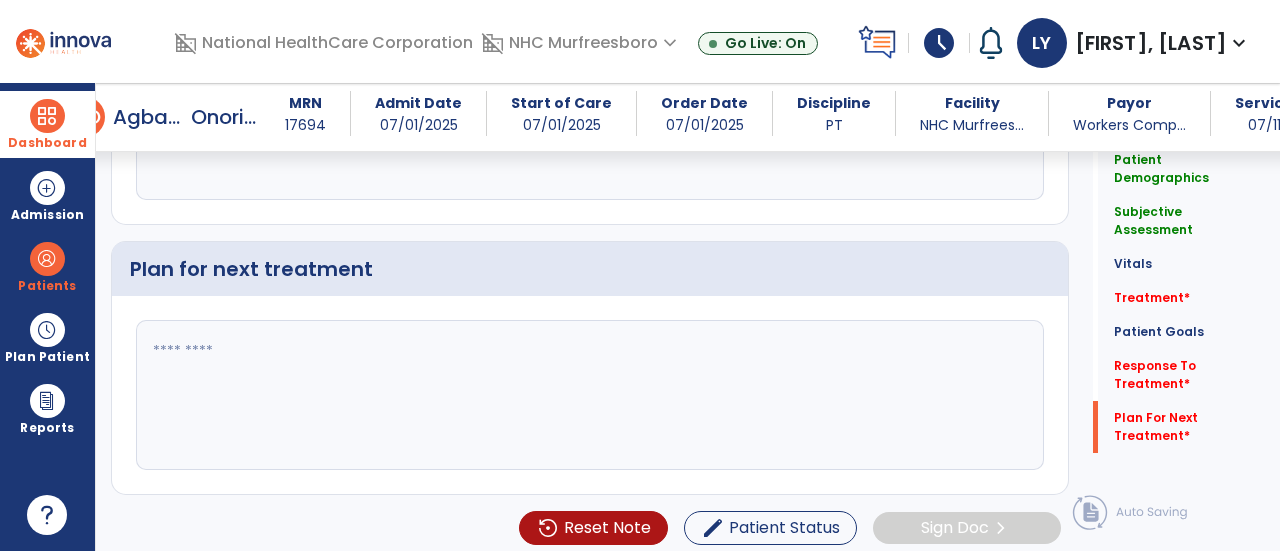 type on "**********" 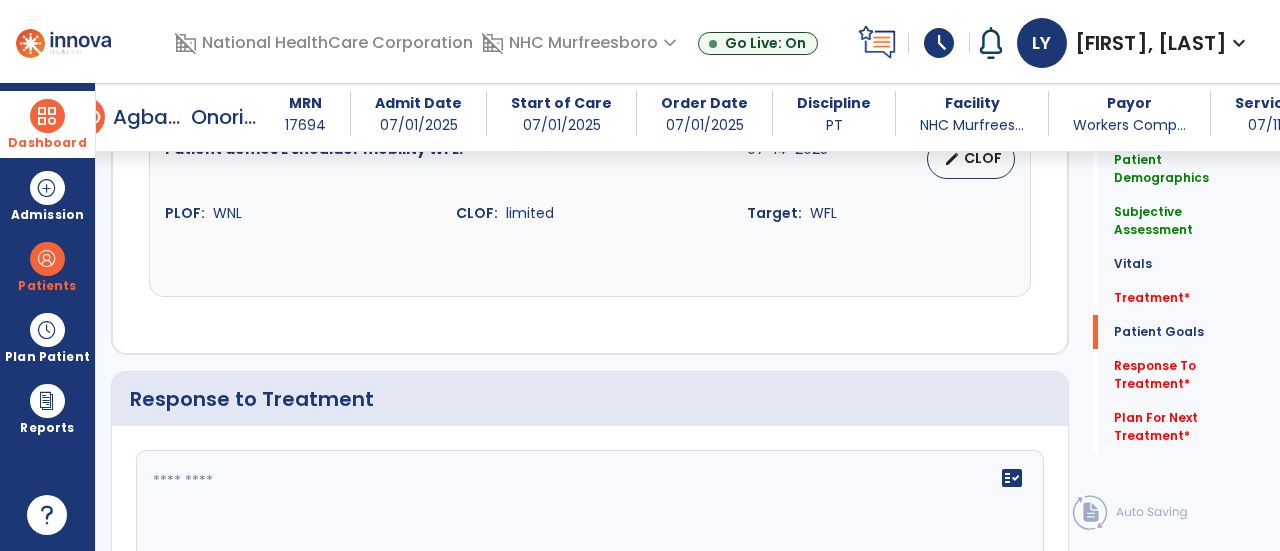 scroll, scrollTop: 2078, scrollLeft: 0, axis: vertical 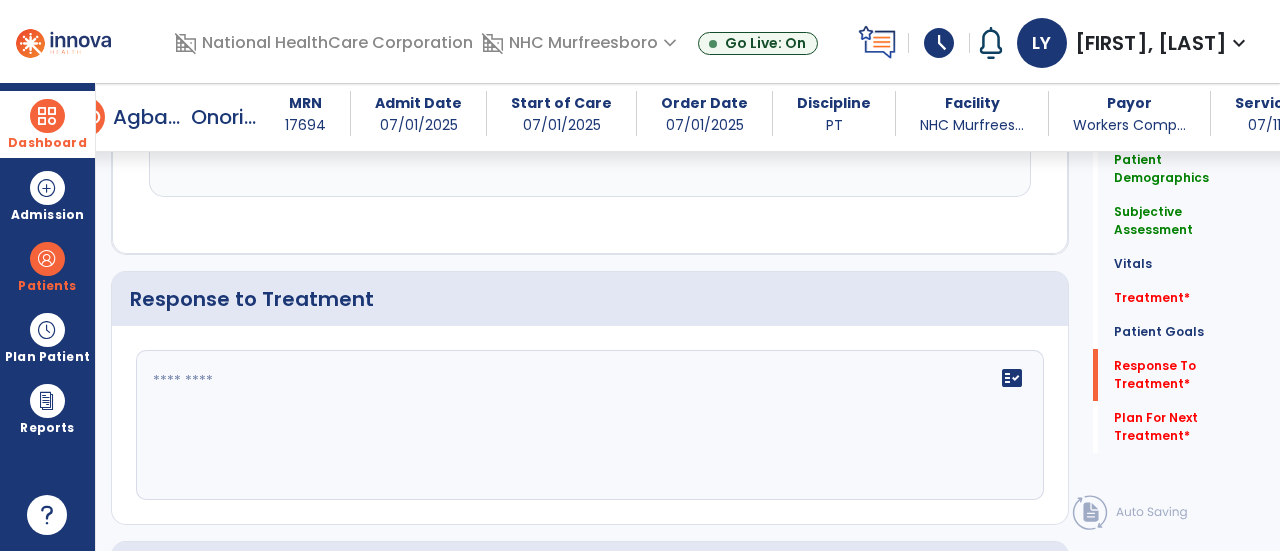 type on "**********" 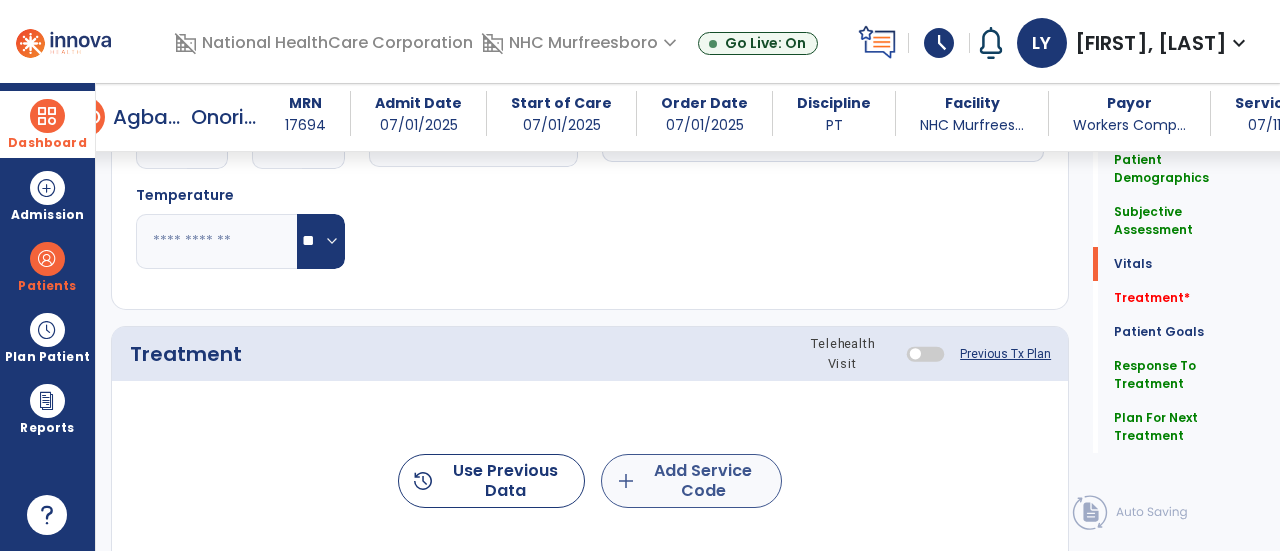 scroll, scrollTop: 1078, scrollLeft: 0, axis: vertical 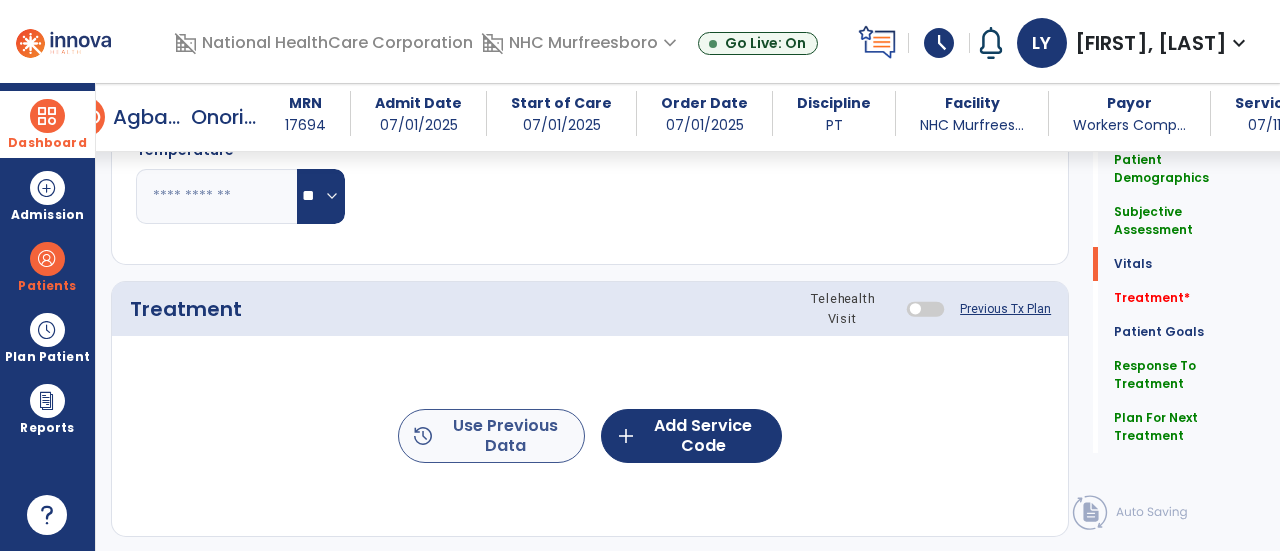 type on "**********" 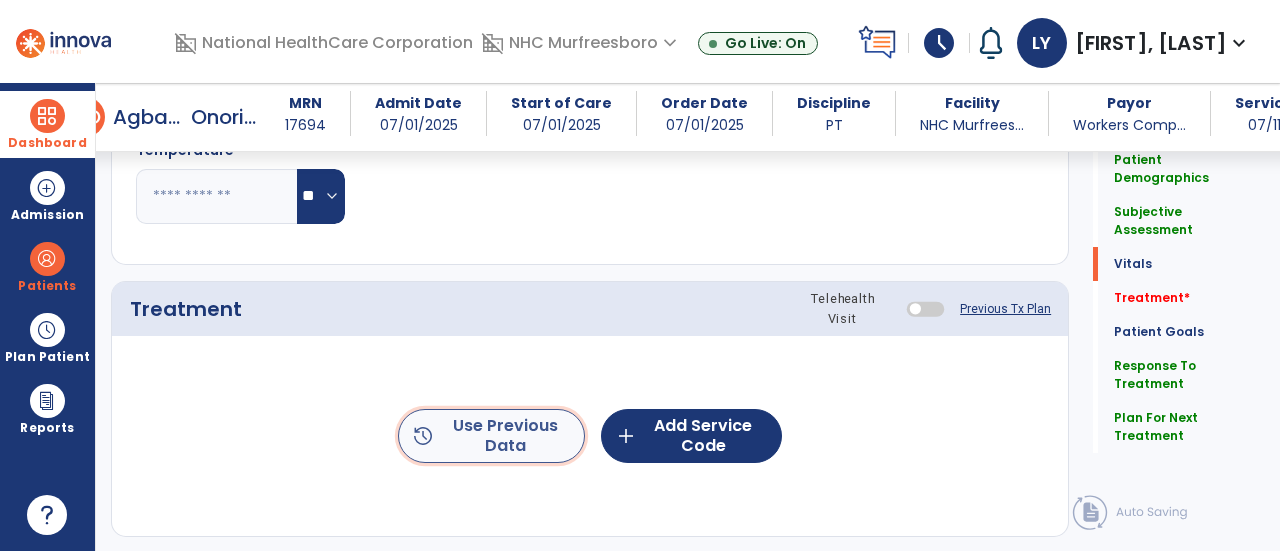 click on "history  Use Previous Data" 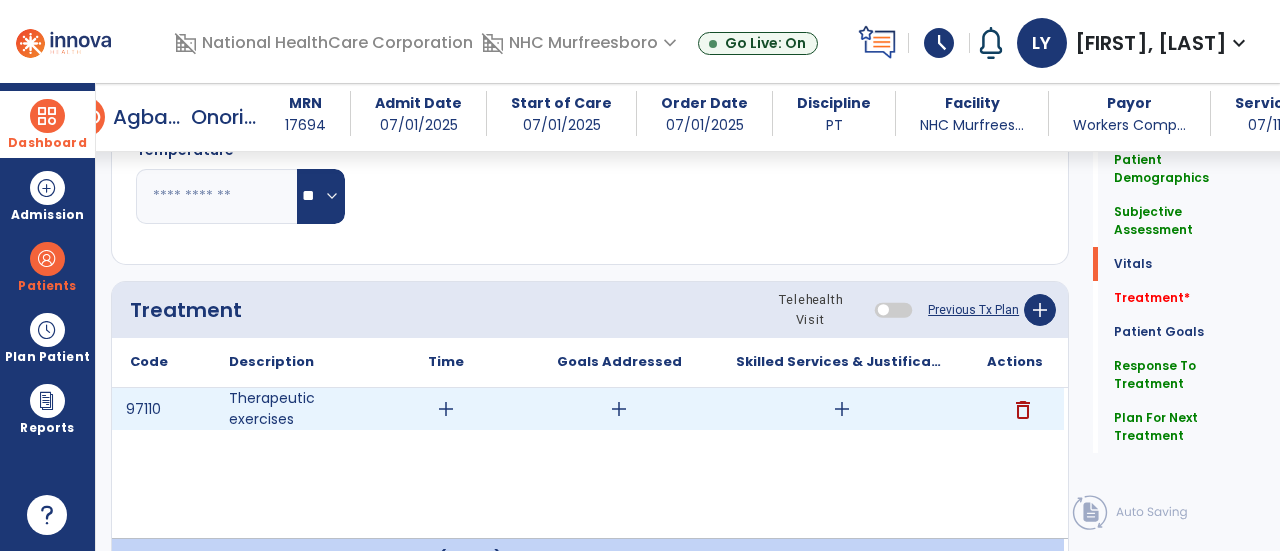click on "add" at bounding box center (841, 409) 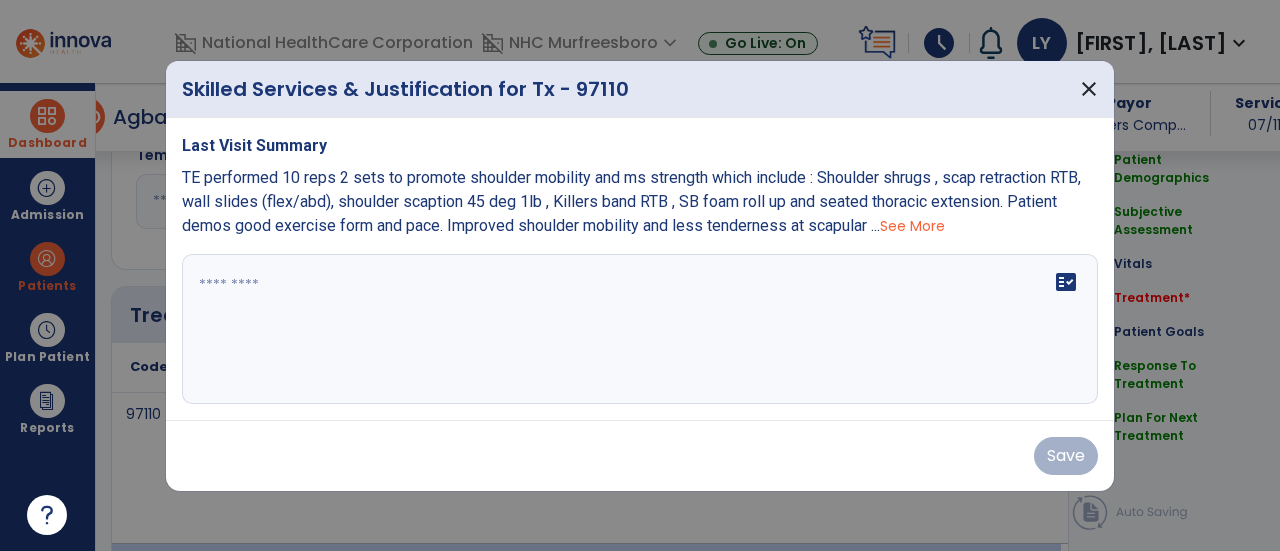 scroll, scrollTop: 1078, scrollLeft: 0, axis: vertical 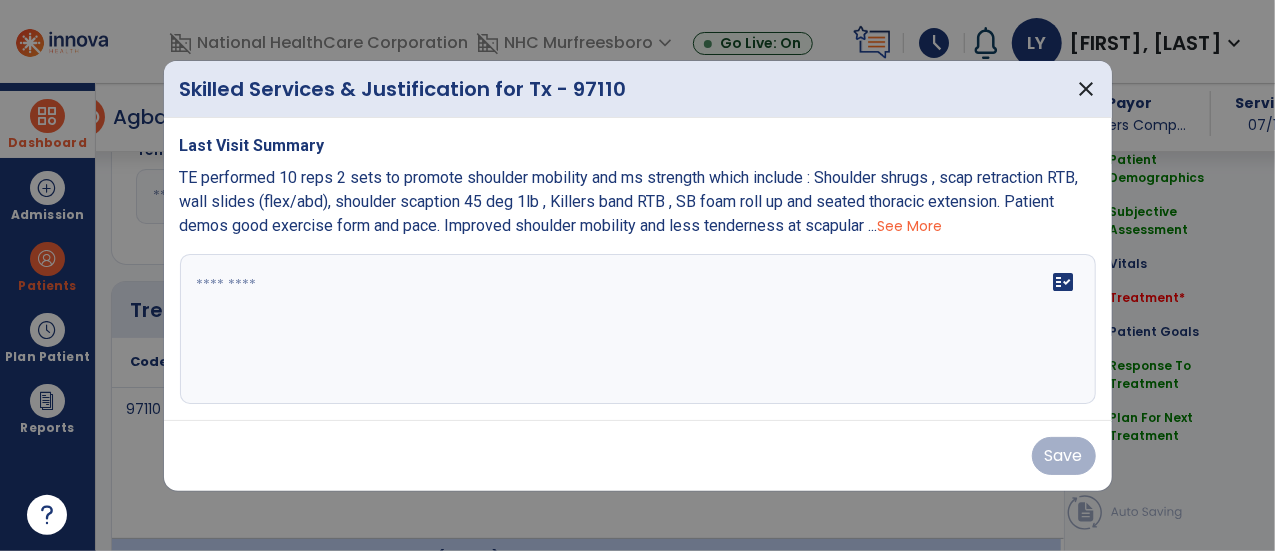 click on "See More" at bounding box center [910, 226] 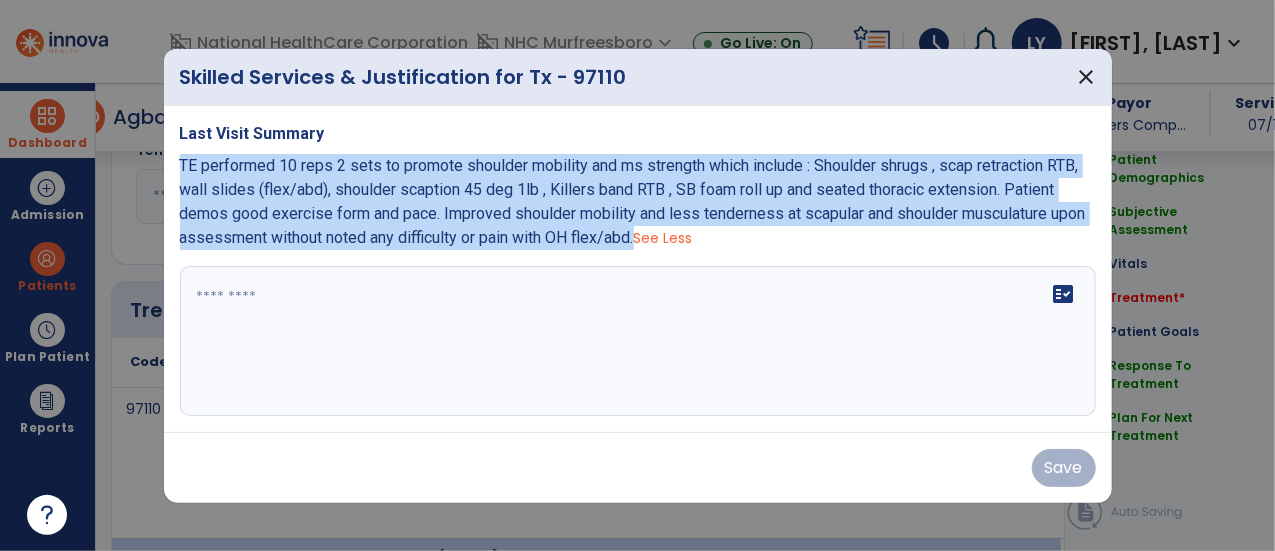 drag, startPoint x: 612, startPoint y: 241, endPoint x: 179, endPoint y: 165, distance: 439.61914 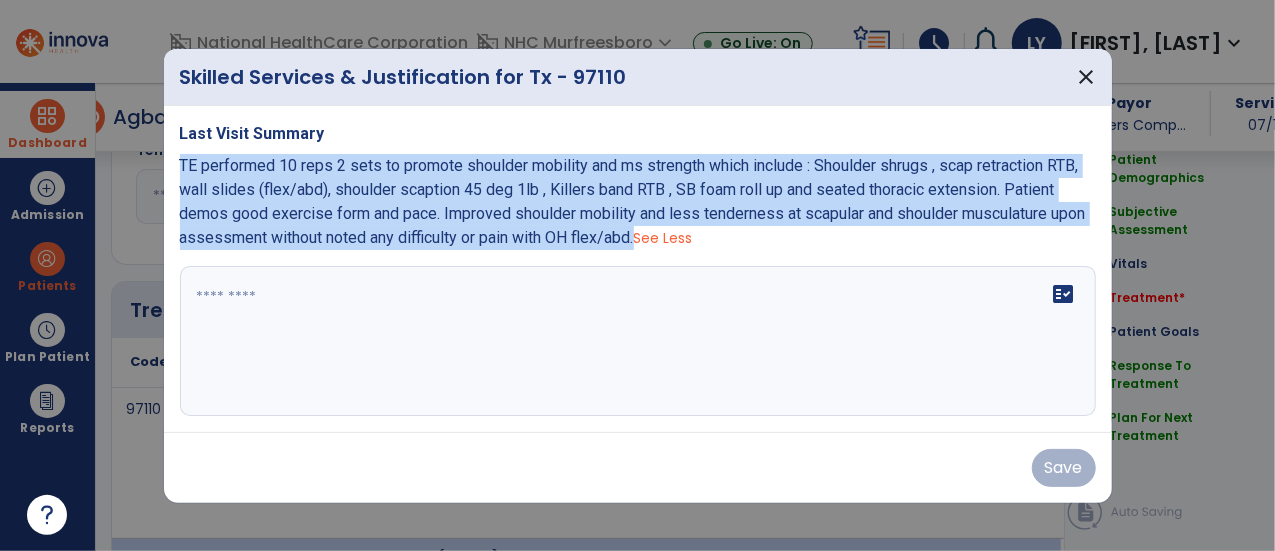 click on "TE performed 10 reps 2 sets to promote shoulder mobility and ms strength which include : Shoulder shrugs , scap retraction RTB, wall slides (flex/abd), shoulder scaption 45 deg 1lb , Killers band RTB , SB foam roll up and seated thoracic extension. Patient demos good exercise form and pace. Improved shoulder mobility and less tenderness at scapular and shoulder musculature upon assessment without noted any difficulty or pain with OH flex/abd." at bounding box center (633, 201) 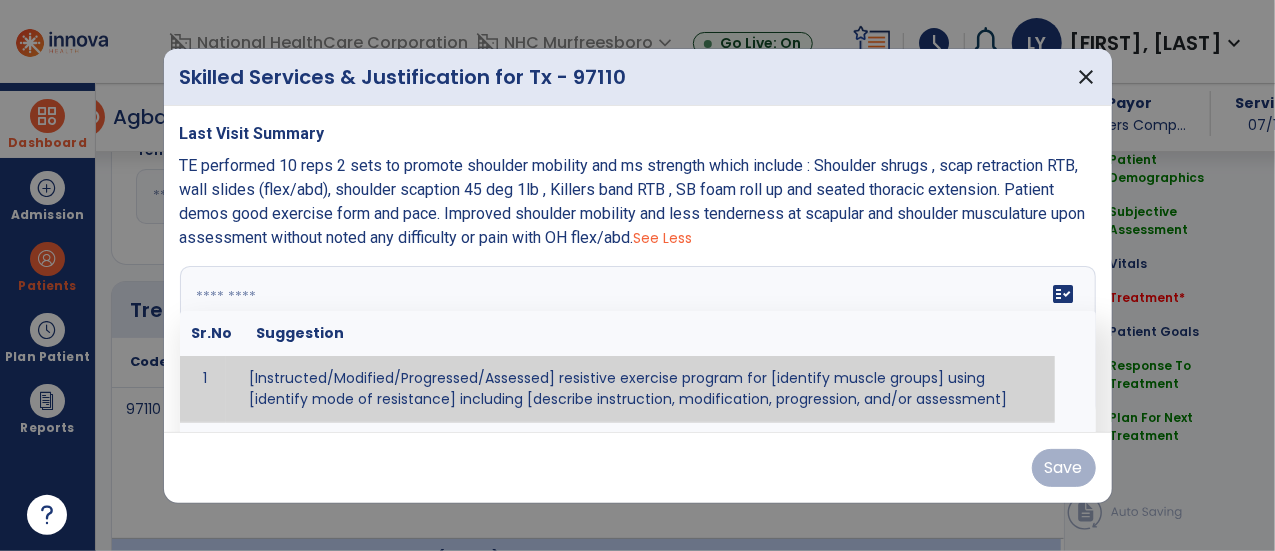 click at bounding box center (636, 341) 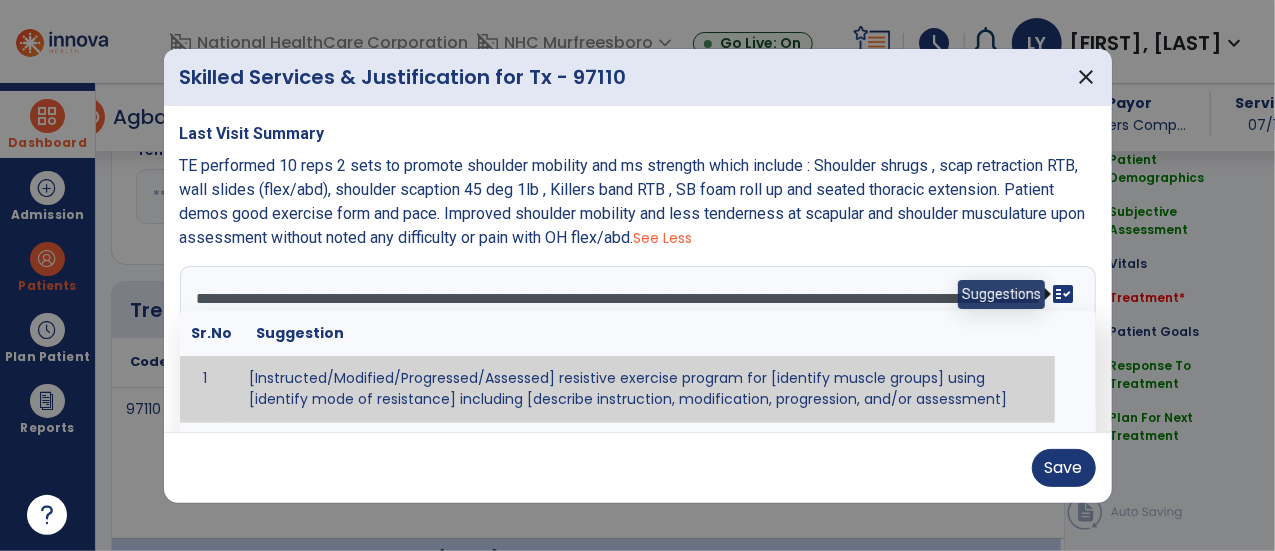 click on "fact_check" at bounding box center (1064, 294) 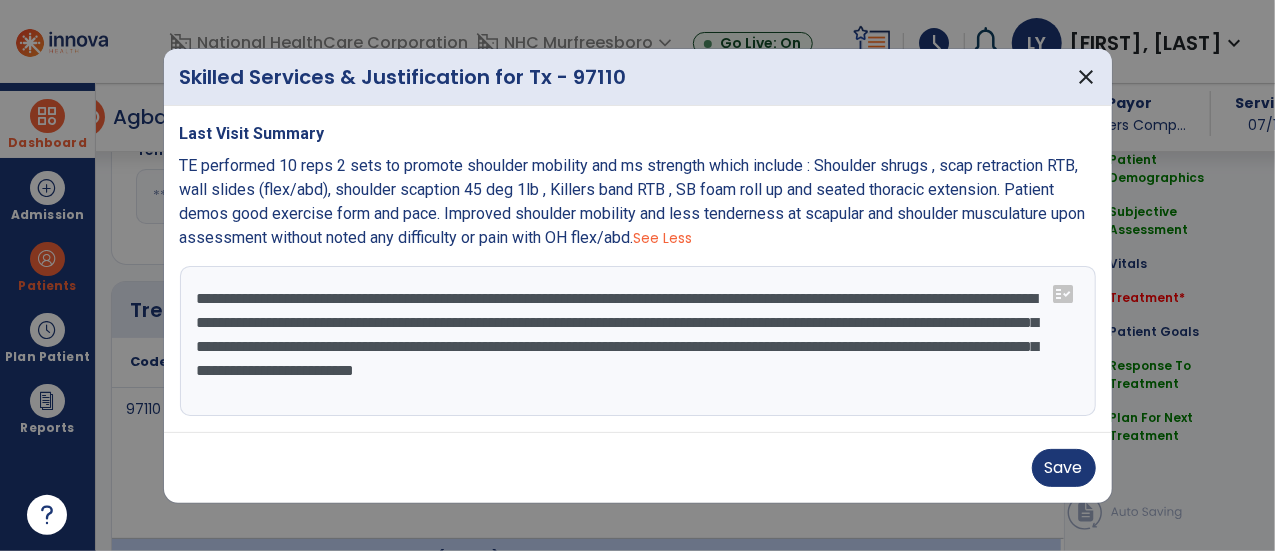drag, startPoint x: 804, startPoint y: 347, endPoint x: 1028, endPoint y: 422, distance: 236.22235 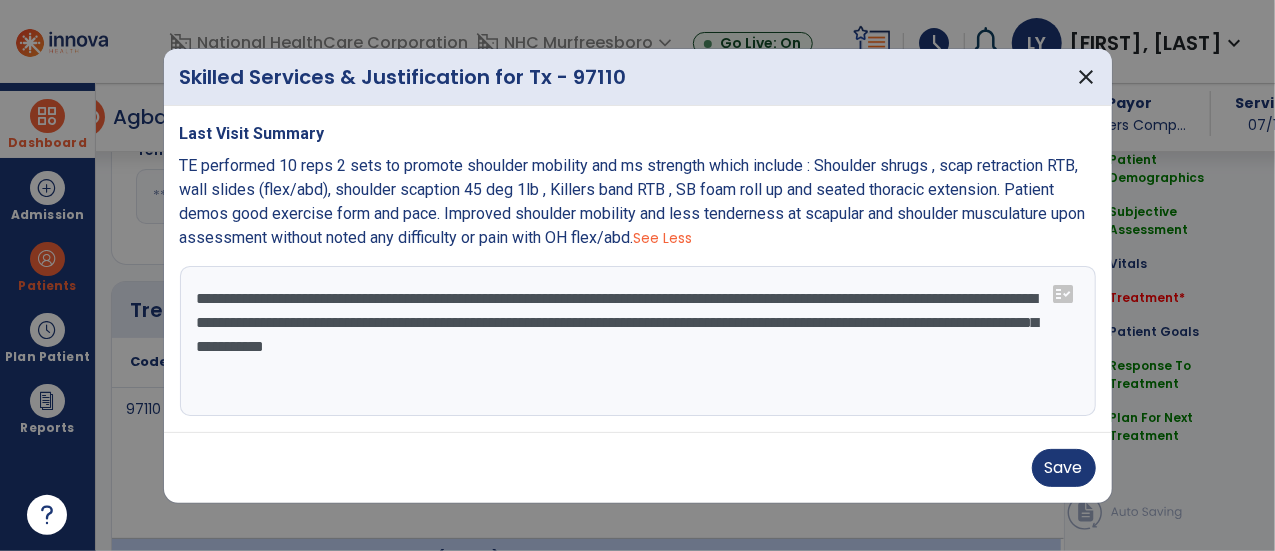 type on "**********" 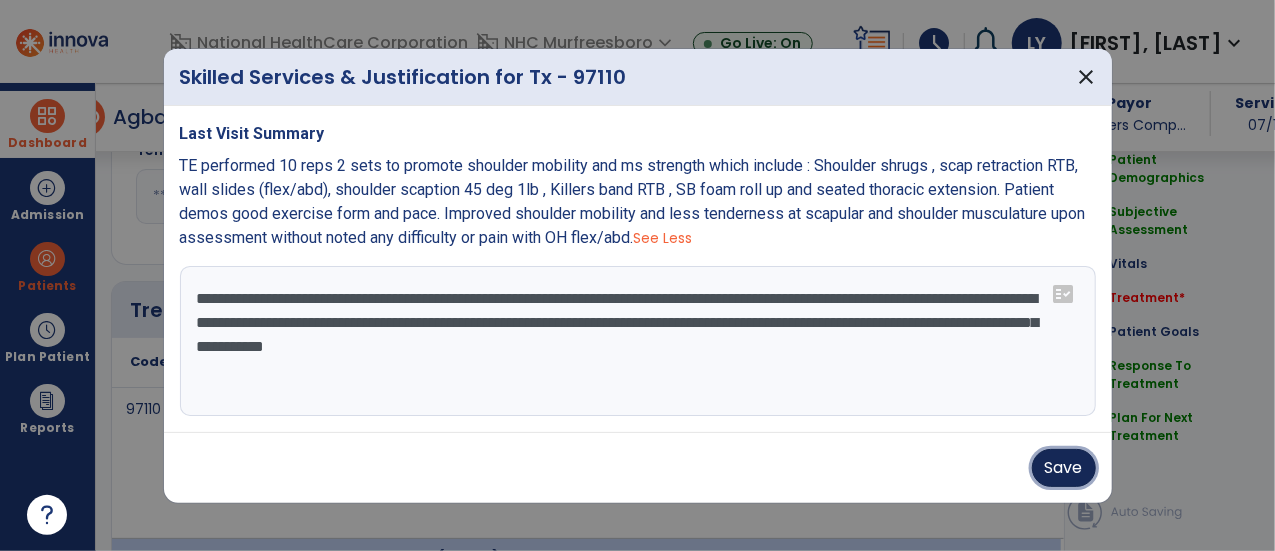 click on "Save" at bounding box center [1064, 468] 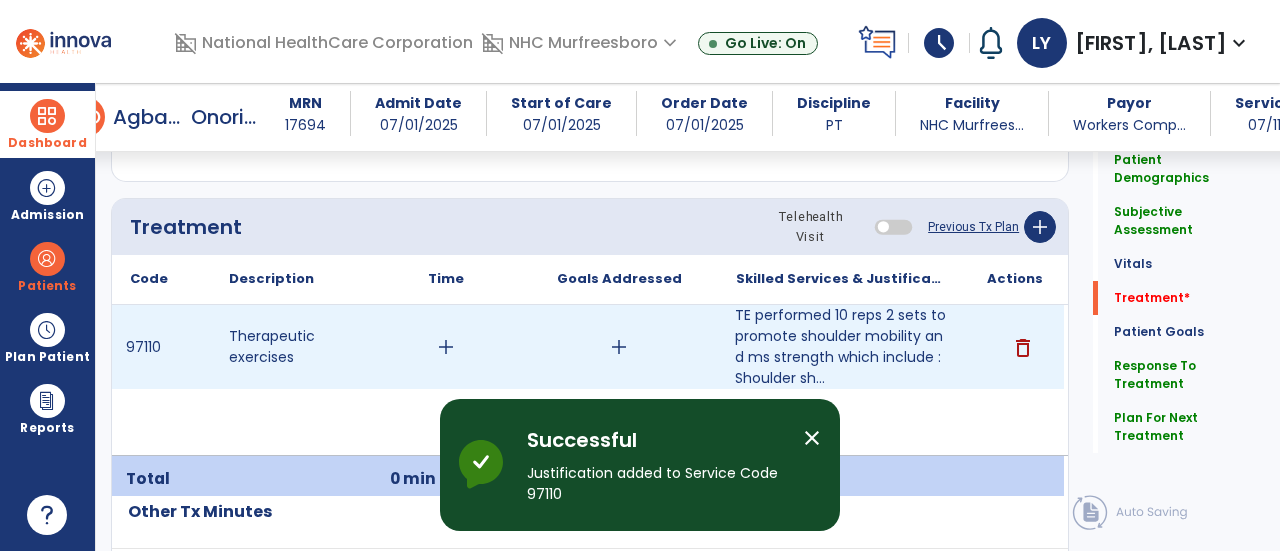 scroll, scrollTop: 1178, scrollLeft: 0, axis: vertical 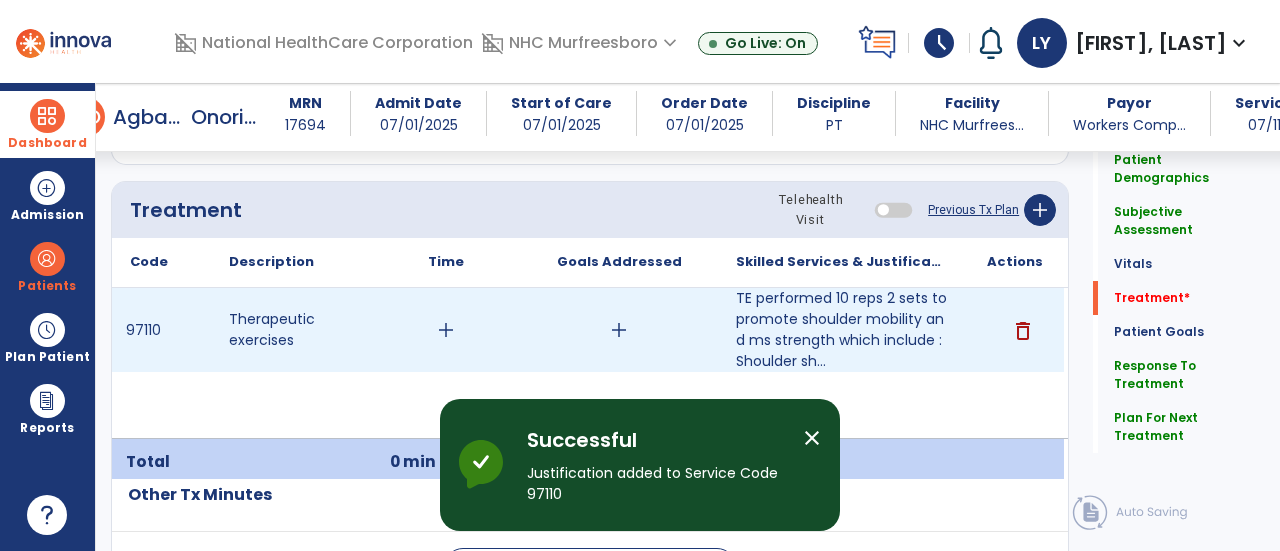 click on "add" at bounding box center [446, 330] 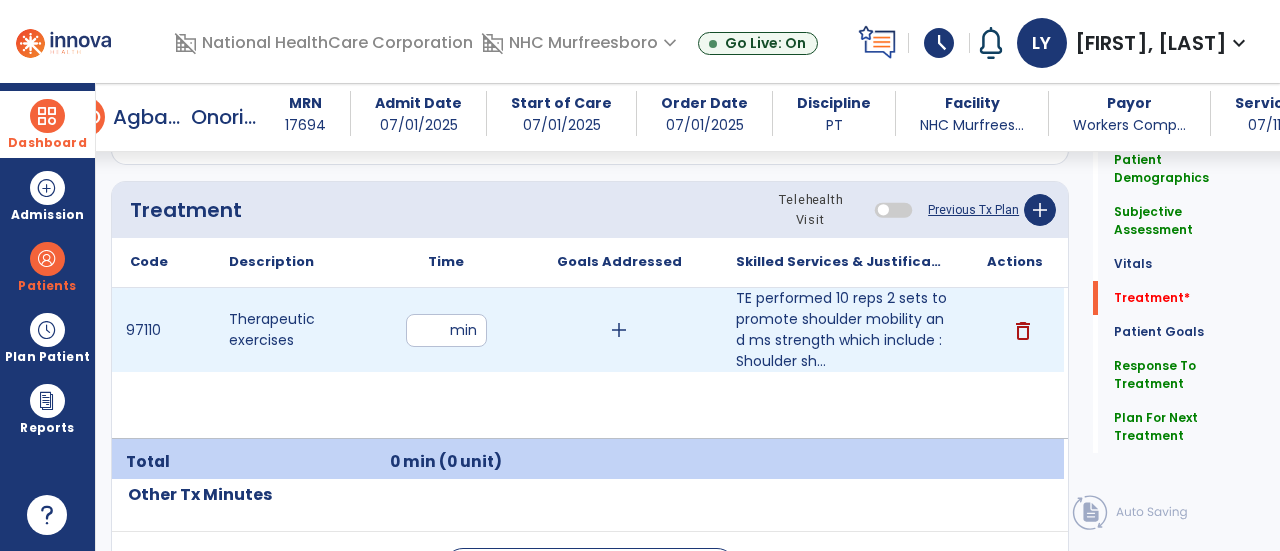 type on "**" 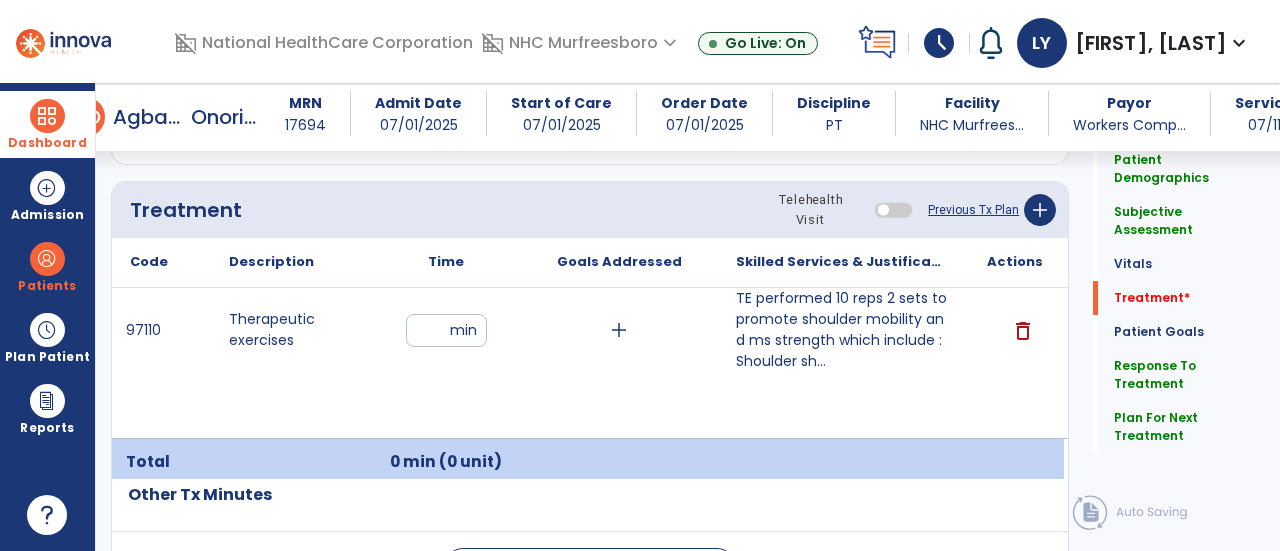 click on "97110  Therapeutic exercises  ** min add  TE performed 10 reps 2 sets to promote shoulder mobility and ms strength which include : Shoulder sh...  delete" at bounding box center (588, 363) 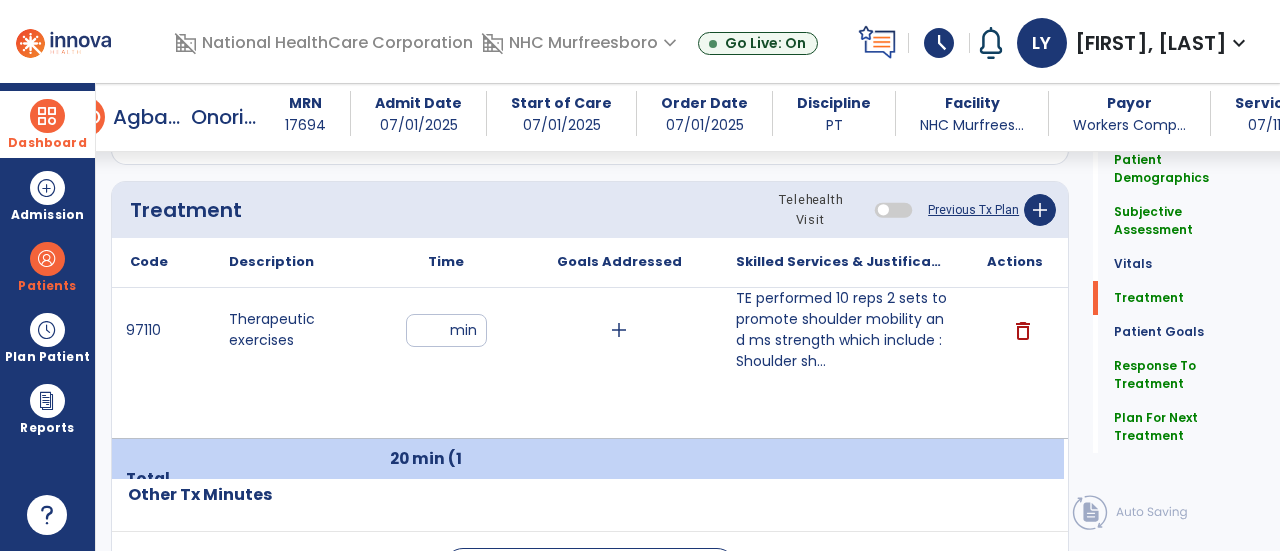 click on "schedule" at bounding box center (939, 43) 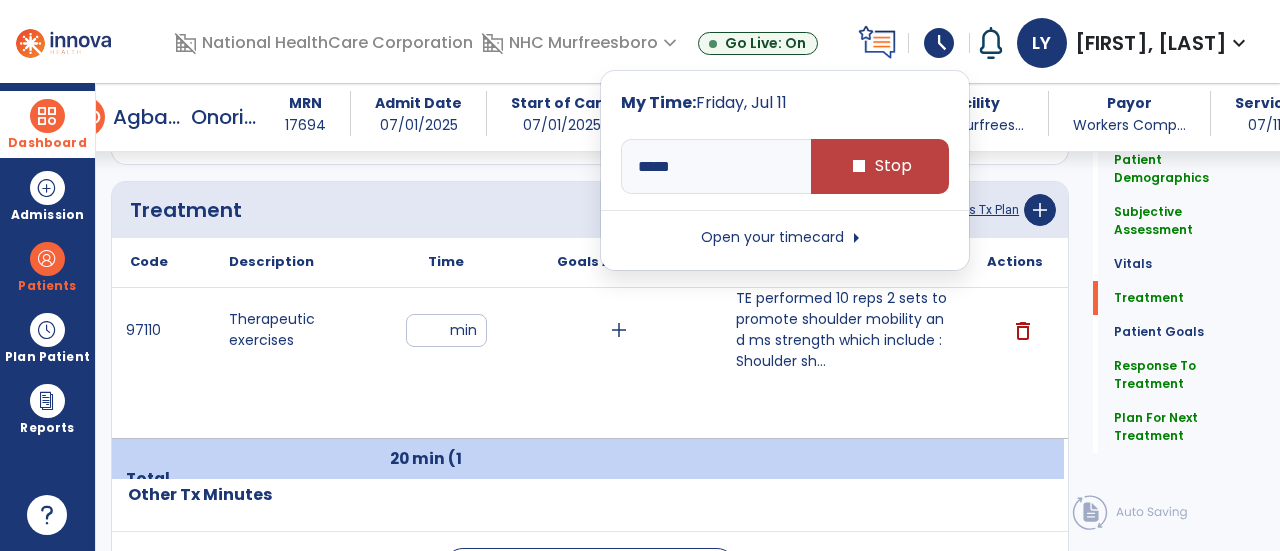 click on "schedule" at bounding box center [939, 43] 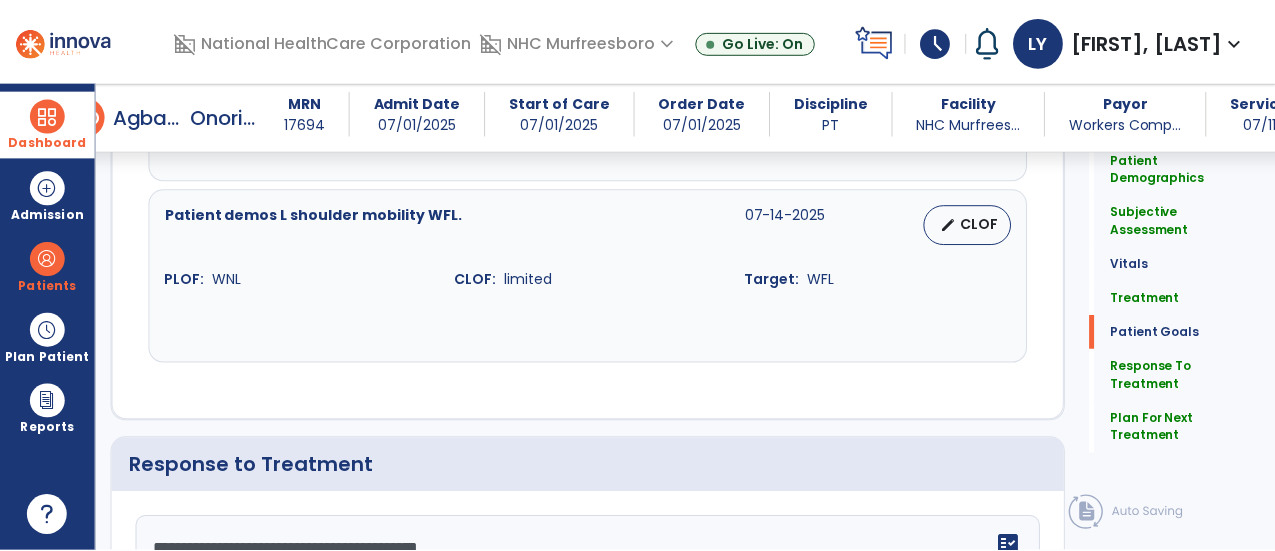 scroll, scrollTop: 2543, scrollLeft: 0, axis: vertical 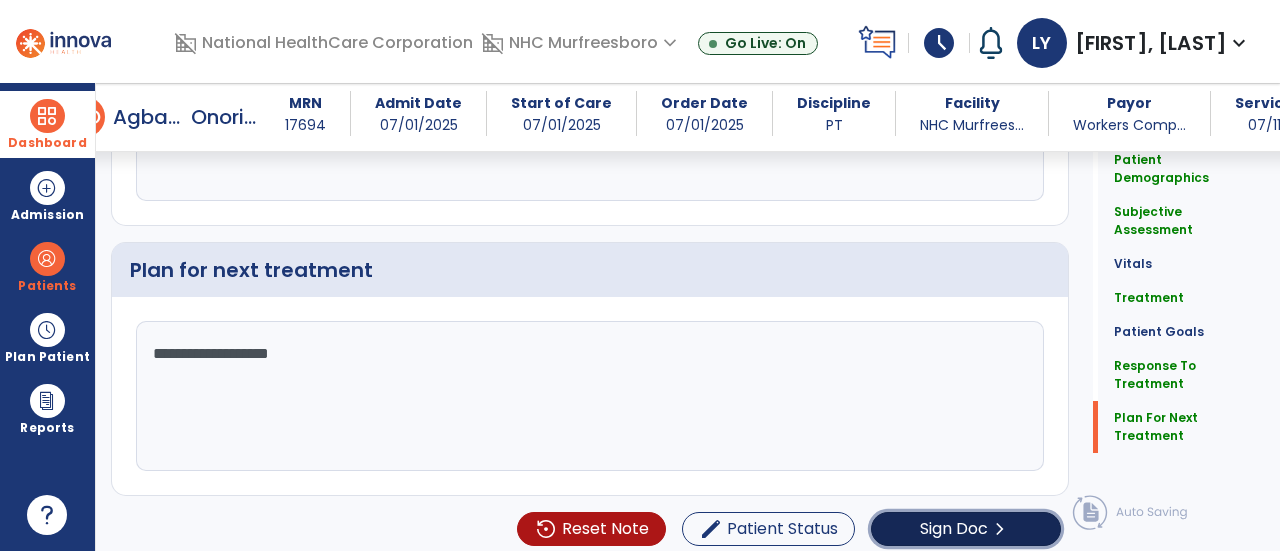 click on "Sign Doc" 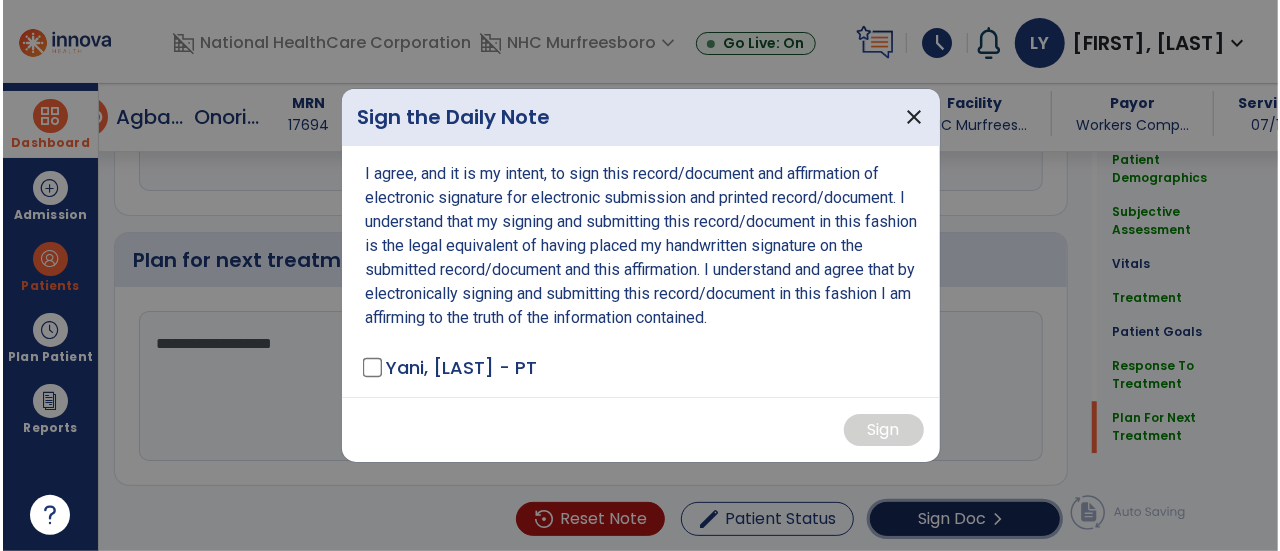 scroll, scrollTop: 2543, scrollLeft: 0, axis: vertical 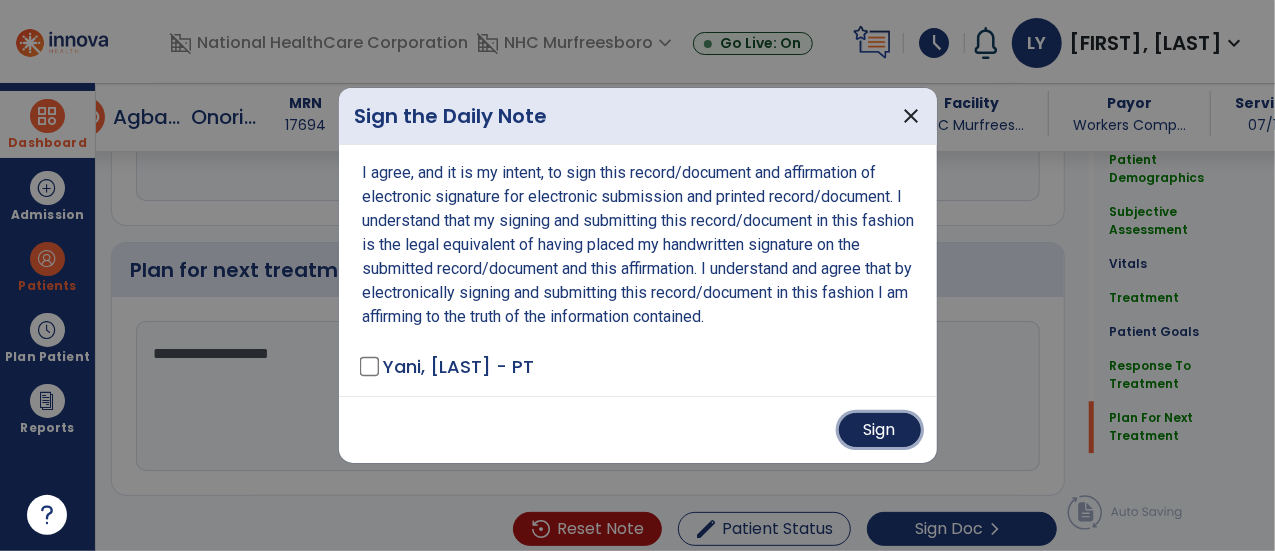 click on "Sign" at bounding box center (880, 430) 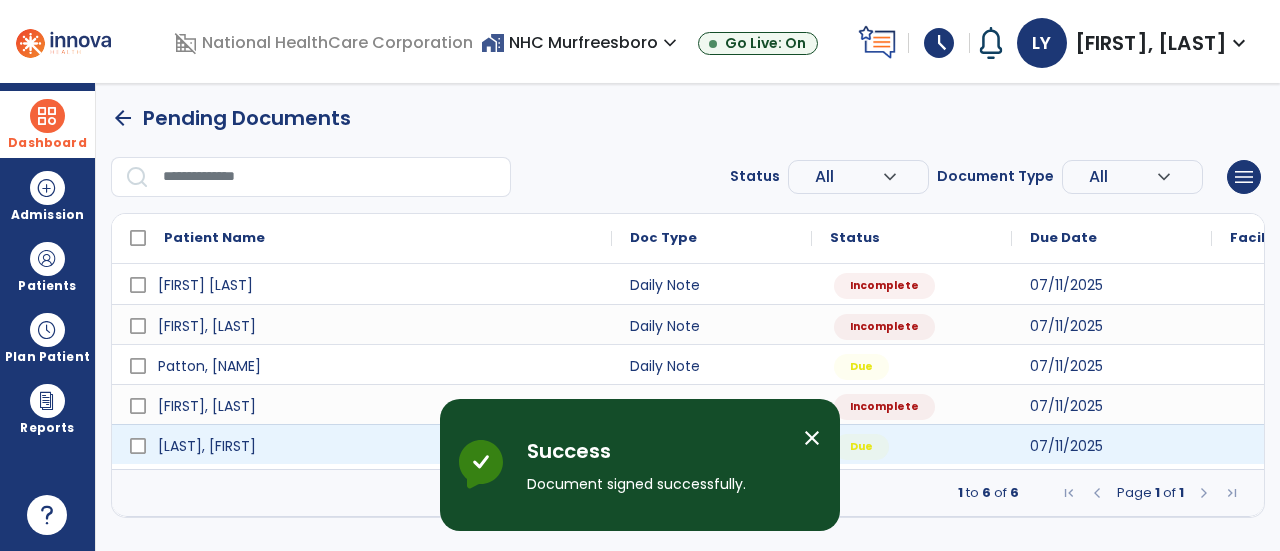 scroll, scrollTop: 0, scrollLeft: 0, axis: both 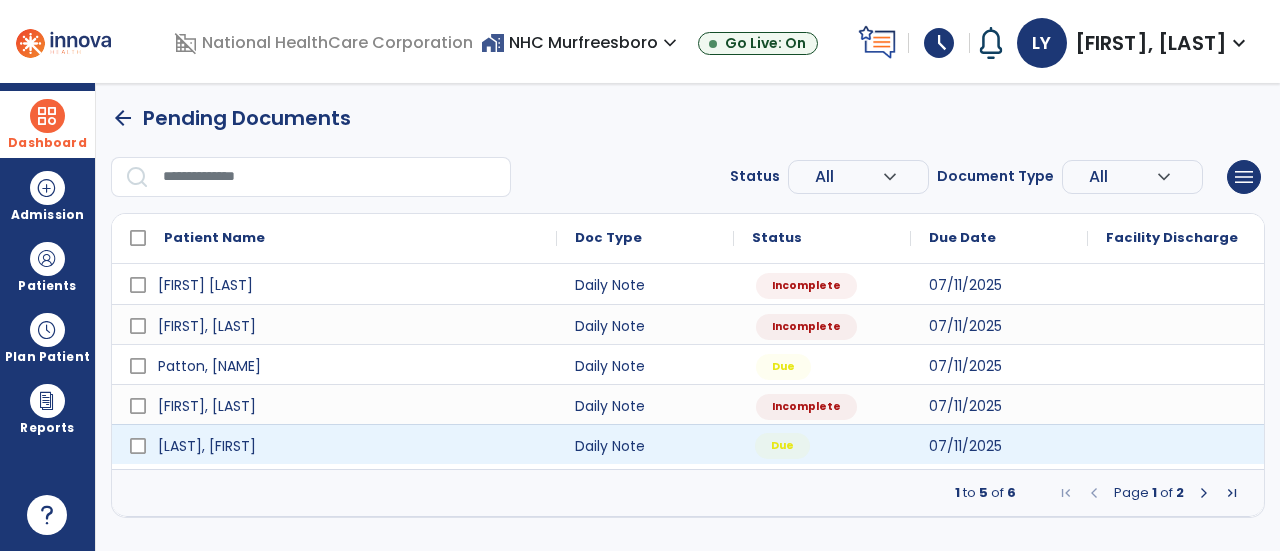 click on "Due" at bounding box center (782, 446) 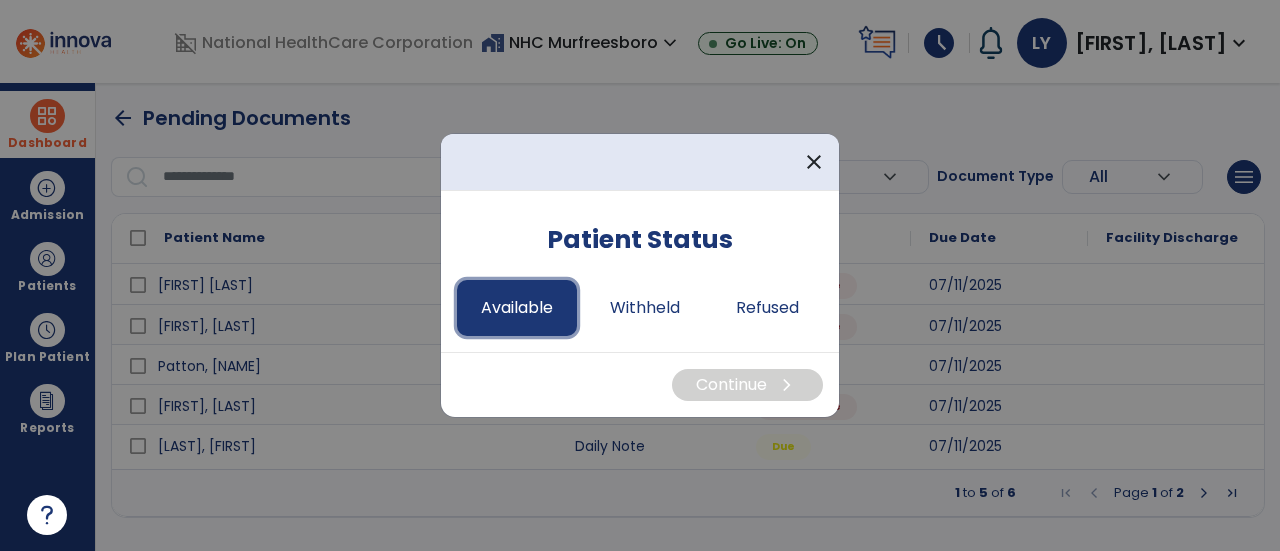 click on "Available" at bounding box center (517, 308) 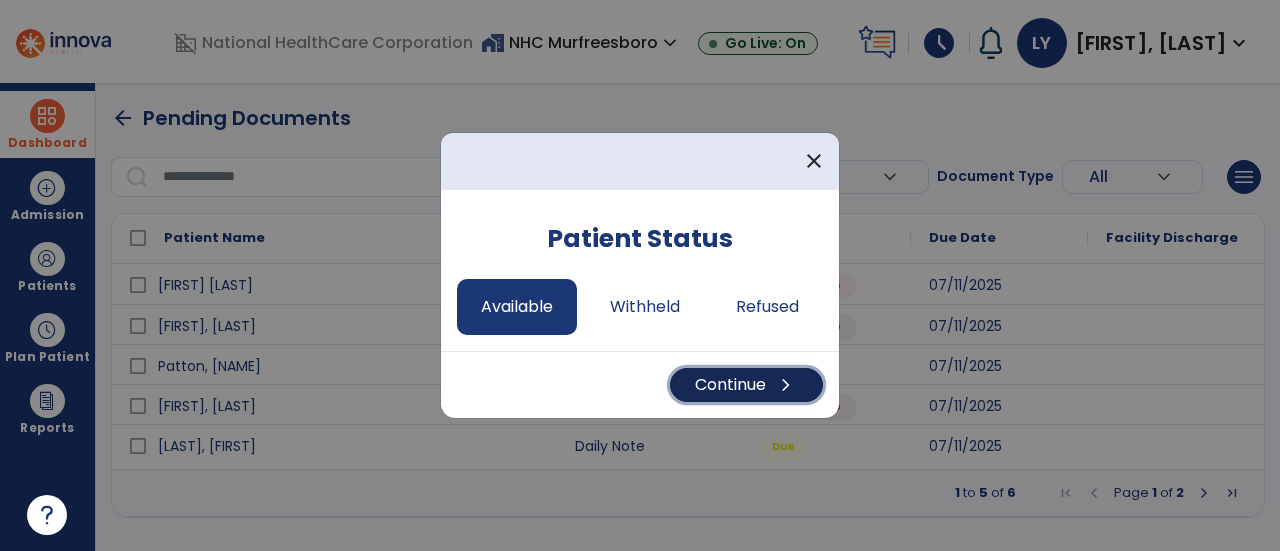click on "Continue   chevron_right" at bounding box center [746, 385] 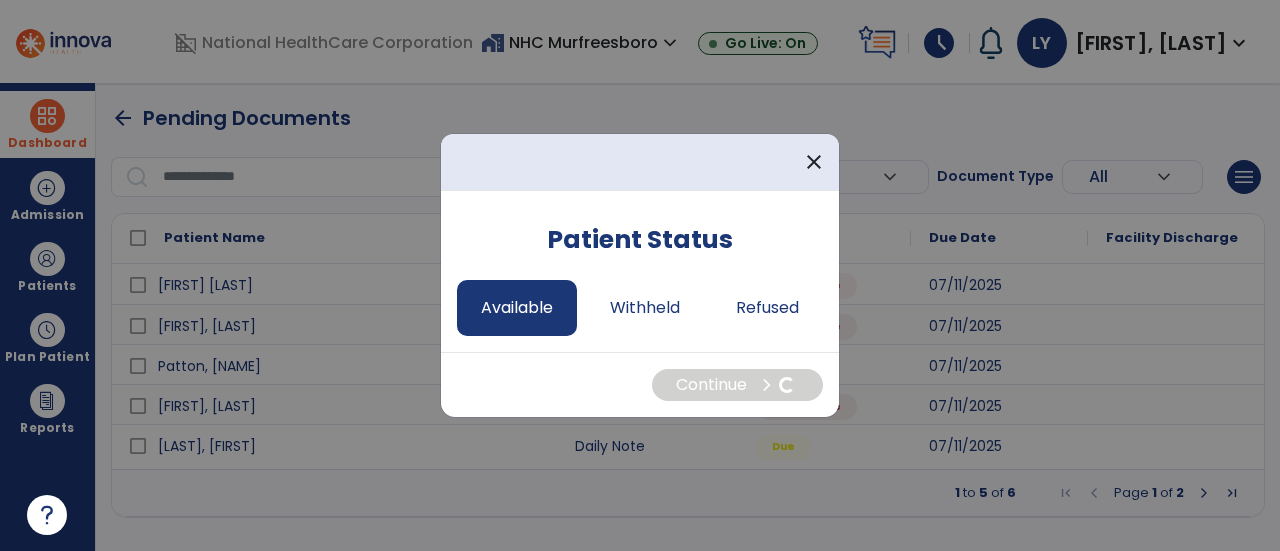 select on "*" 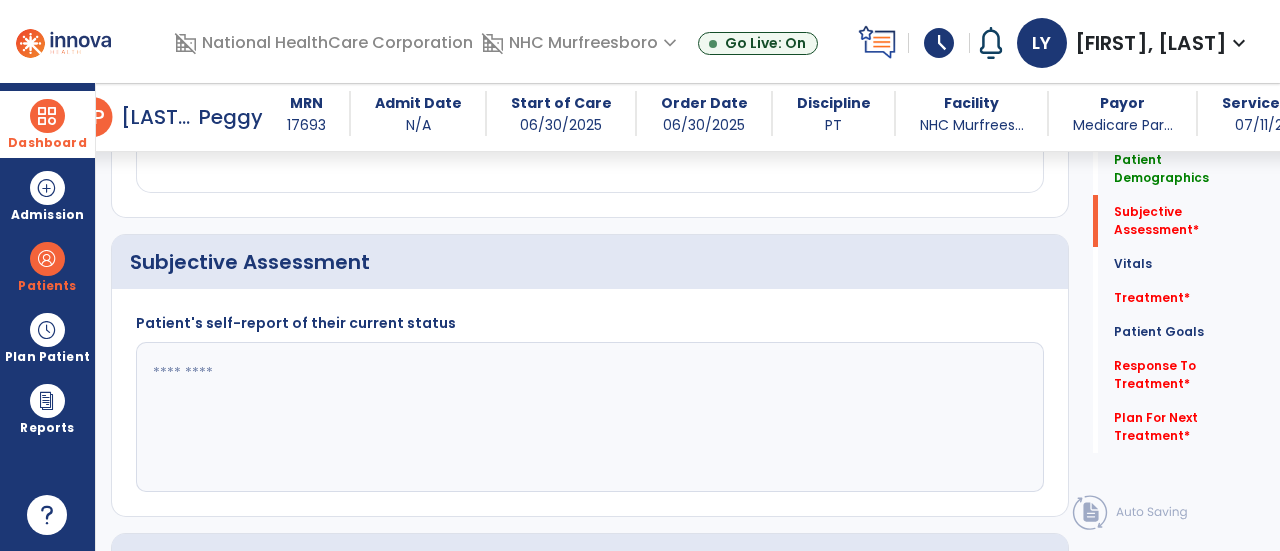 scroll, scrollTop: 500, scrollLeft: 0, axis: vertical 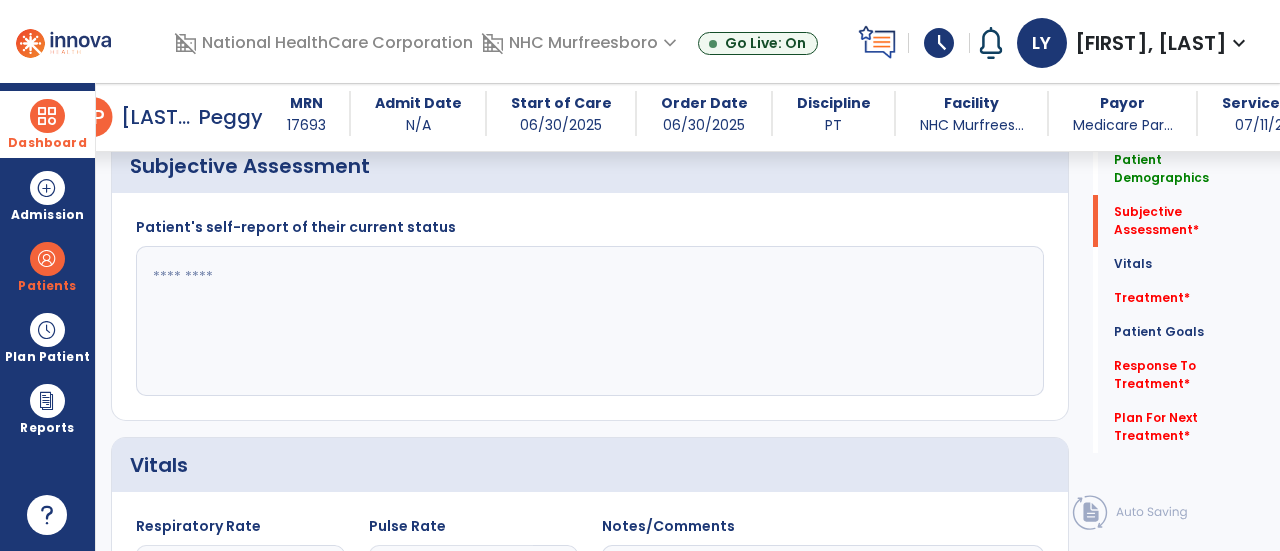 click 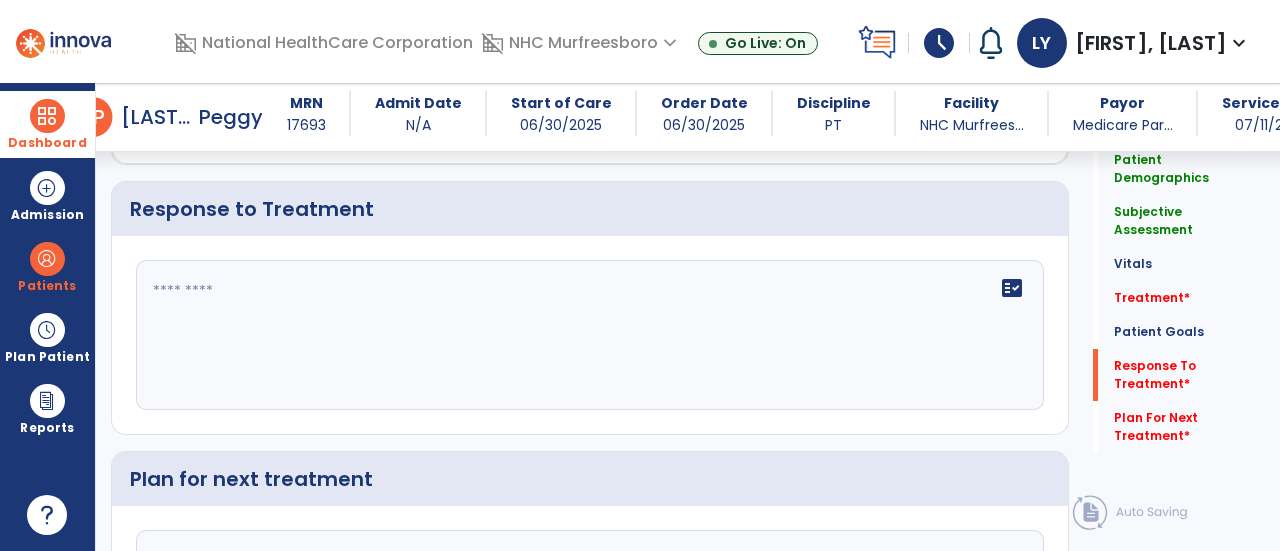 scroll, scrollTop: 2500, scrollLeft: 0, axis: vertical 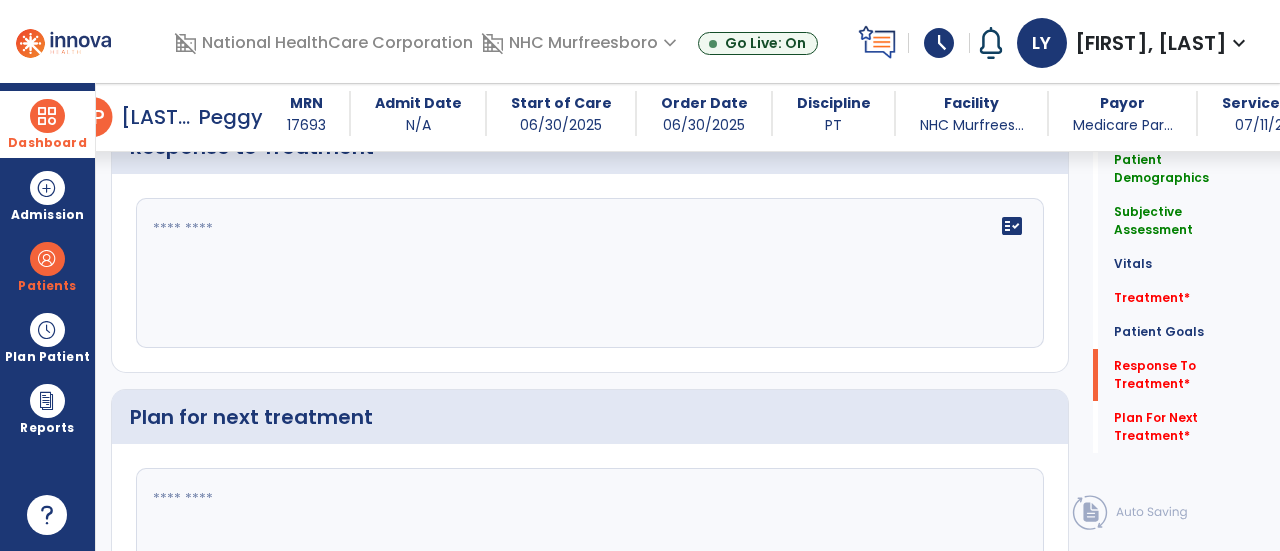 type on "**********" 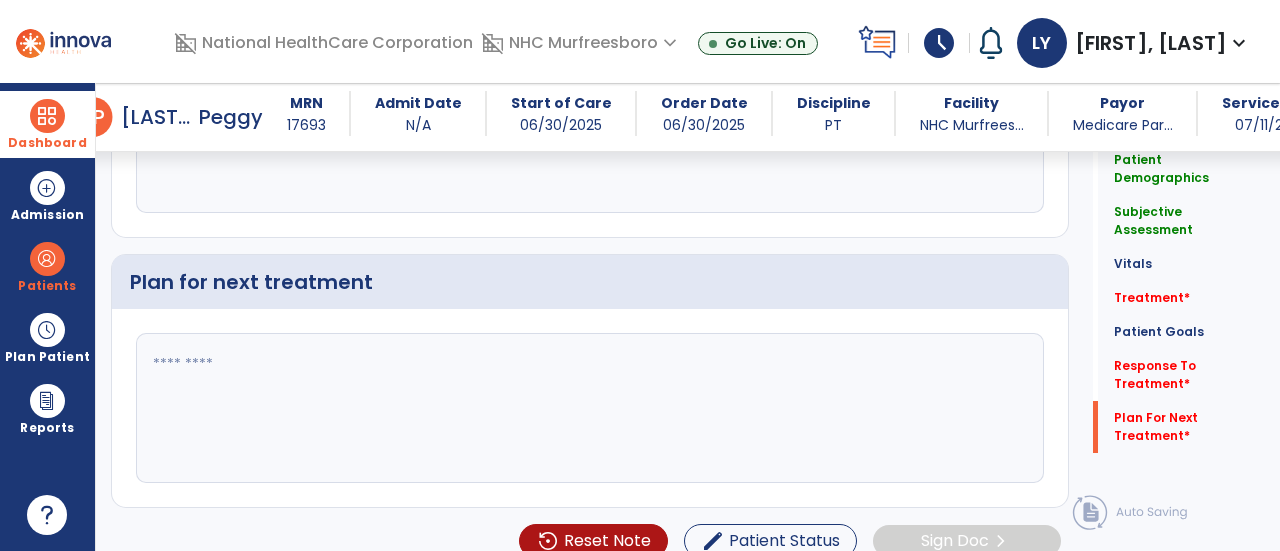 scroll, scrollTop: 2648, scrollLeft: 0, axis: vertical 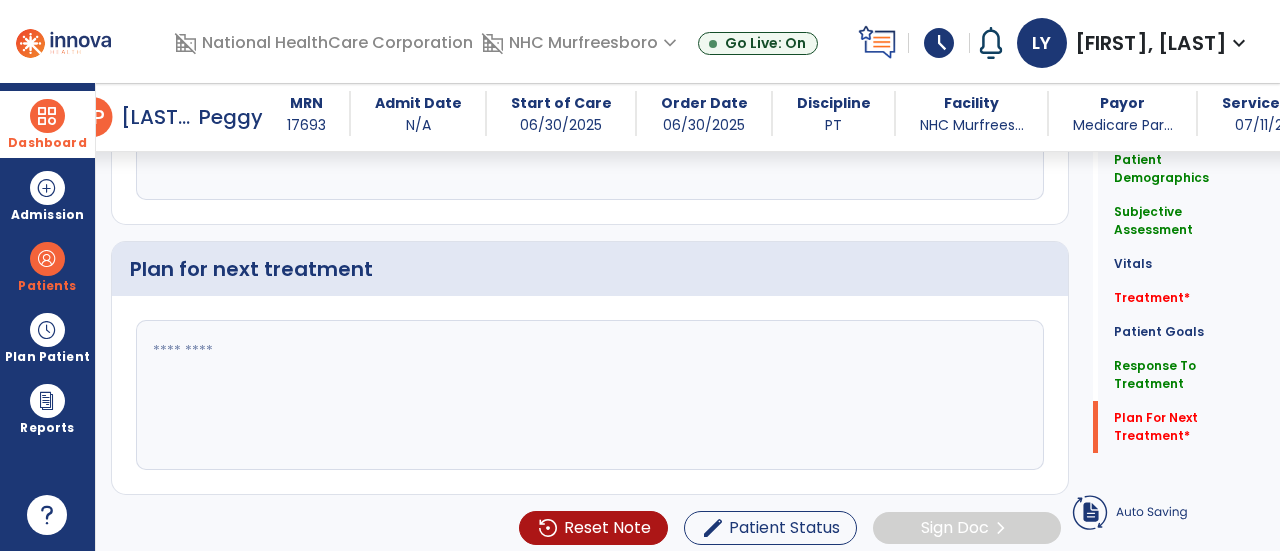 type on "**********" 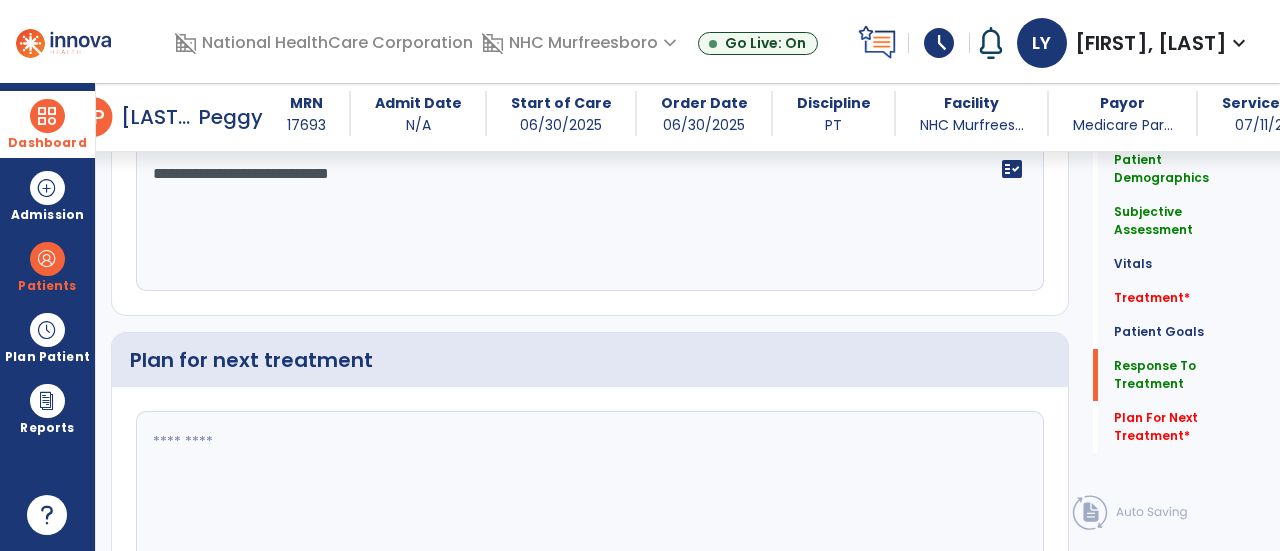 scroll, scrollTop: 2648, scrollLeft: 0, axis: vertical 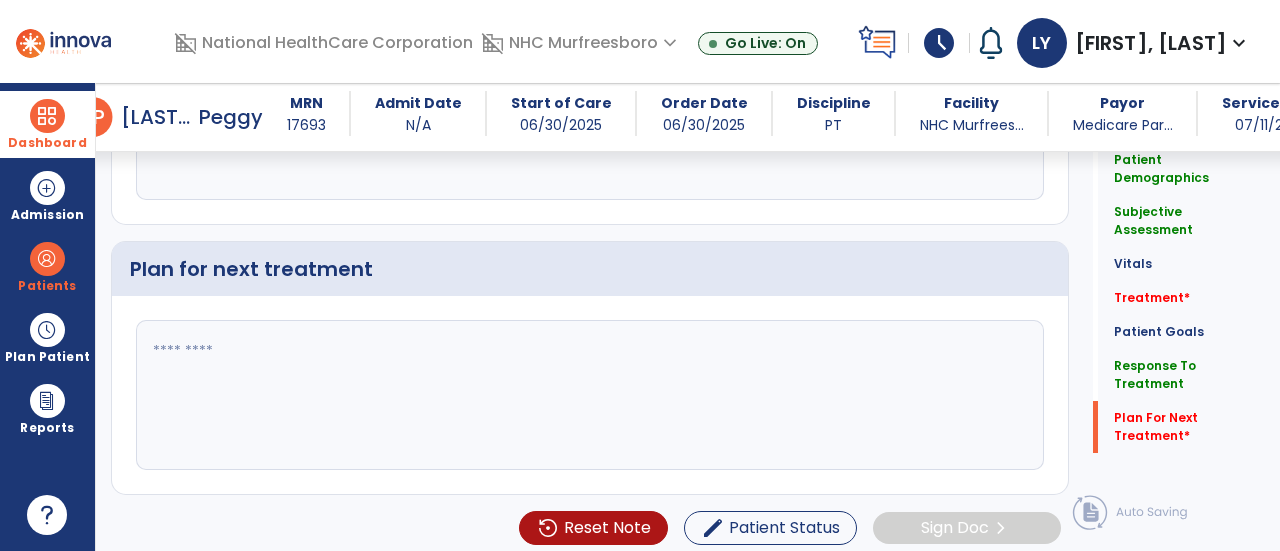 click 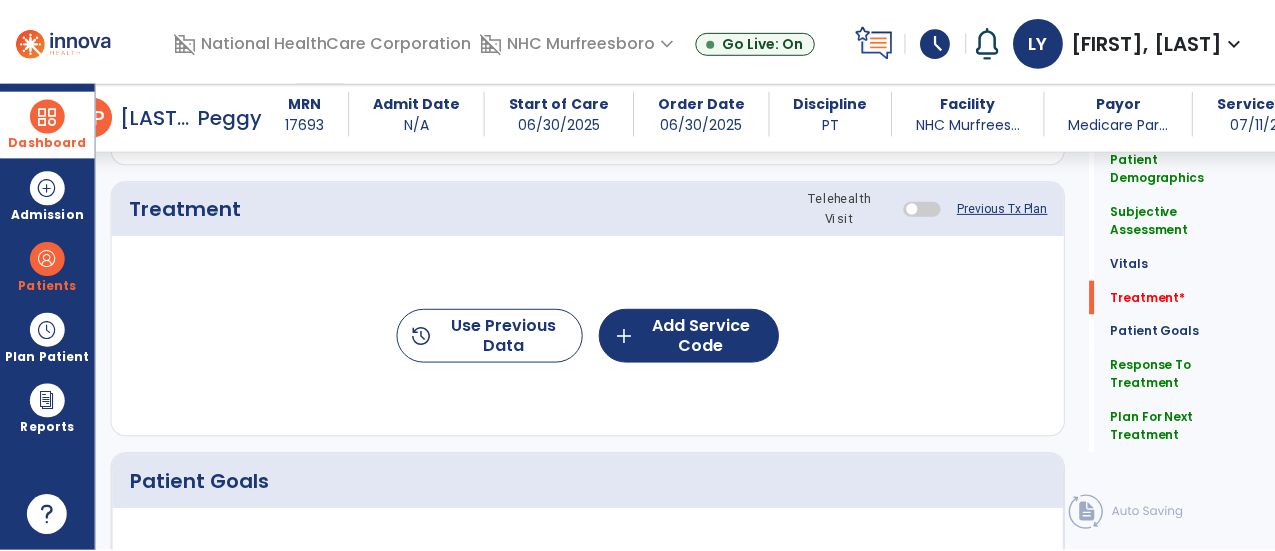 scroll, scrollTop: 1148, scrollLeft: 0, axis: vertical 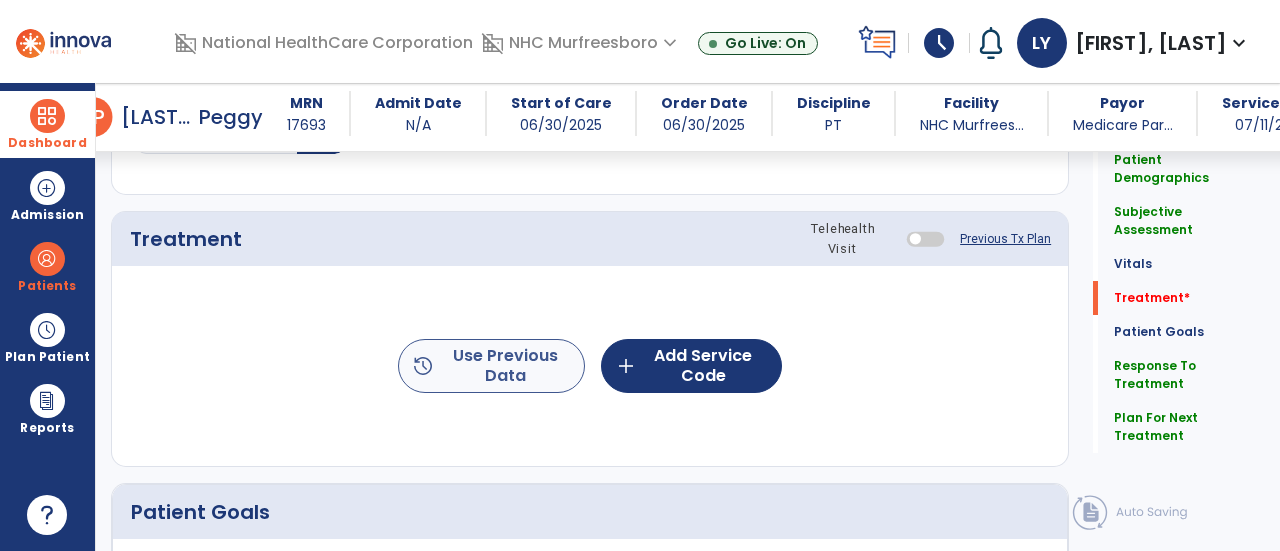 type on "**********" 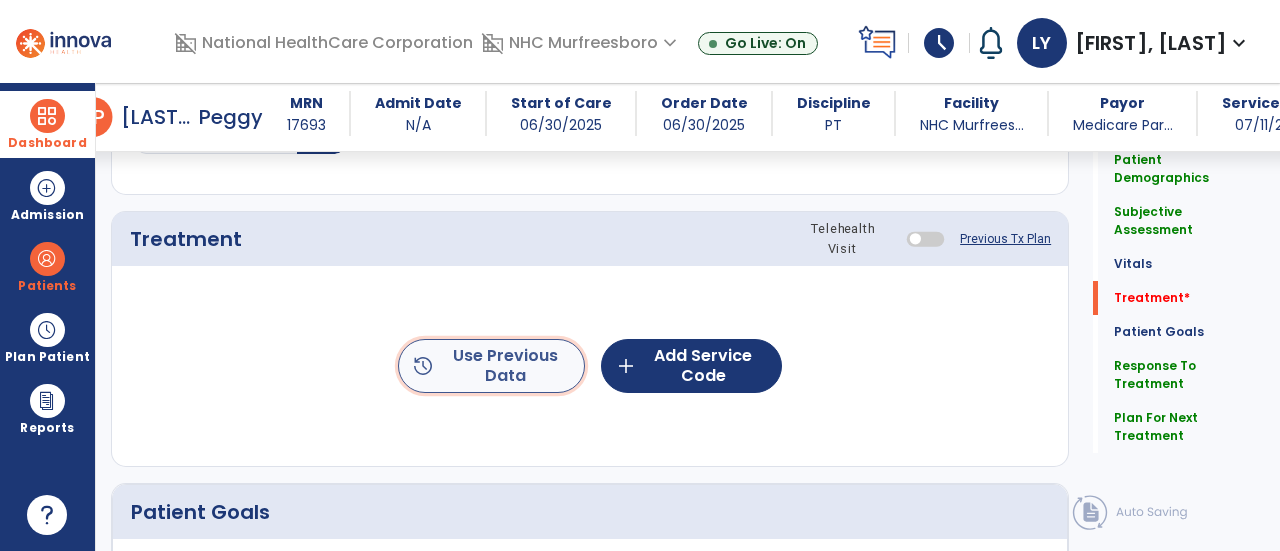 click on "history  Use Previous Data" 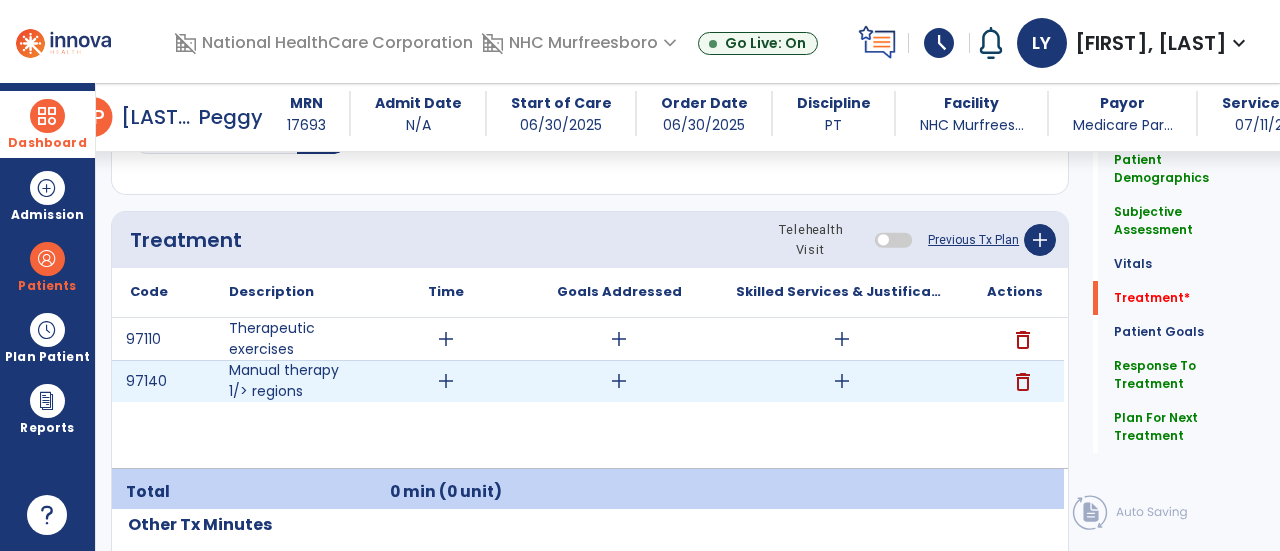 click on "add" at bounding box center (842, 381) 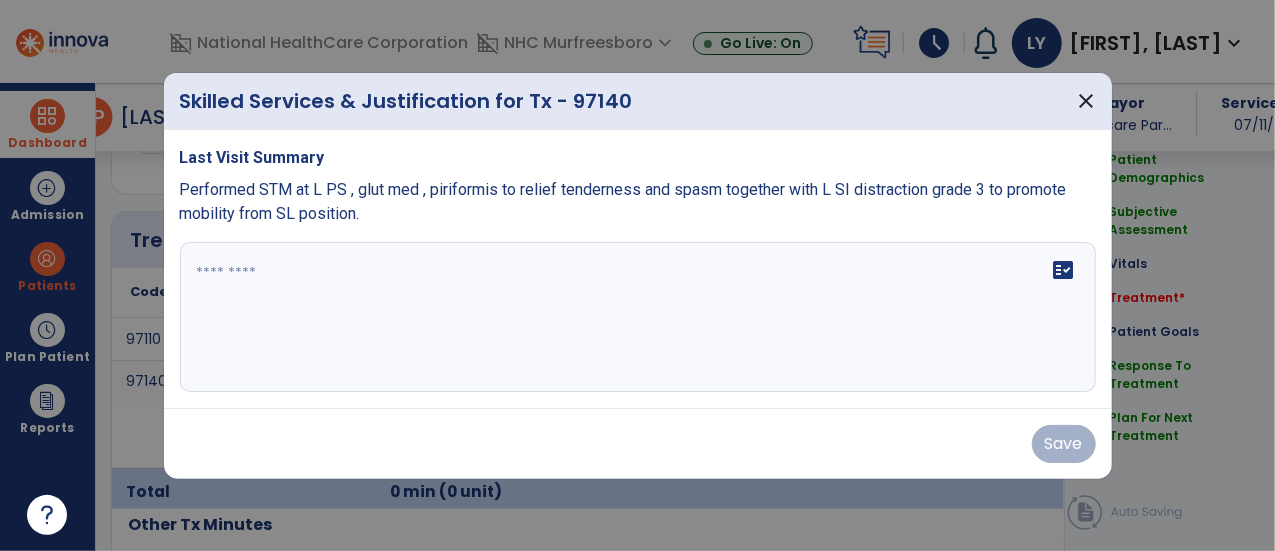 scroll, scrollTop: 1148, scrollLeft: 0, axis: vertical 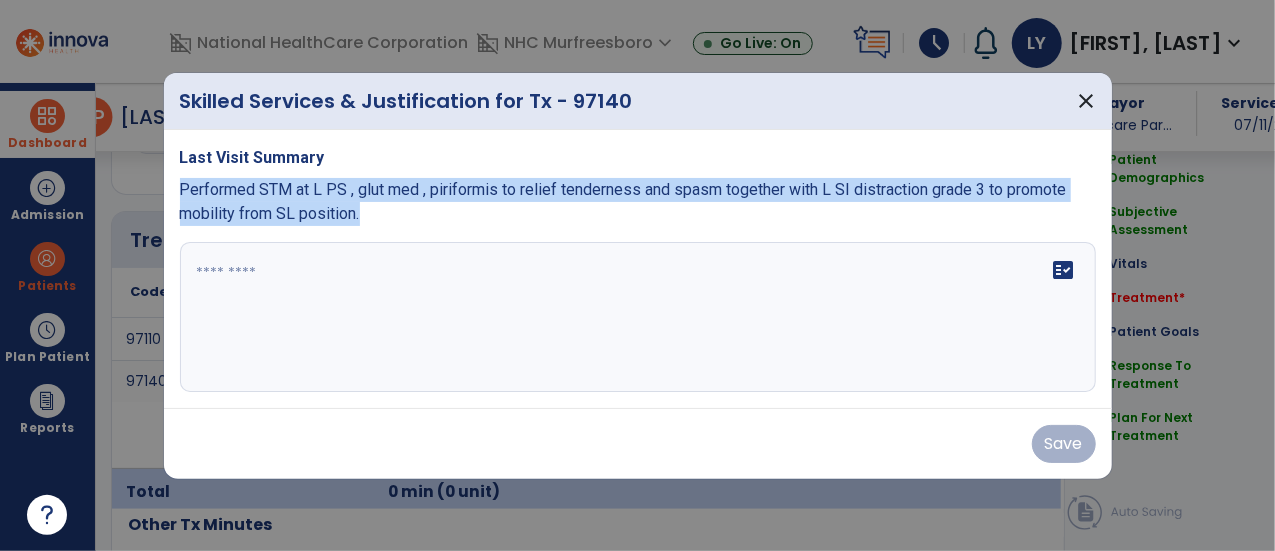 drag, startPoint x: 446, startPoint y: 221, endPoint x: 174, endPoint y: 180, distance: 275.07272 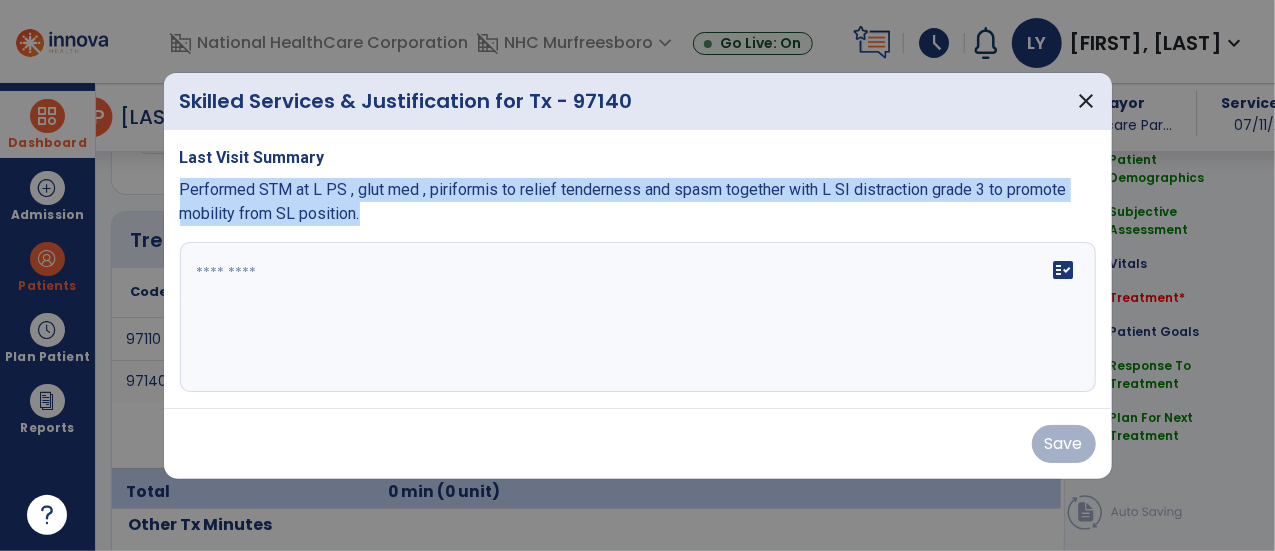 click on "Last Visit Summary Performed STM at L PS , glut med , piriformis to relief tenderness and spasm together with L SI distraction grade 3 to promote mobility from SL position.   fact_check" at bounding box center (638, 269) 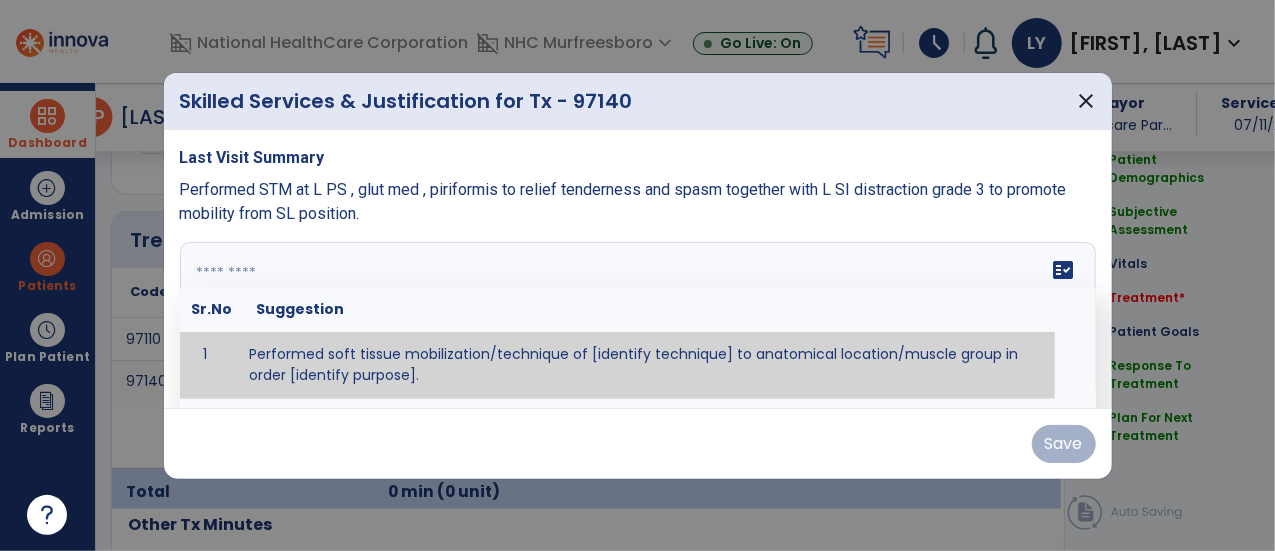 click at bounding box center (636, 317) 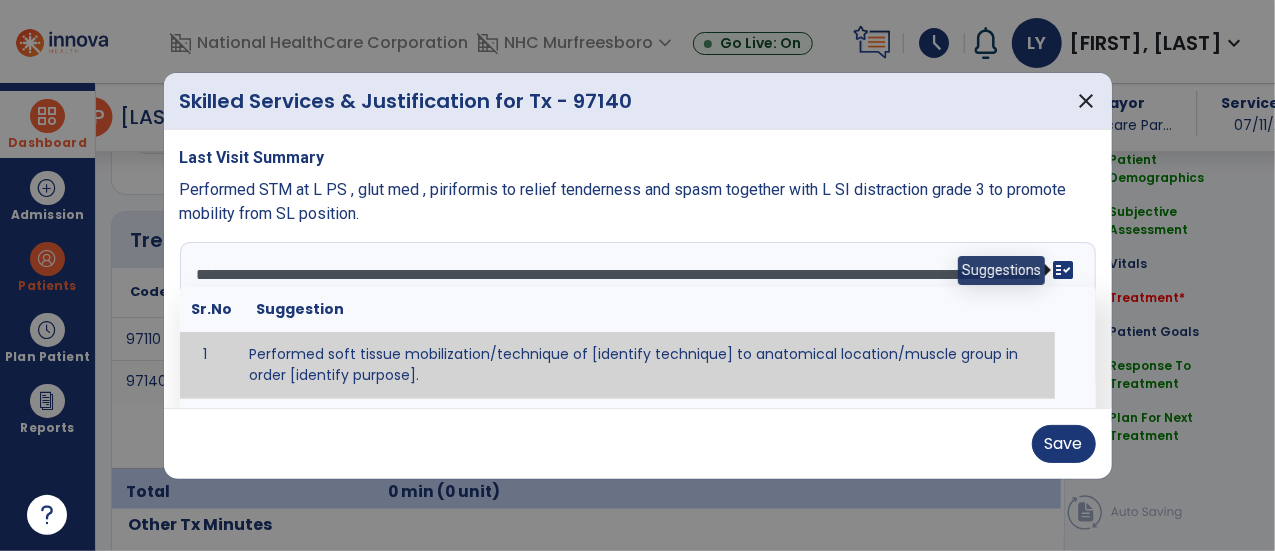 click on "fact_check" at bounding box center [1064, 270] 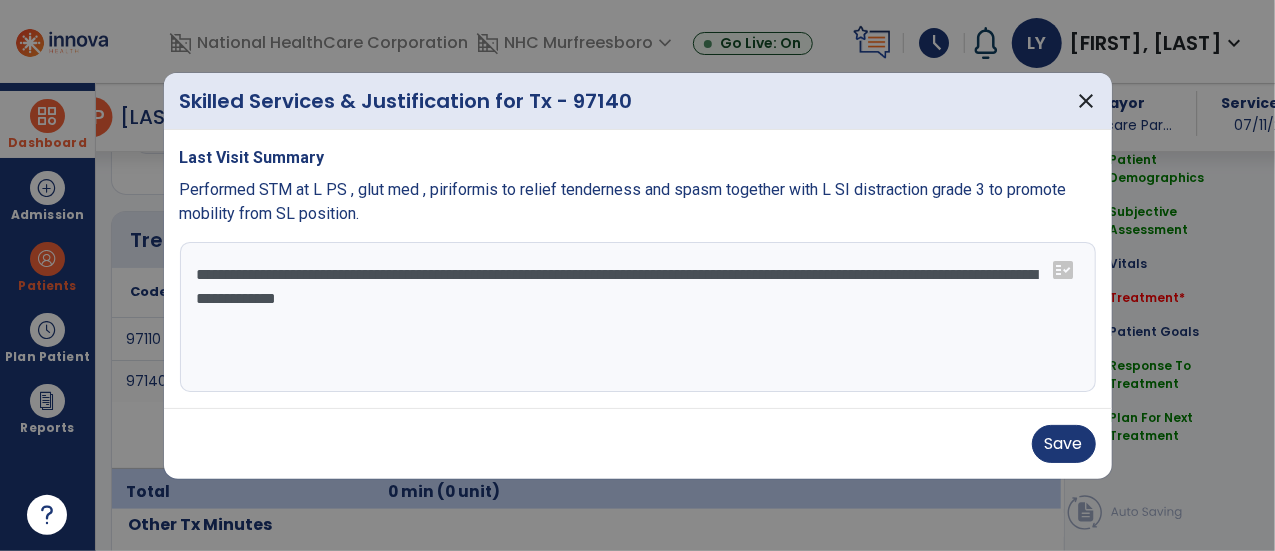 click on "**********" at bounding box center (638, 317) 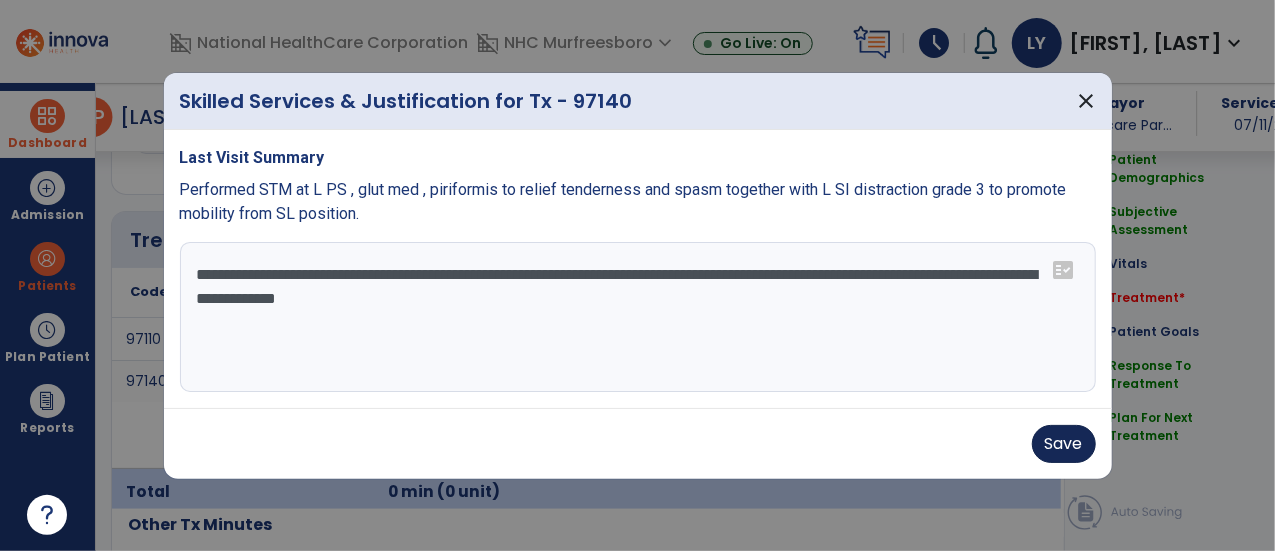 type on "**********" 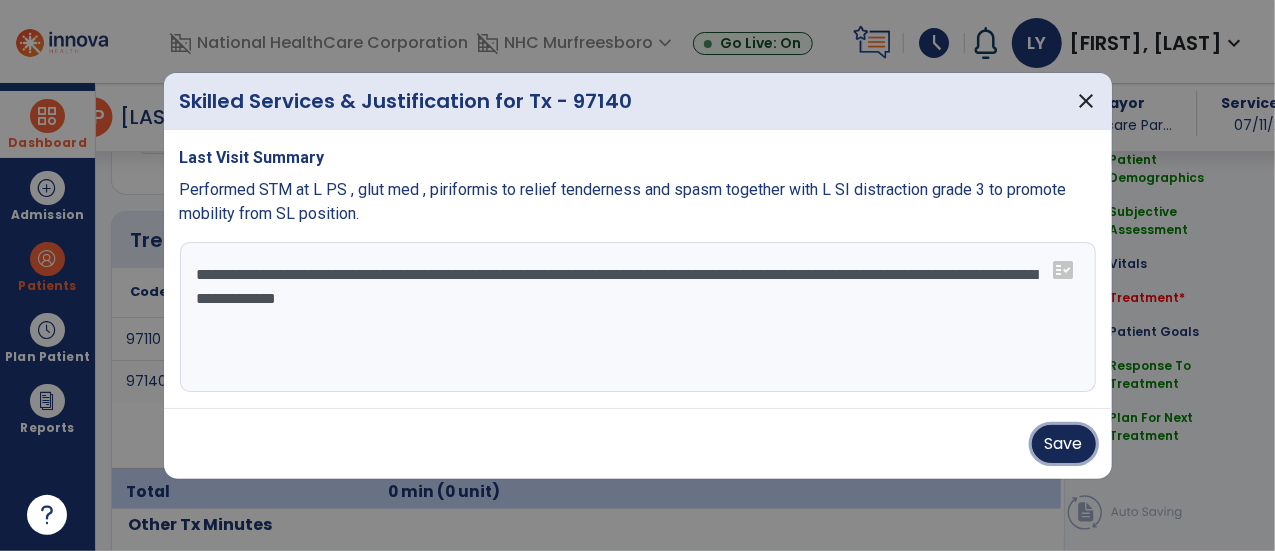 click on "Save" at bounding box center [1064, 444] 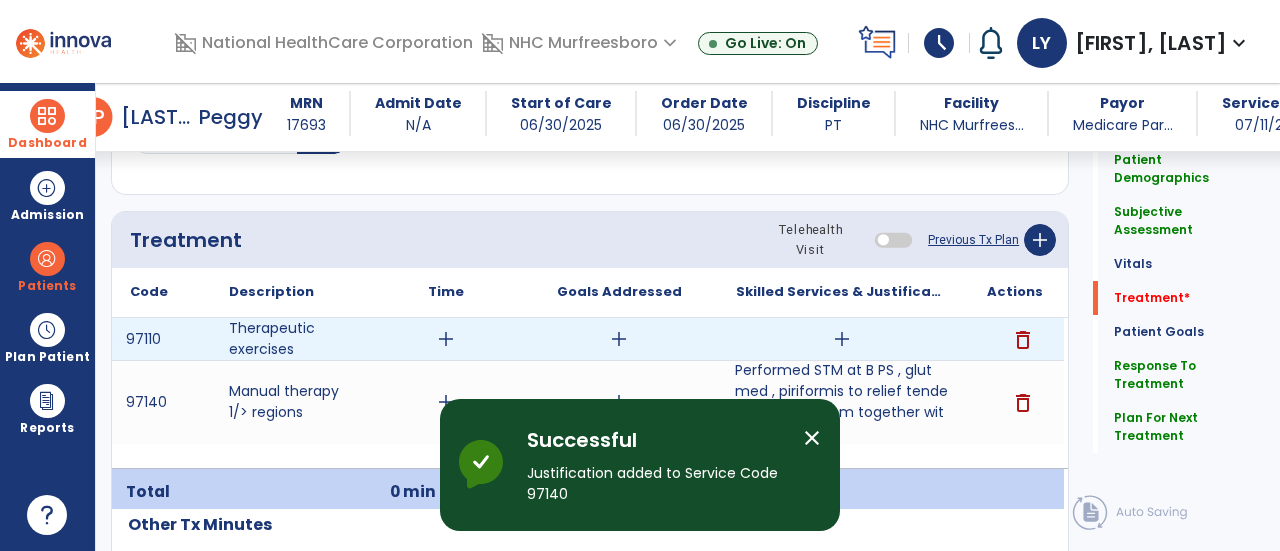 click on "add" at bounding box center [842, 339] 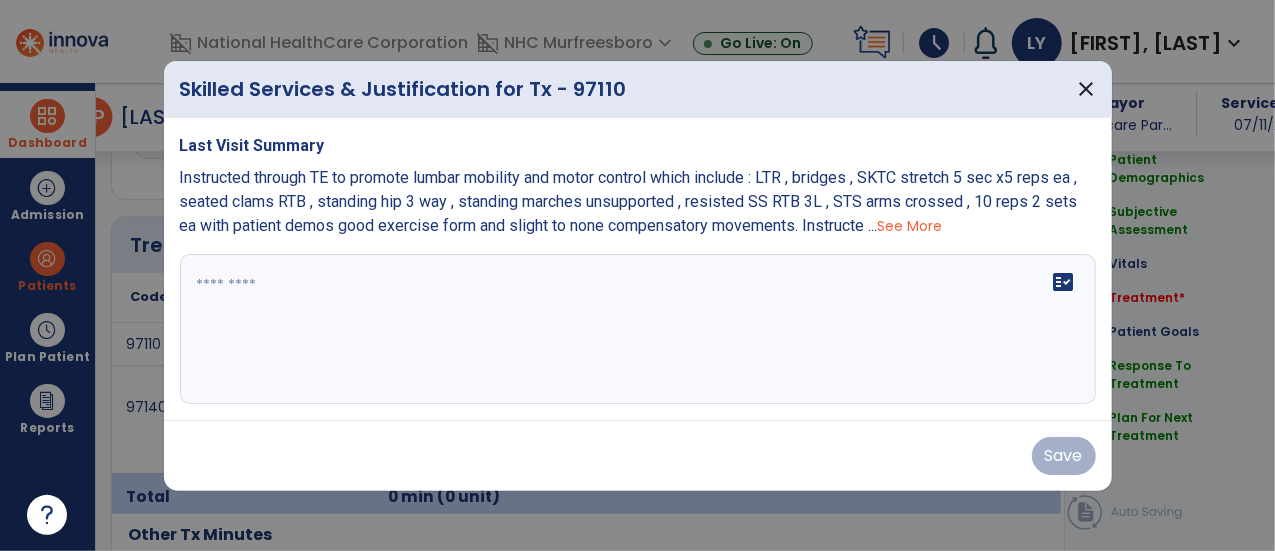 scroll, scrollTop: 1148, scrollLeft: 0, axis: vertical 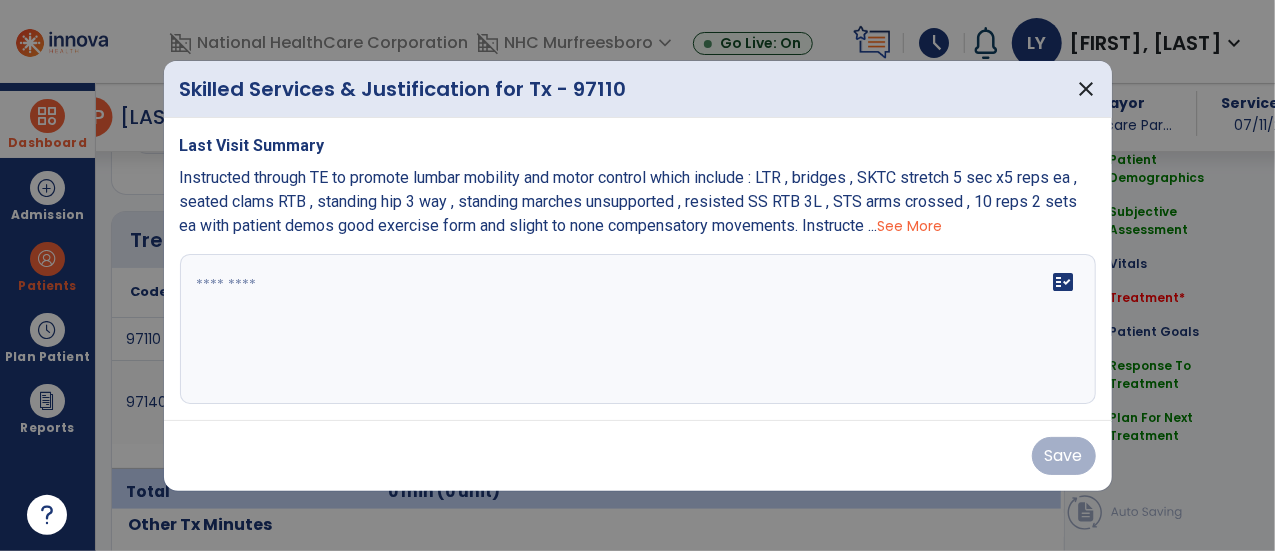click on "See More" at bounding box center [910, 226] 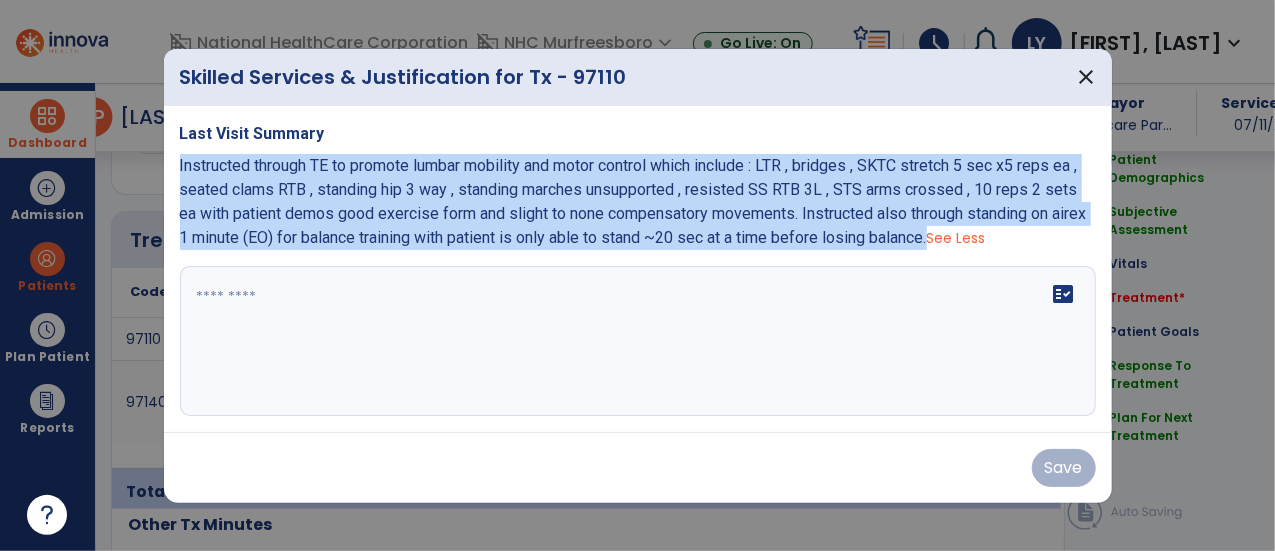 drag, startPoint x: 925, startPoint y: 238, endPoint x: 250, endPoint y: 193, distance: 676.49835 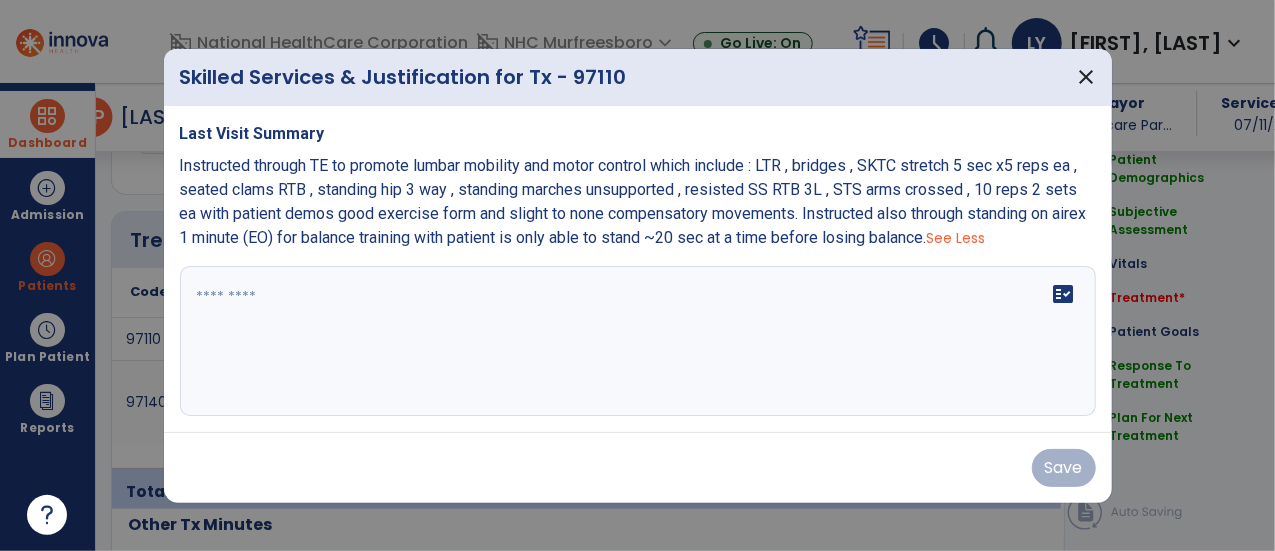 click on "fact_check" at bounding box center (638, 341) 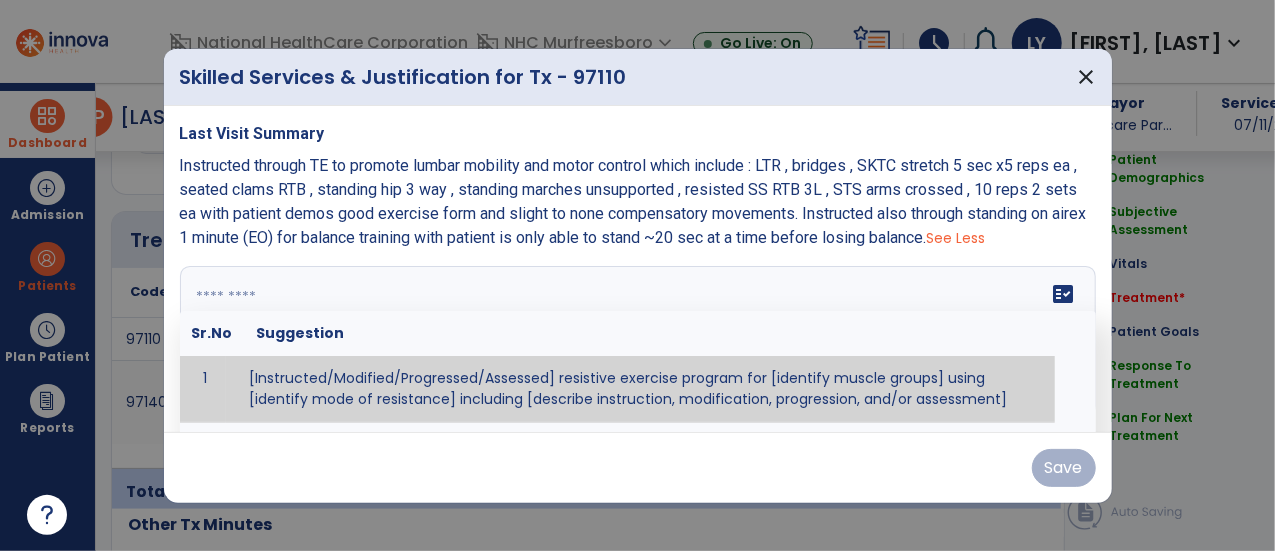 paste on "**********" 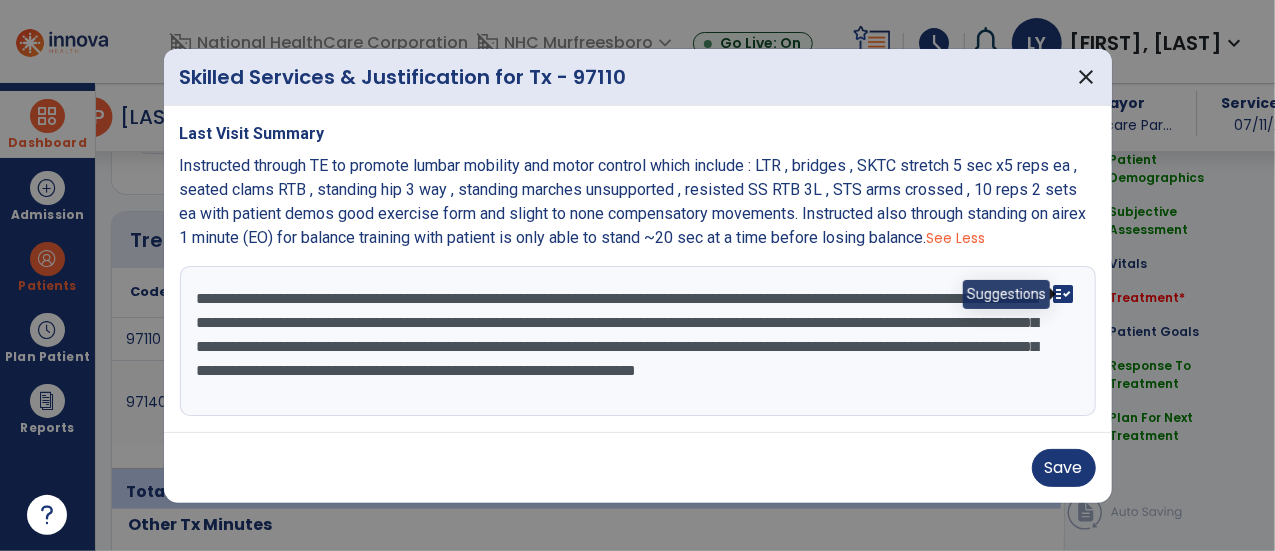 click on "fact_check" at bounding box center [1064, 294] 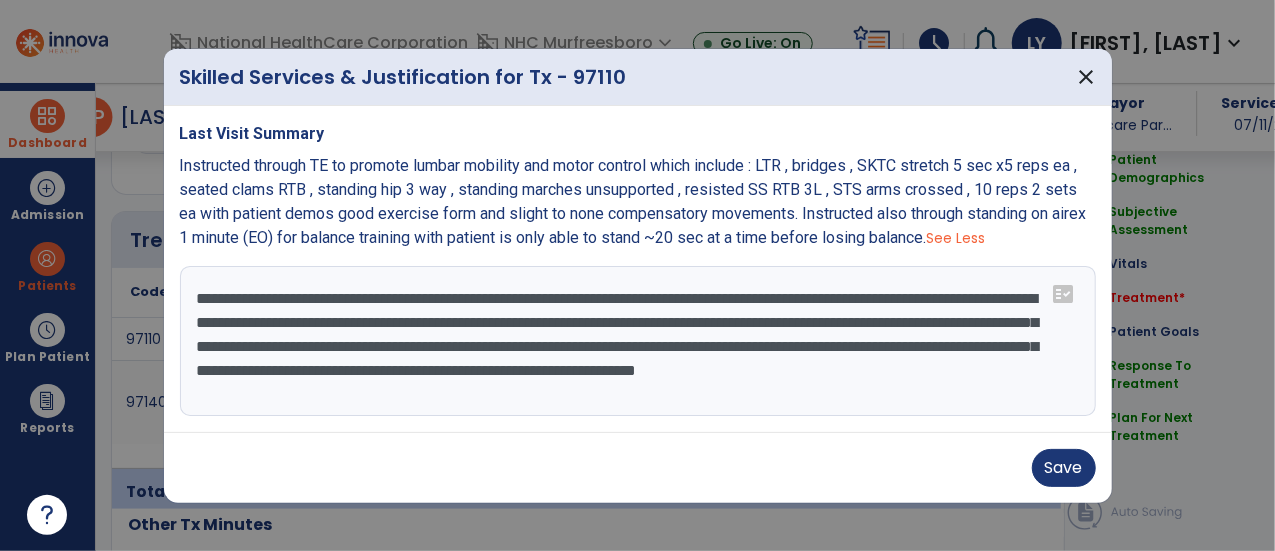 drag, startPoint x: 712, startPoint y: 326, endPoint x: 970, endPoint y: 328, distance: 258.00775 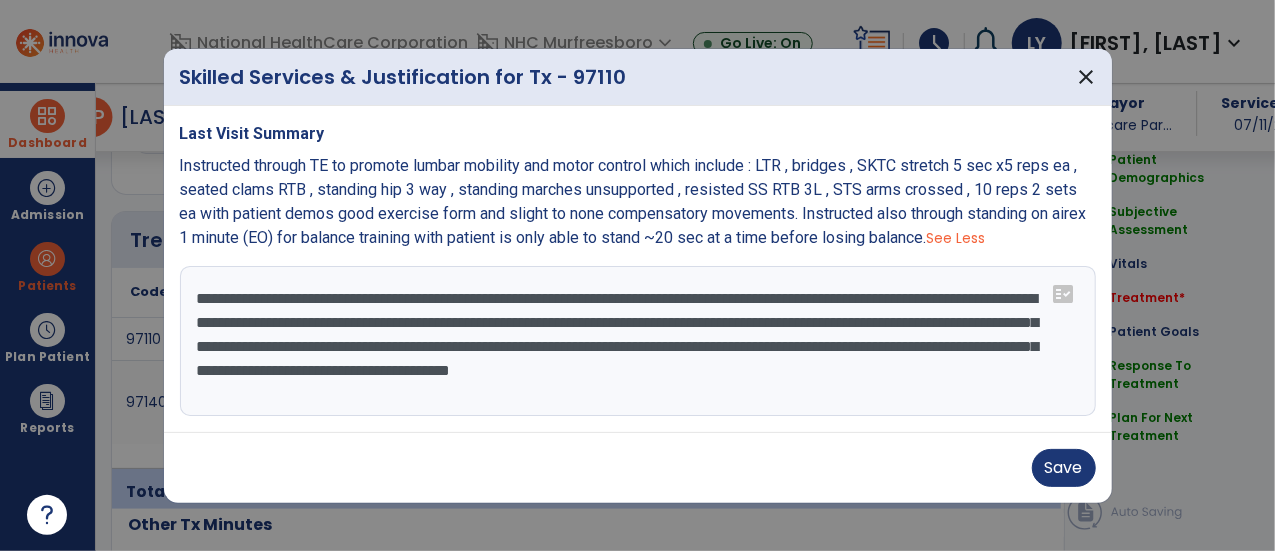 drag, startPoint x: 1006, startPoint y: 323, endPoint x: 905, endPoint y: 327, distance: 101.07918 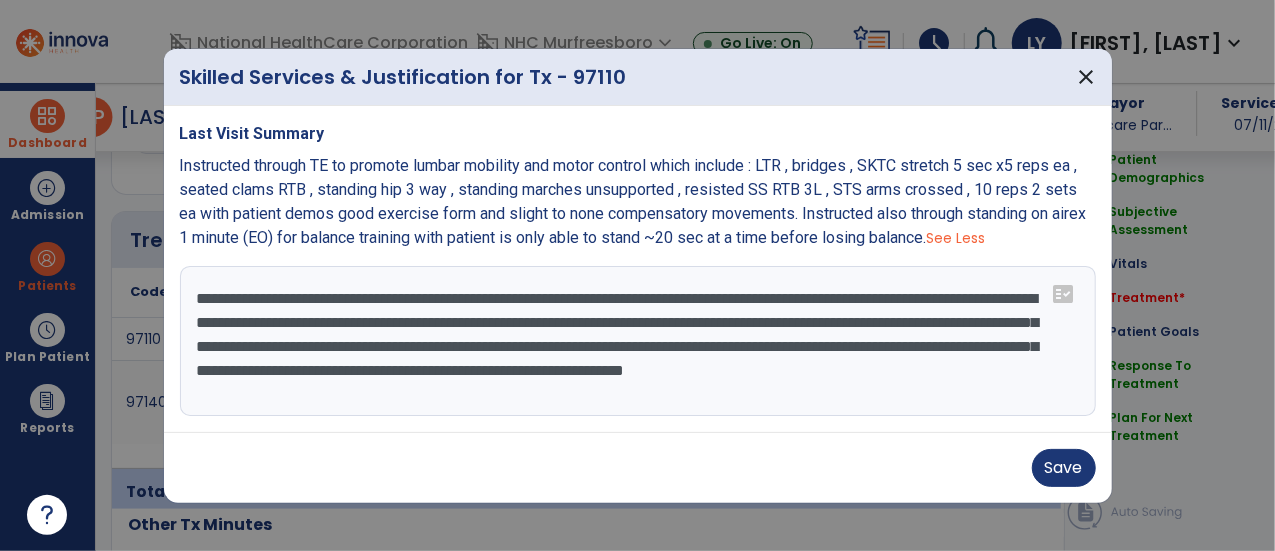 click on "**********" at bounding box center (638, 341) 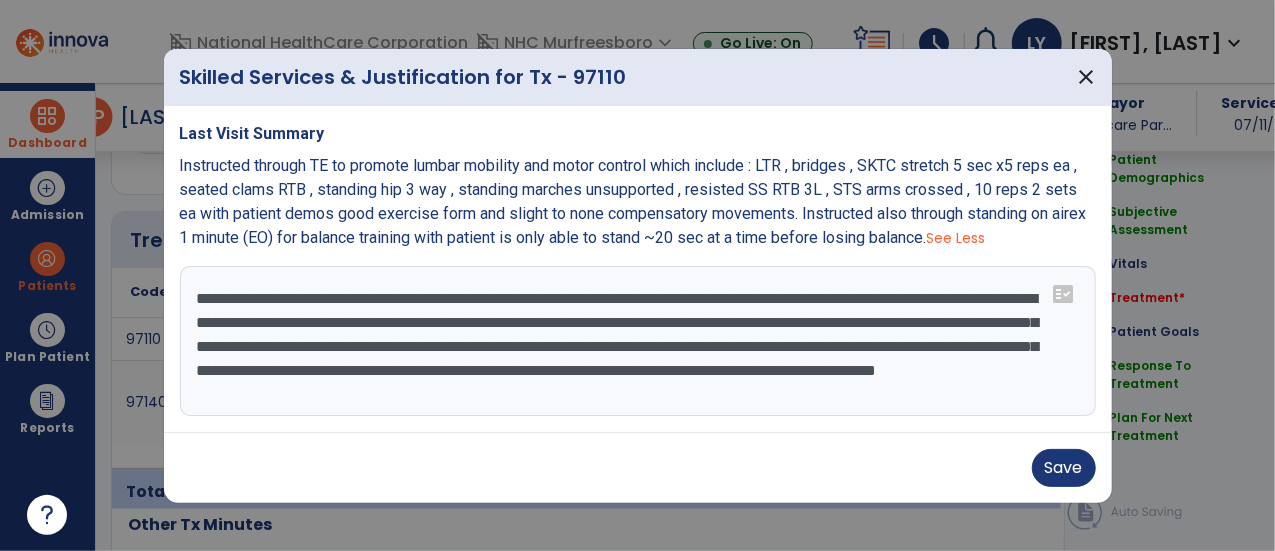 scroll, scrollTop: 24, scrollLeft: 0, axis: vertical 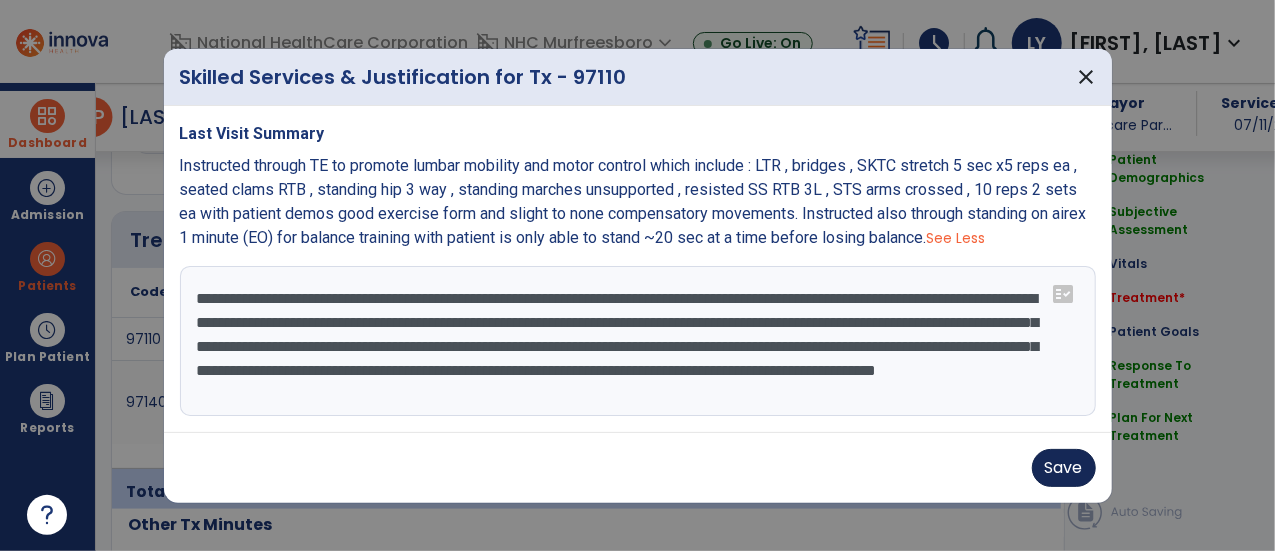 type on "**********" 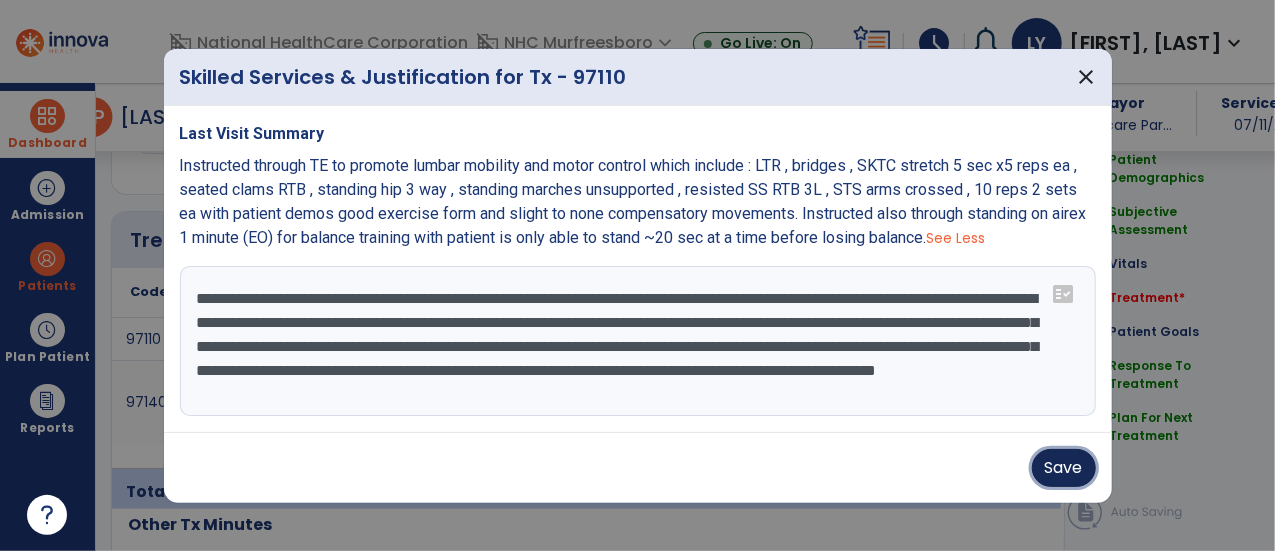 click on "Save" at bounding box center (1064, 468) 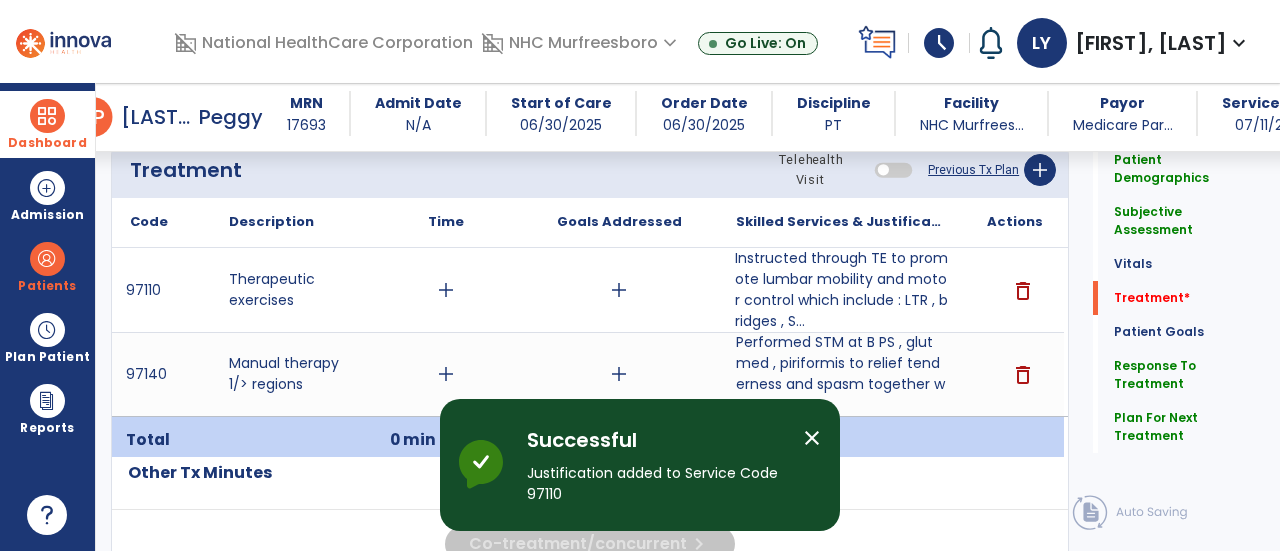 scroll, scrollTop: 1248, scrollLeft: 0, axis: vertical 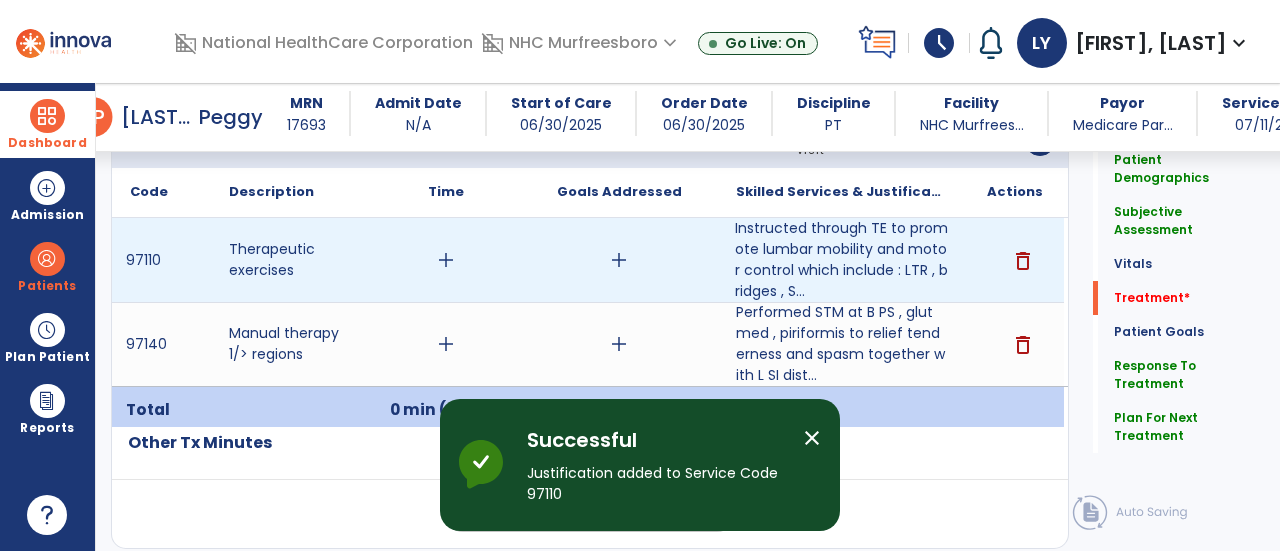 click on "add" at bounding box center [446, 260] 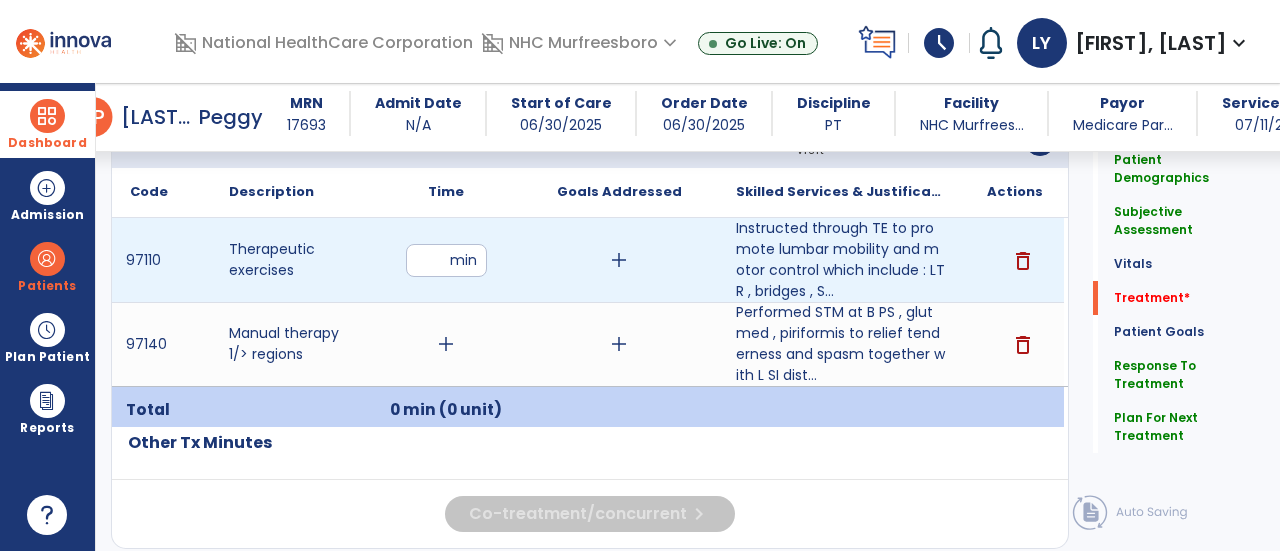 type on "**" 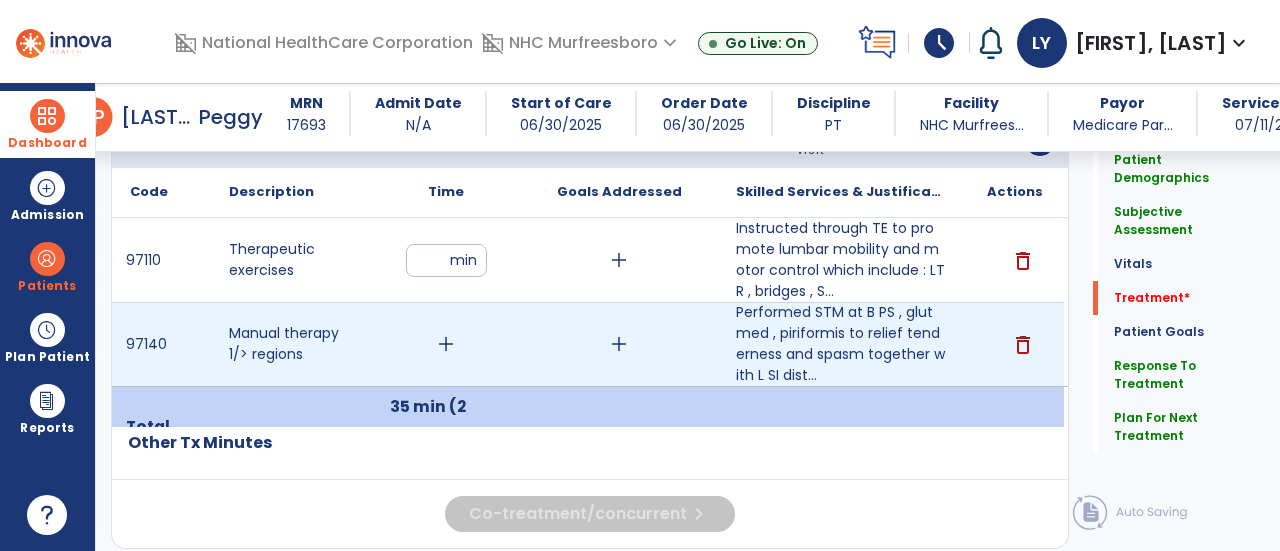 click on "add" at bounding box center (446, 344) 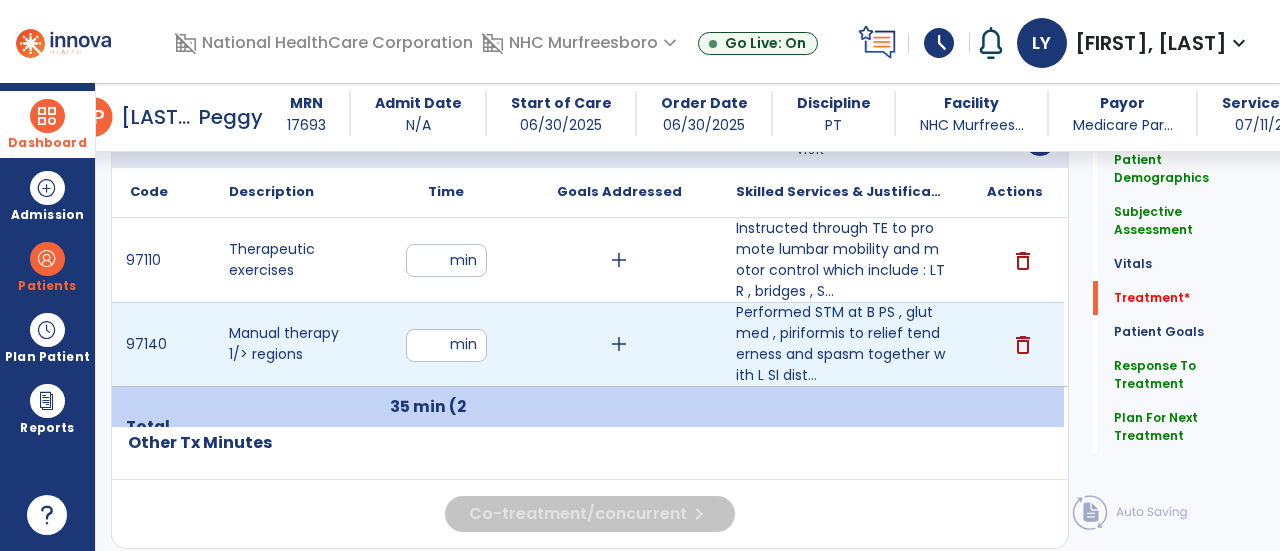 type on "**" 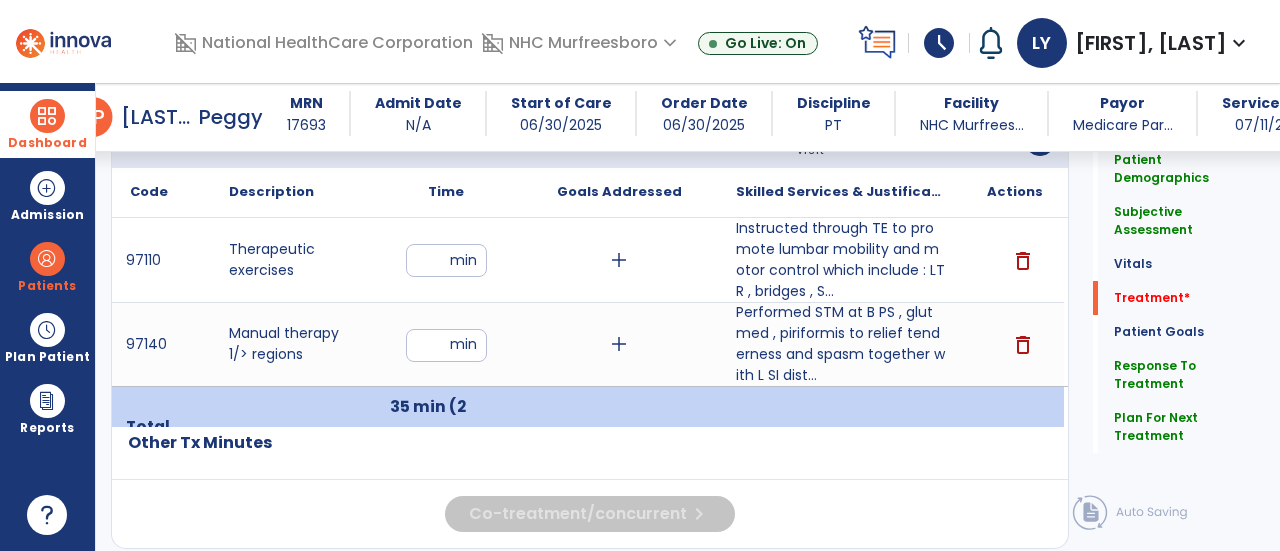 click on "Code
Description
Time" 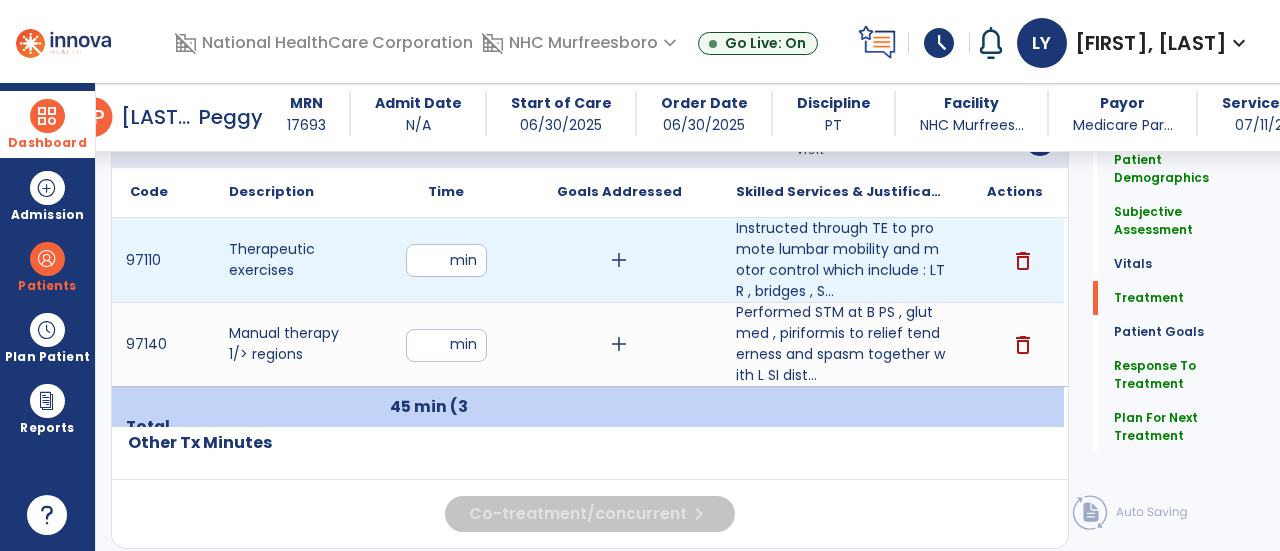 click on "**" at bounding box center (446, 260) 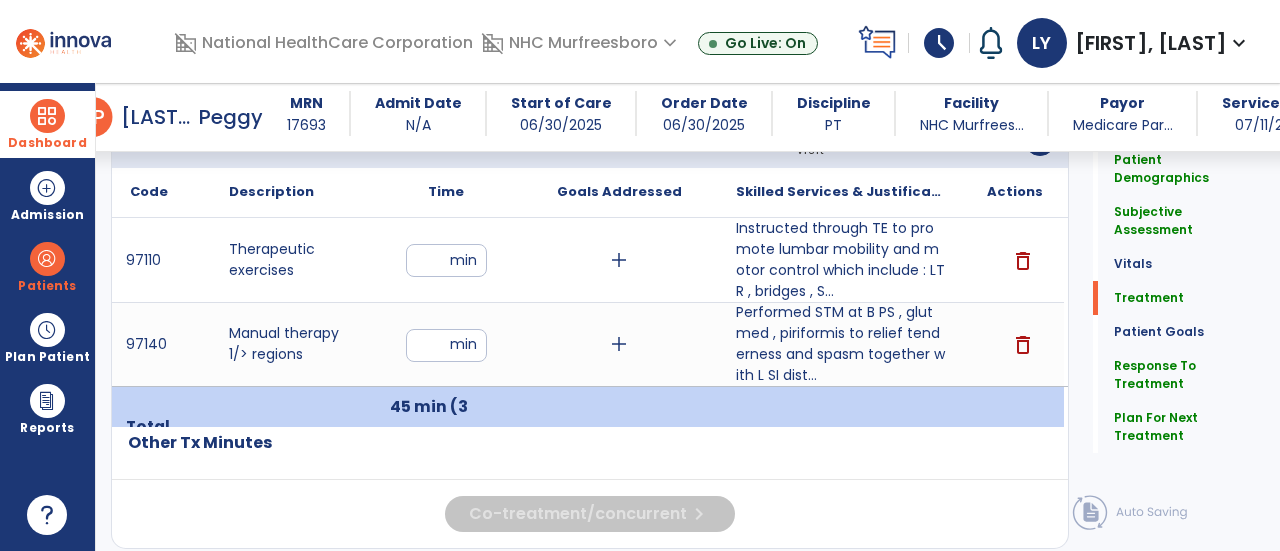 click on "Code
Description
Time" 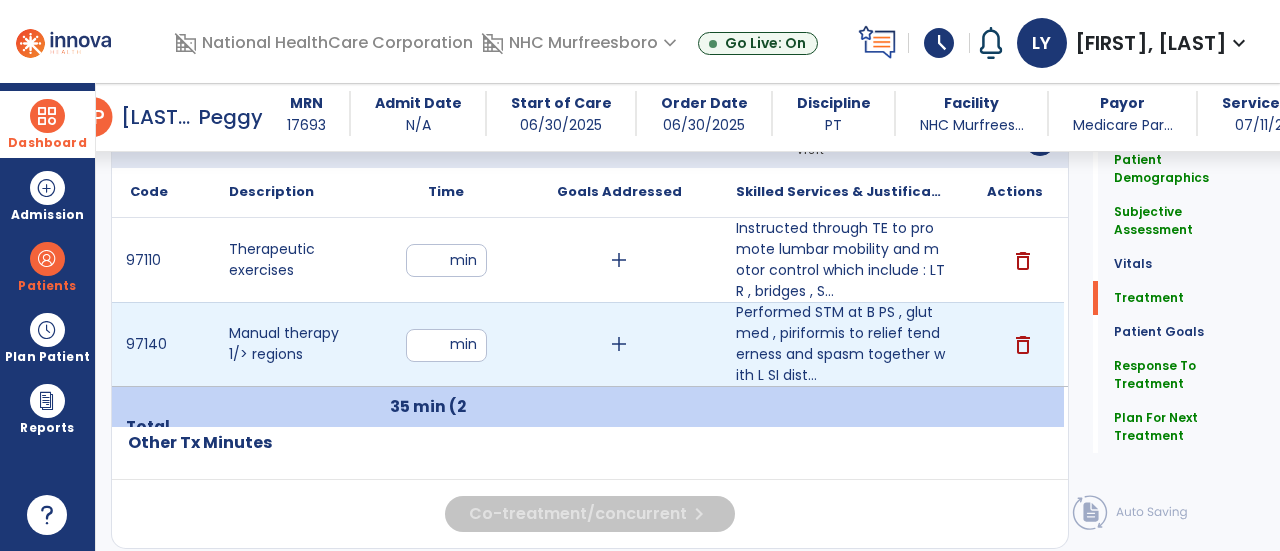 click on "**" at bounding box center (446, 345) 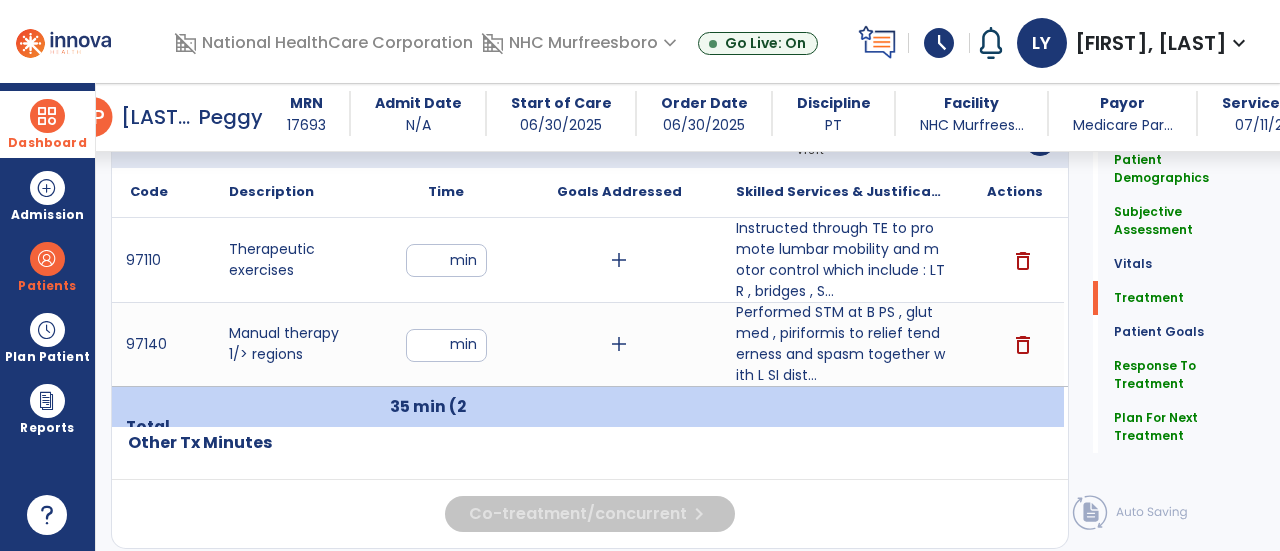 click on "Code
Description
Time" 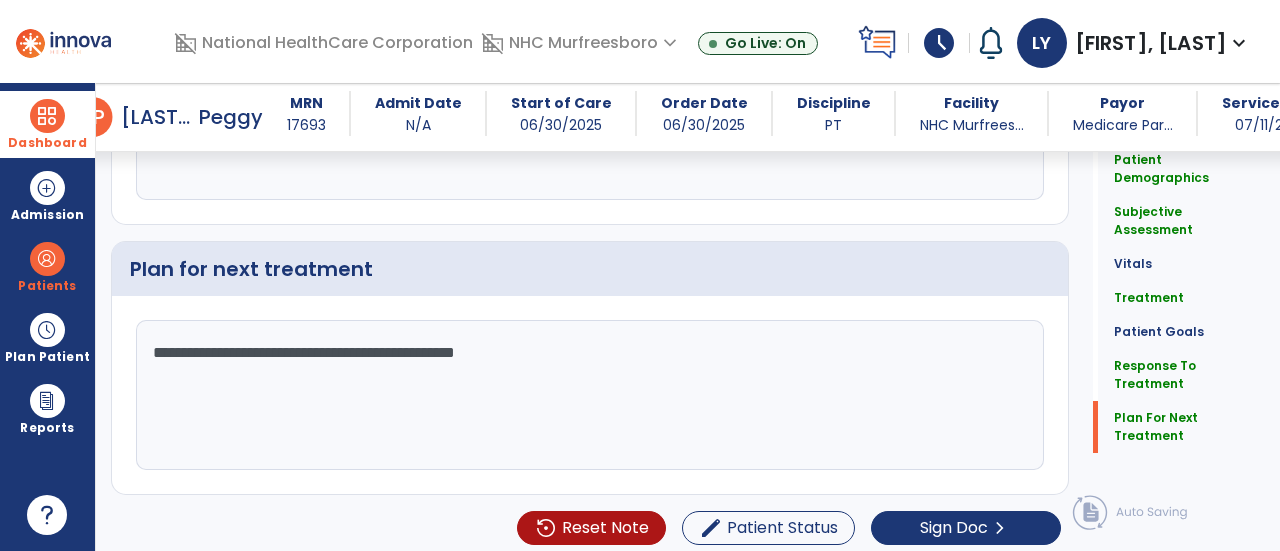 scroll, scrollTop: 2630, scrollLeft: 0, axis: vertical 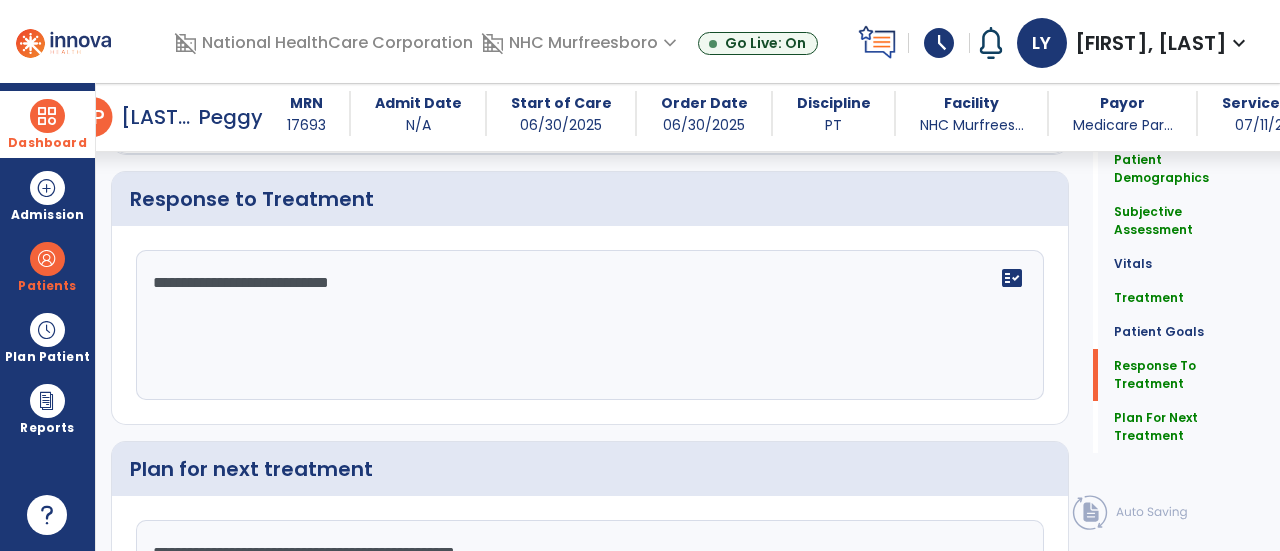 click on "**********" 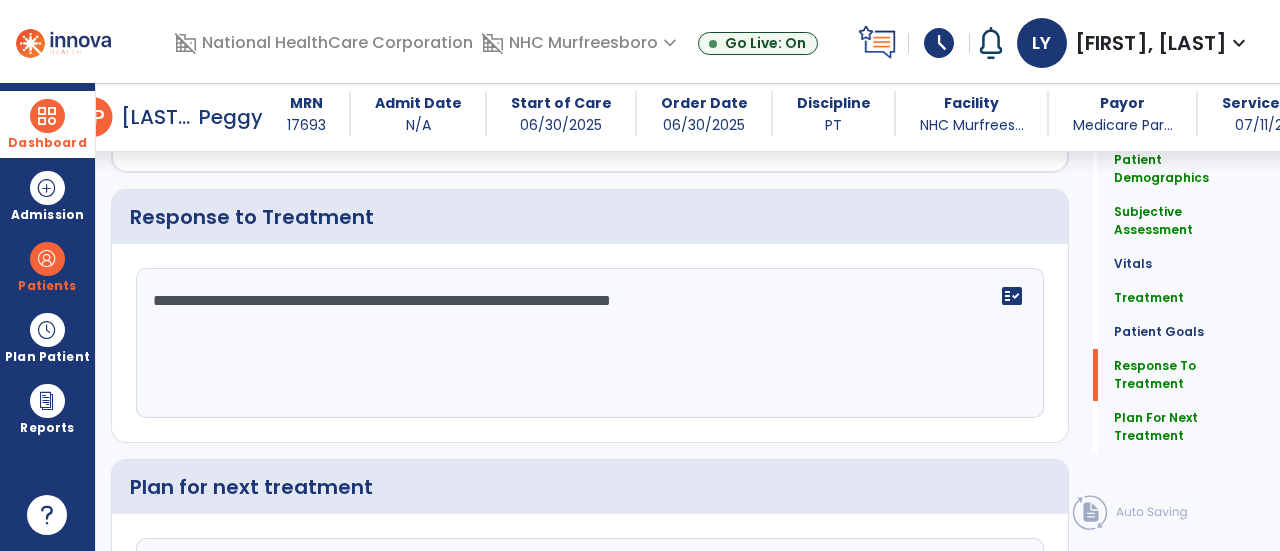 scroll, scrollTop: 2630, scrollLeft: 0, axis: vertical 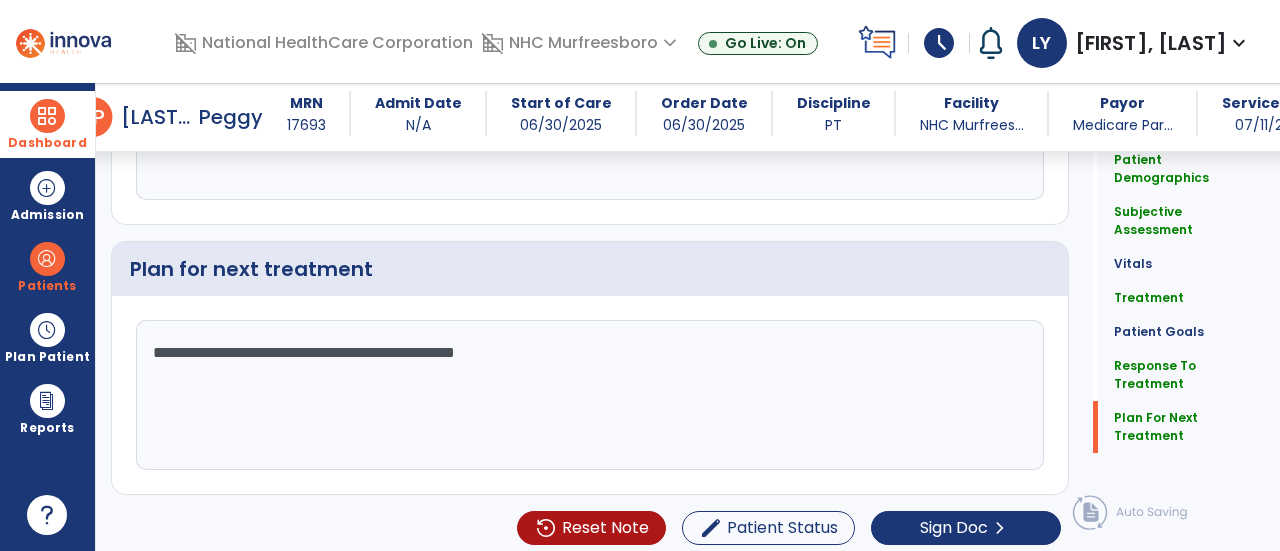 type on "**********" 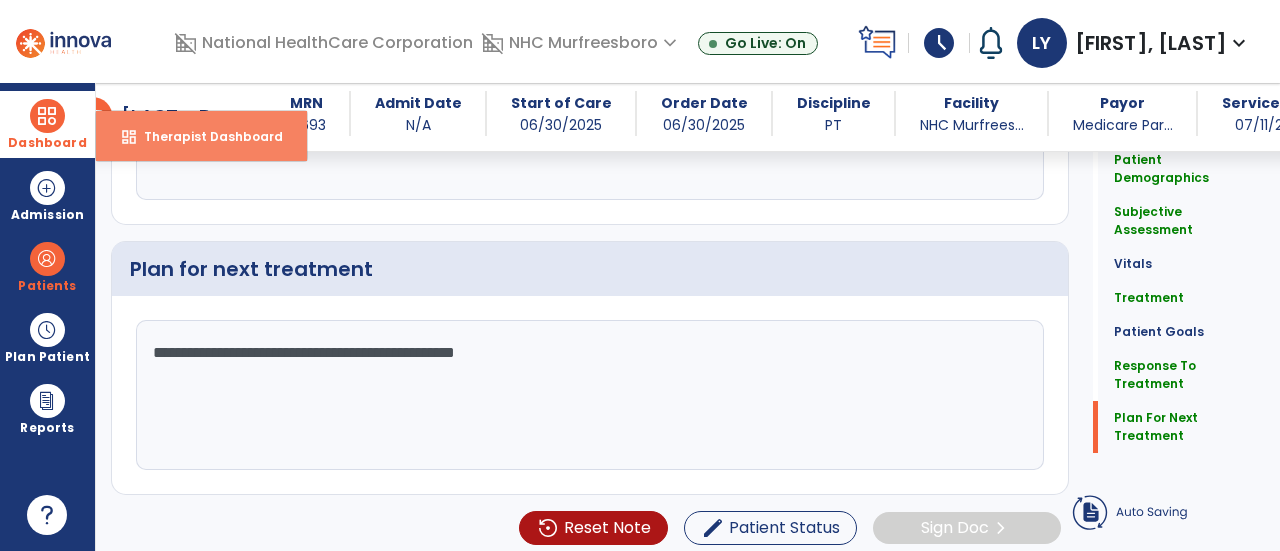 click on "Therapist Dashboard" at bounding box center (205, 136) 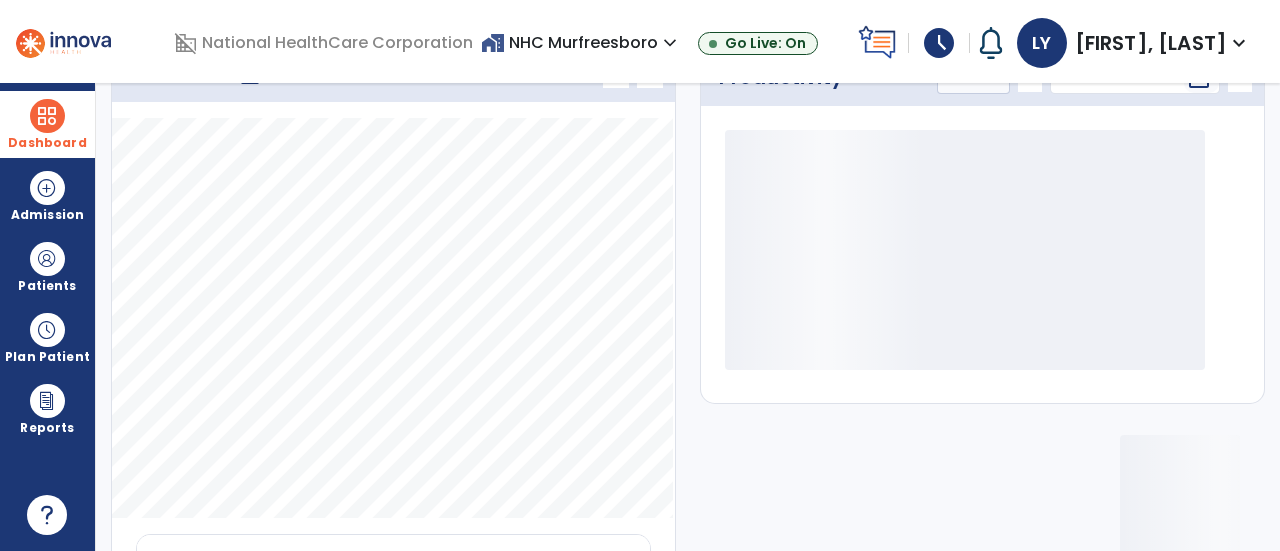 scroll, scrollTop: 0, scrollLeft: 0, axis: both 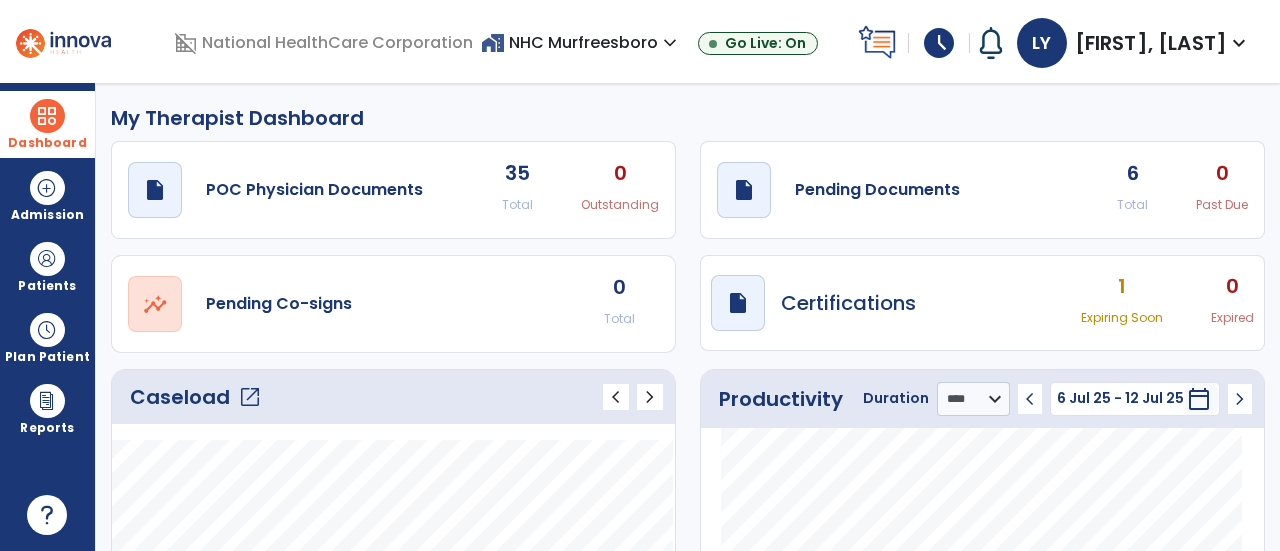 click on "draft   open_in_new  Pending Documents 6 Total 0 Past Due" 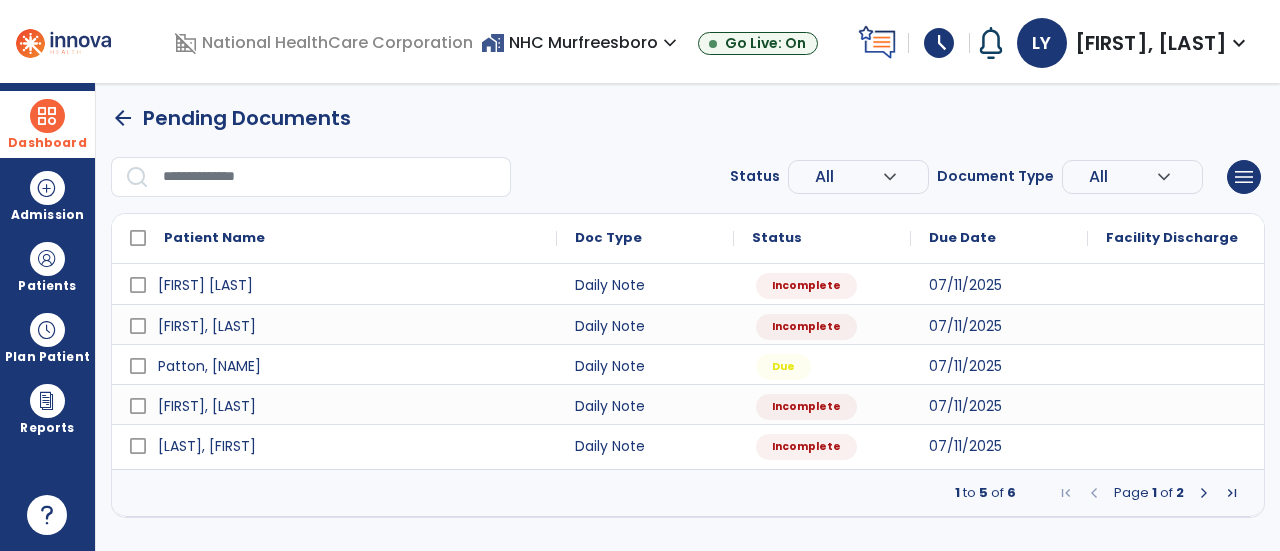 click at bounding box center (1204, 493) 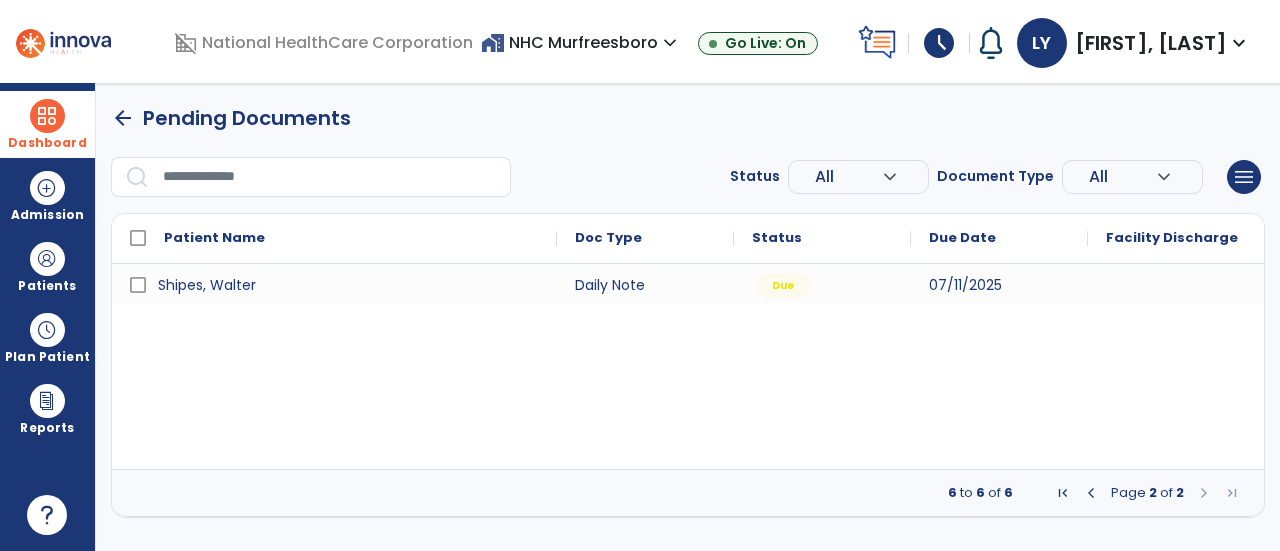 click at bounding box center [1091, 493] 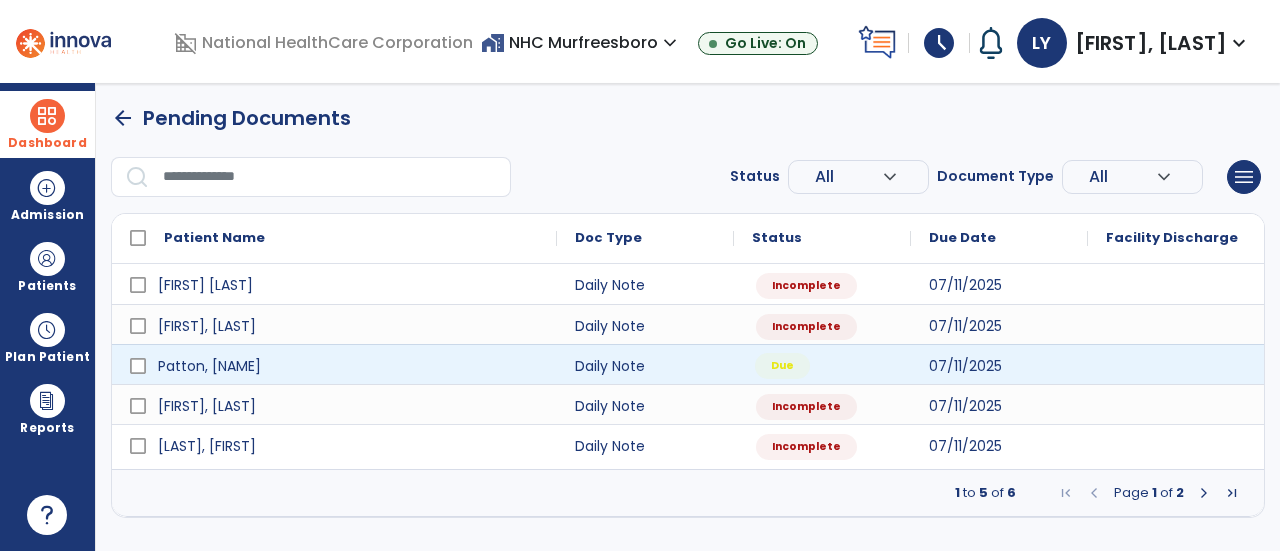 click on "Due" at bounding box center (822, 364) 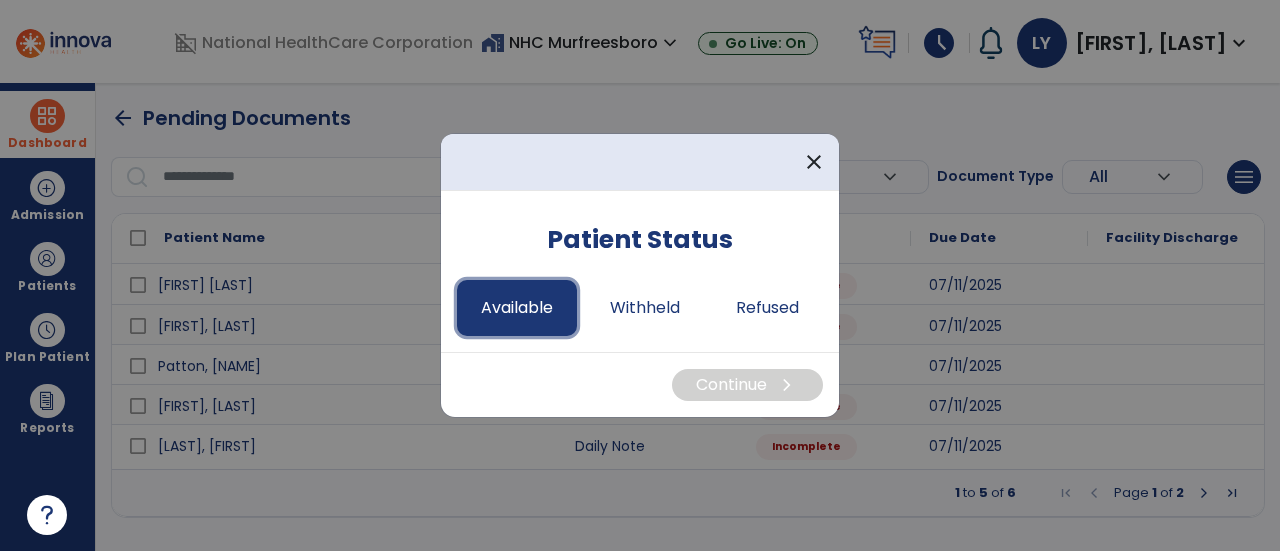 click on "Available" at bounding box center [517, 308] 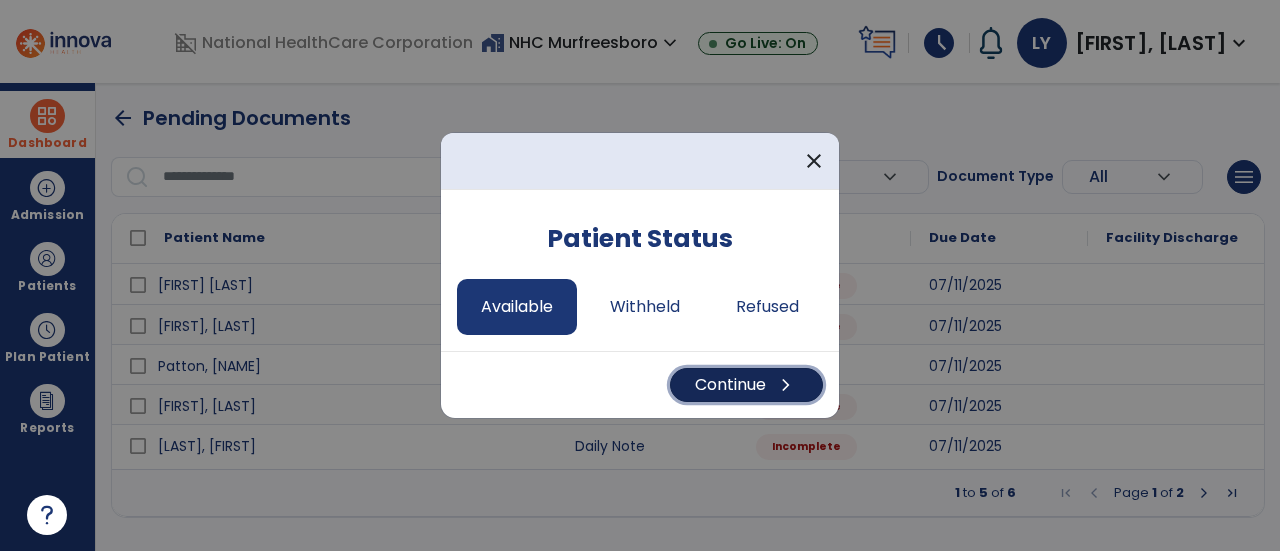 click on "Continue   chevron_right" at bounding box center (746, 385) 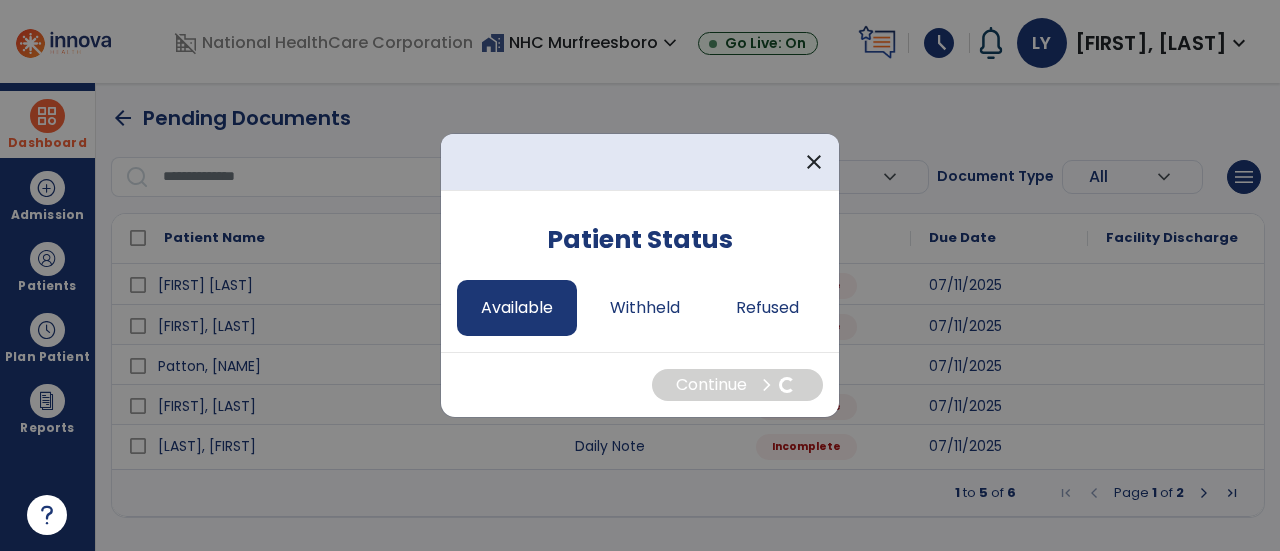 select on "*" 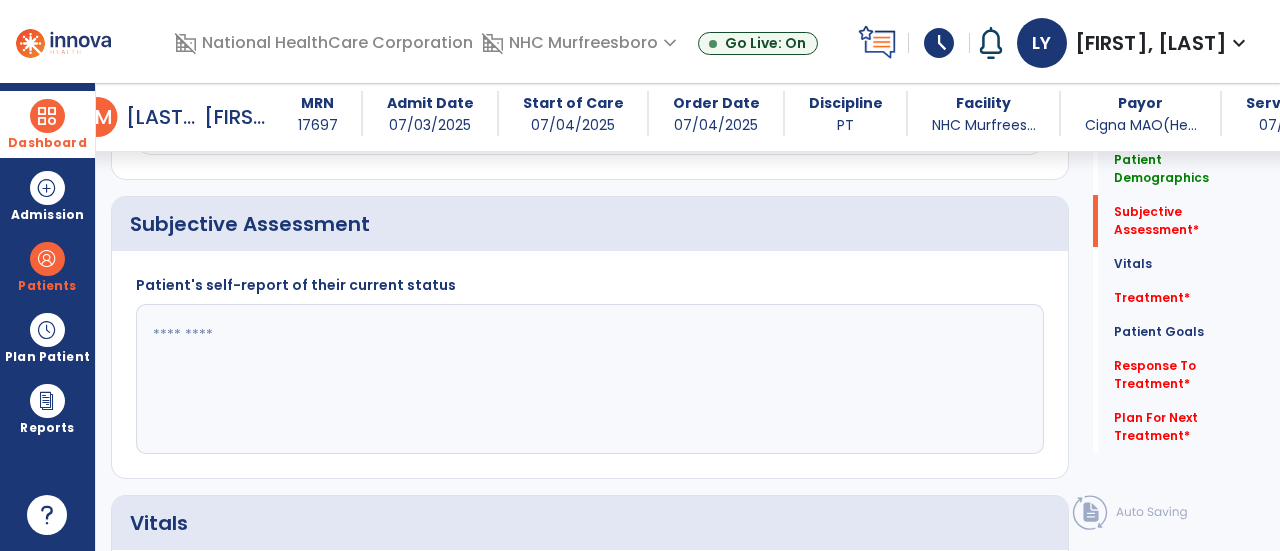 scroll, scrollTop: 600, scrollLeft: 0, axis: vertical 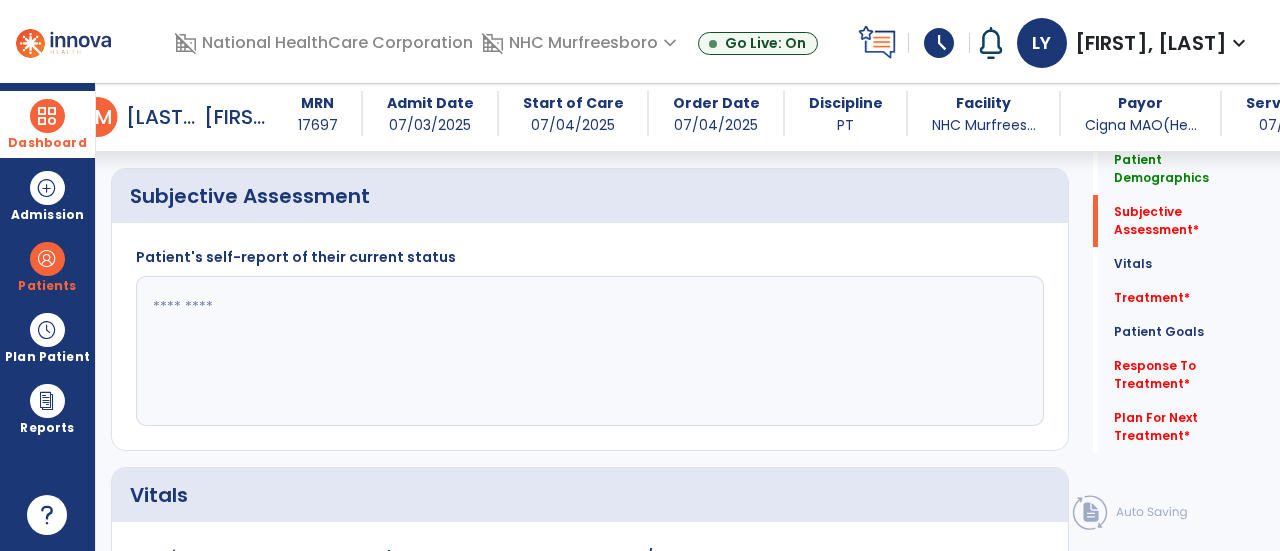 click 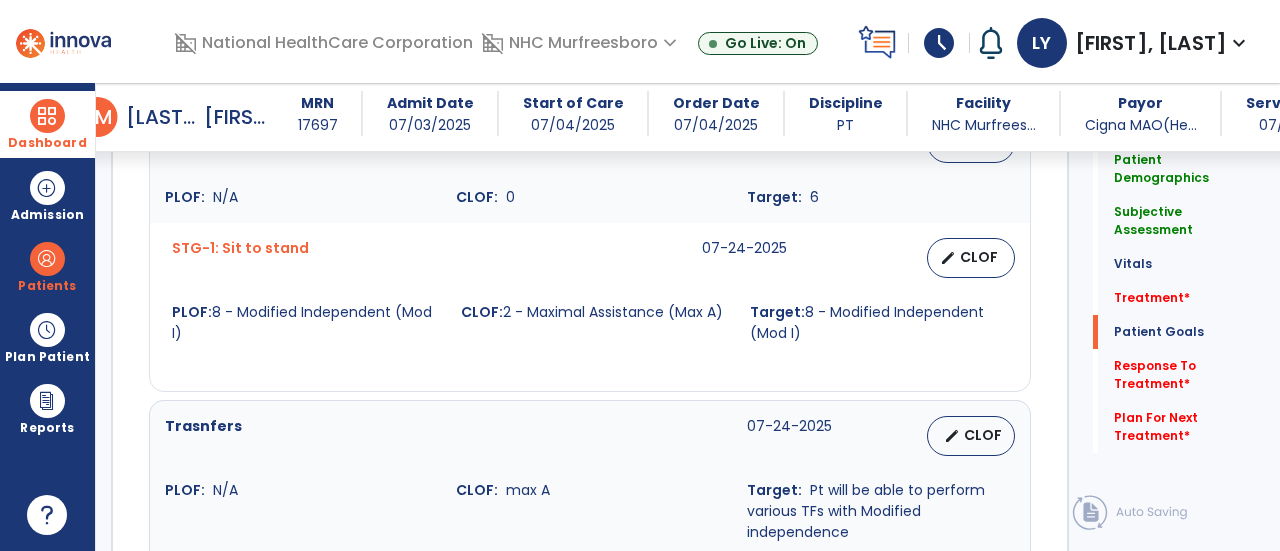 scroll, scrollTop: 2600, scrollLeft: 0, axis: vertical 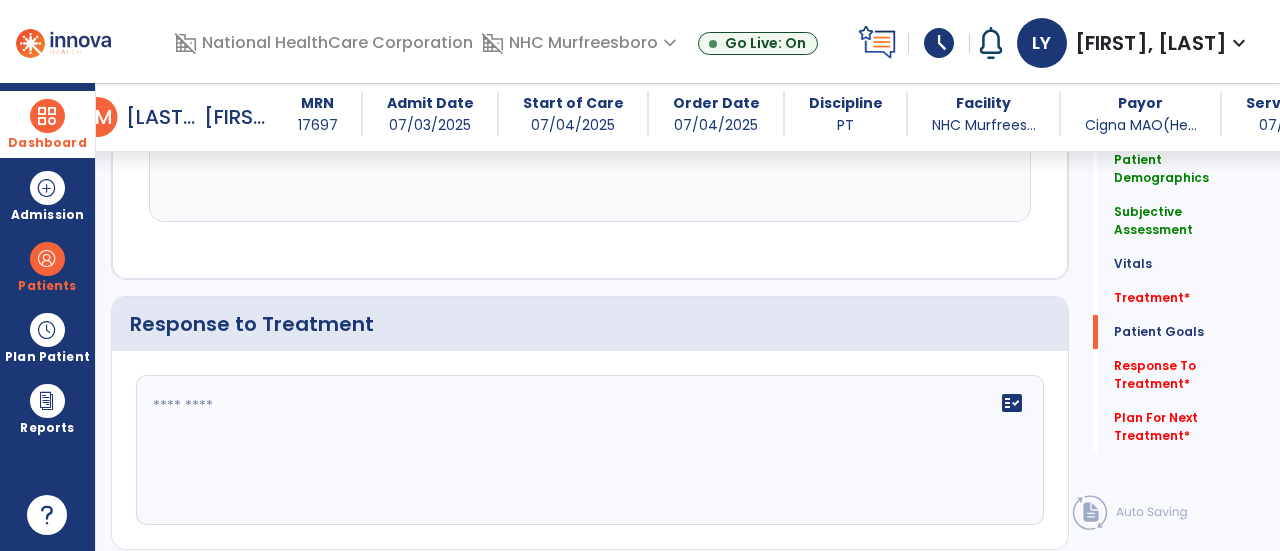 type on "**********" 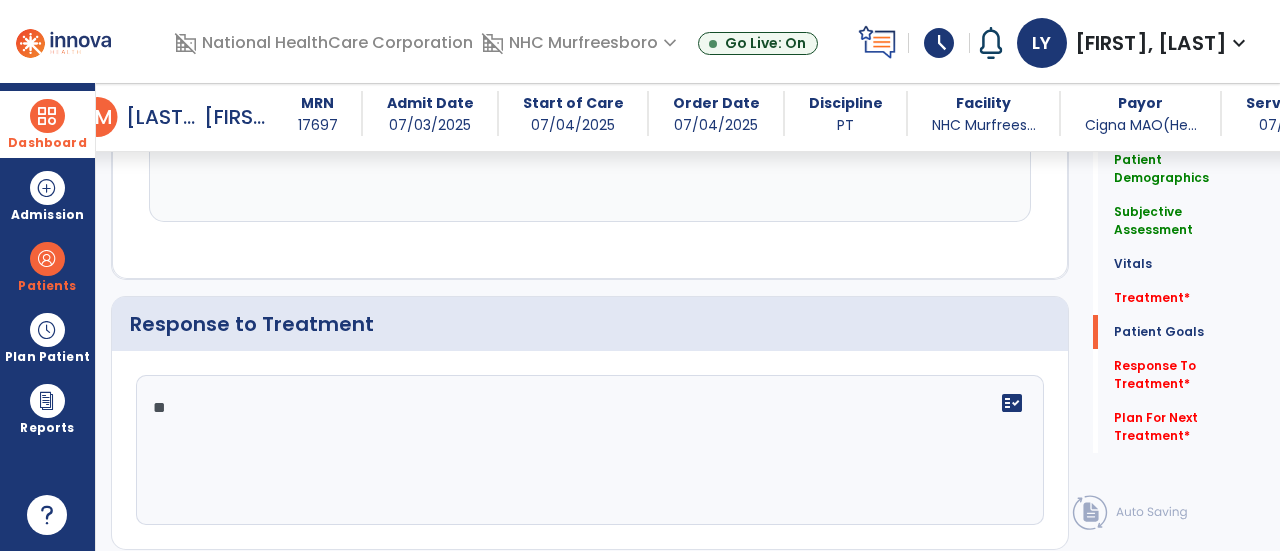type on "*" 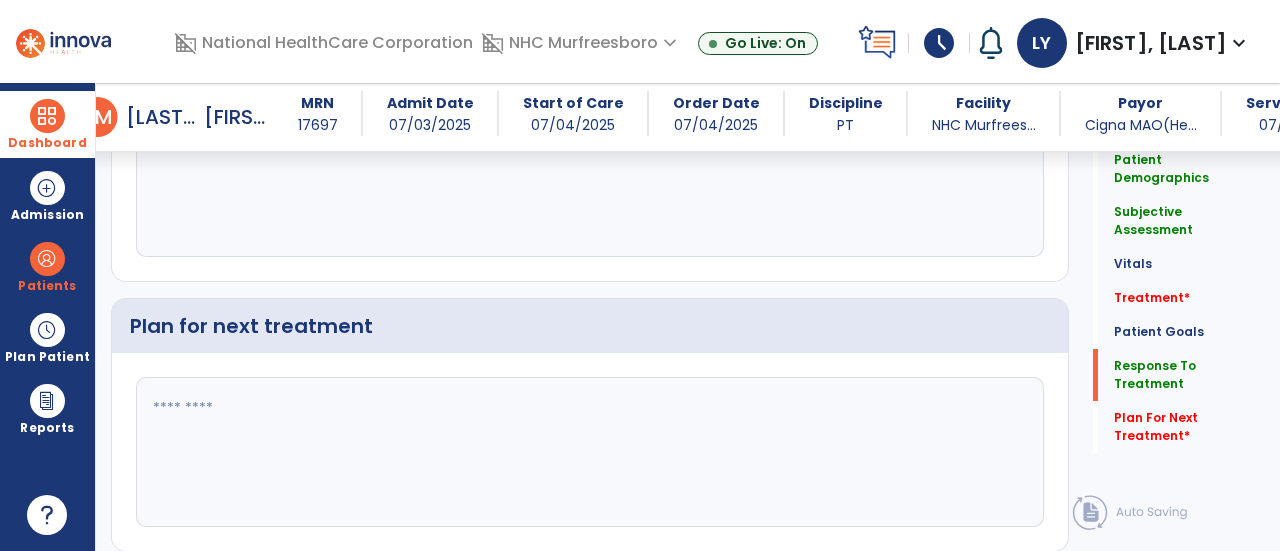 type on "**********" 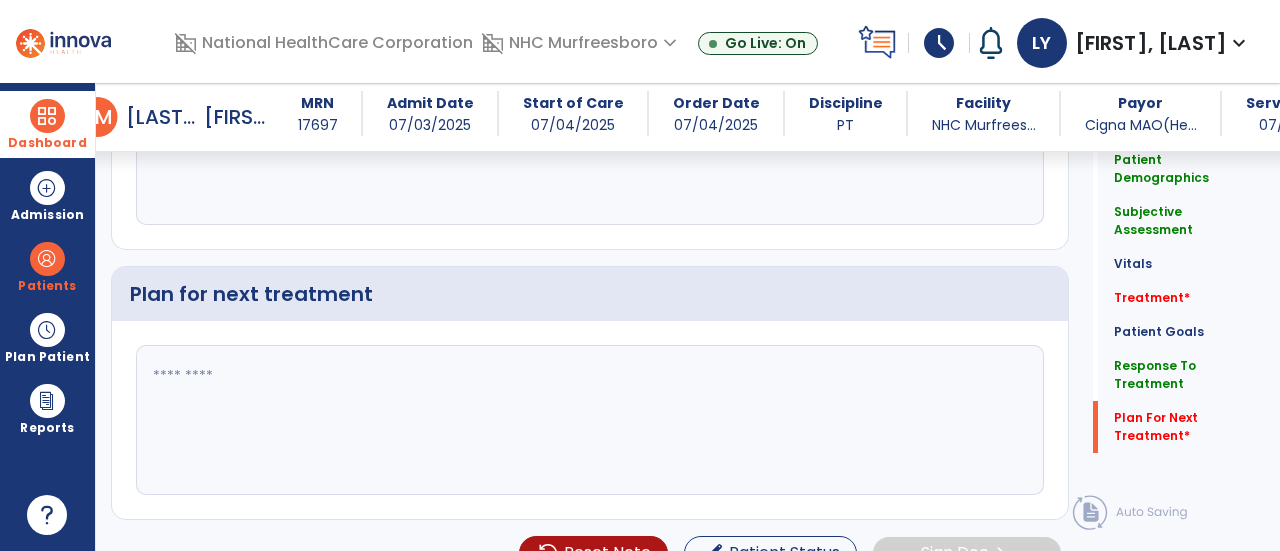 click 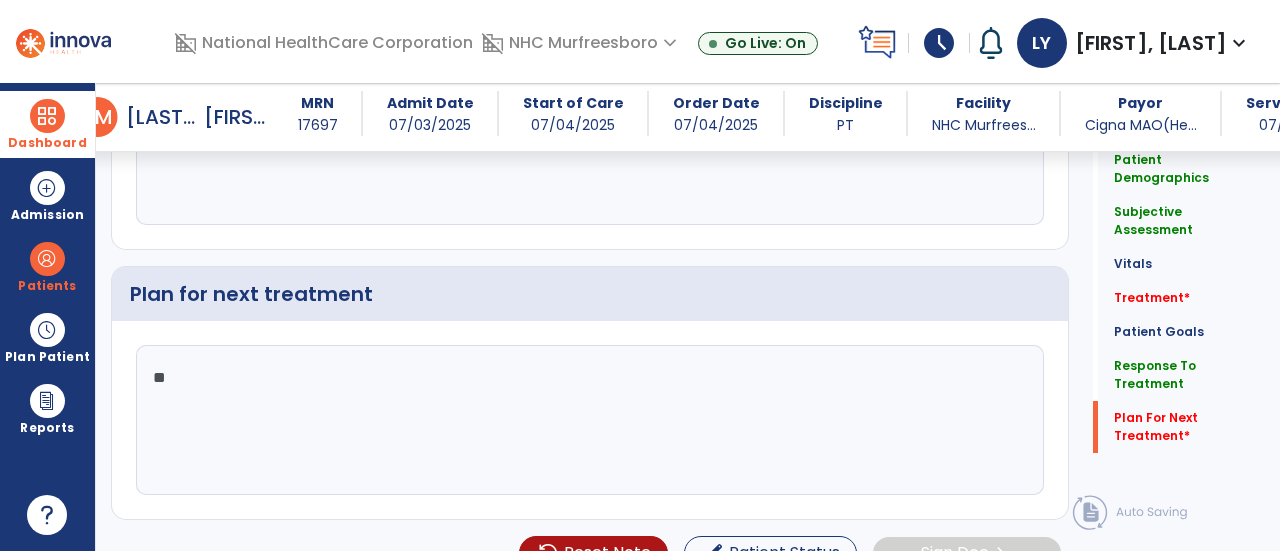 type on "*" 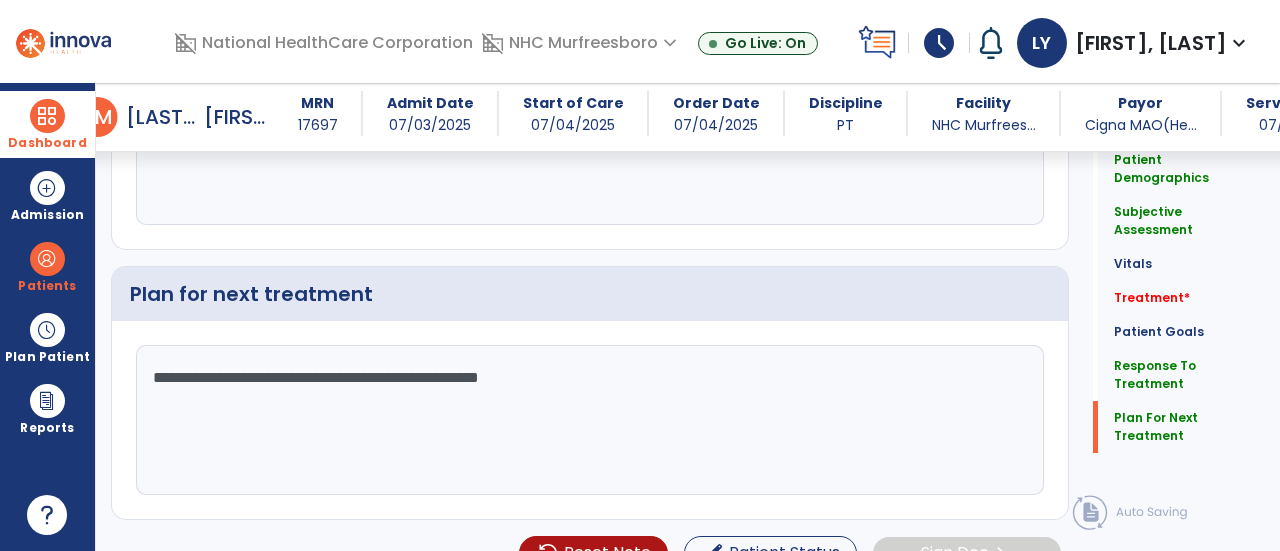 drag, startPoint x: 598, startPoint y: 375, endPoint x: 468, endPoint y: 366, distance: 130.31117 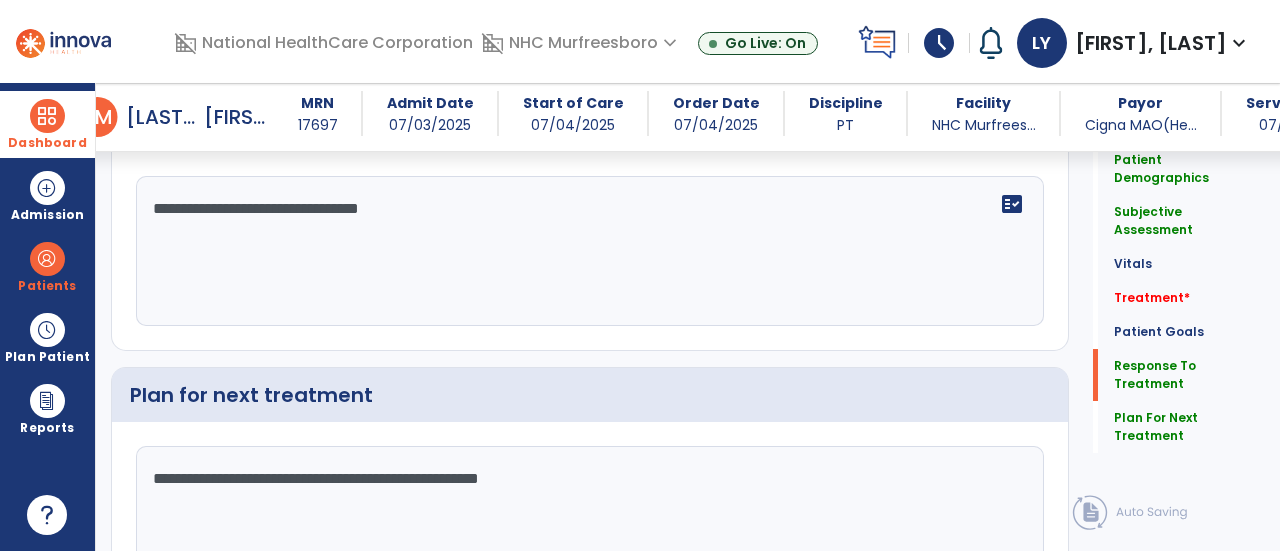 scroll, scrollTop: 2700, scrollLeft: 0, axis: vertical 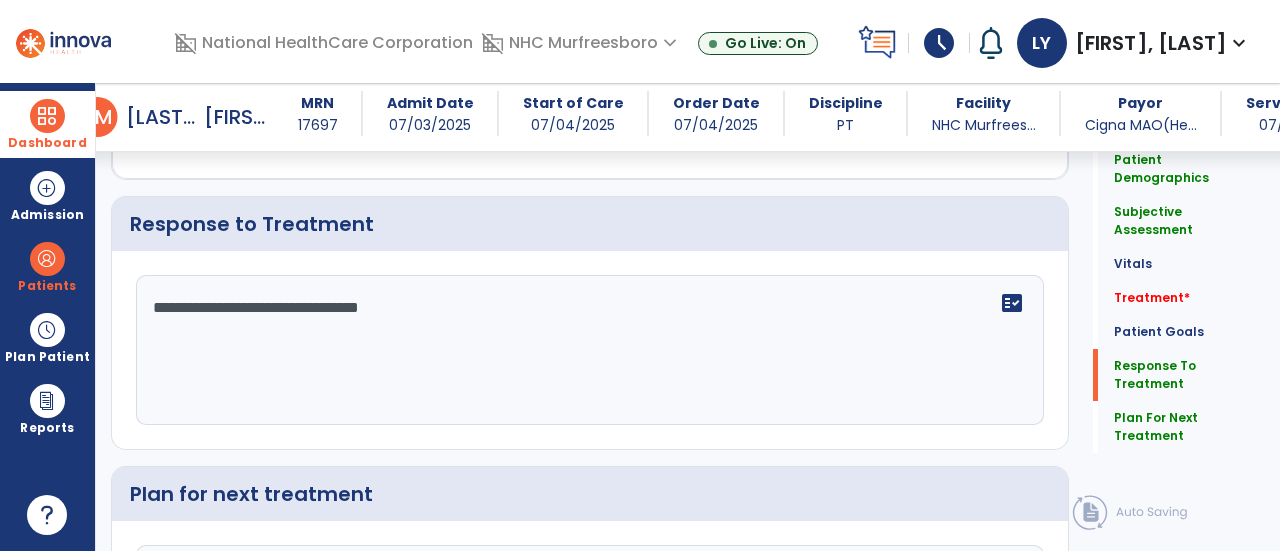type on "**********" 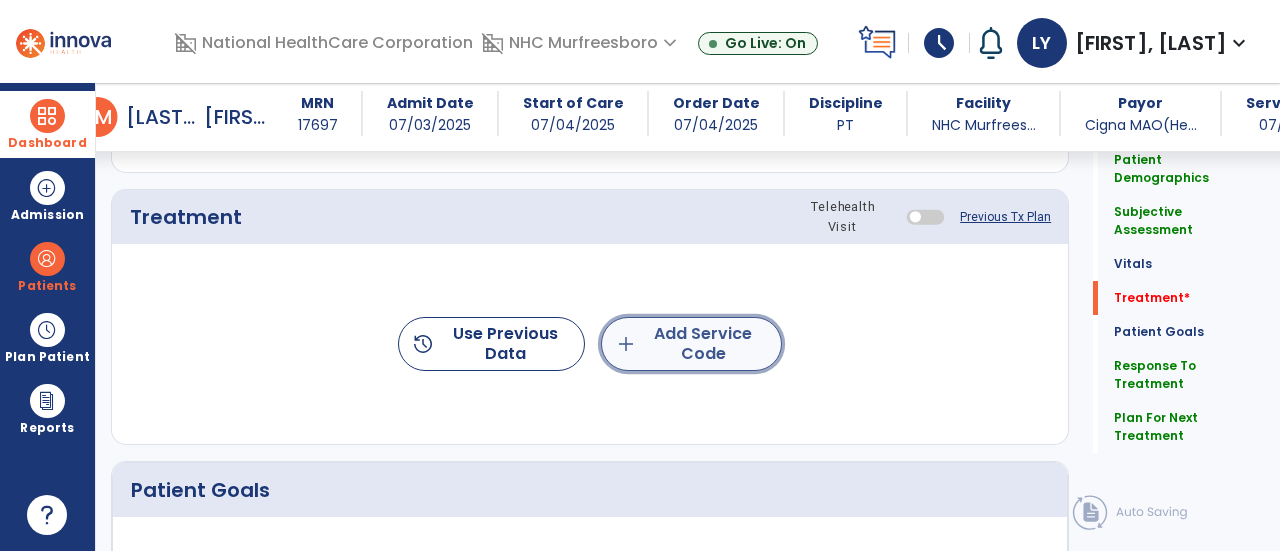 click on "add  Add Service Code" 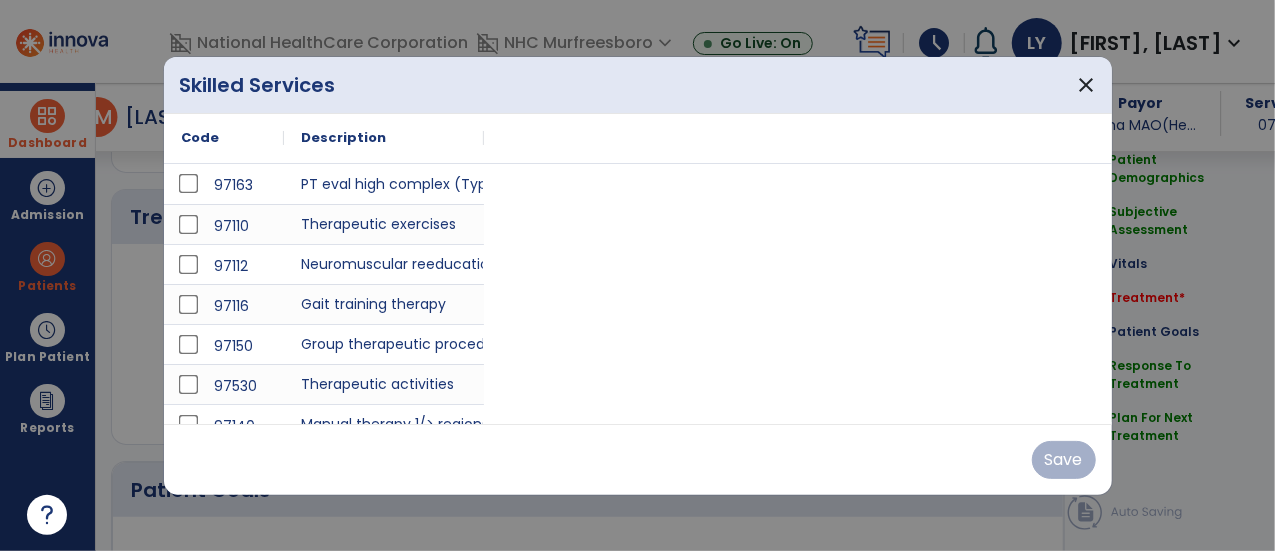 scroll, scrollTop: 1300, scrollLeft: 0, axis: vertical 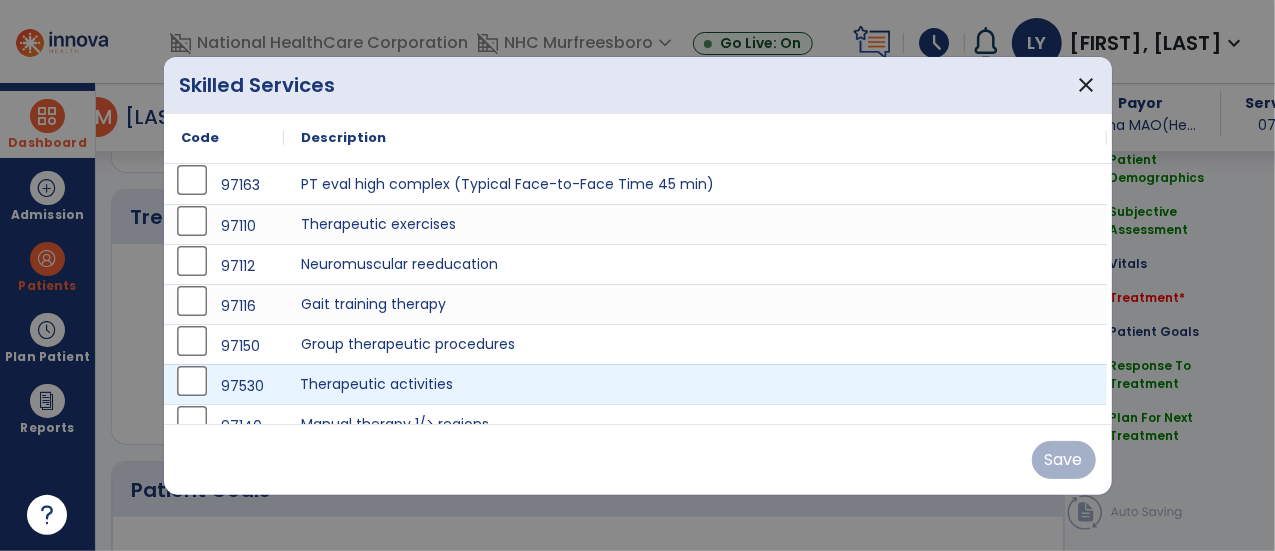 click on "Therapeutic activities" at bounding box center (696, 384) 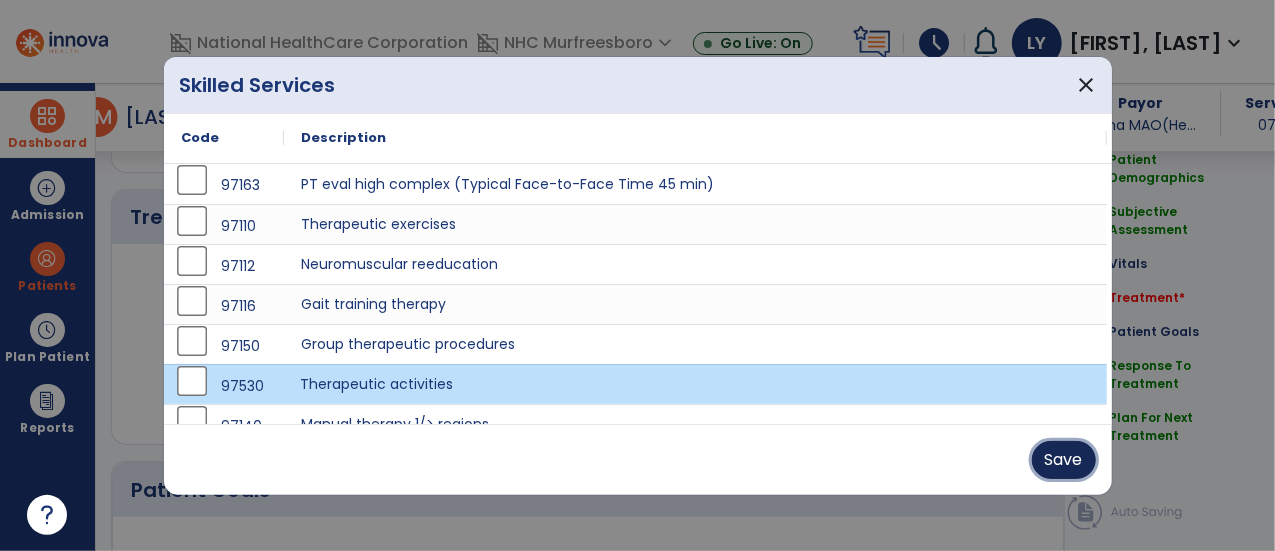 click on "Save" at bounding box center [1064, 460] 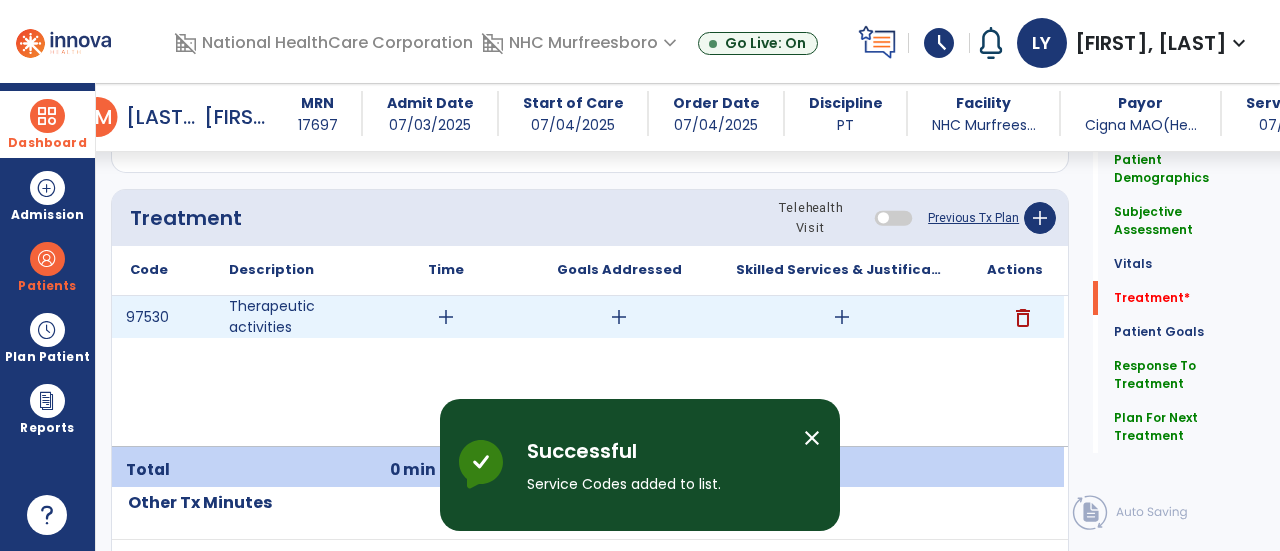 click on "add" at bounding box center [446, 317] 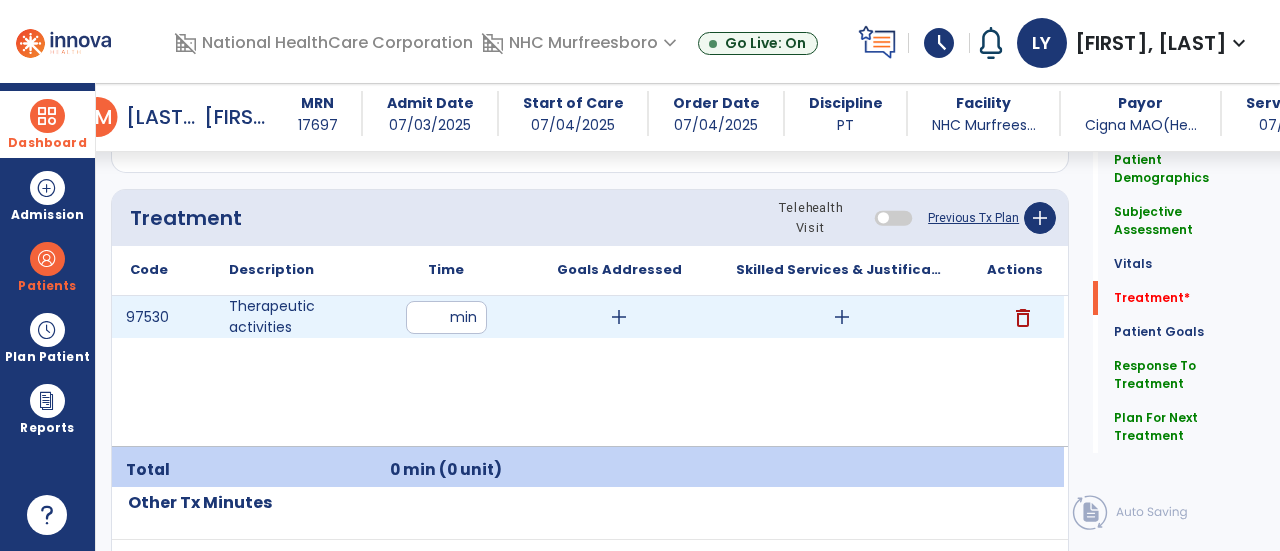 type on "**" 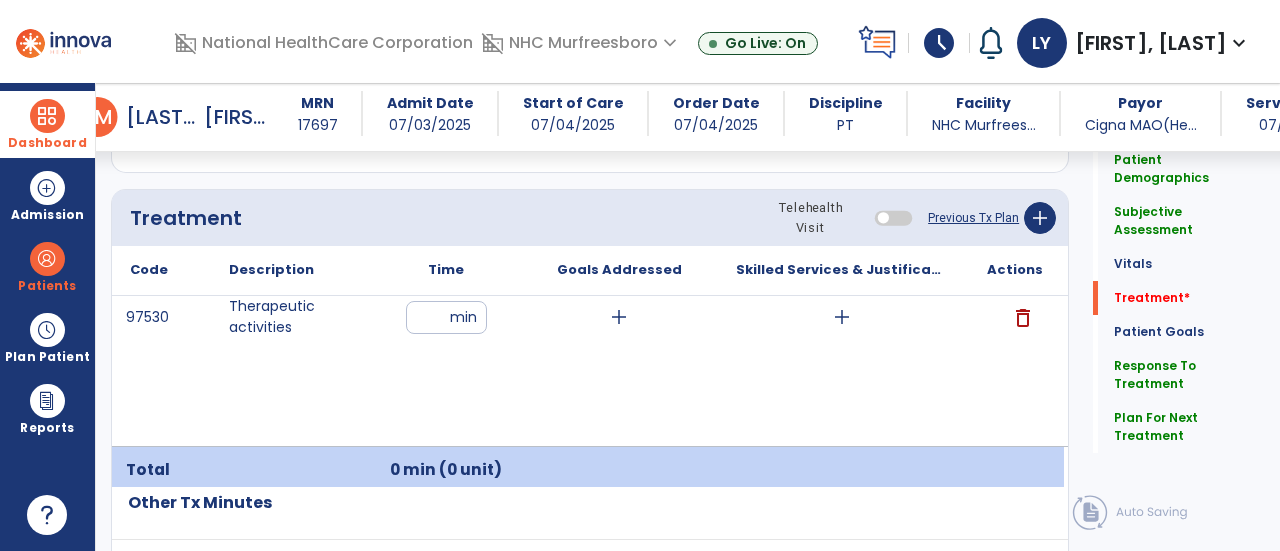 click on "97530  Therapeutic activities  ** min add add delete" at bounding box center [588, 371] 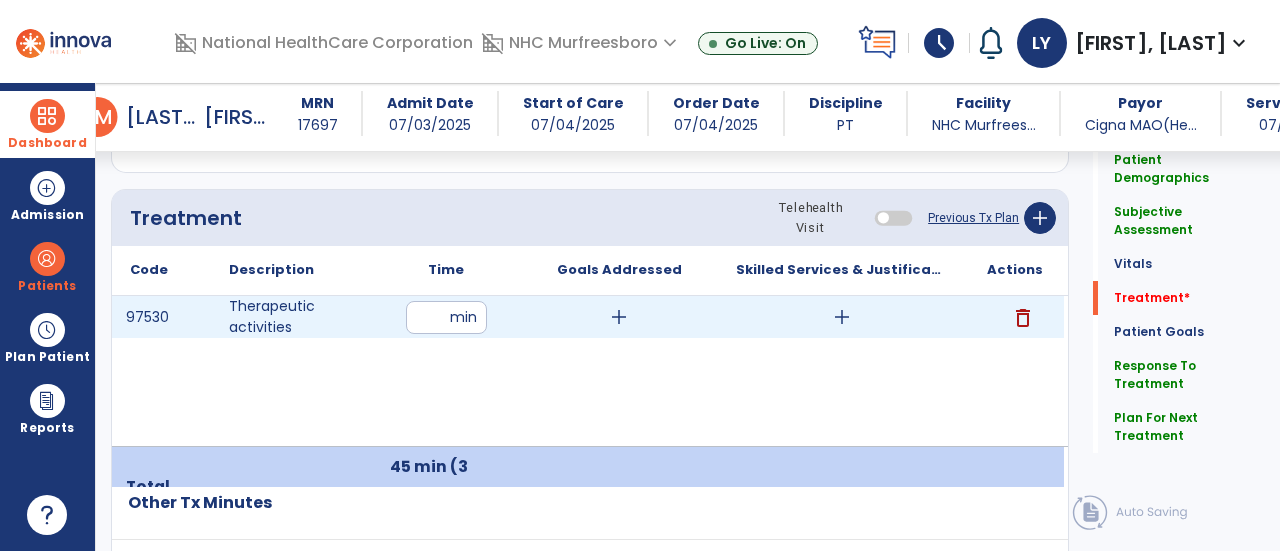 click on "add" at bounding box center [841, 317] 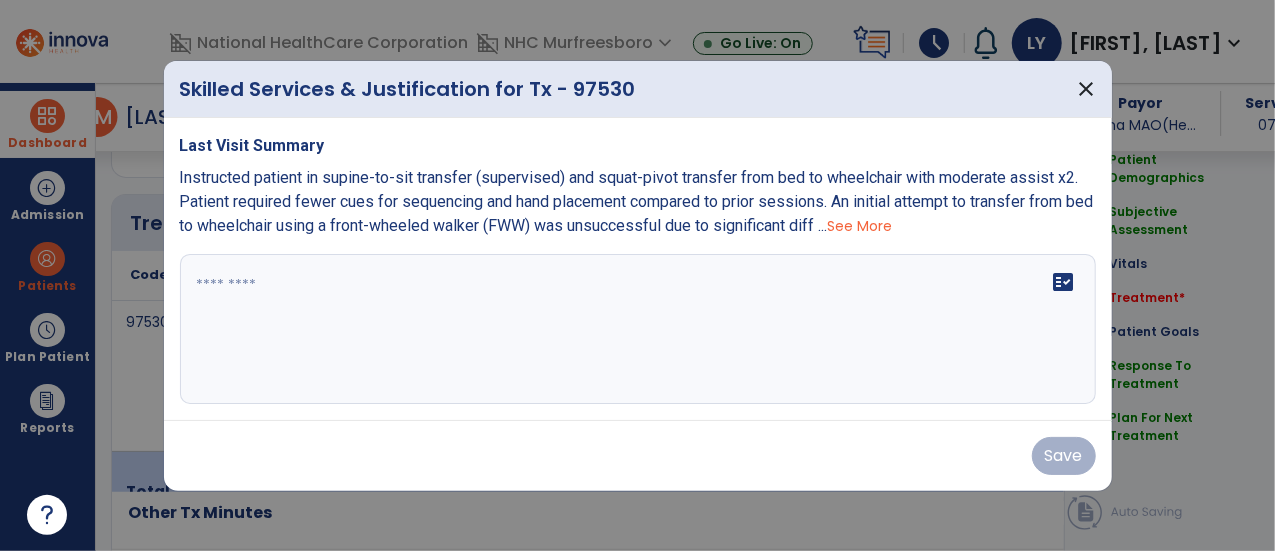 scroll, scrollTop: 1300, scrollLeft: 0, axis: vertical 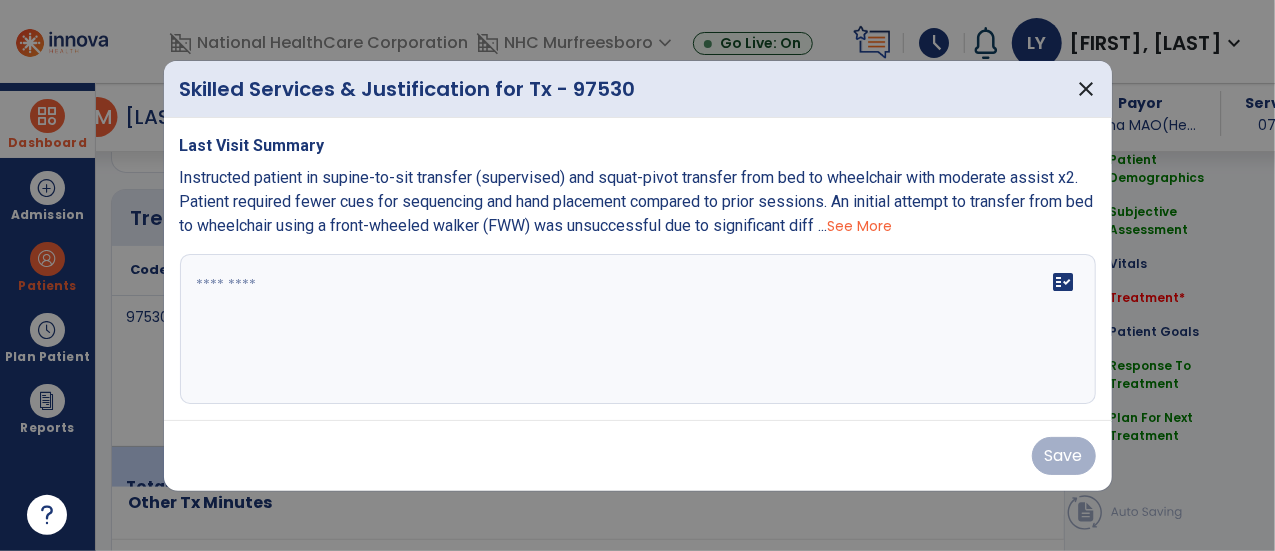 click on "See More" at bounding box center [860, 226] 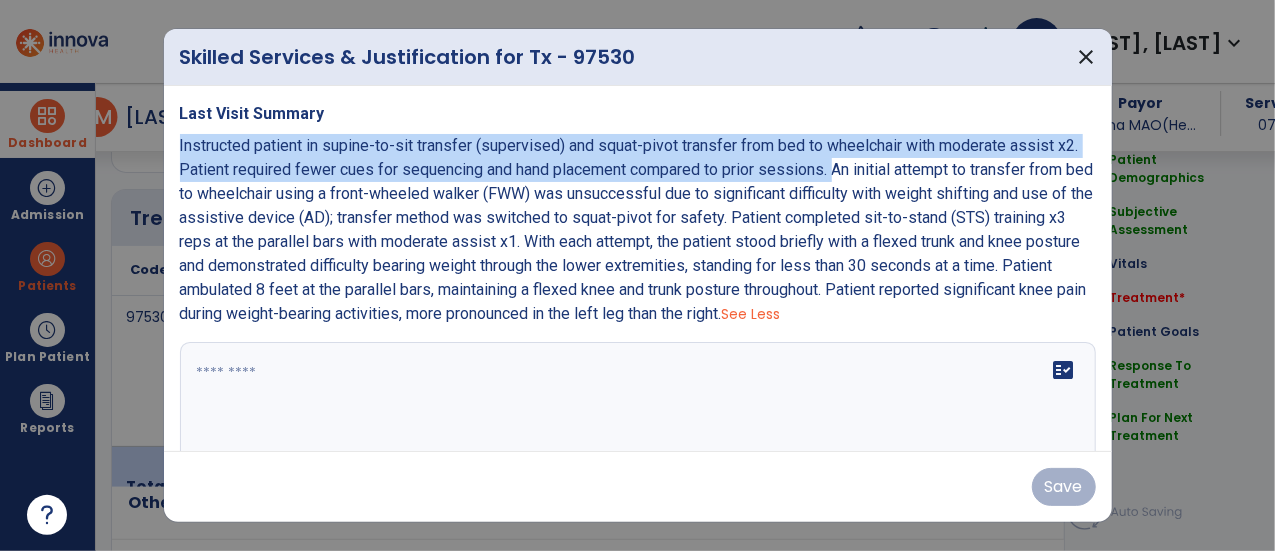 drag, startPoint x: 834, startPoint y: 171, endPoint x: 179, endPoint y: 149, distance: 655.3694 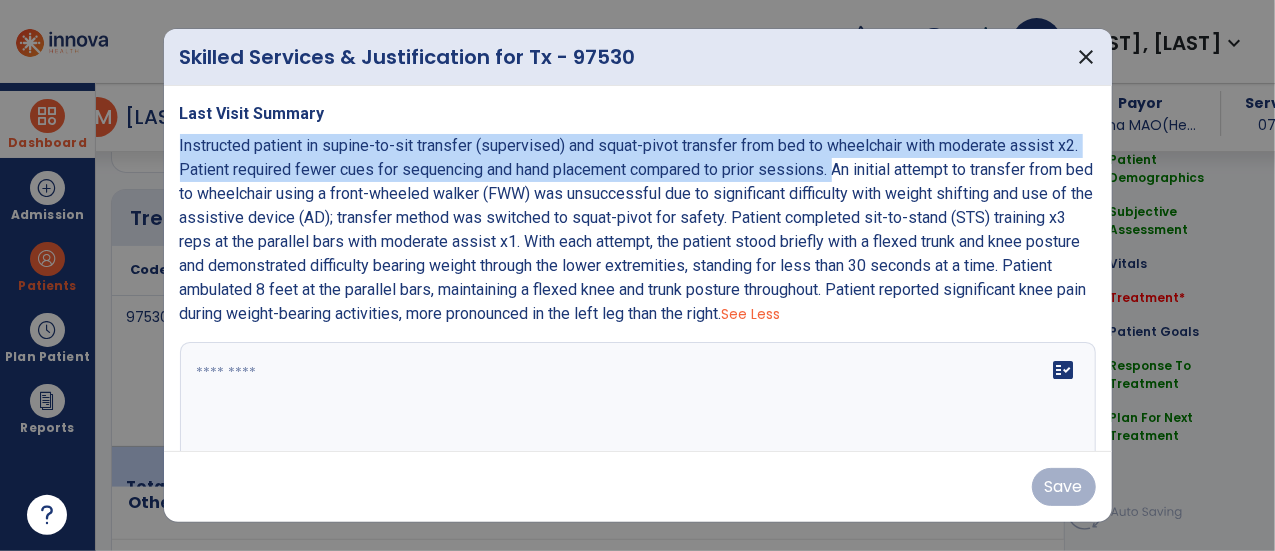 click on "Instructed patient in supine-to-sit transfer (supervised) and squat-pivot transfer from bed to wheelchair with moderate assist x2. Patient required fewer cues for sequencing and hand placement compared to prior sessions. An initial attempt to transfer from bed to wheelchair using a front-wheeled walker (FWW) was unsuccessful due to significant difficulty with weight shifting and use of the assistive device (AD); transfer method was switched to squat-pivot for safety.
Patient completed sit-to-stand (STS) training x3 reps at the parallel bars with moderate assist x1. With each attempt, the patient stood briefly with a flexed trunk and knee posture and demonstrated difficulty bearing weight through the lower extremities, standing for less than 30 seconds at a time.
Patient ambulated 8 feet at the parallel bars, maintaining a flexed knee and trunk posture throughout. Patient reported significant knee pain during weight-bearing activities, more pronounced in the left leg than the right." at bounding box center (637, 229) 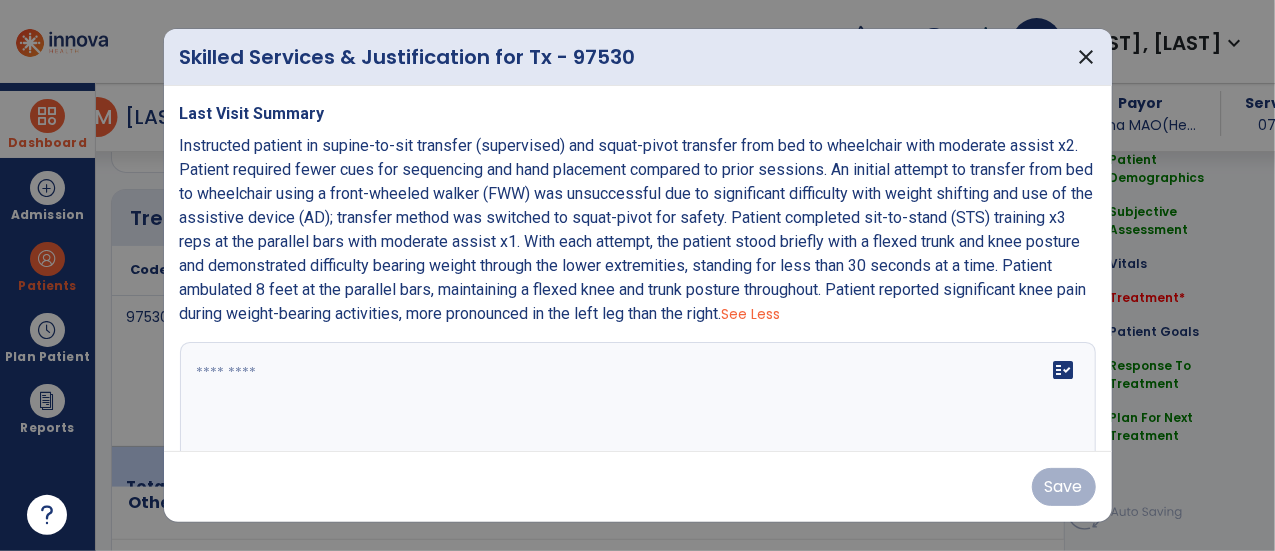 click at bounding box center (636, 417) 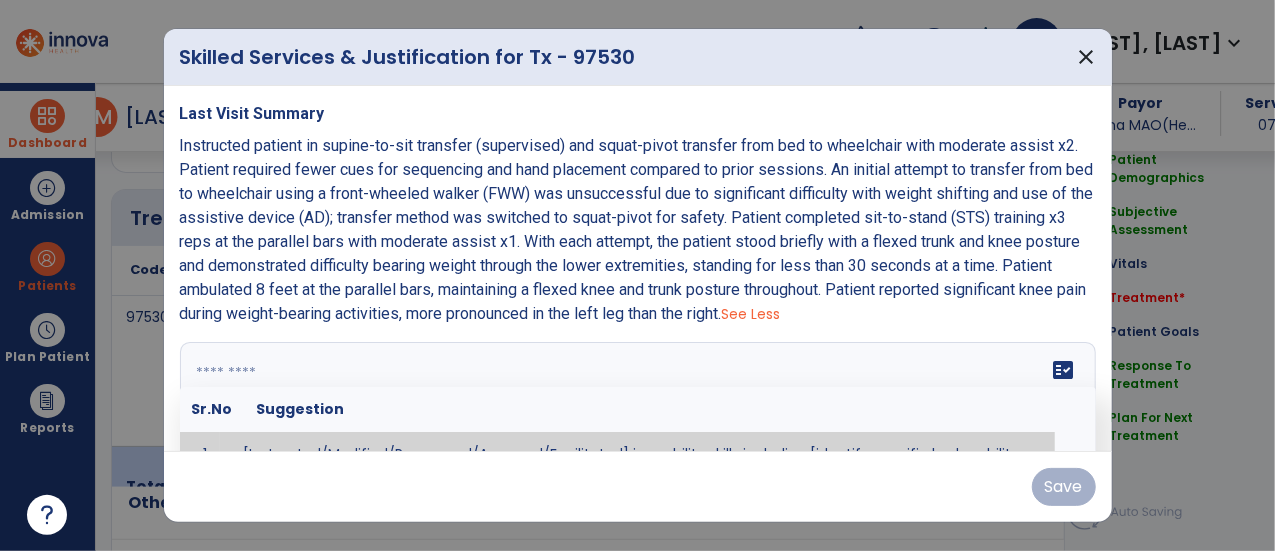 paste on "**********" 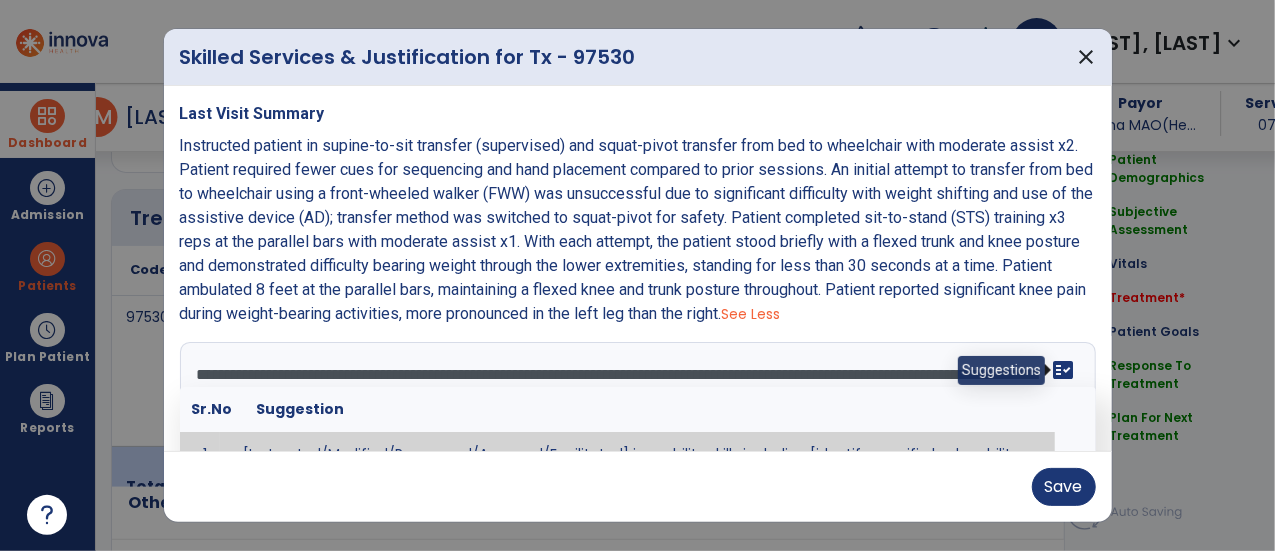 click on "fact_check" at bounding box center [1064, 370] 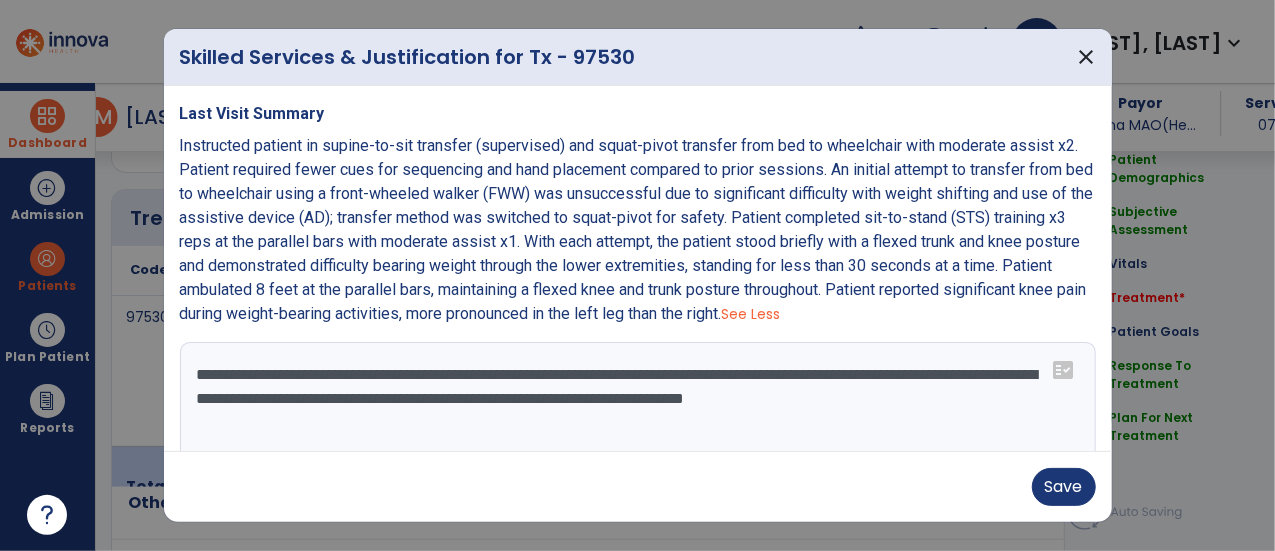drag, startPoint x: 450, startPoint y: 397, endPoint x: 508, endPoint y: 393, distance: 58.137768 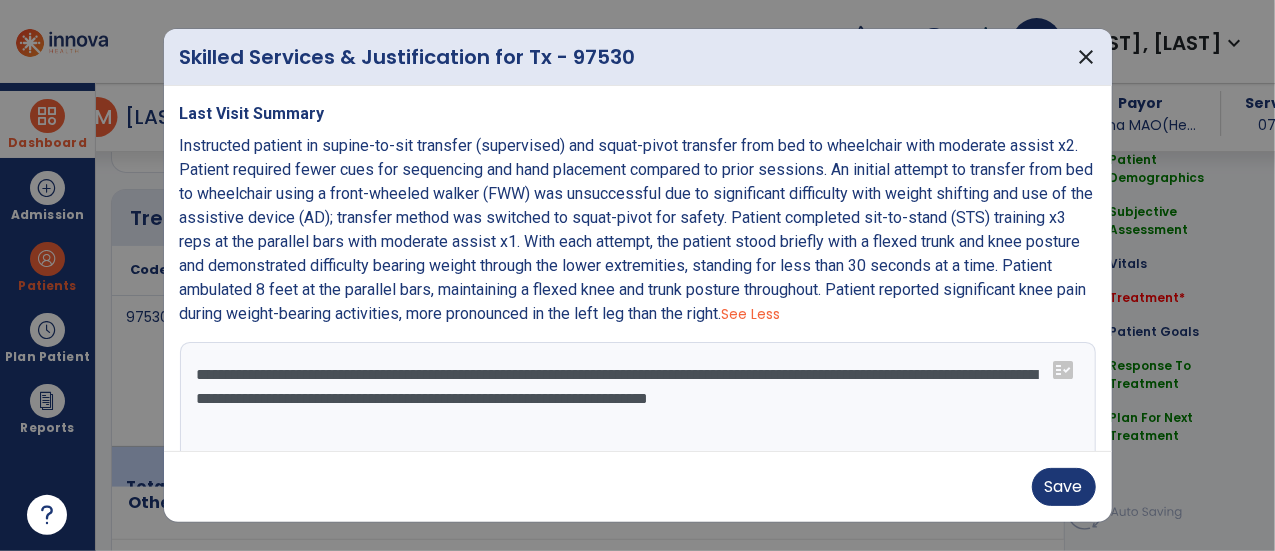 drag, startPoint x: 862, startPoint y: 398, endPoint x: 1038, endPoint y: 416, distance: 176.91806 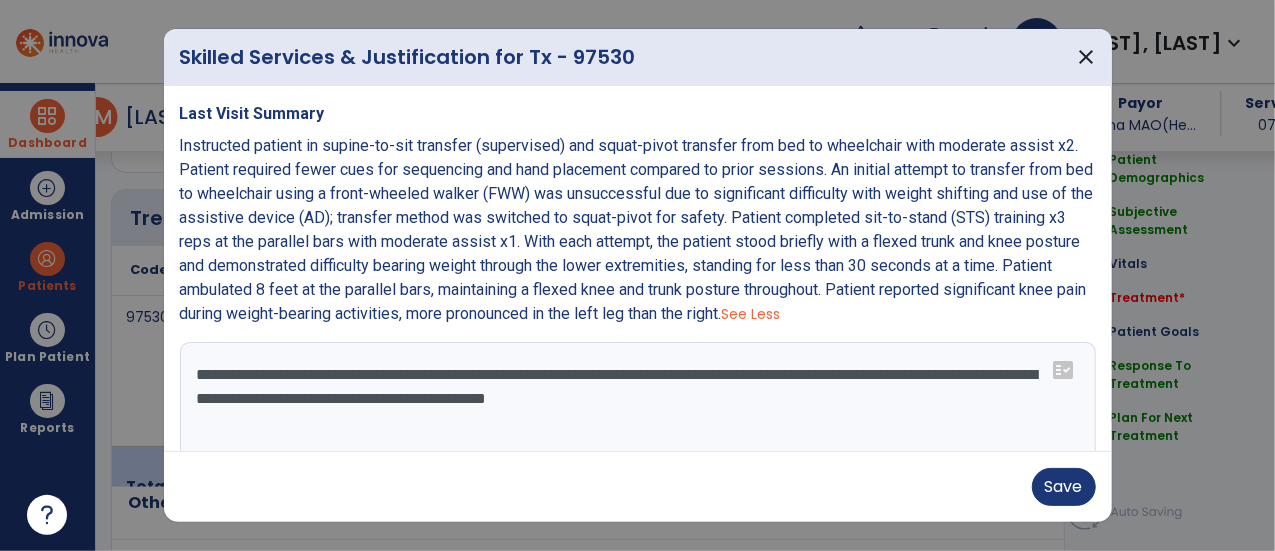 paste on "**********" 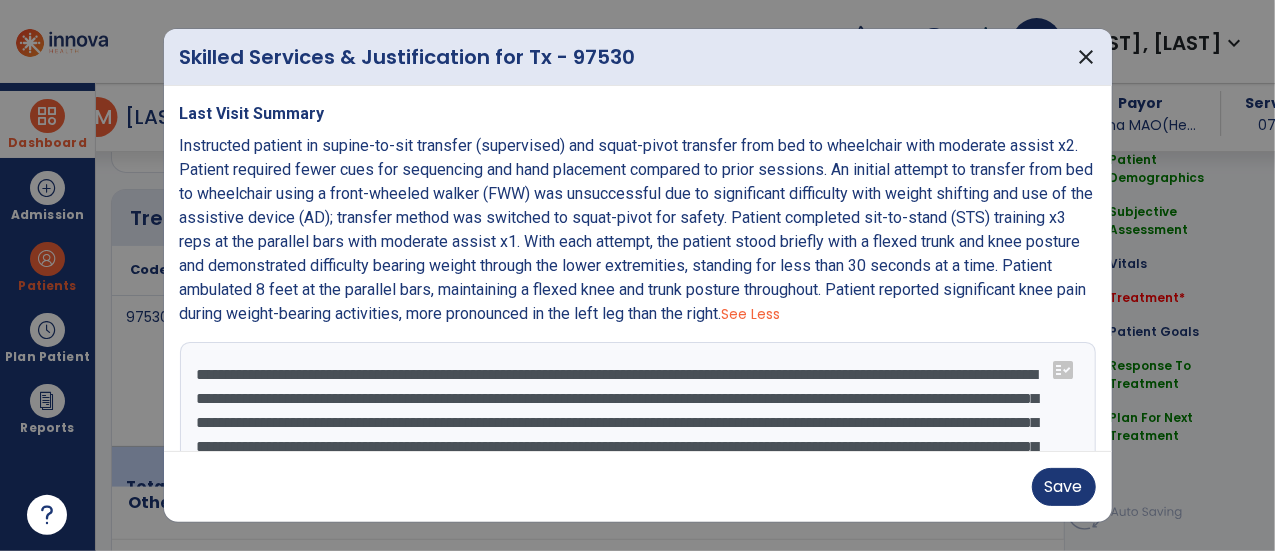 scroll, scrollTop: 110, scrollLeft: 0, axis: vertical 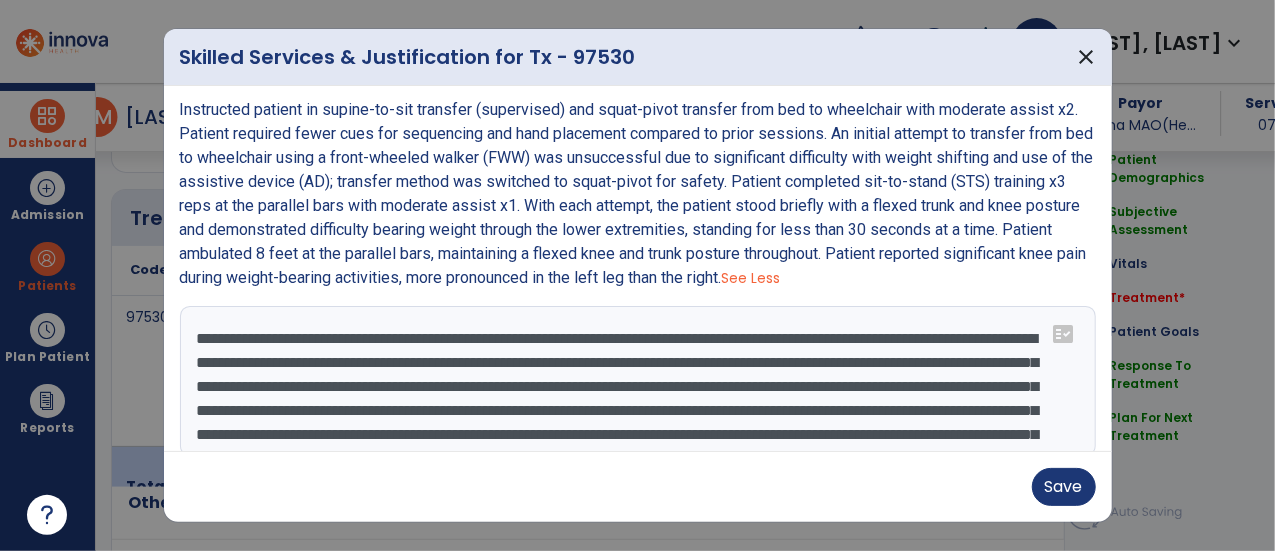 drag, startPoint x: 297, startPoint y: 385, endPoint x: 149, endPoint y: 384, distance: 148.00337 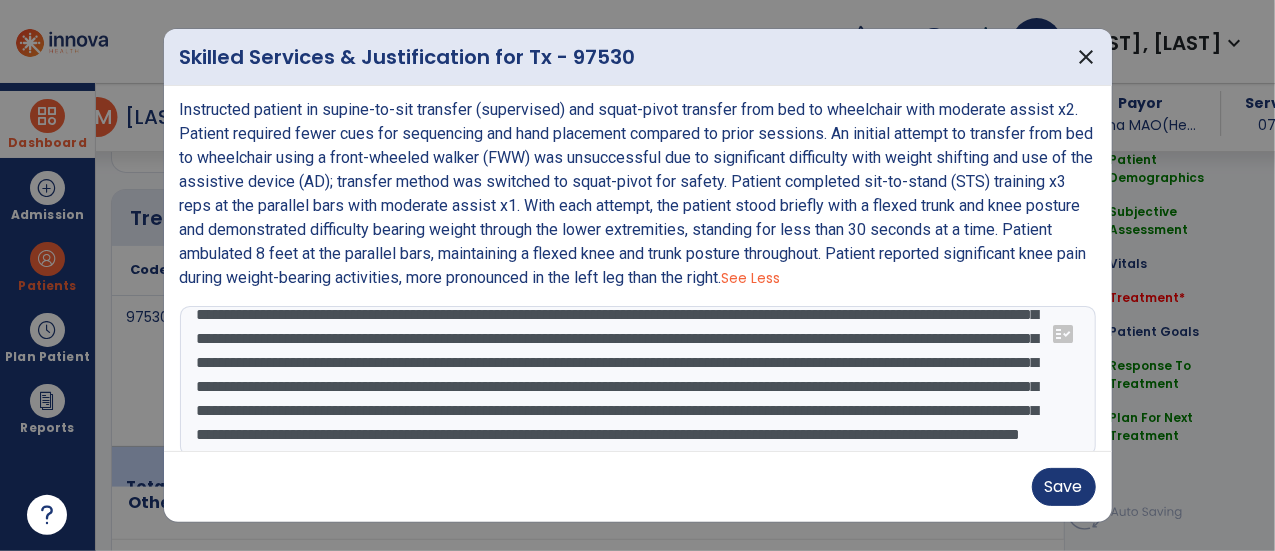 scroll, scrollTop: 100, scrollLeft: 0, axis: vertical 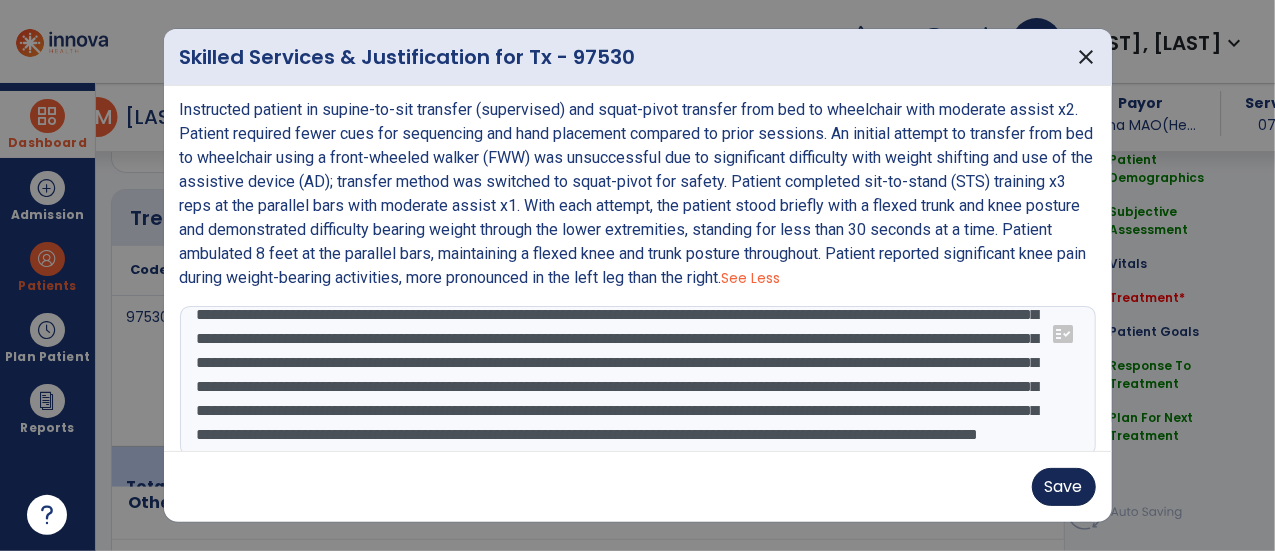 type on "**********" 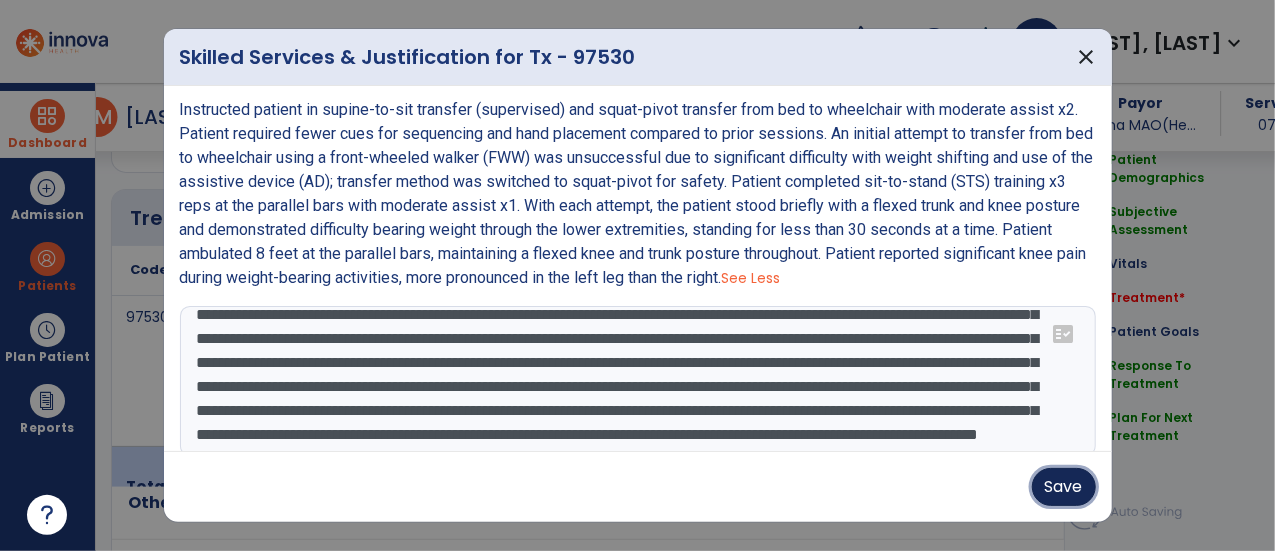 click on "Save" at bounding box center [1064, 487] 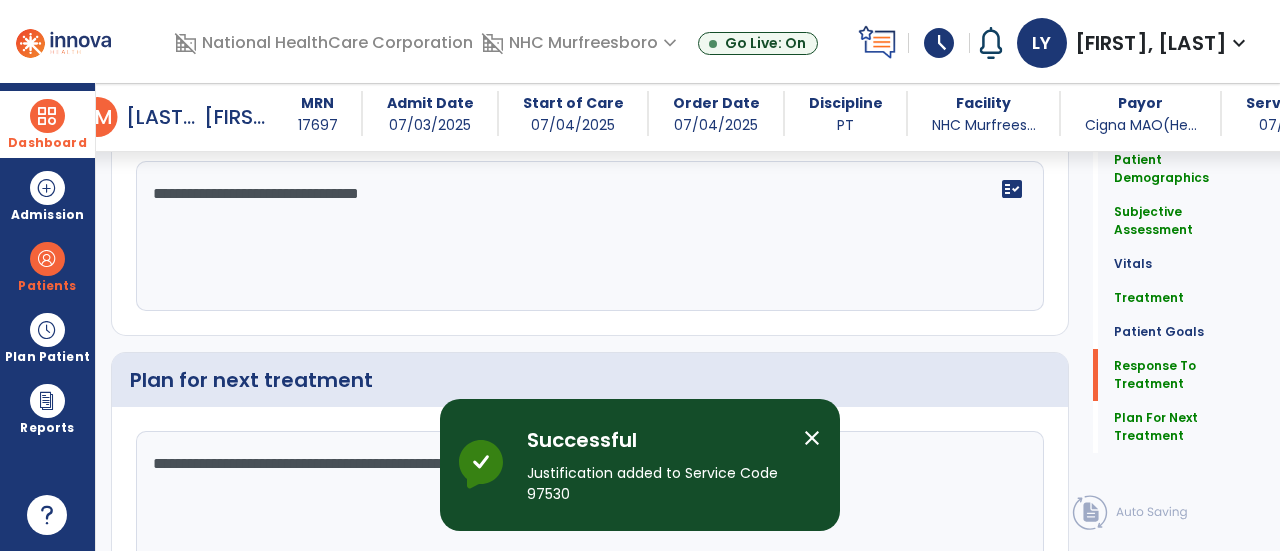 scroll, scrollTop: 3089, scrollLeft: 0, axis: vertical 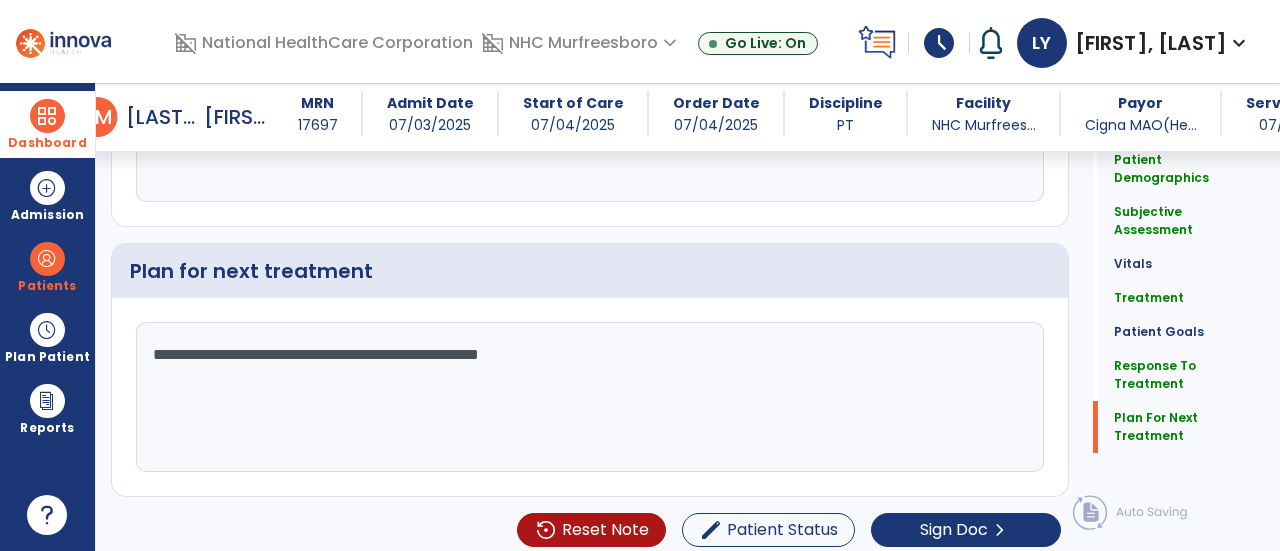 click on "Dashboard" at bounding box center [47, 143] 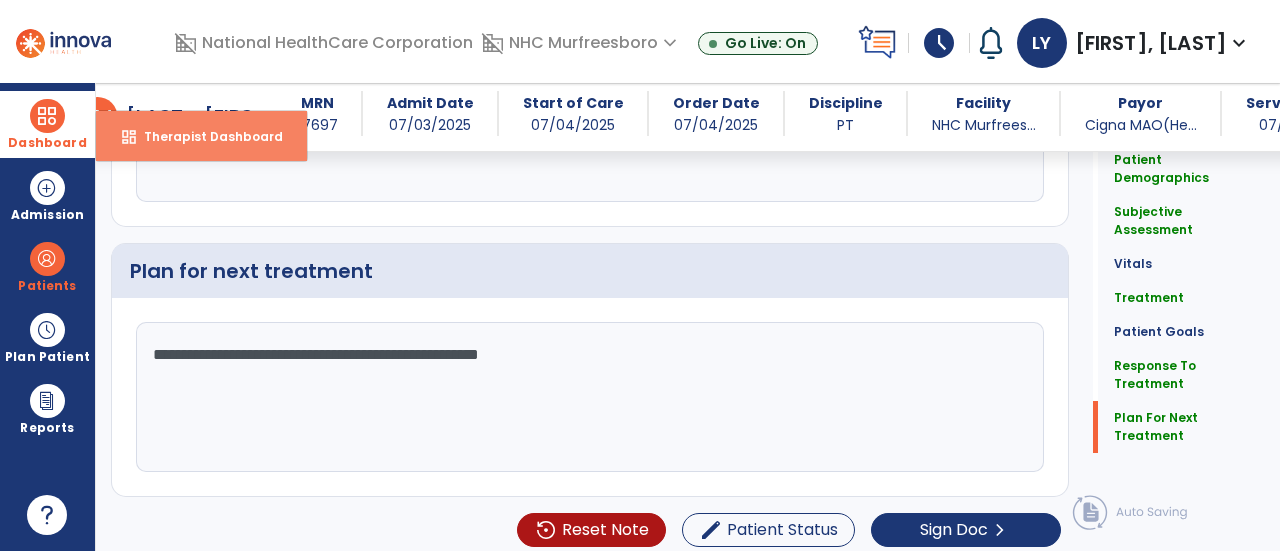 click on "dashboard  Therapist Dashboard" at bounding box center (201, 136) 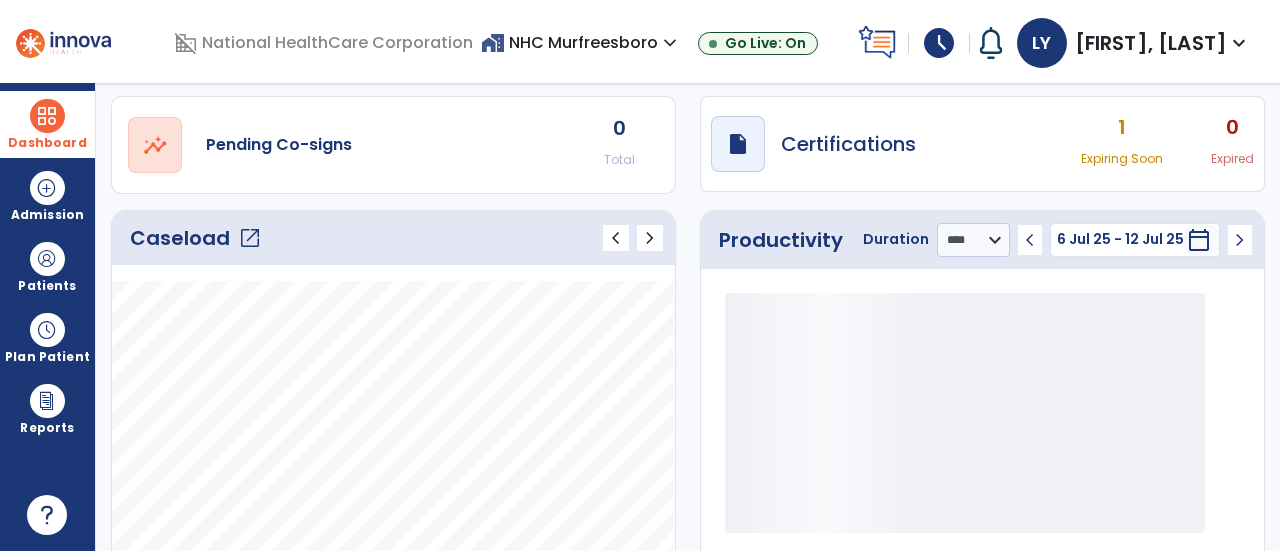 scroll, scrollTop: 22, scrollLeft: 0, axis: vertical 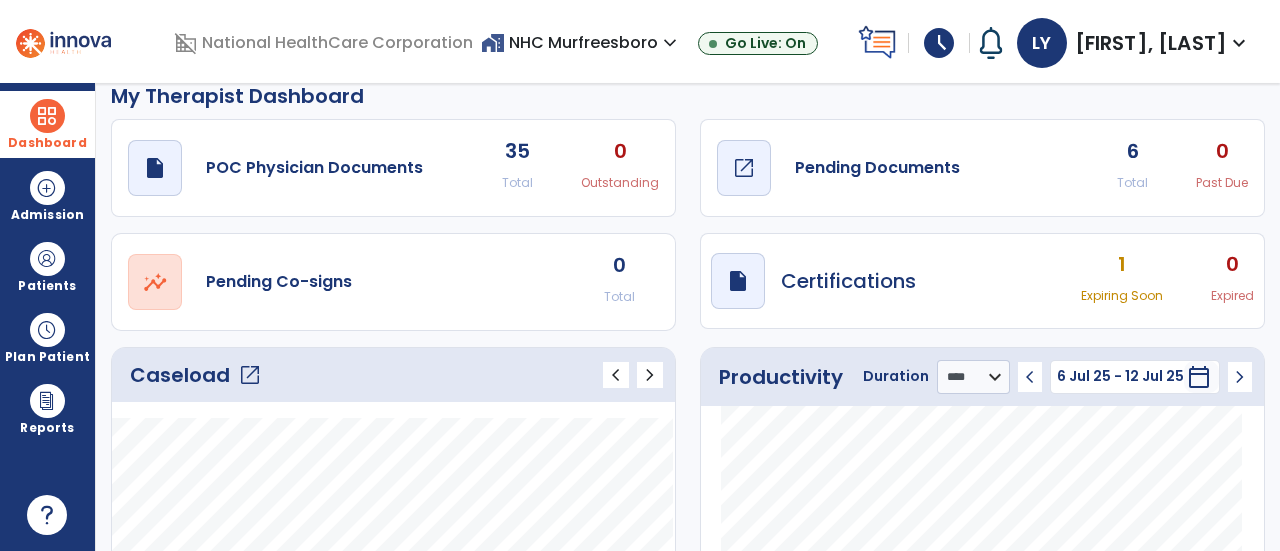 click on "Pending Documents" 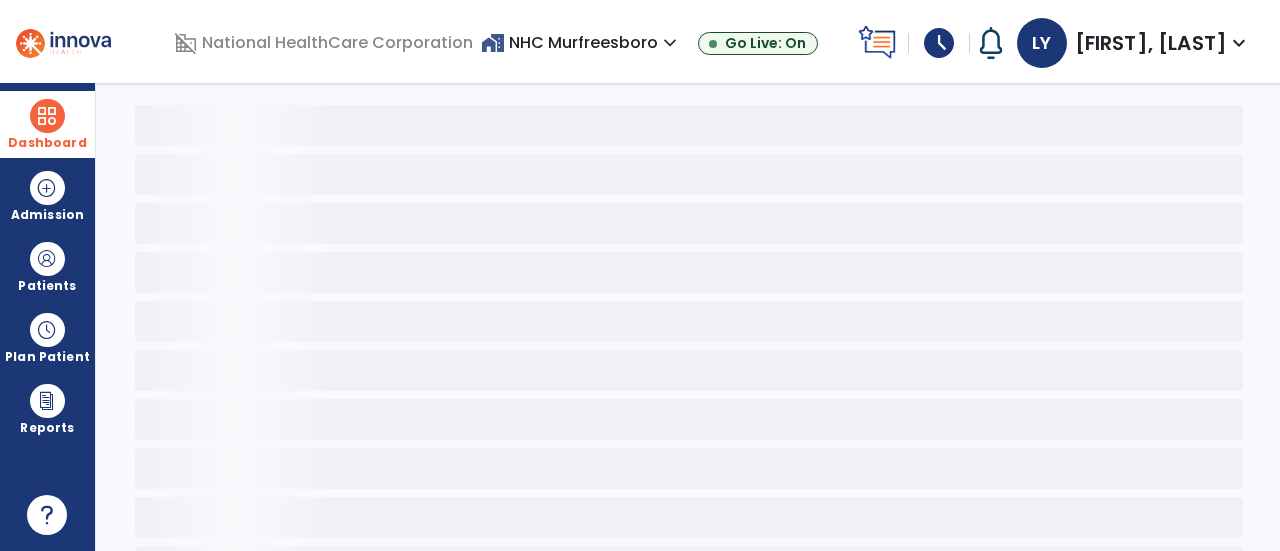 scroll, scrollTop: 0, scrollLeft: 0, axis: both 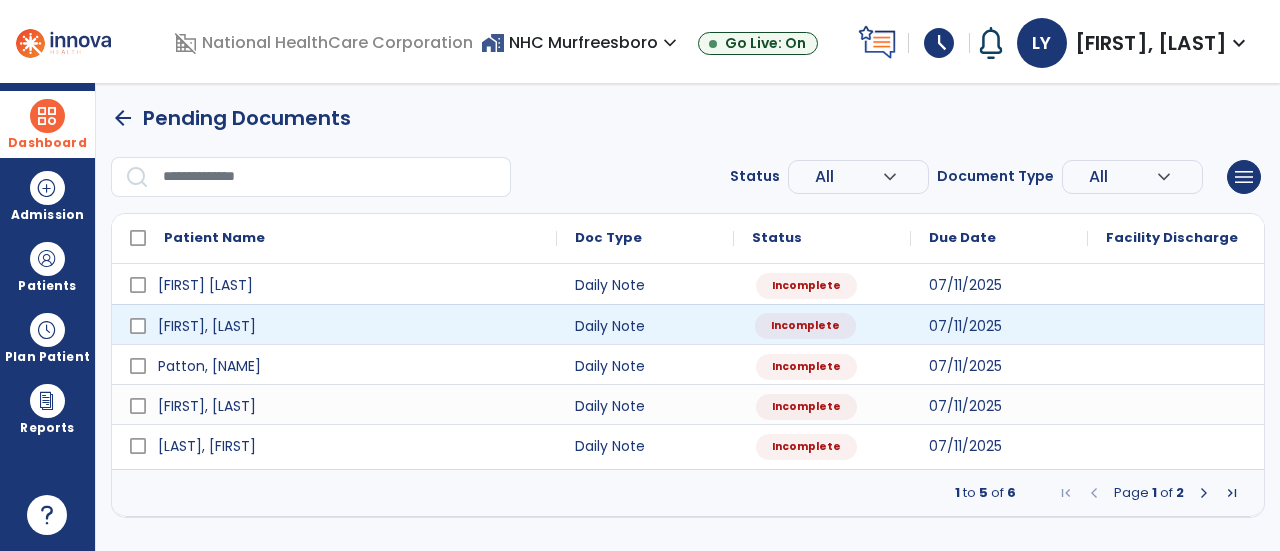 click on "Incomplete" at bounding box center [822, 324] 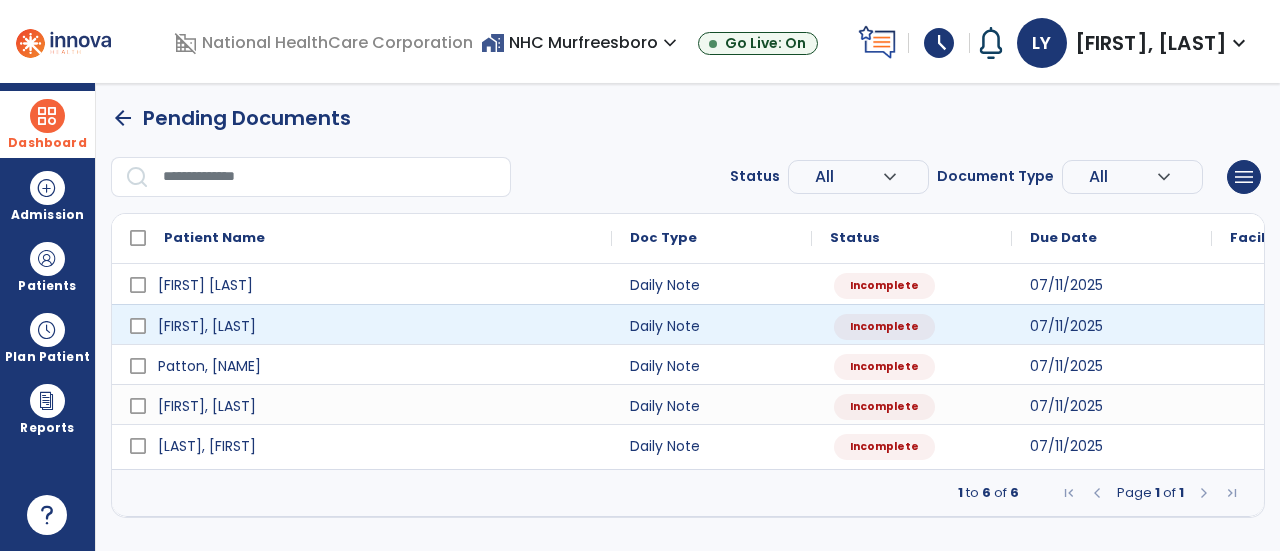 select on "*" 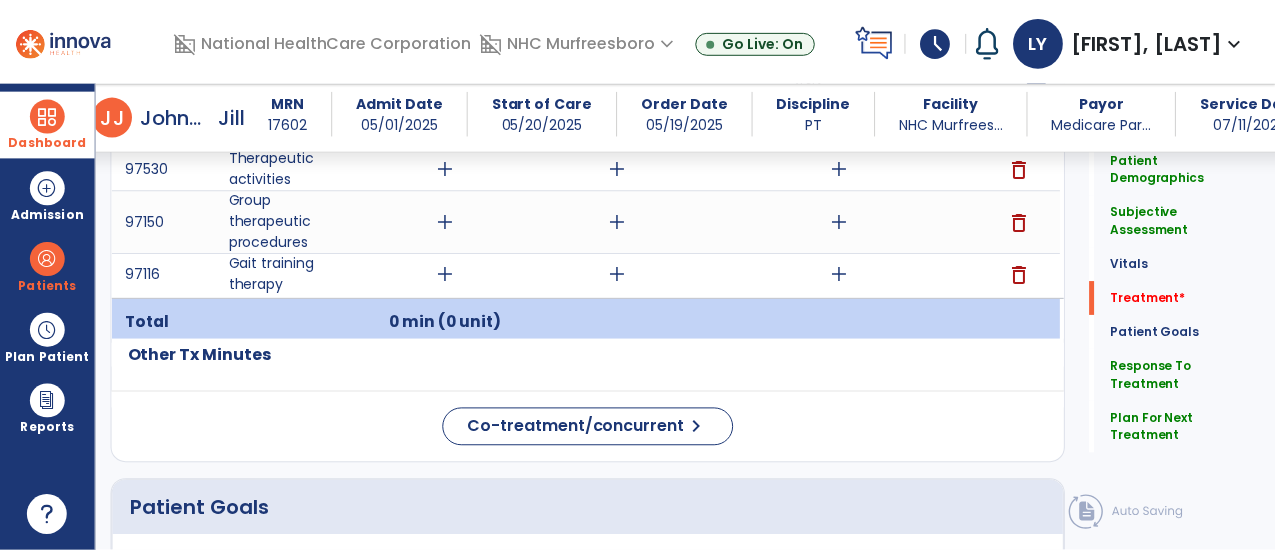 scroll, scrollTop: 1200, scrollLeft: 0, axis: vertical 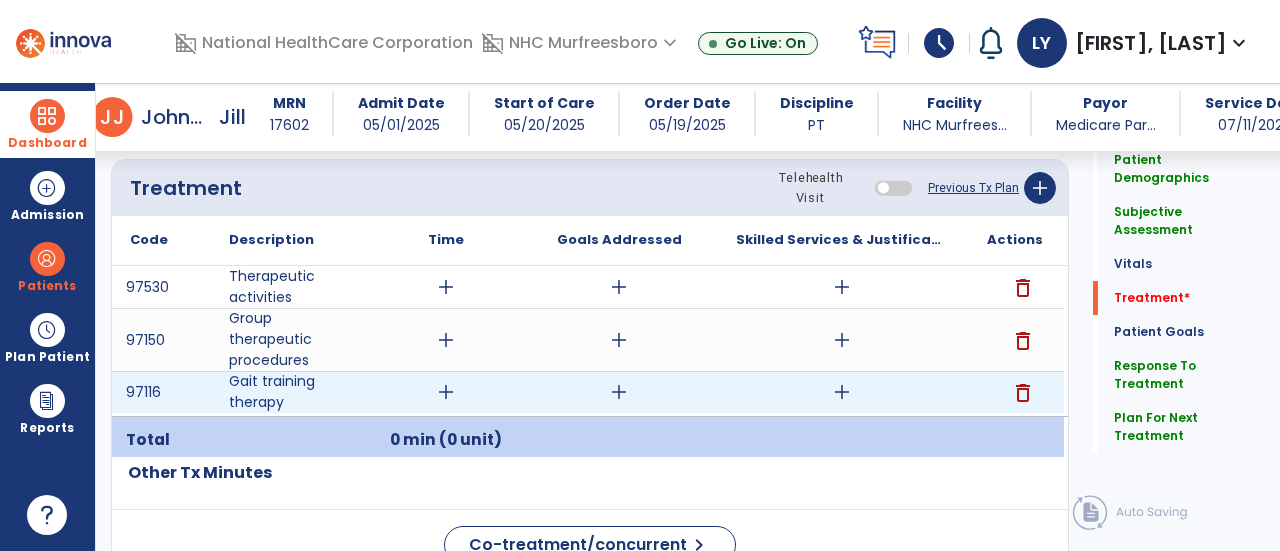 click on "add" at bounding box center (841, 392) 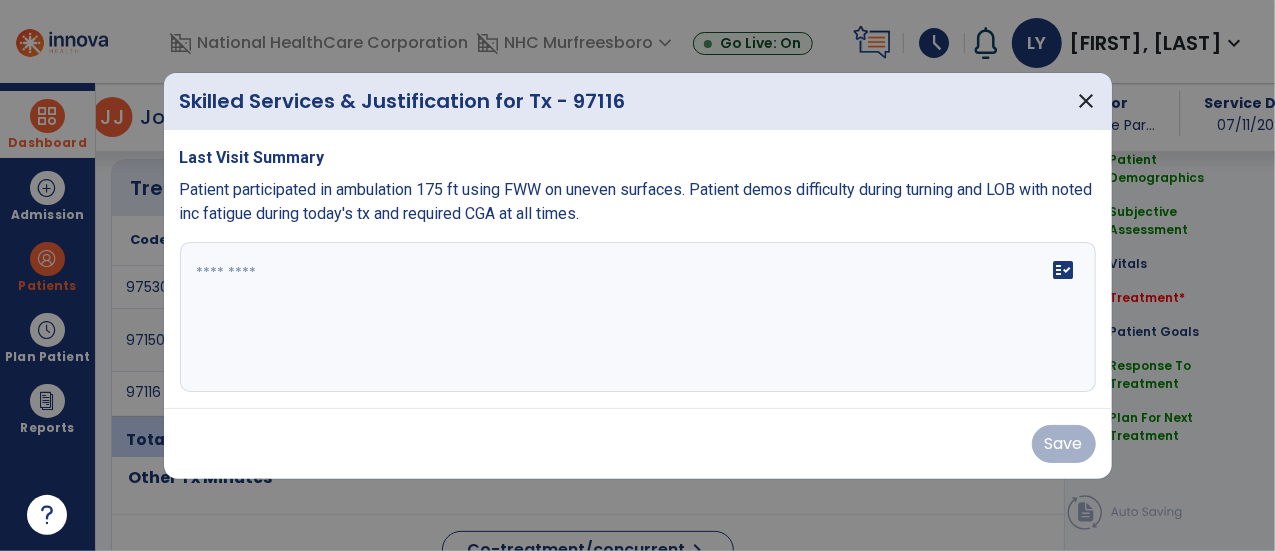 scroll, scrollTop: 1200, scrollLeft: 0, axis: vertical 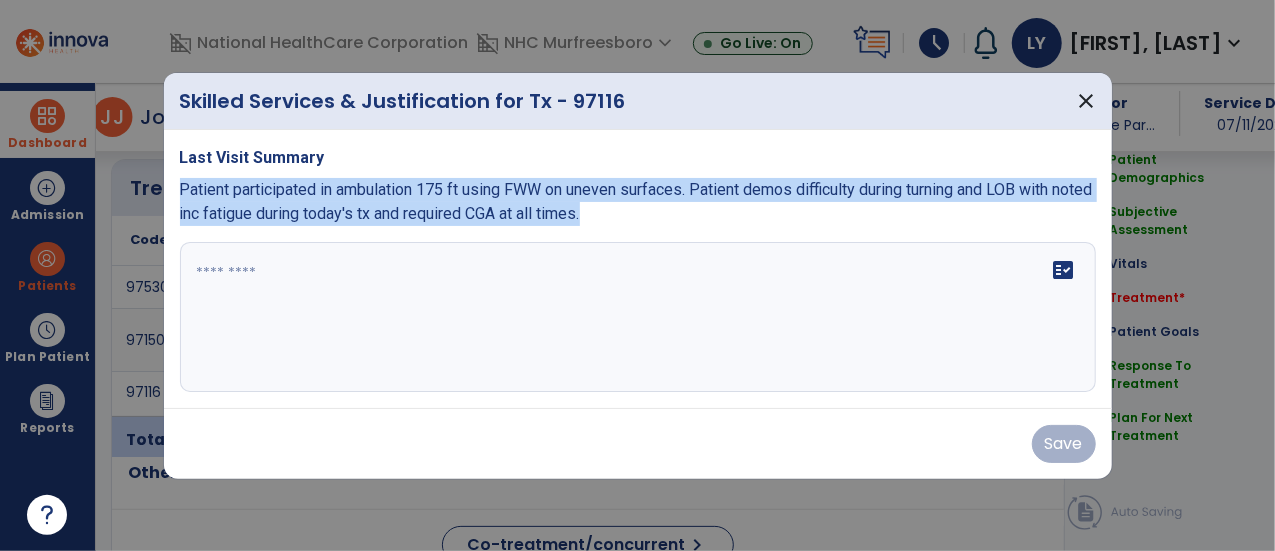 drag, startPoint x: 638, startPoint y: 217, endPoint x: 176, endPoint y: 197, distance: 462.4327 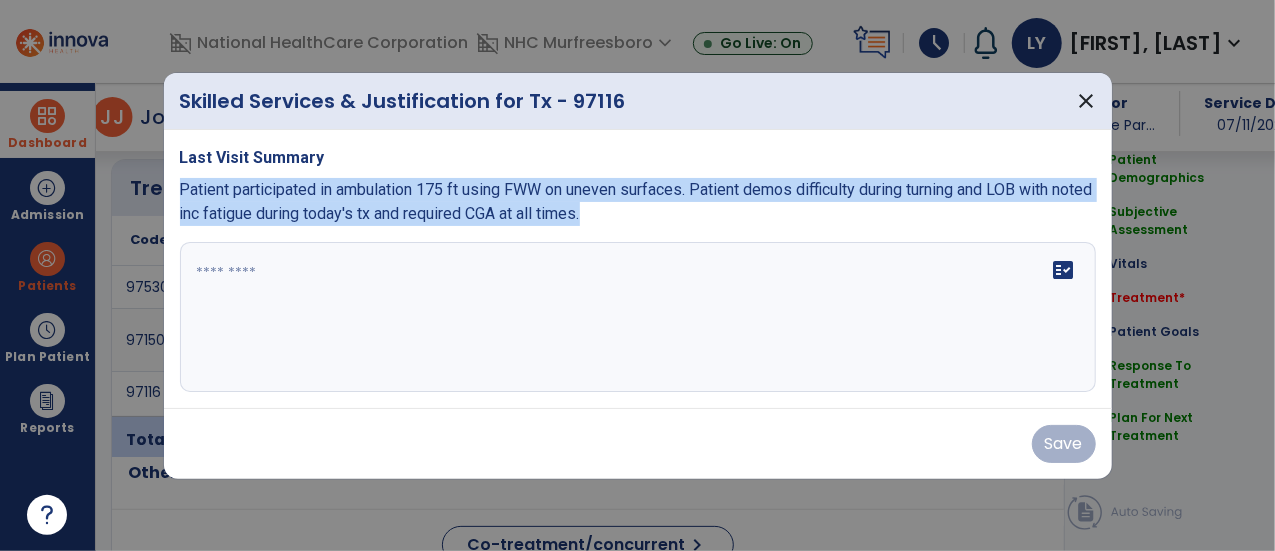 click on "Last Visit Summary Patient participated in ambulation 175 ft using FWW on uneven surfaces. Patient demos difficulty during turning and LOB with noted inc fatigue during today's tx and required CGA at all times. fact_check" at bounding box center [638, 269] 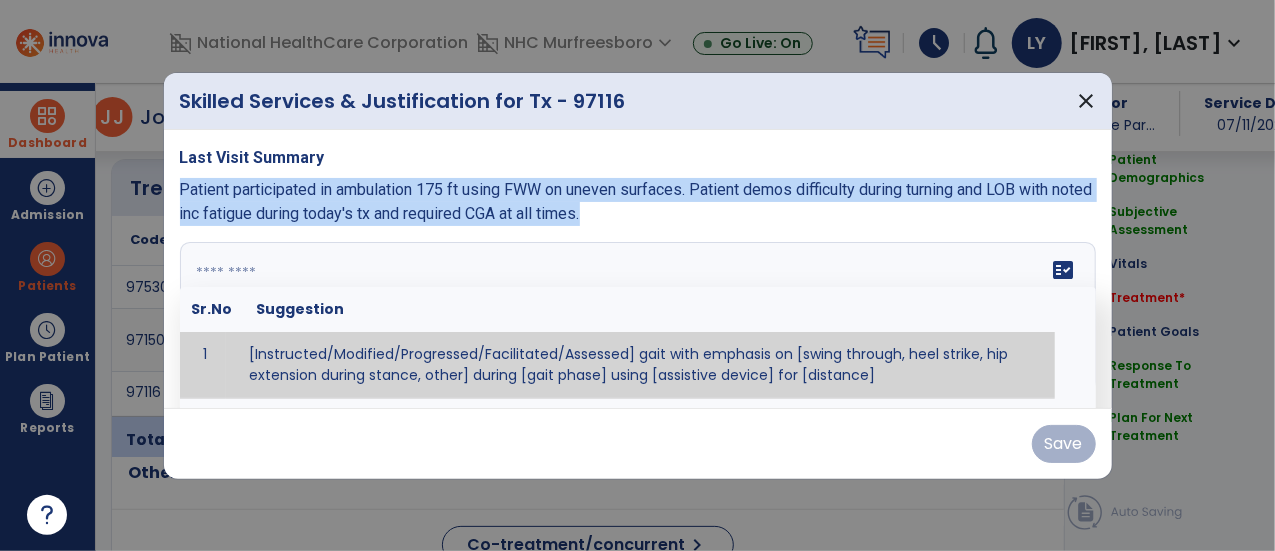 click at bounding box center (638, 317) 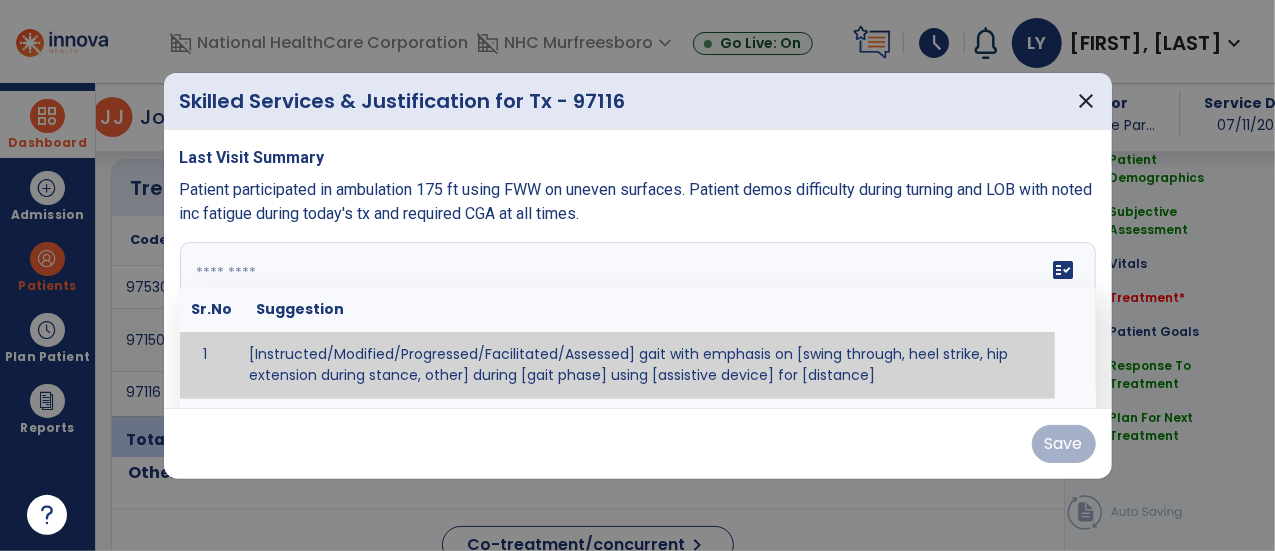 paste on "**********" 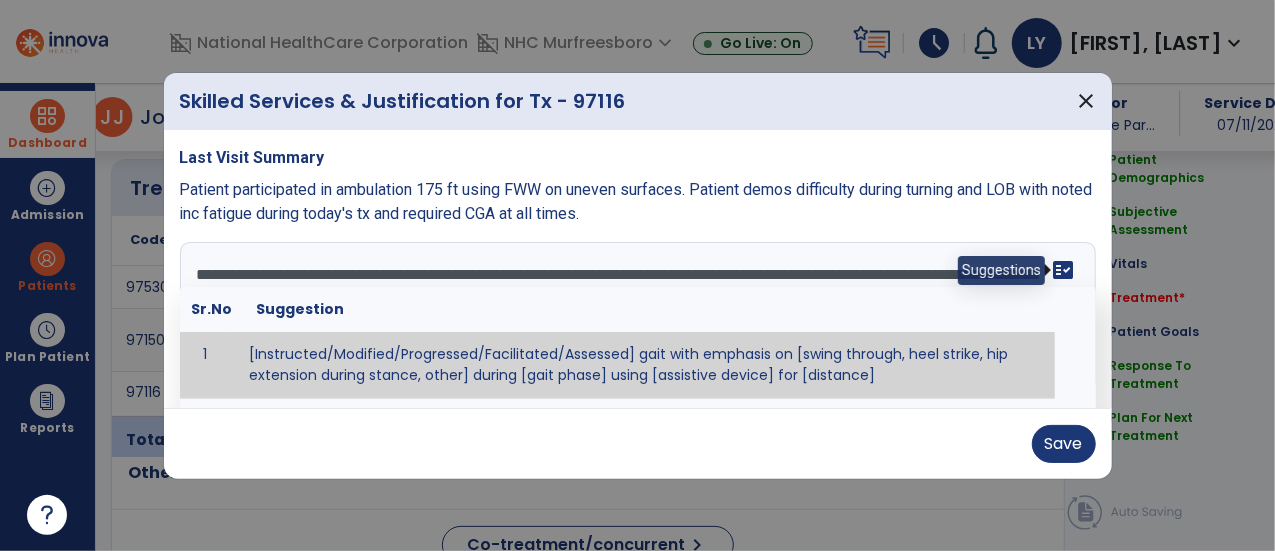click on "fact_check" at bounding box center (1064, 270) 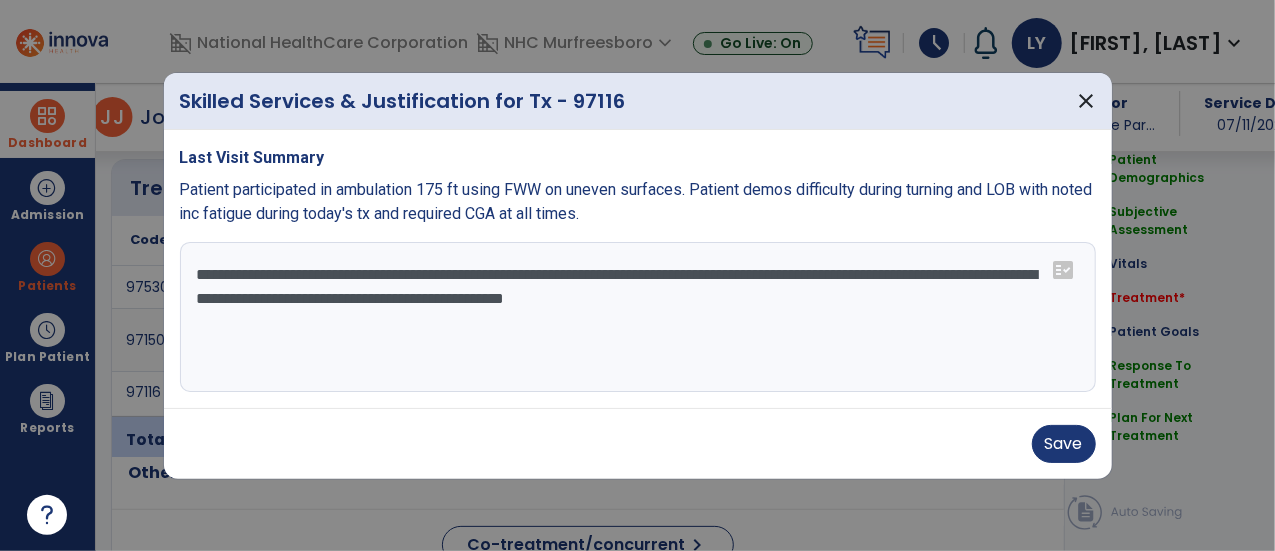 click on "**********" at bounding box center (638, 317) 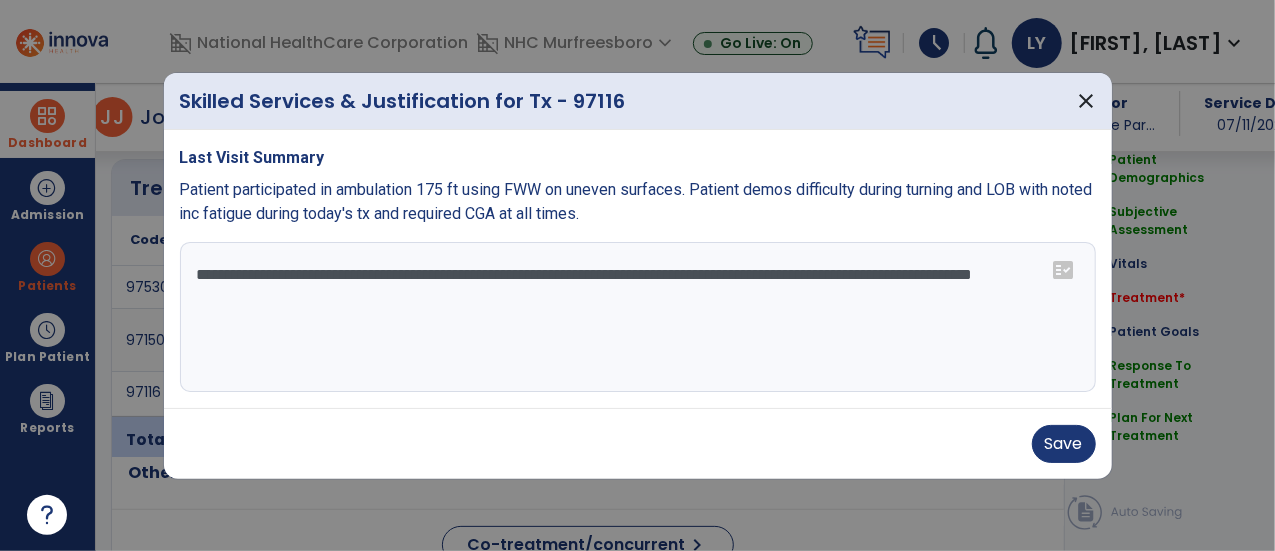click on "**********" at bounding box center [638, 317] 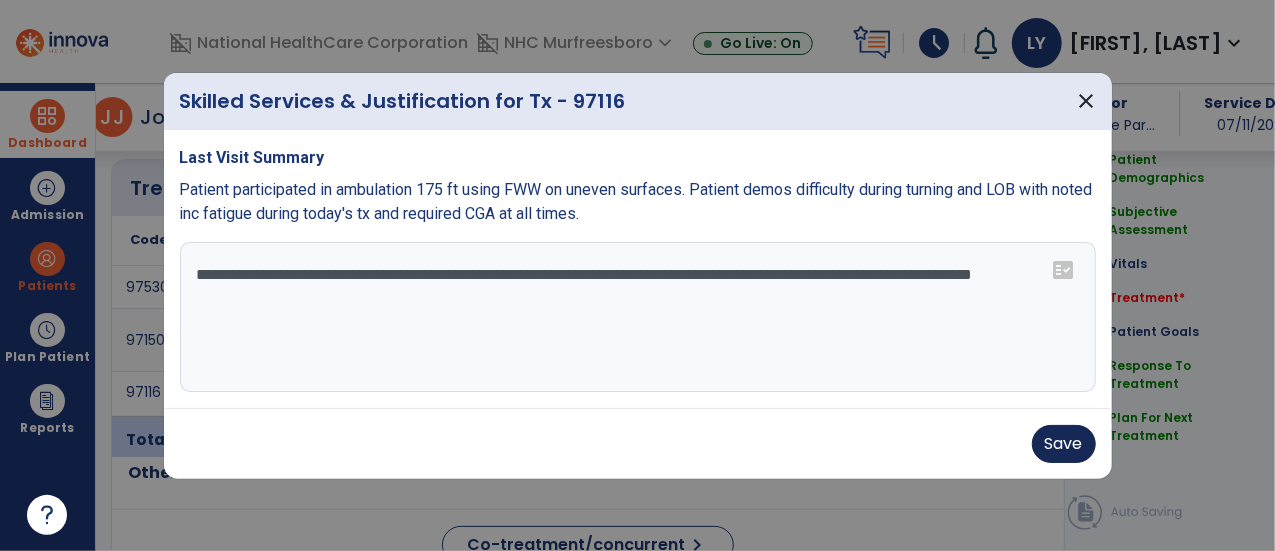type on "**********" 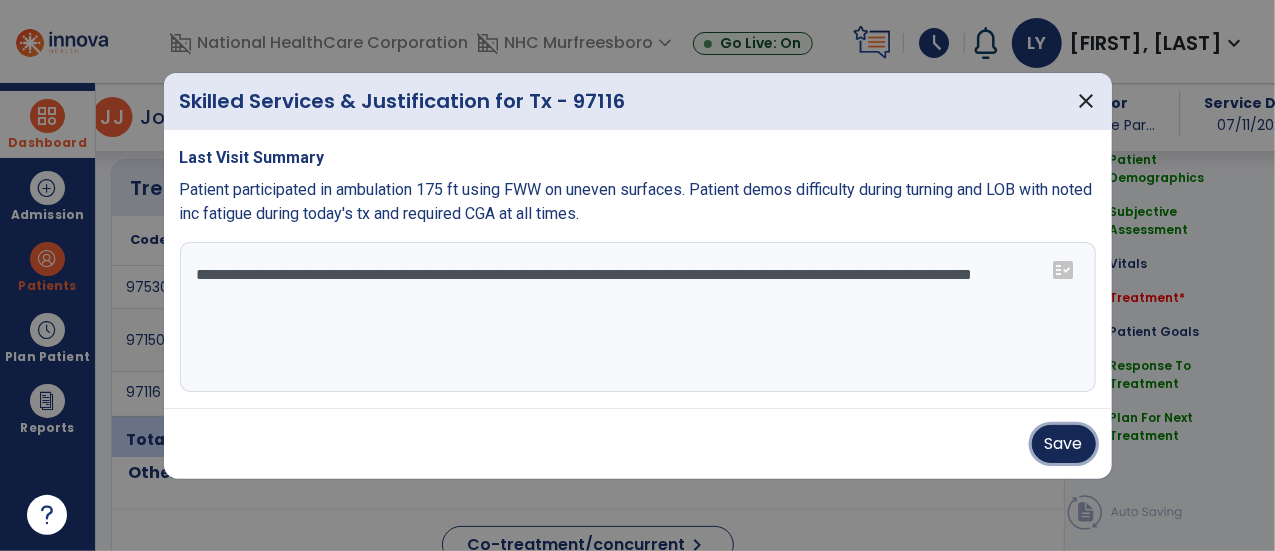 click on "Save" at bounding box center [1064, 444] 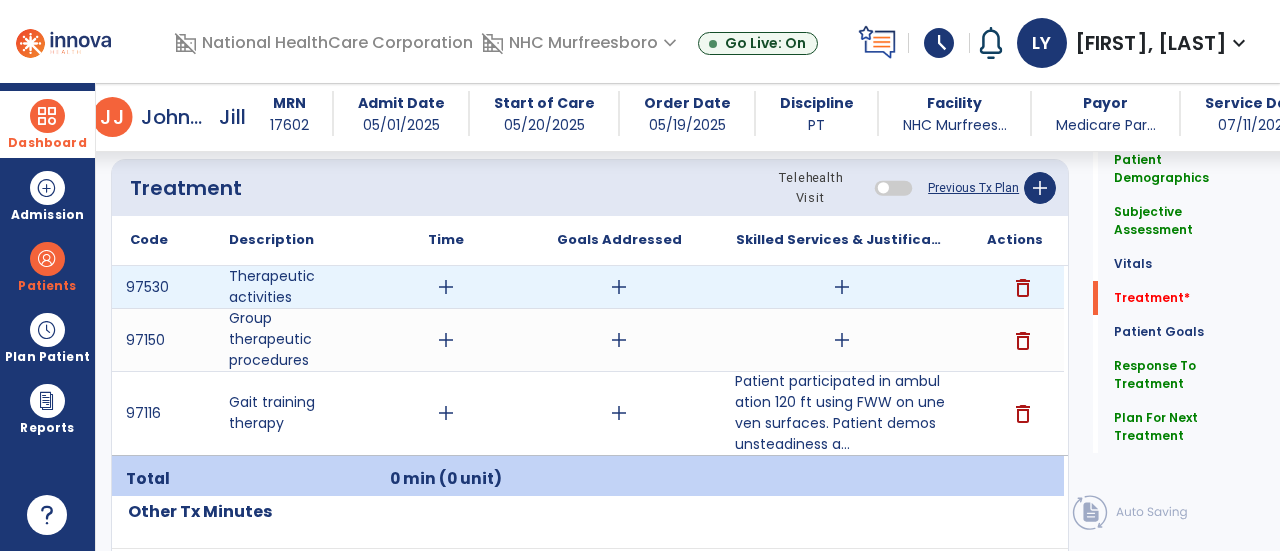 click on "add" at bounding box center (842, 287) 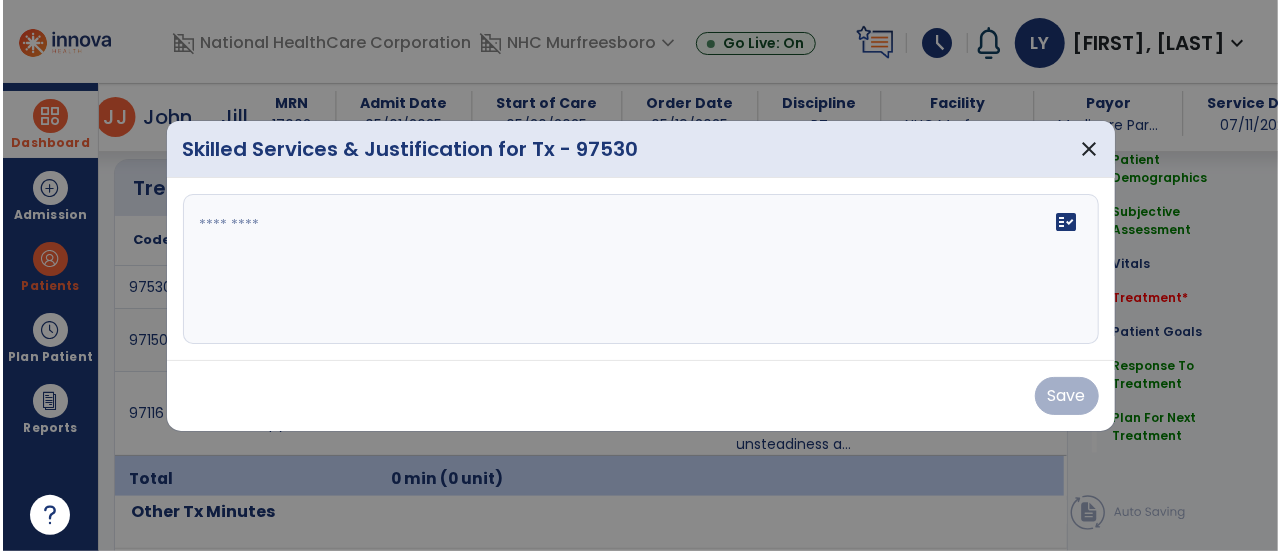 scroll, scrollTop: 1200, scrollLeft: 0, axis: vertical 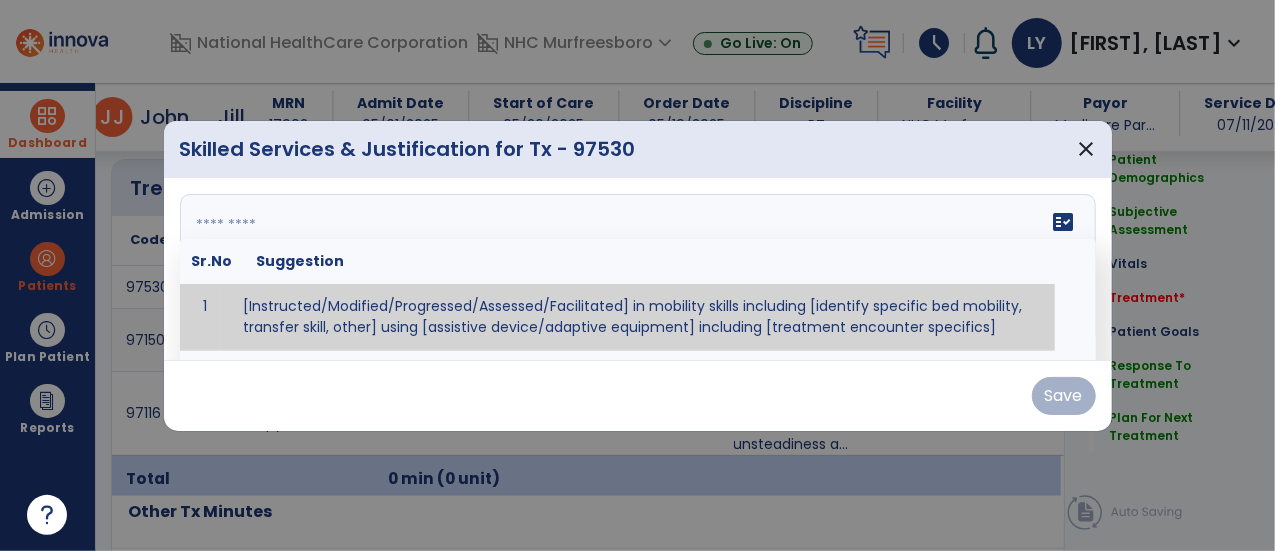 drag, startPoint x: 712, startPoint y: 253, endPoint x: 582, endPoint y: 243, distance: 130.38405 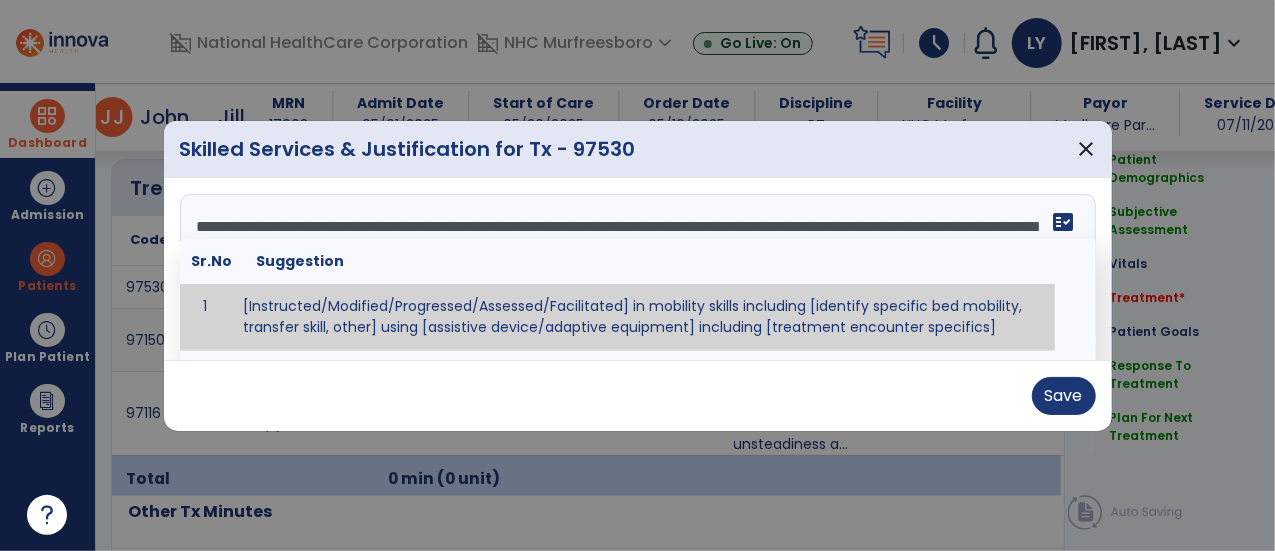 click on "**********" at bounding box center [636, 269] 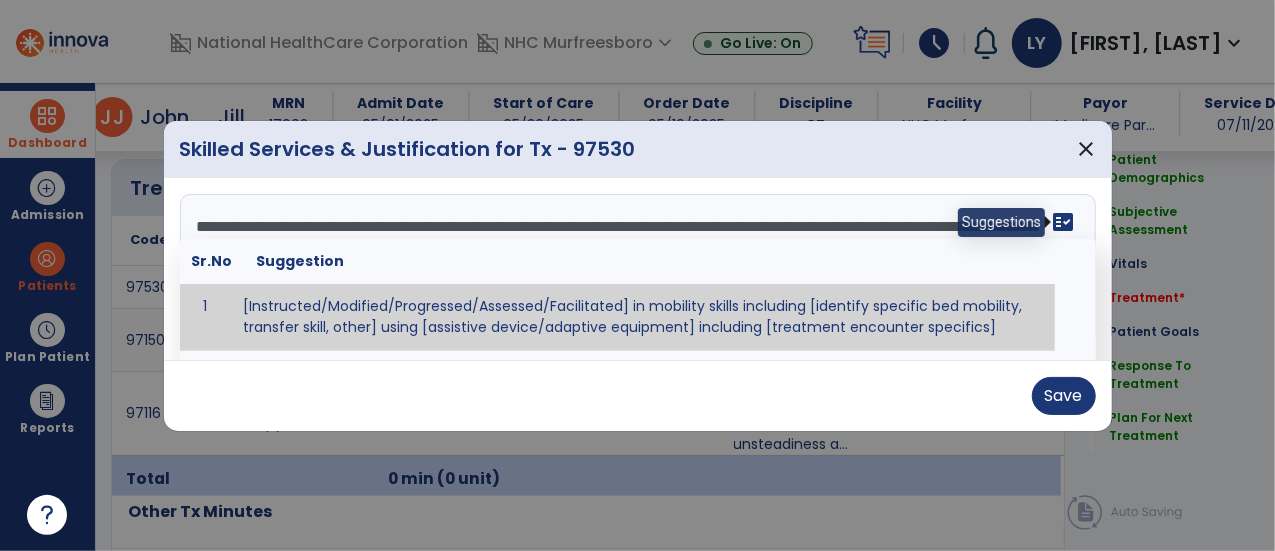 type on "**********" 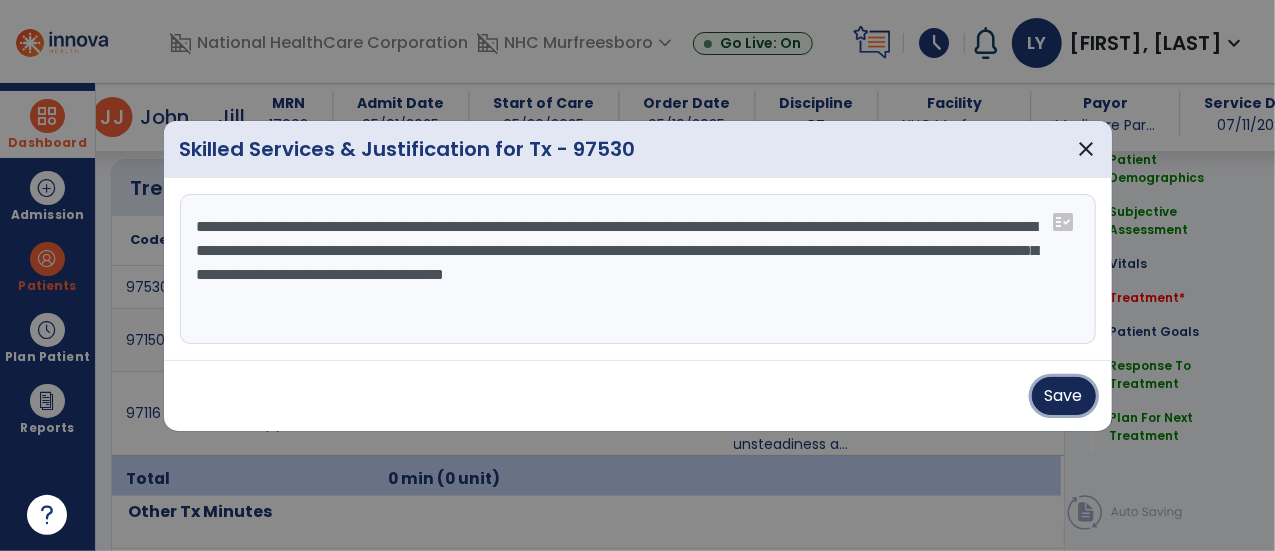 click on "Save" at bounding box center (1064, 396) 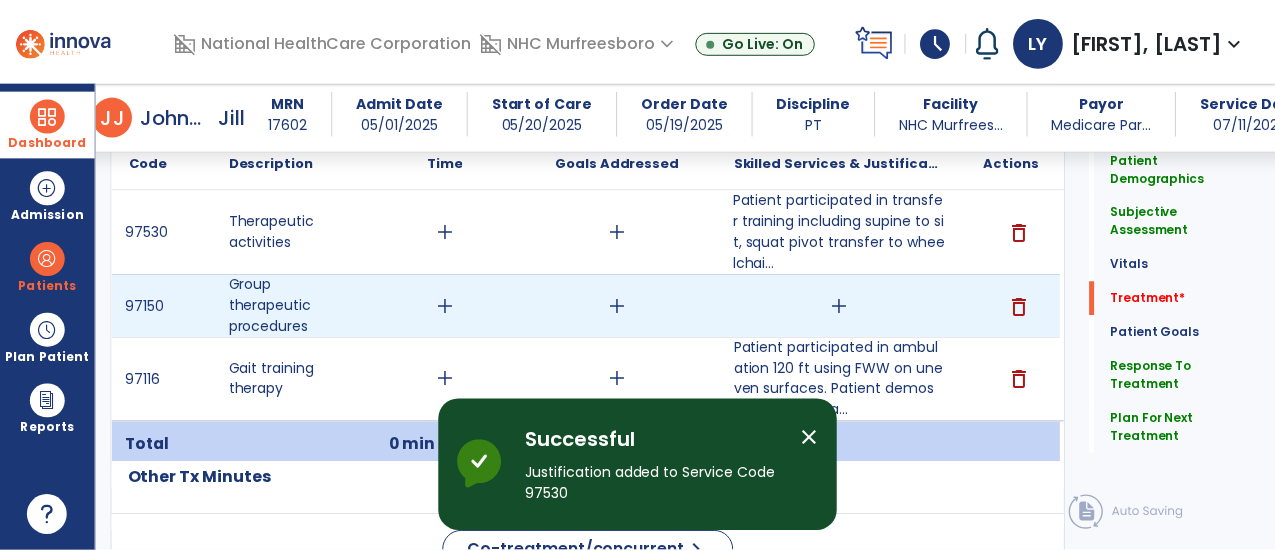 scroll, scrollTop: 1300, scrollLeft: 0, axis: vertical 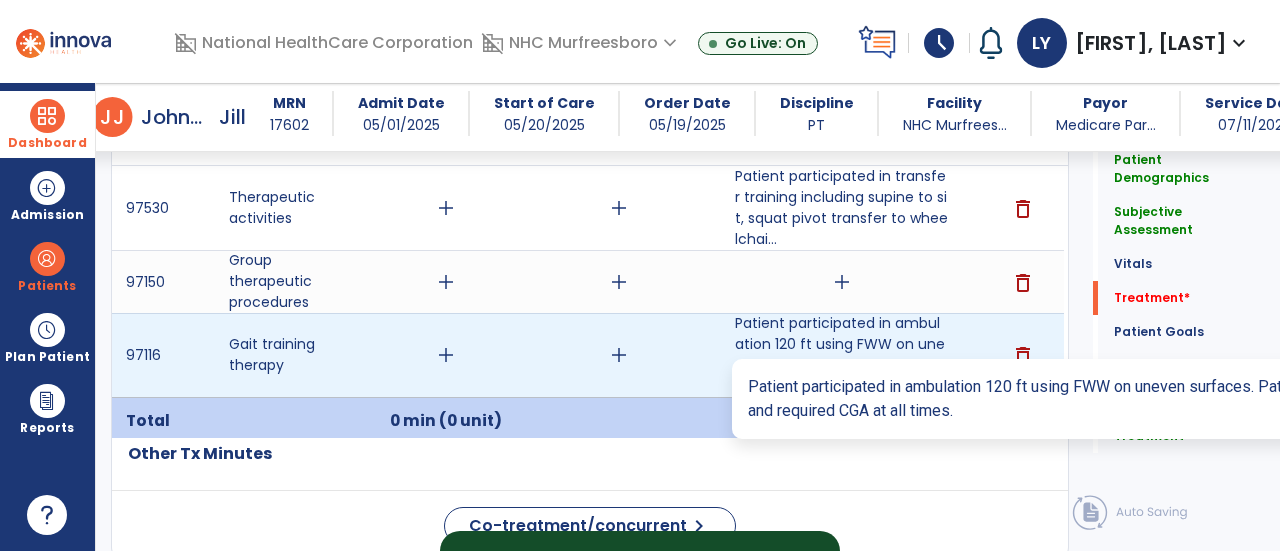 click on "Patient participated in ambulation 120 ft using FWW on uneven surfaces. Patient demos unsteadiness a..." at bounding box center [841, 355] 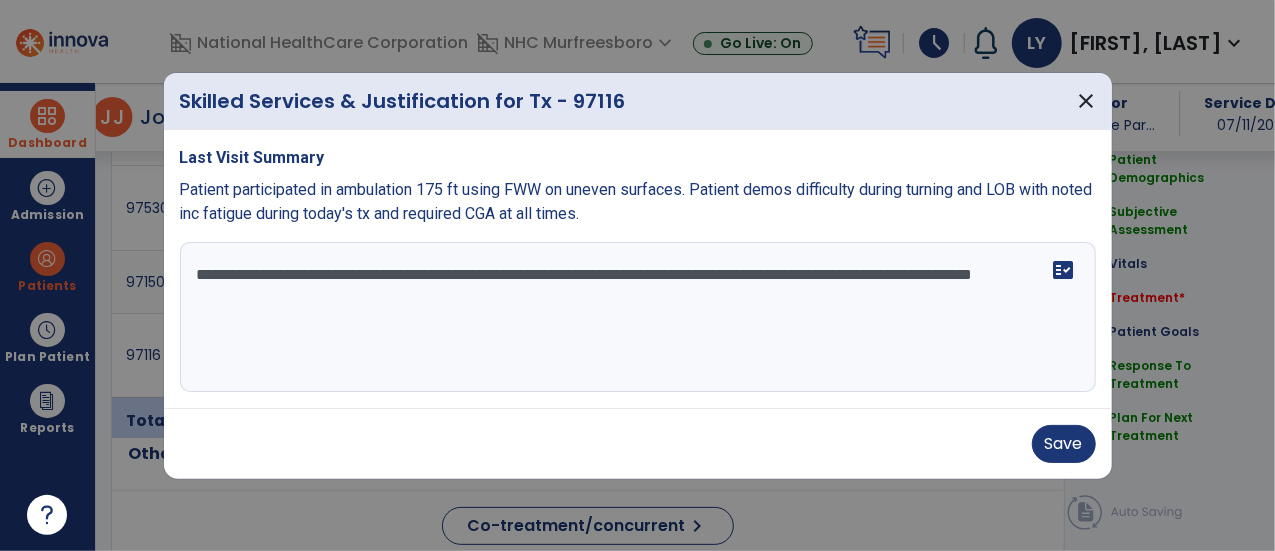 scroll, scrollTop: 1300, scrollLeft: 0, axis: vertical 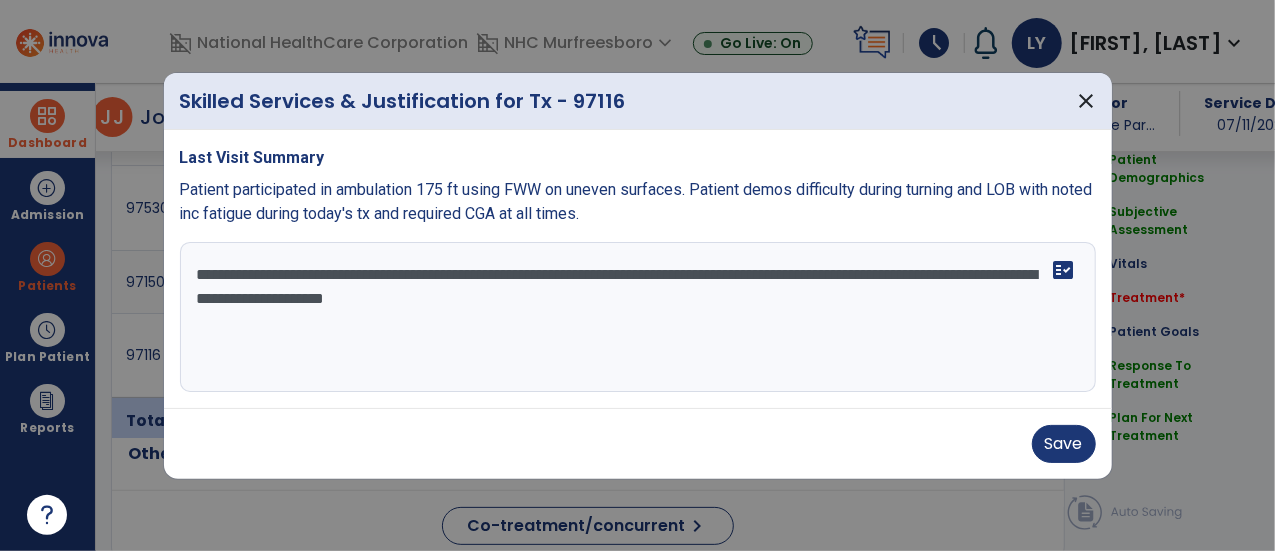 type on "**********" 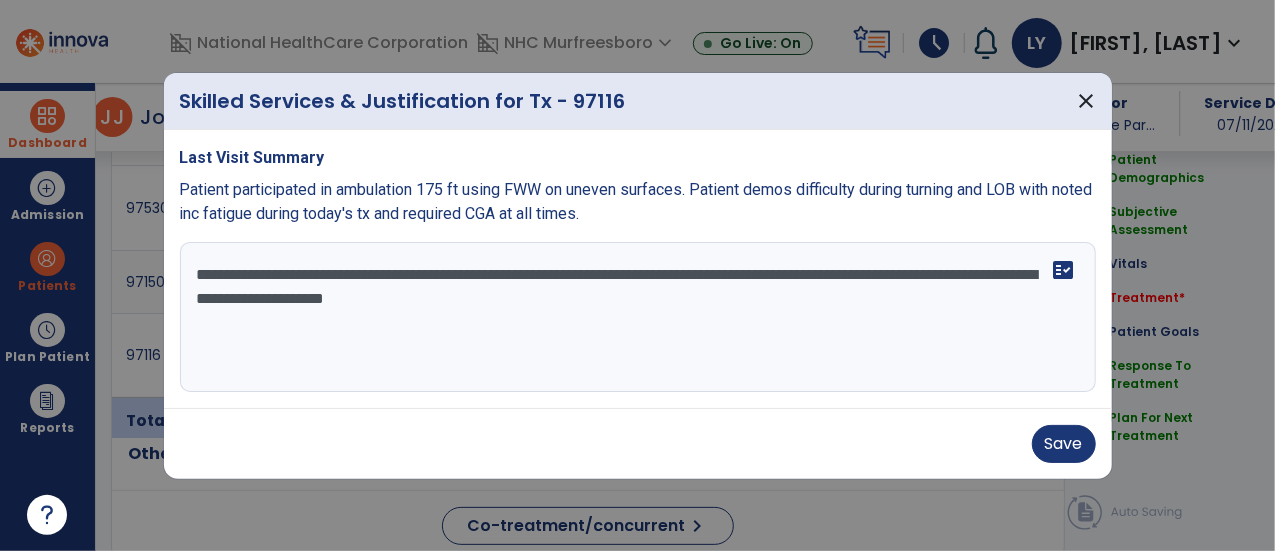 drag, startPoint x: 664, startPoint y: 310, endPoint x: 274, endPoint y: 274, distance: 391.65802 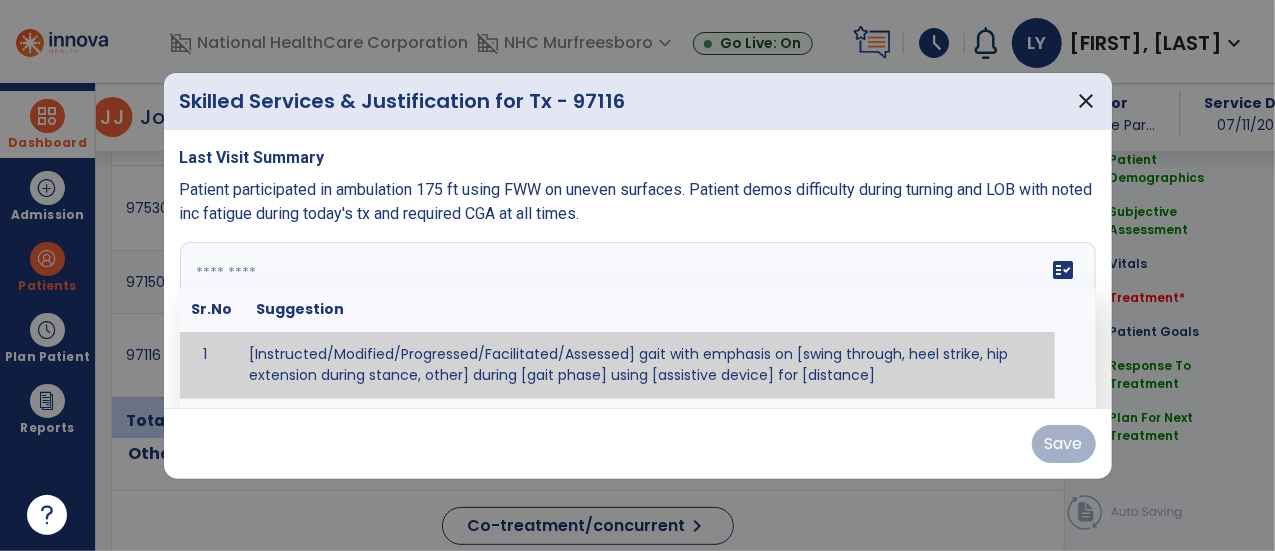 paste on "**********" 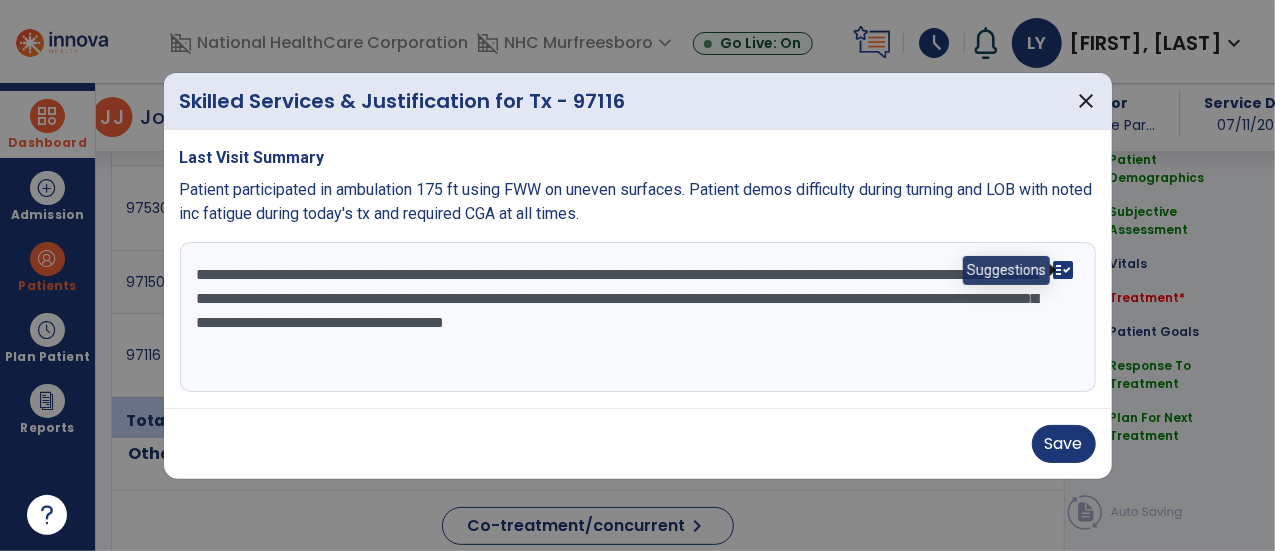 click on "fact_check" at bounding box center (1064, 270) 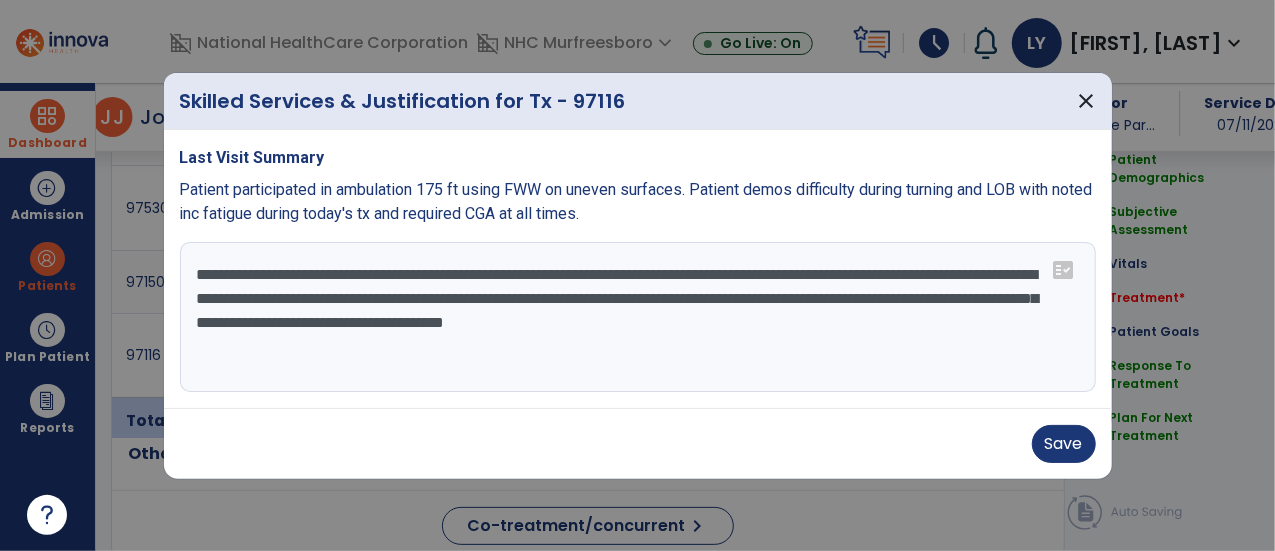 drag, startPoint x: 364, startPoint y: 325, endPoint x: 296, endPoint y: 319, distance: 68.26419 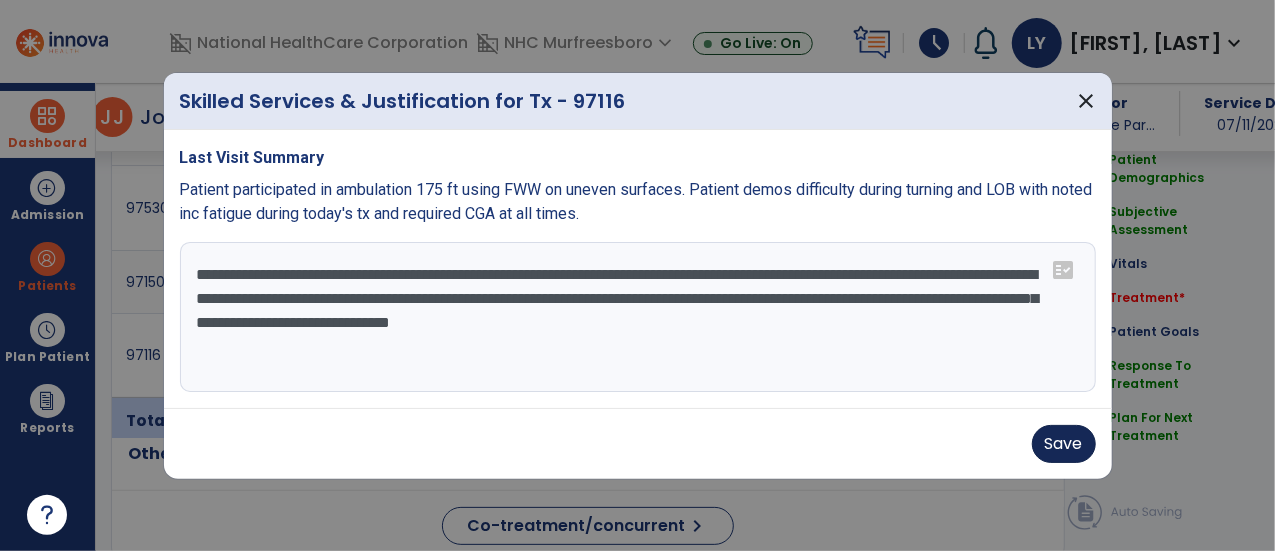 type on "**********" 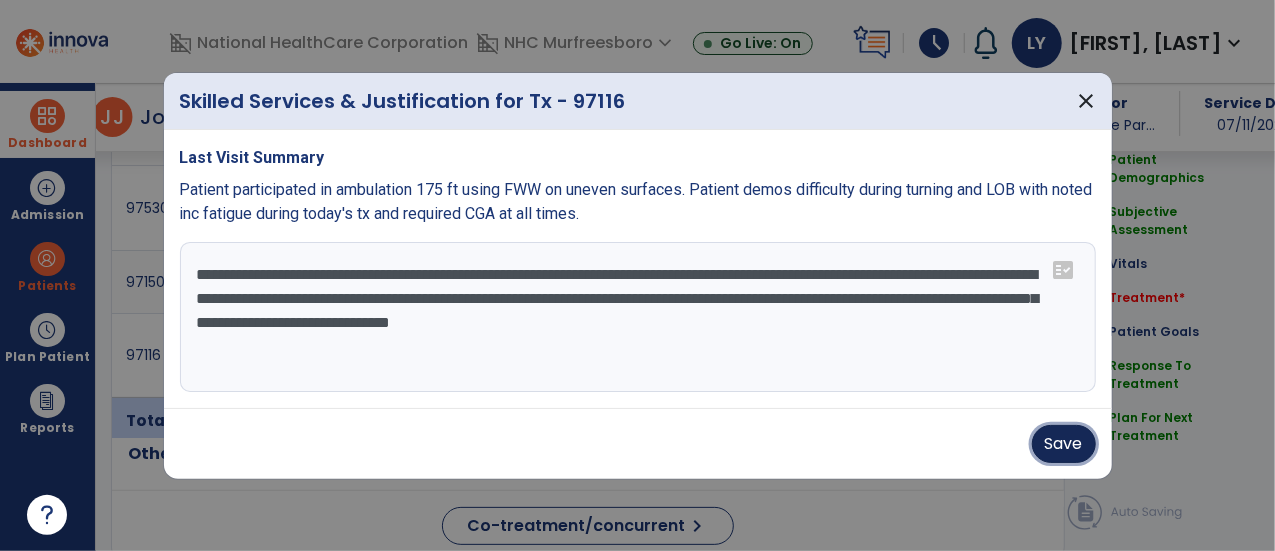 click on "Save" at bounding box center (1064, 444) 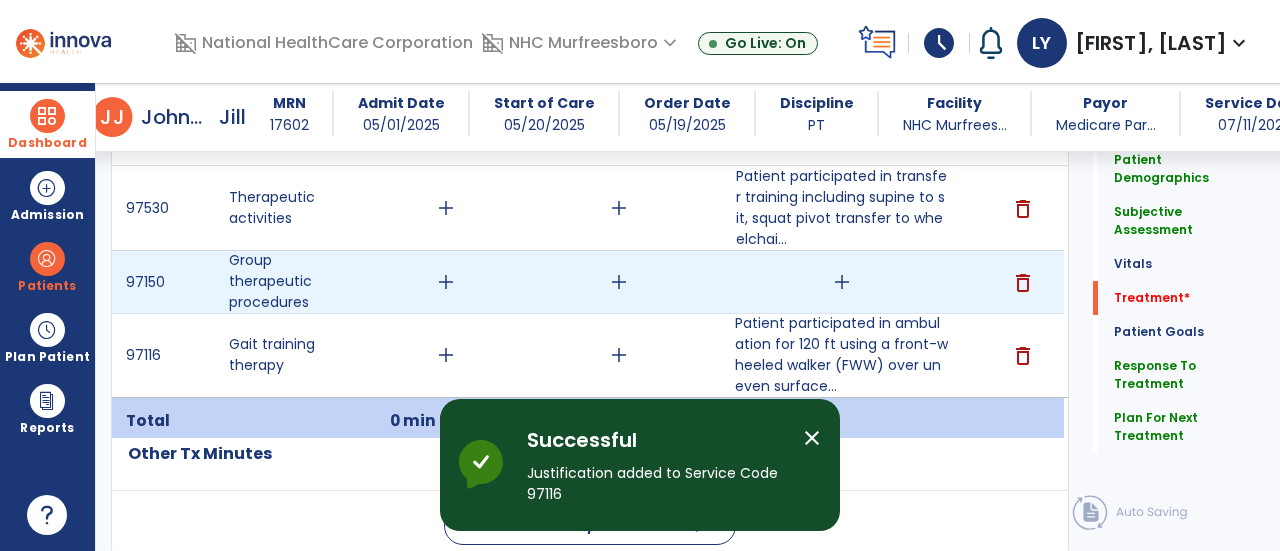 click on "add" at bounding box center (841, 282) 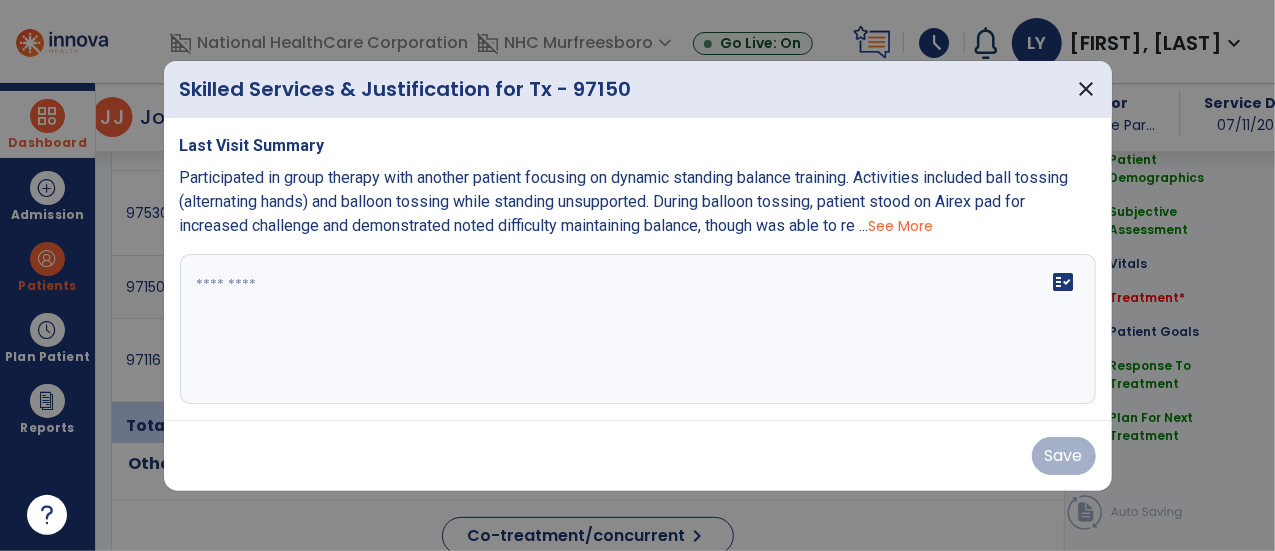 scroll, scrollTop: 1300, scrollLeft: 0, axis: vertical 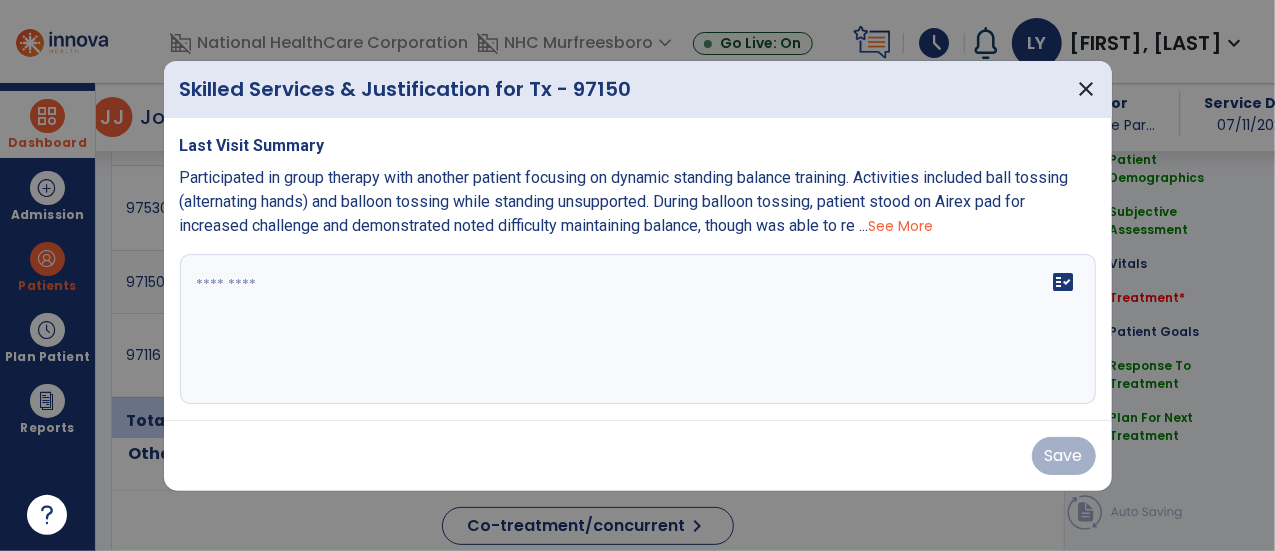 click on "See More" at bounding box center (901, 226) 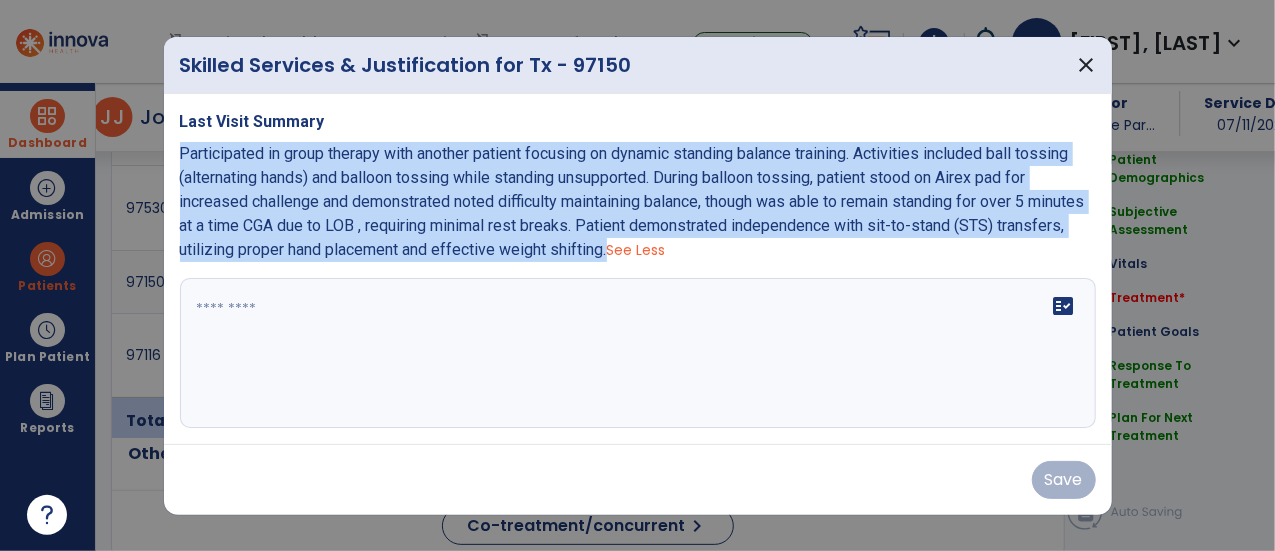 drag, startPoint x: 682, startPoint y: 247, endPoint x: 173, endPoint y: 151, distance: 517.97394 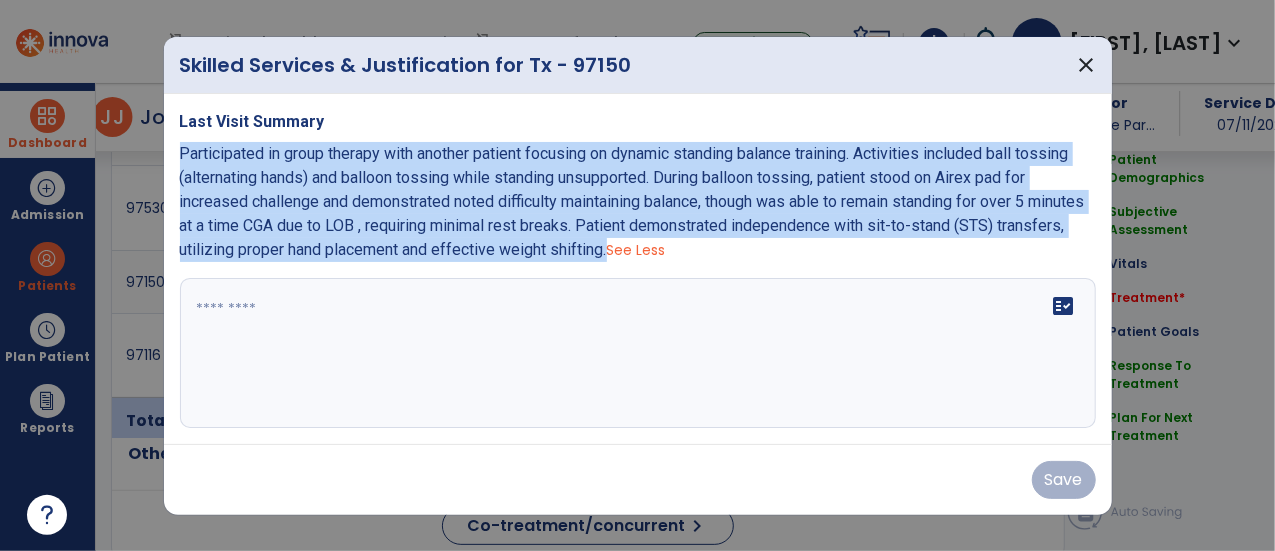 click on "Last Visit Summary Participated in group therapy with another patient focusing on dynamic standing balance training. Activities included ball tossing (alternating hands) and balloon tossing while standing unsupported. During balloon tossing, patient stood on Airex pad for increased challenge and demonstrated noted difficulty maintaining balance, though was able to remain standing for over 5 minutes at a time CGA due to LOB , requiring minimal rest breaks. Patient demonstrated independence with sit-to-stand (STS) transfers, utilizing proper hand placement and effective weight shifting. See Less fact_check" at bounding box center [638, 269] 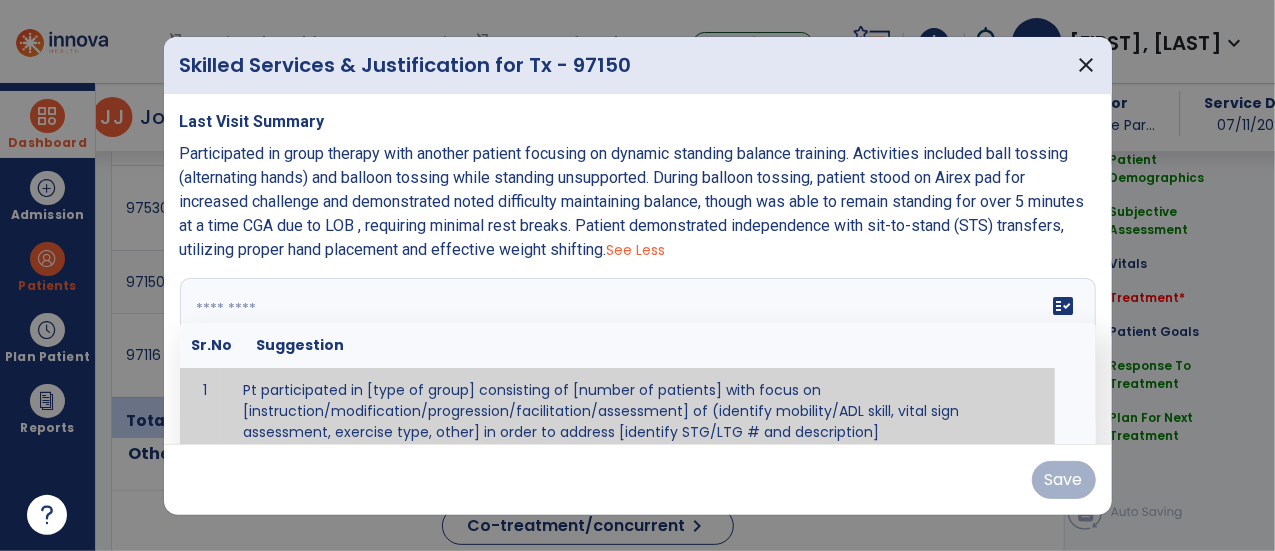 click on "fact_check  Sr.No Suggestion 1 Pt participated in [type of group] consisting of [number of patients] with focus on [instruction/modification/progression/facilitation/assessment] of (identify mobility/ADL skill, vital sign assessment, exercise type, other] in order to address [identify STG/LTG # and description]" at bounding box center (638, 353) 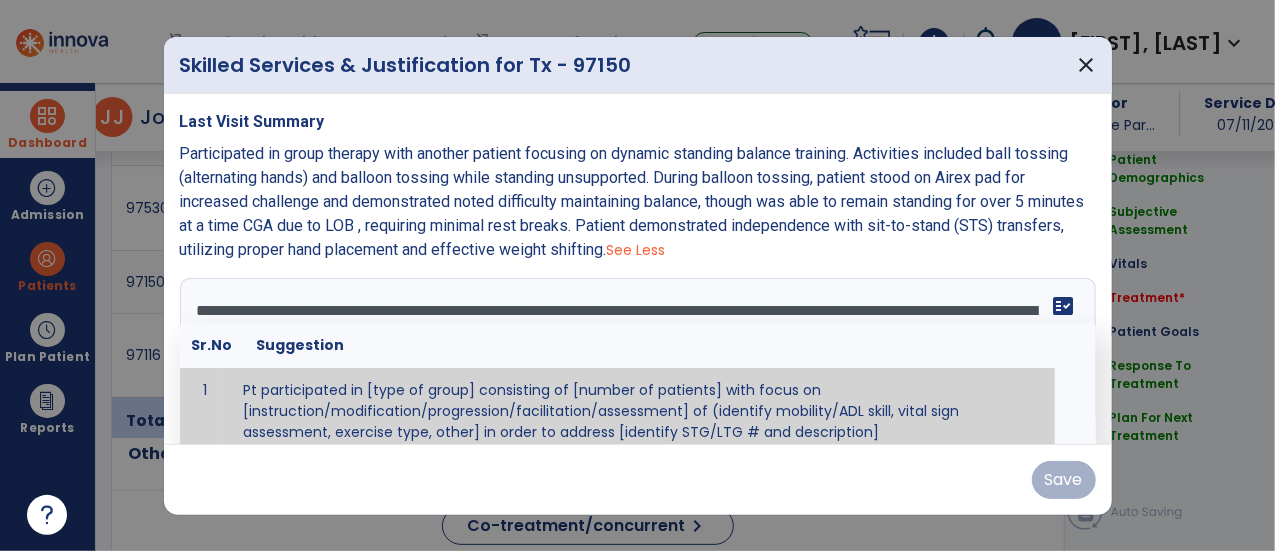 scroll, scrollTop: 14, scrollLeft: 0, axis: vertical 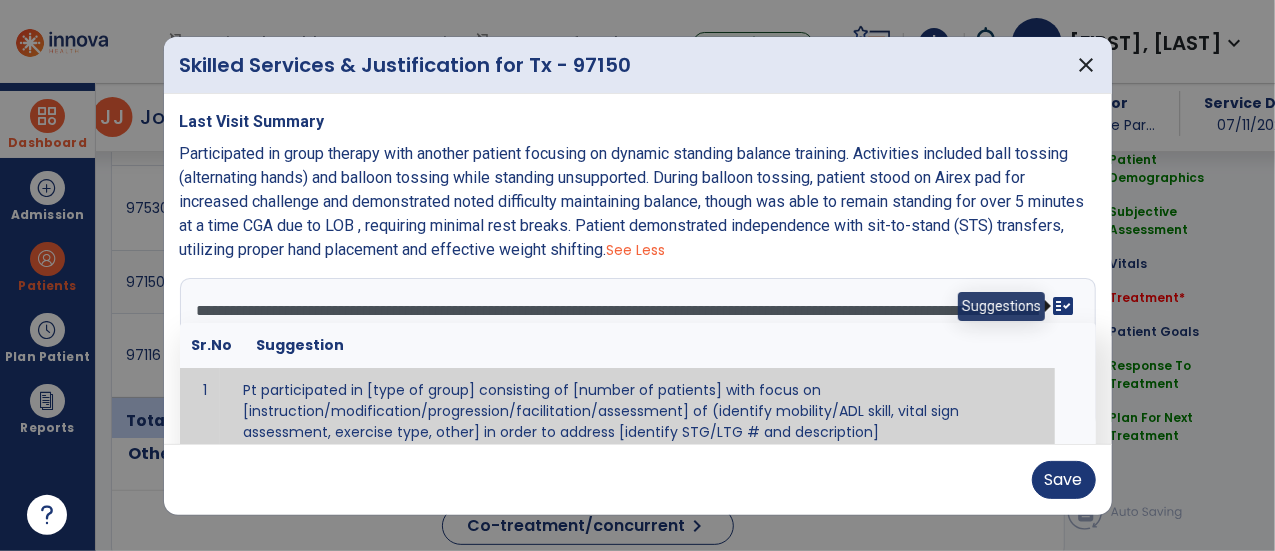 click on "fact_check" at bounding box center [1064, 306] 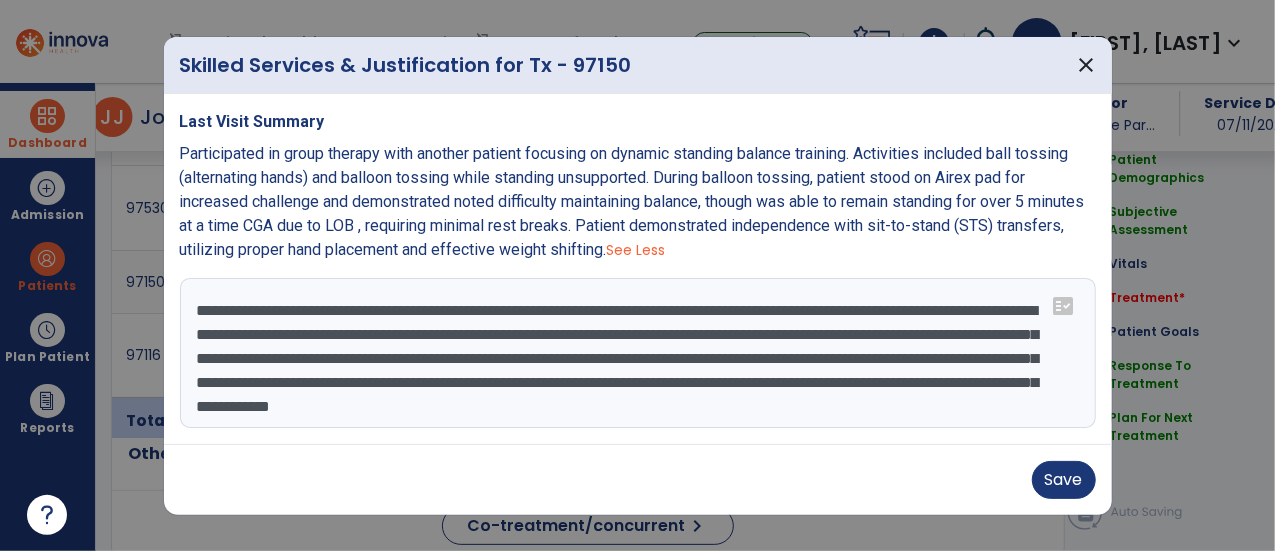 drag, startPoint x: 640, startPoint y: 319, endPoint x: 345, endPoint y: 325, distance: 295.061 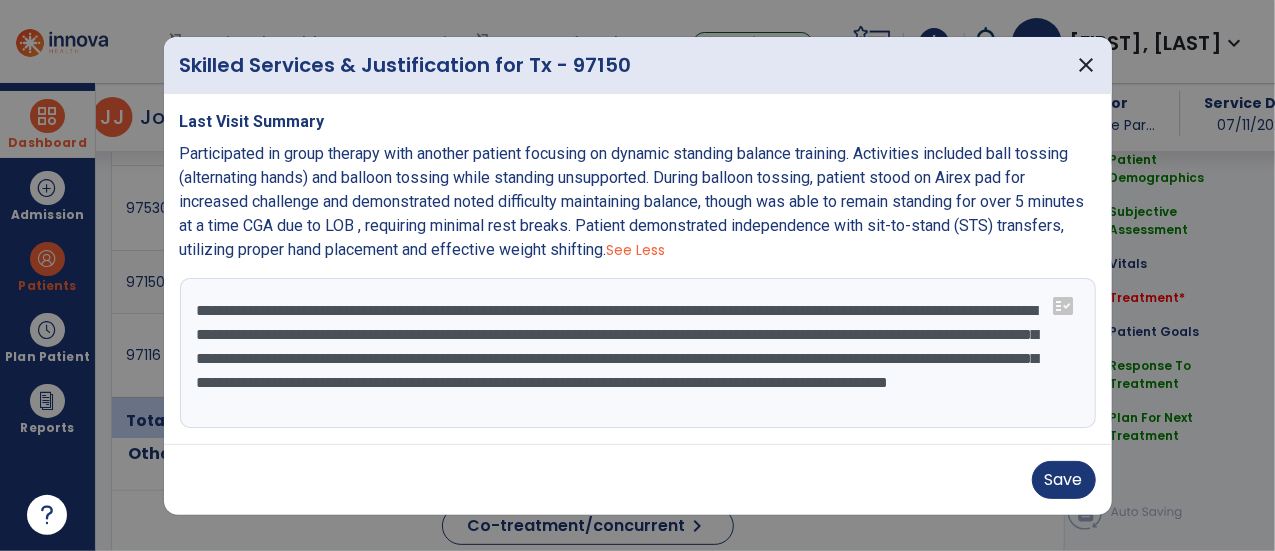 click on "**********" at bounding box center (638, 353) 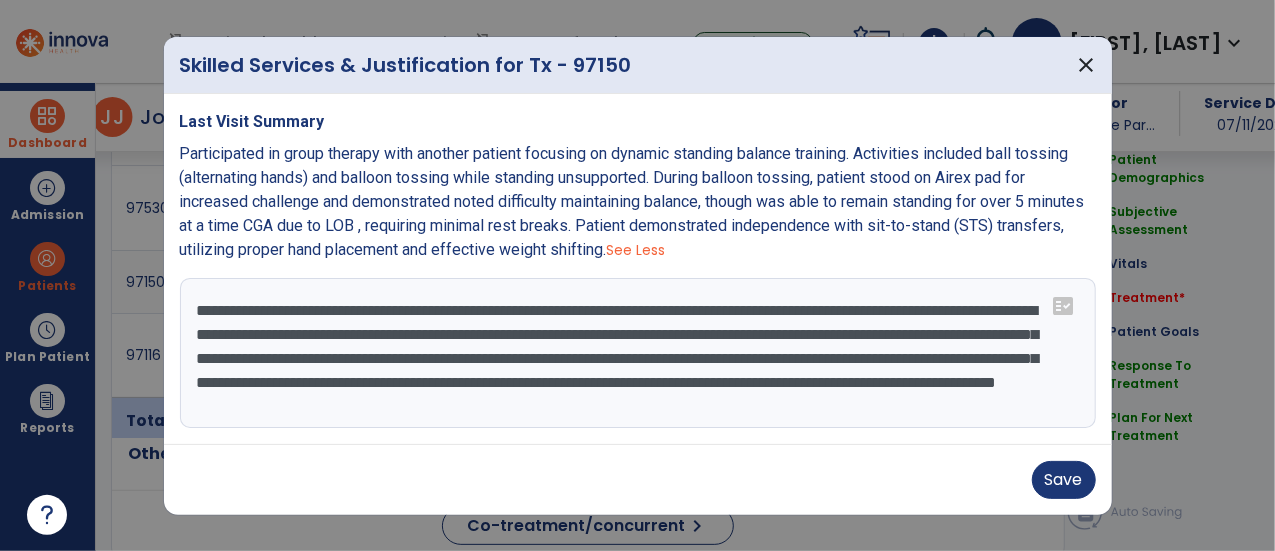 drag, startPoint x: 844, startPoint y: 324, endPoint x: 923, endPoint y: 363, distance: 88.10221 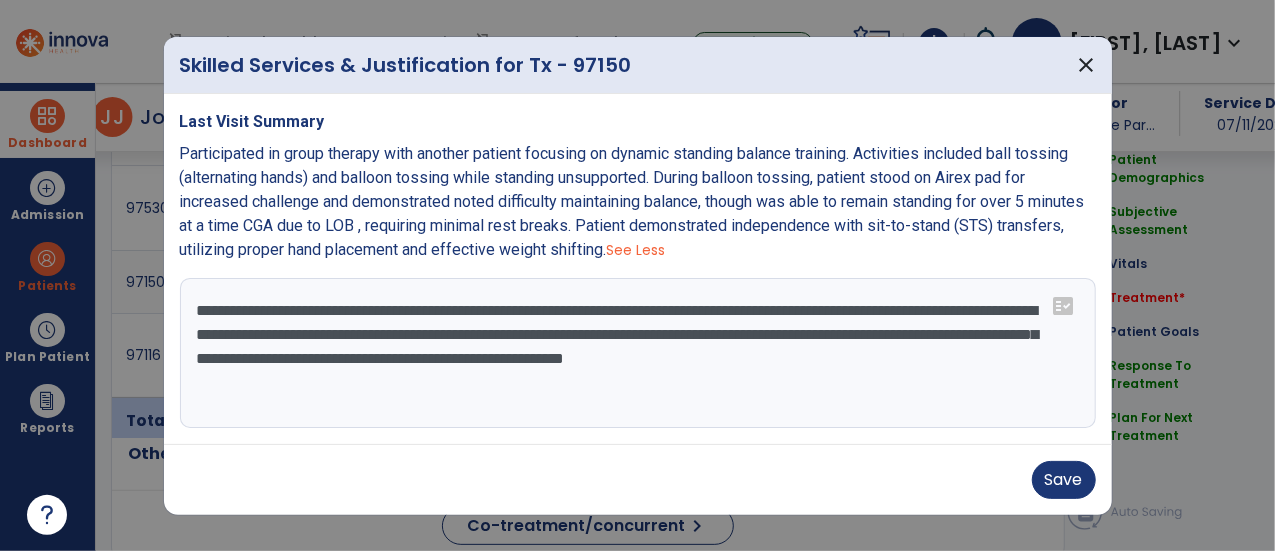 scroll, scrollTop: 0, scrollLeft: 0, axis: both 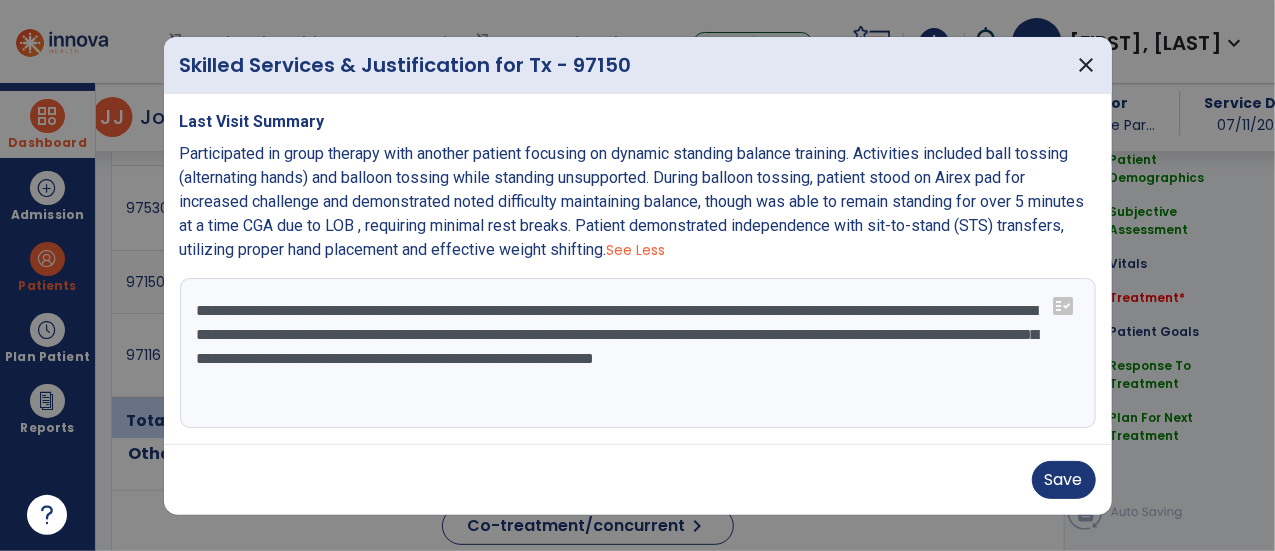 click on "**********" at bounding box center (638, 353) 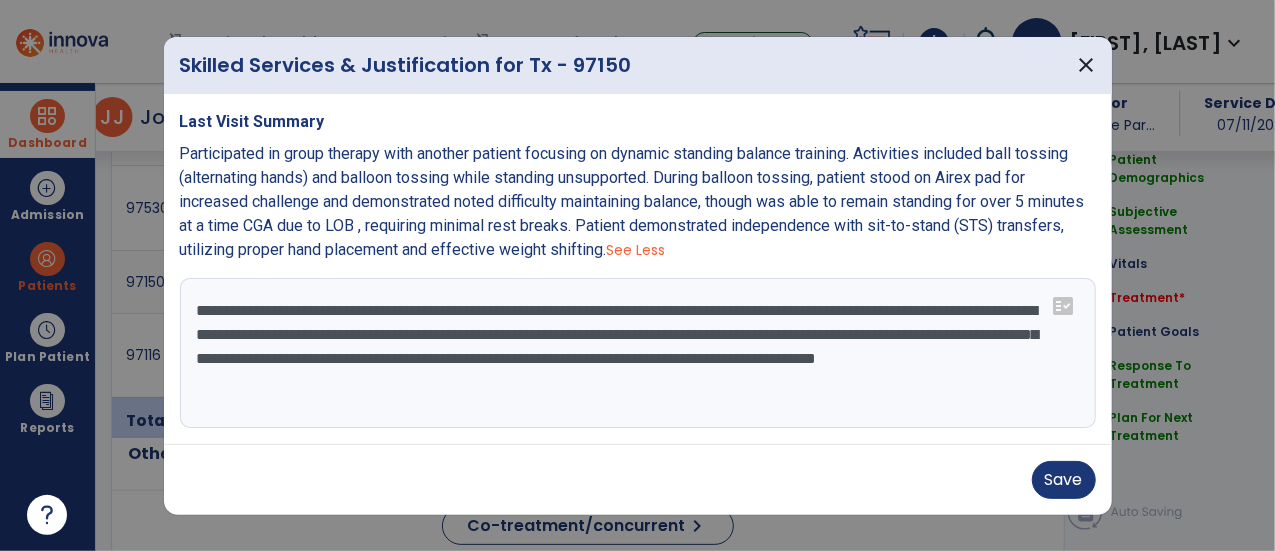 click on "**********" at bounding box center [638, 353] 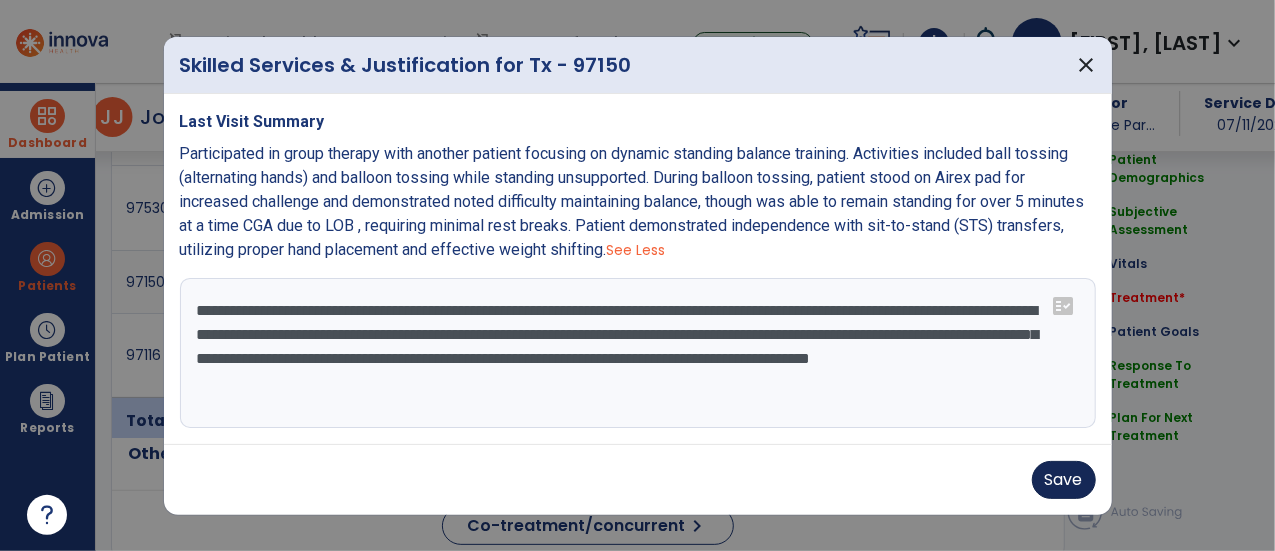type on "**********" 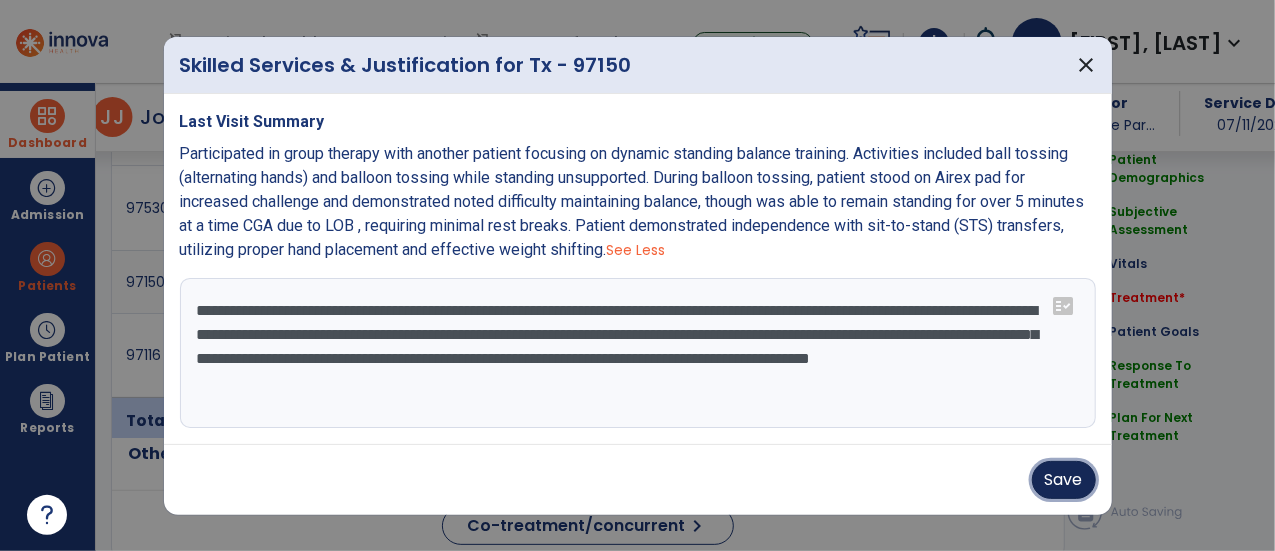 click on "Save" at bounding box center (1064, 480) 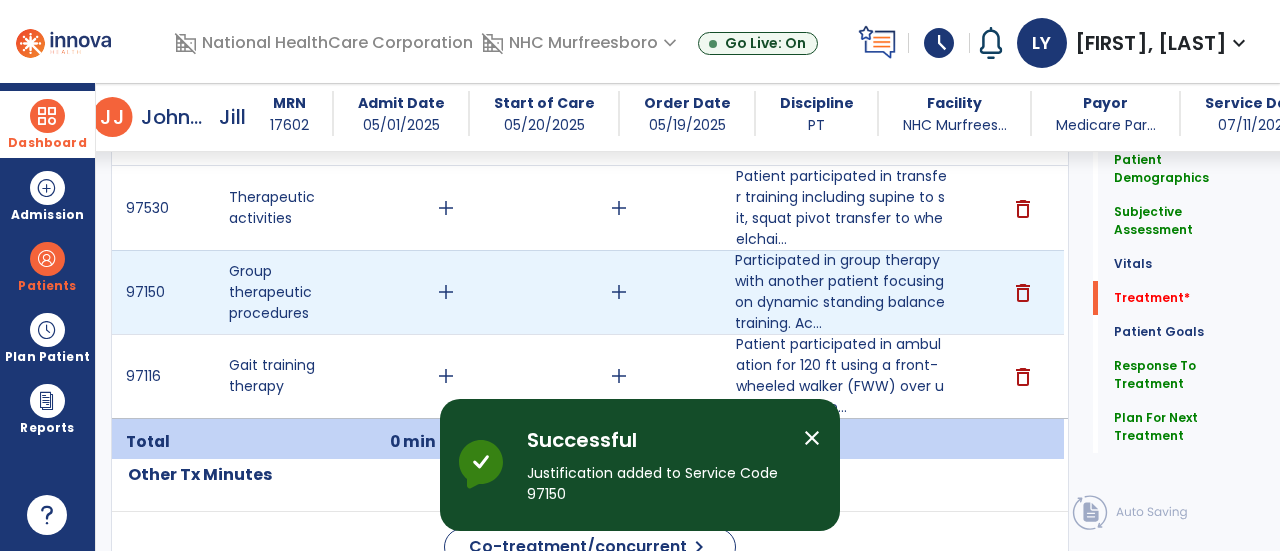 click on "add" at bounding box center [446, 292] 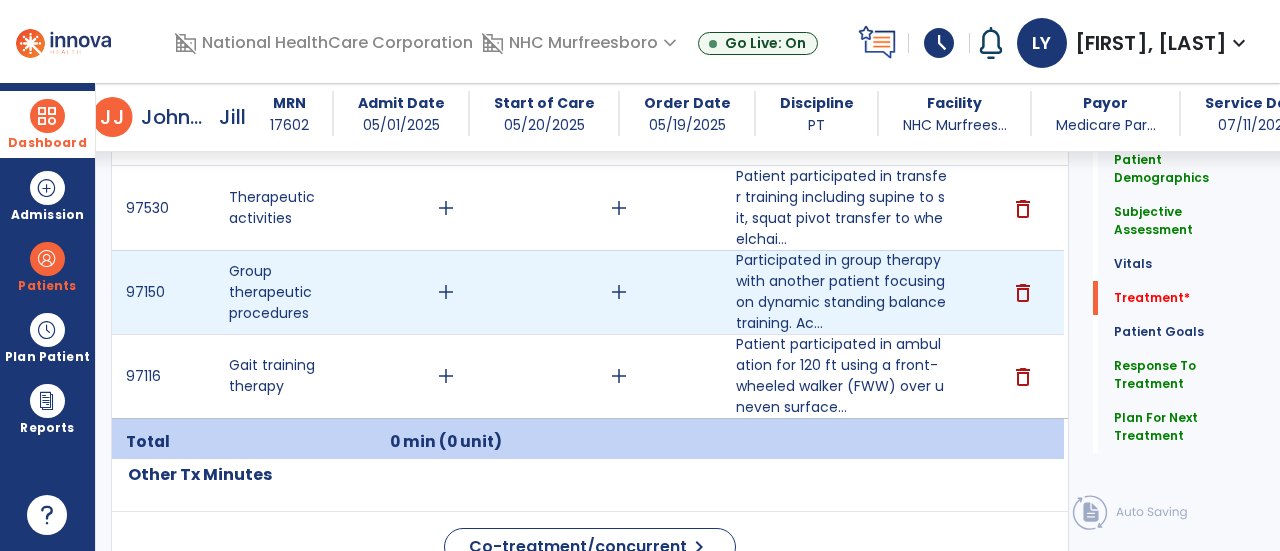 click on "add" at bounding box center [446, 292] 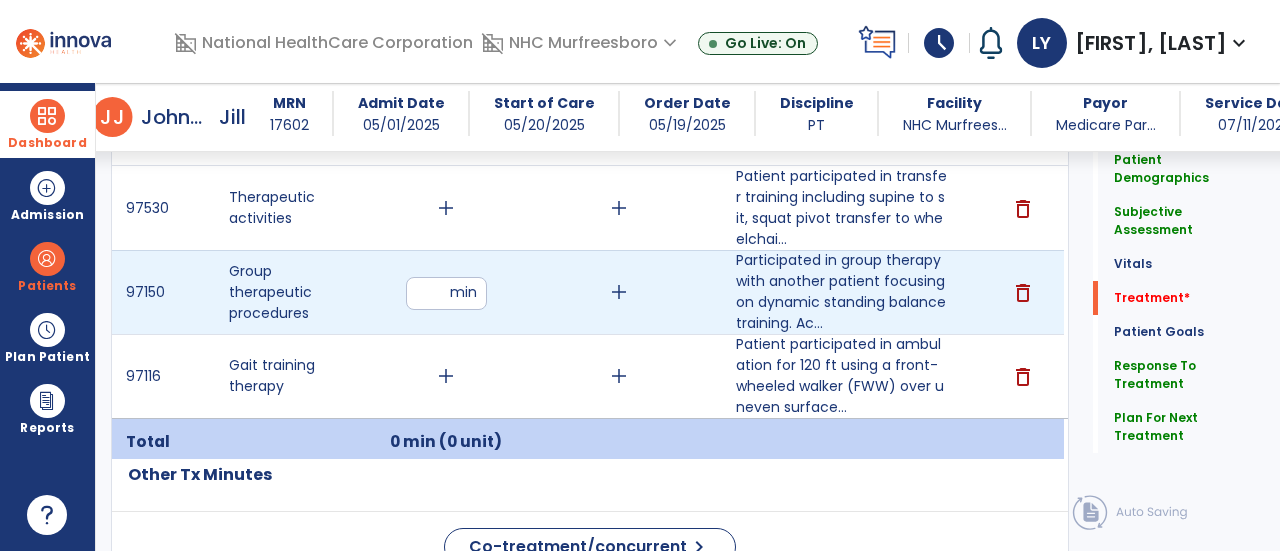 type on "**" 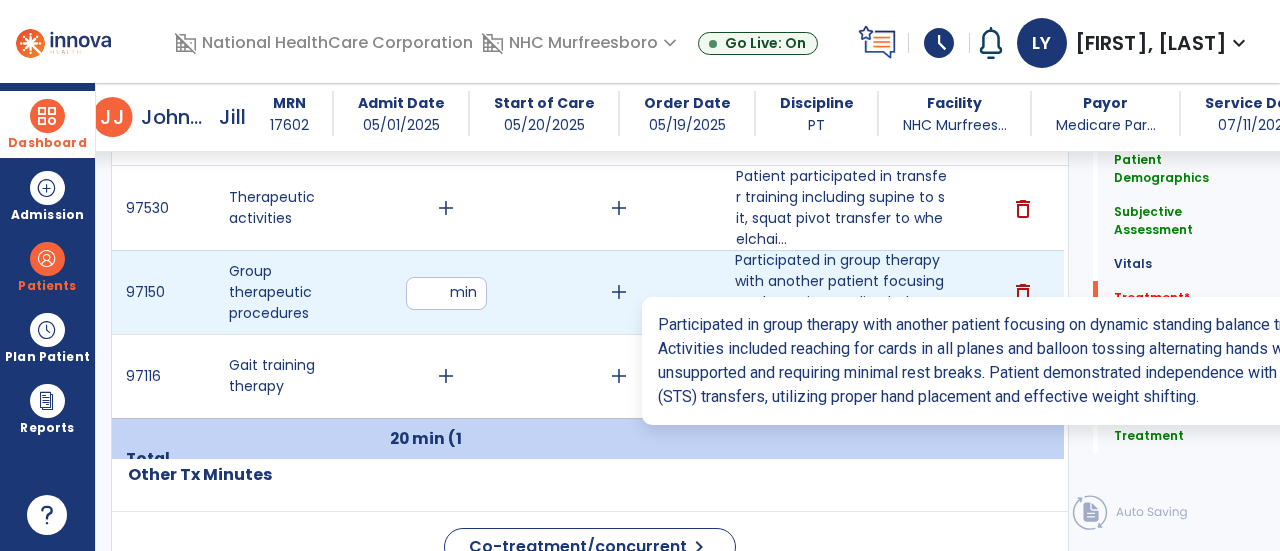 click on "Participated in group therapy with another patient focusing on dynamic standing balance training. Ac..." at bounding box center [841, 292] 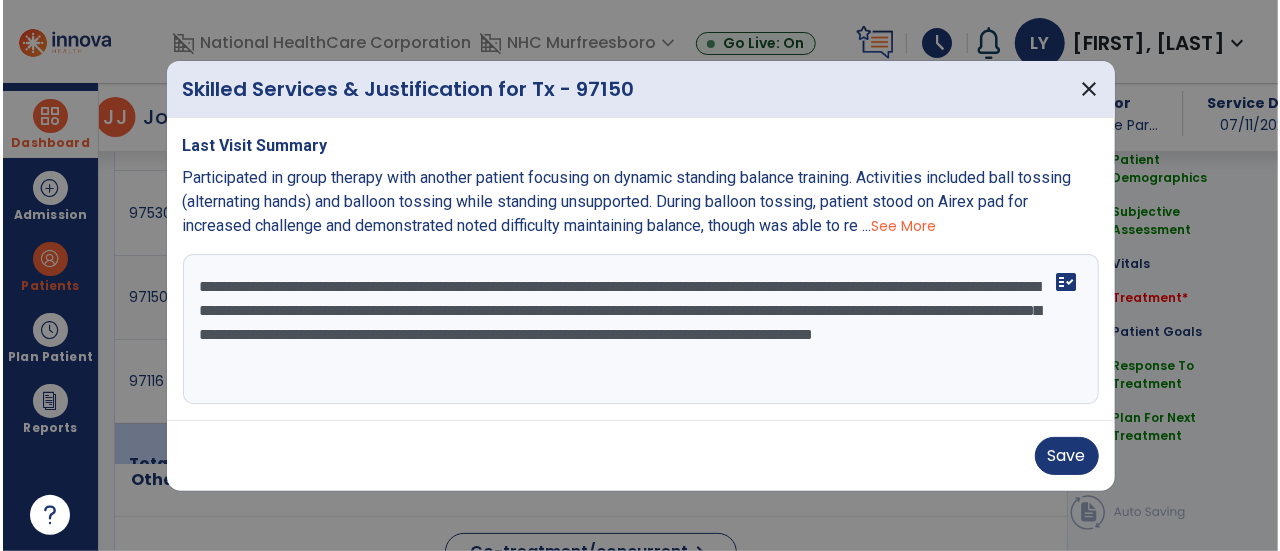 scroll, scrollTop: 1300, scrollLeft: 0, axis: vertical 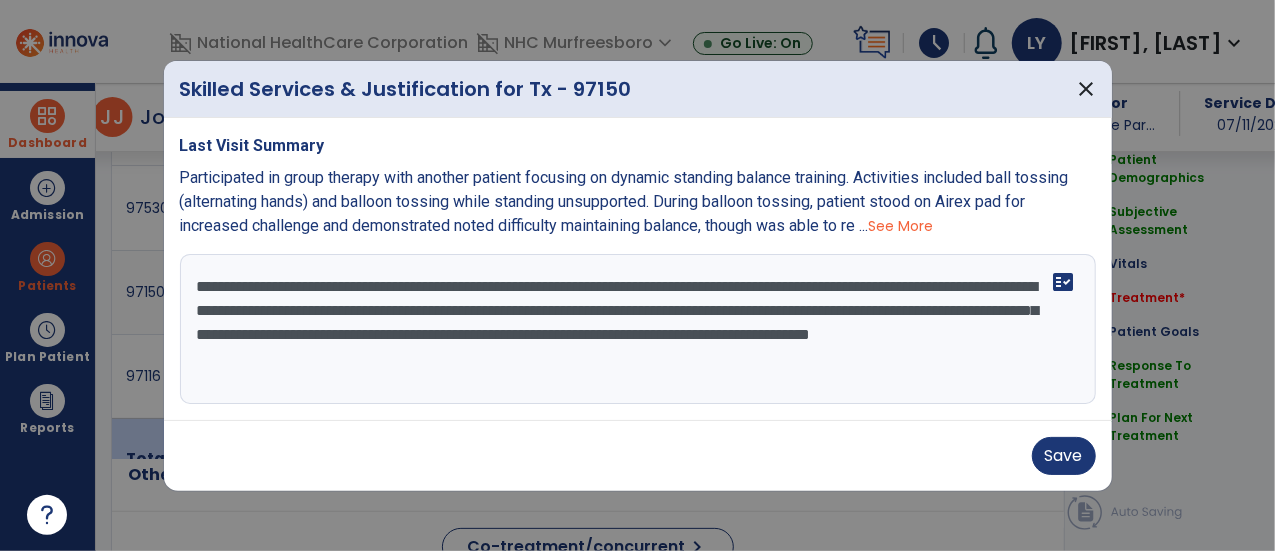 drag, startPoint x: 859, startPoint y: 357, endPoint x: 169, endPoint y: 291, distance: 693.14935 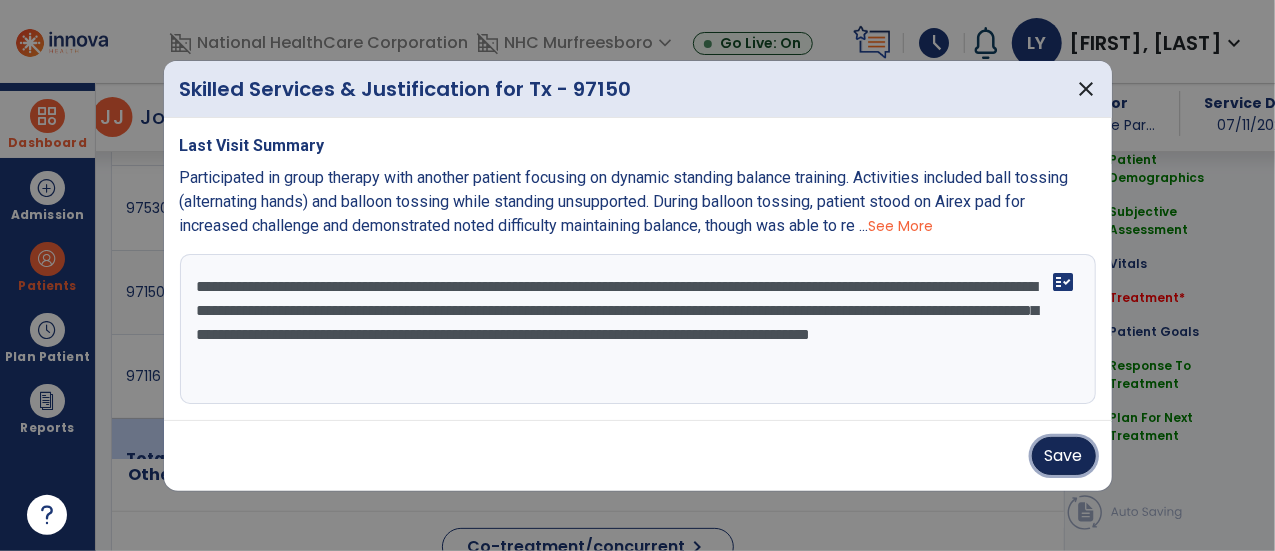 click on "Save" at bounding box center [1064, 456] 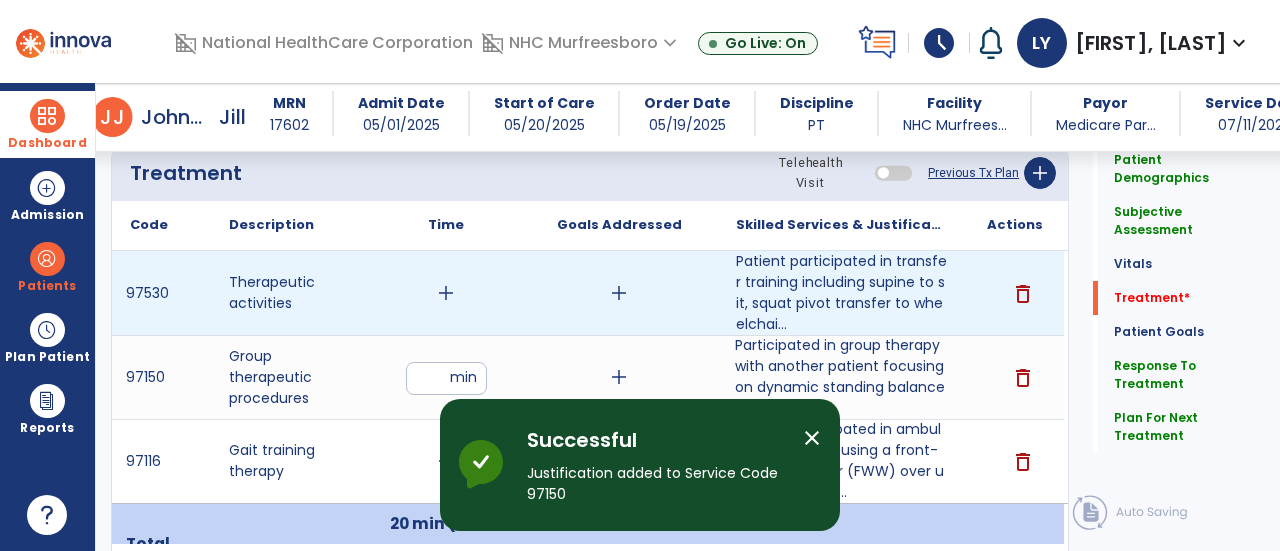 scroll, scrollTop: 1200, scrollLeft: 0, axis: vertical 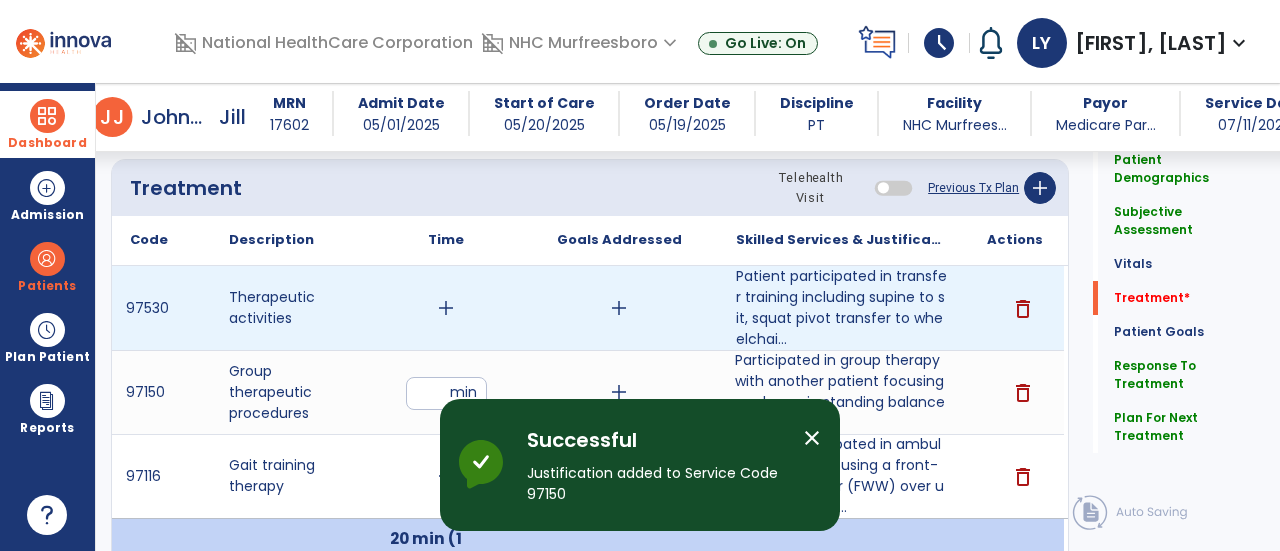 click on "add" at bounding box center [446, 308] 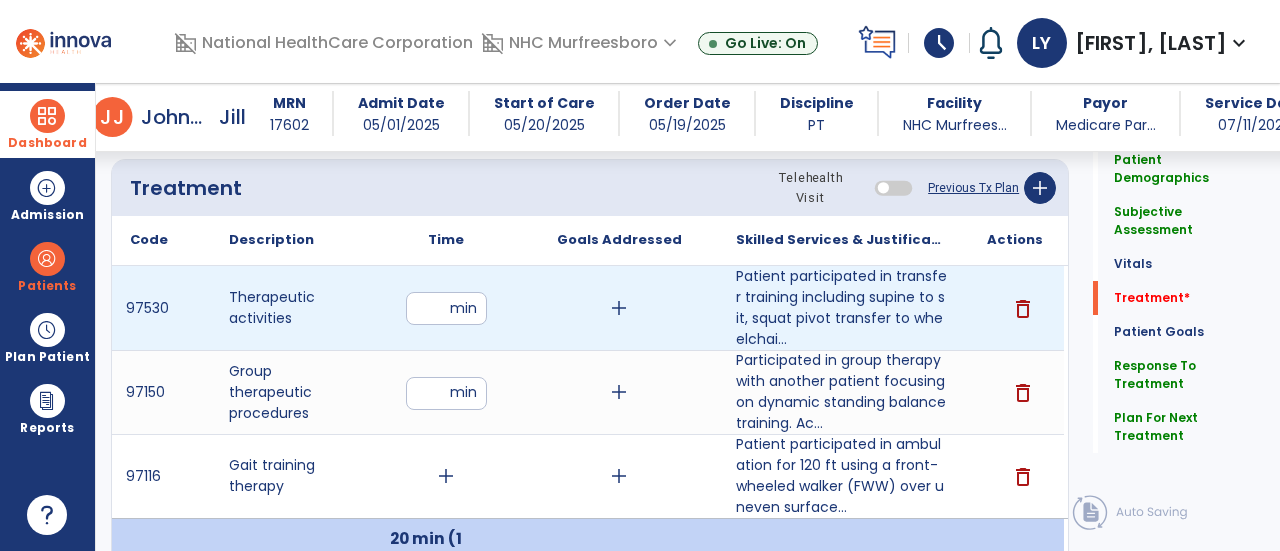type on "**" 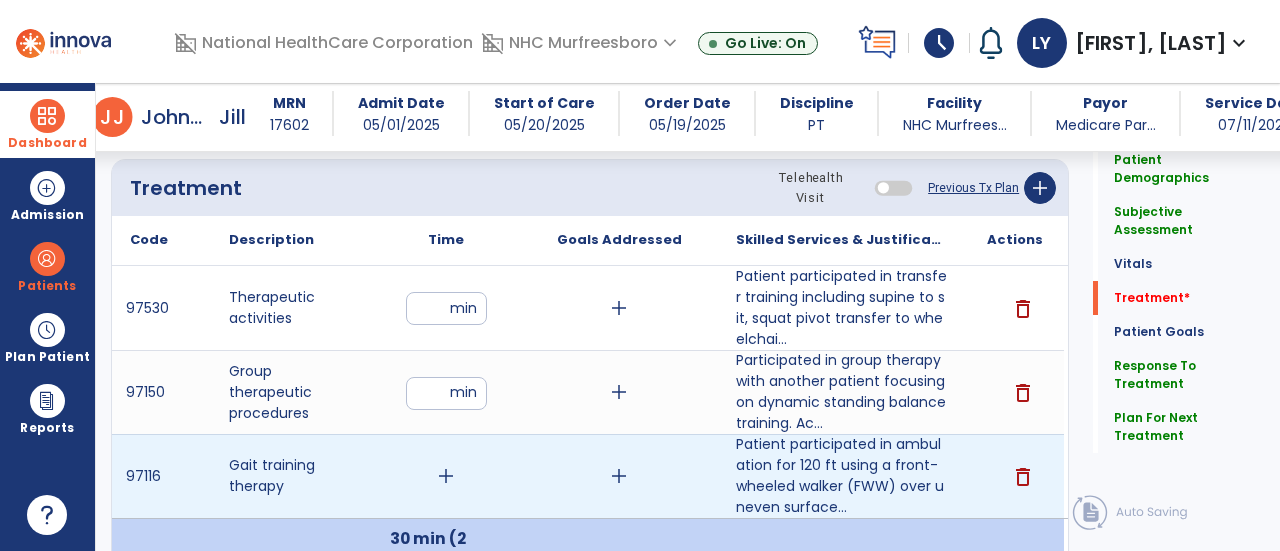 click on "add" at bounding box center (446, 476) 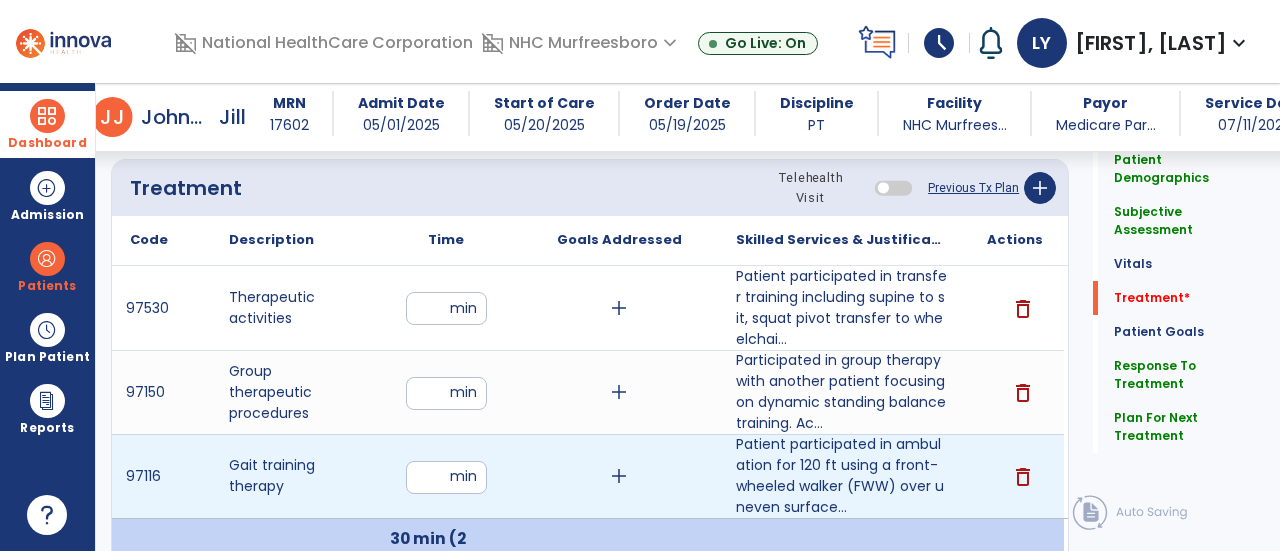 type on "**" 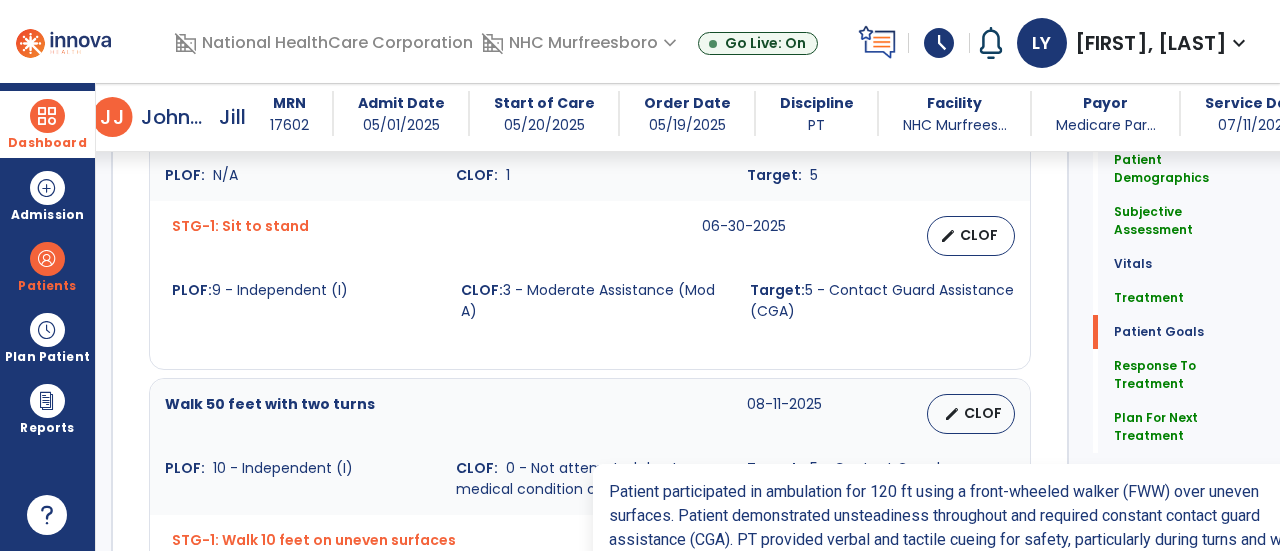 scroll, scrollTop: 1118, scrollLeft: 0, axis: vertical 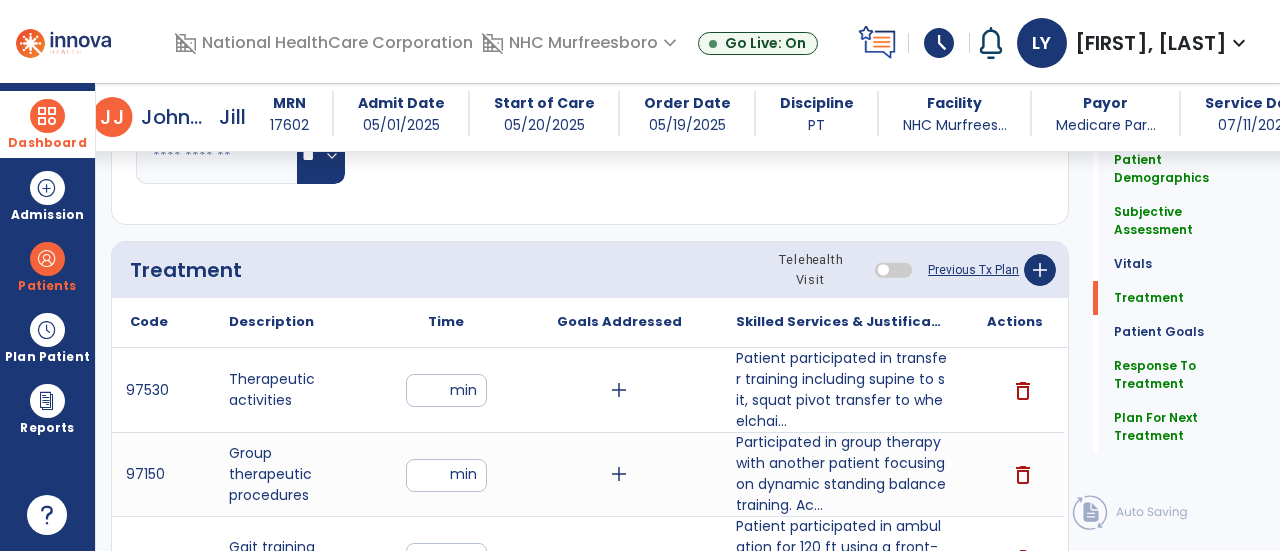 drag, startPoint x: 54, startPoint y: 112, endPoint x: 66, endPoint y: 121, distance: 15 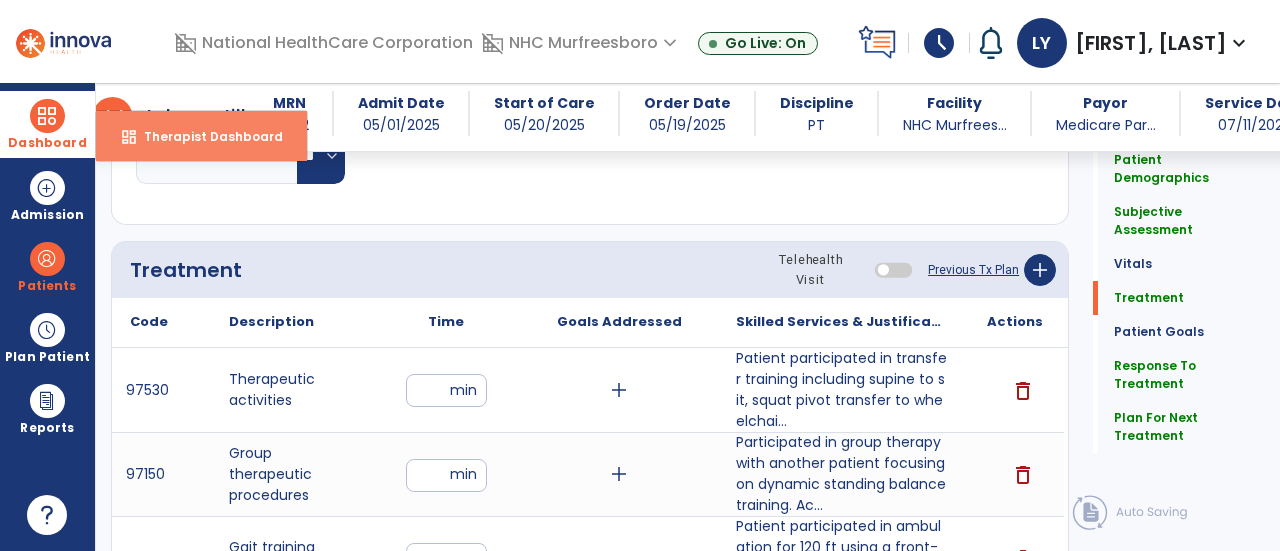 click on "dashboard  Therapist Dashboard" at bounding box center (201, 136) 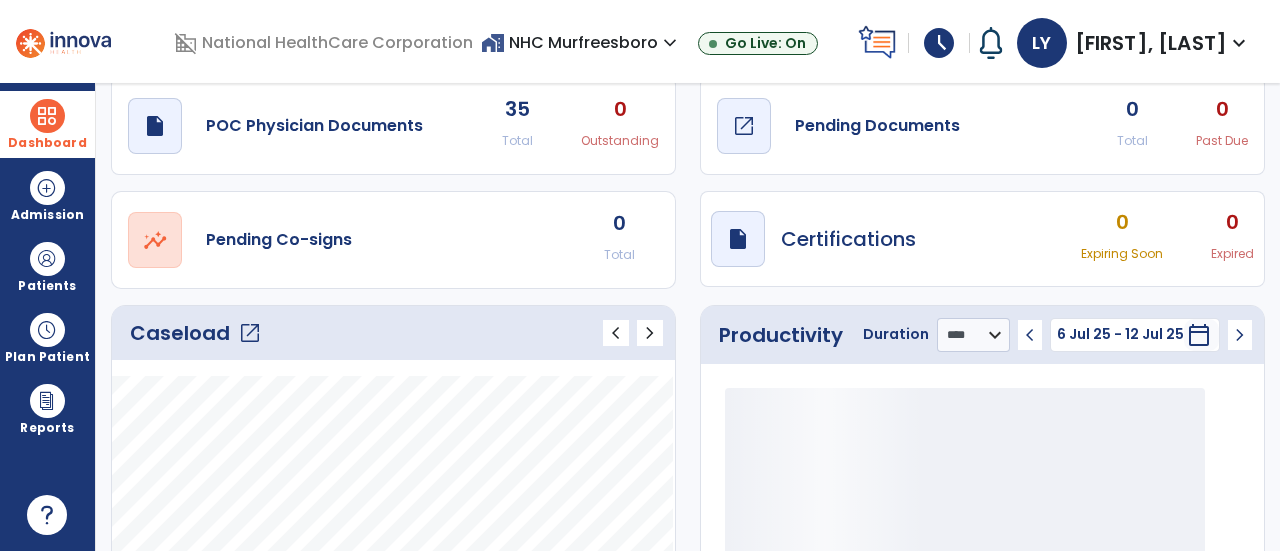 scroll, scrollTop: 0, scrollLeft: 0, axis: both 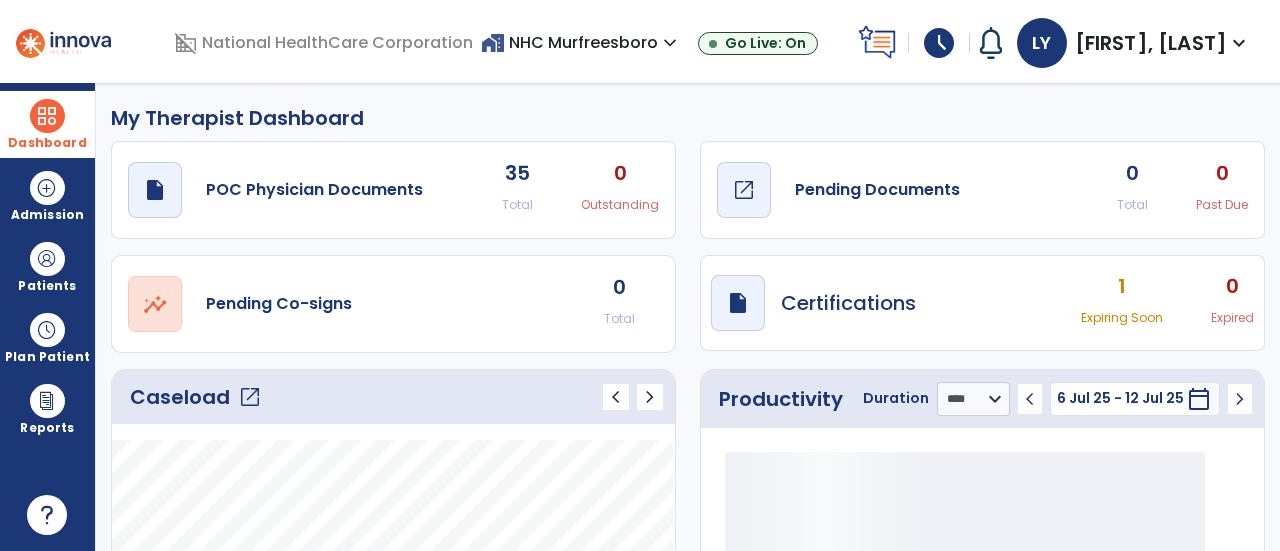 click on "draft   open_in_new  Pending Documents" 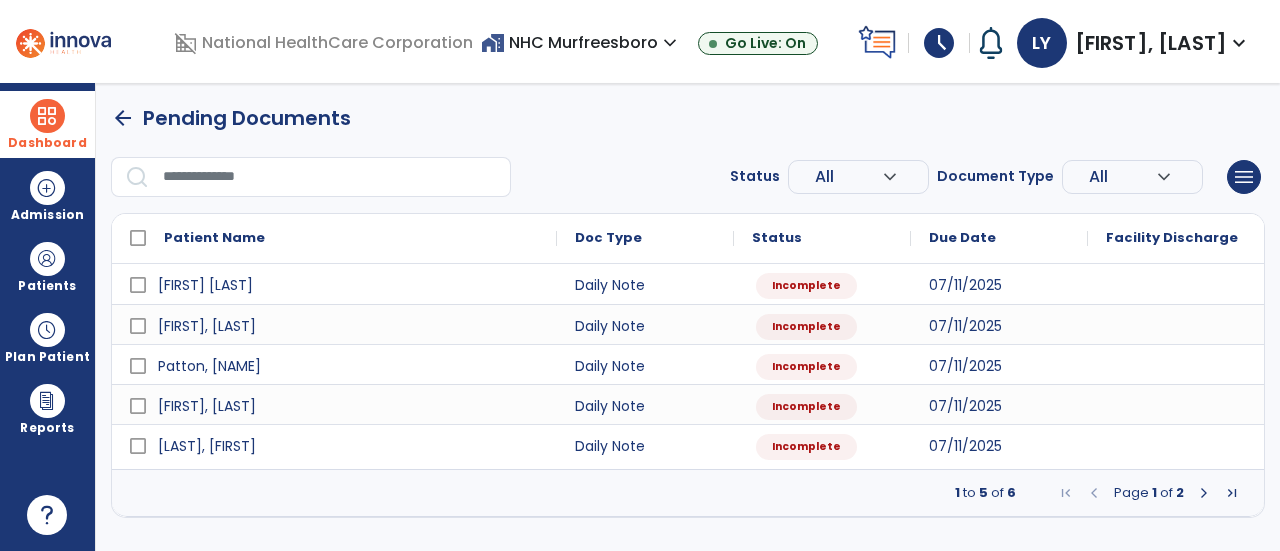 click at bounding box center (1204, 493) 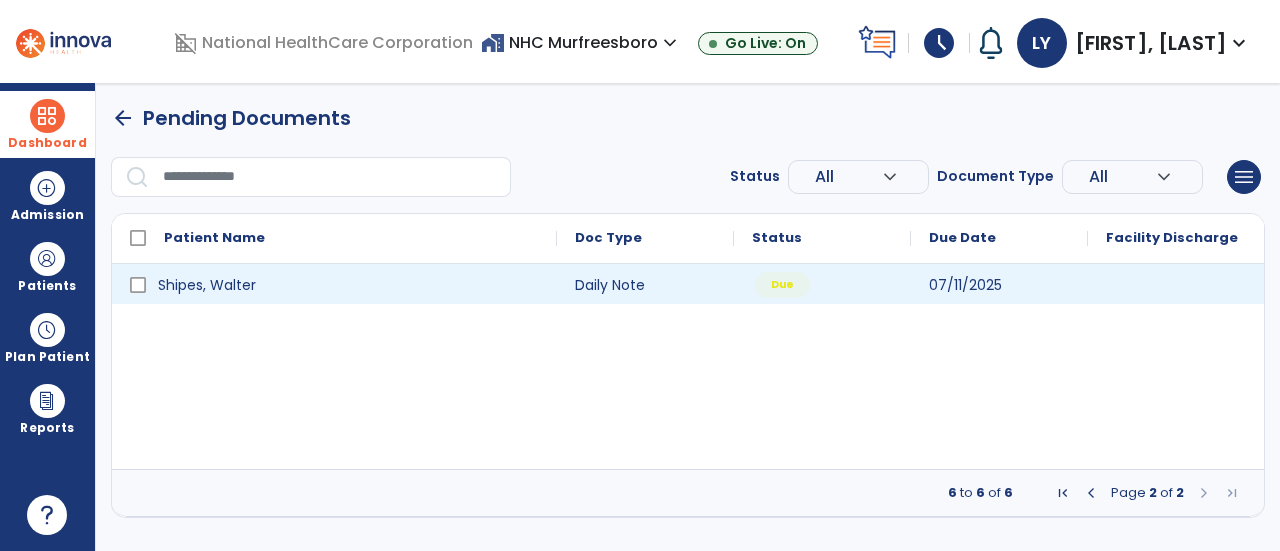 click on "Due" at bounding box center (822, 284) 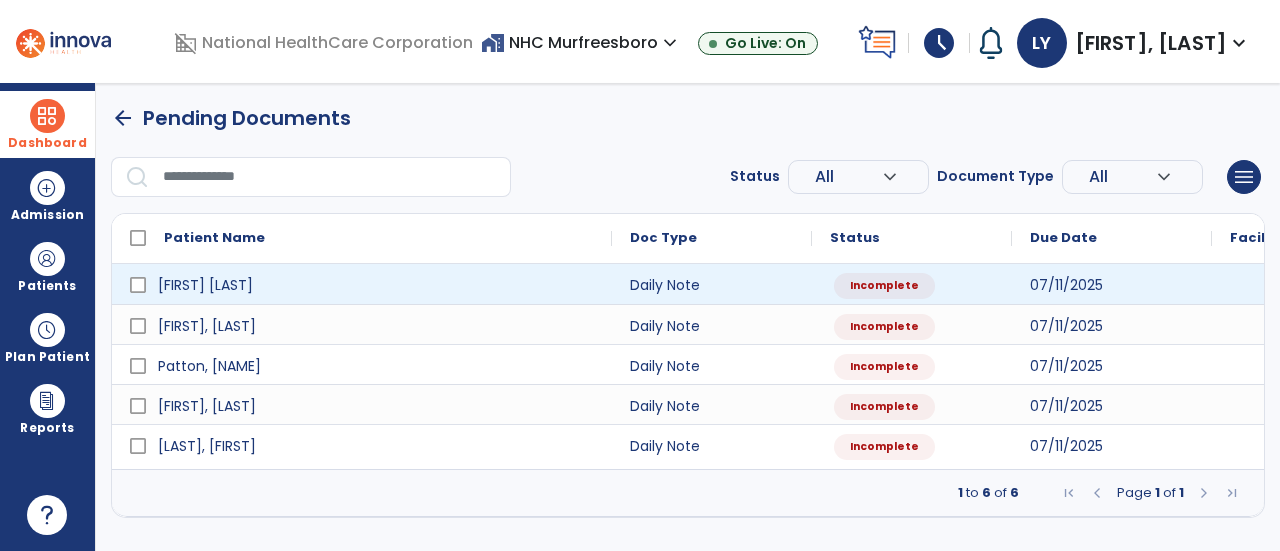 scroll, scrollTop: 0, scrollLeft: 0, axis: both 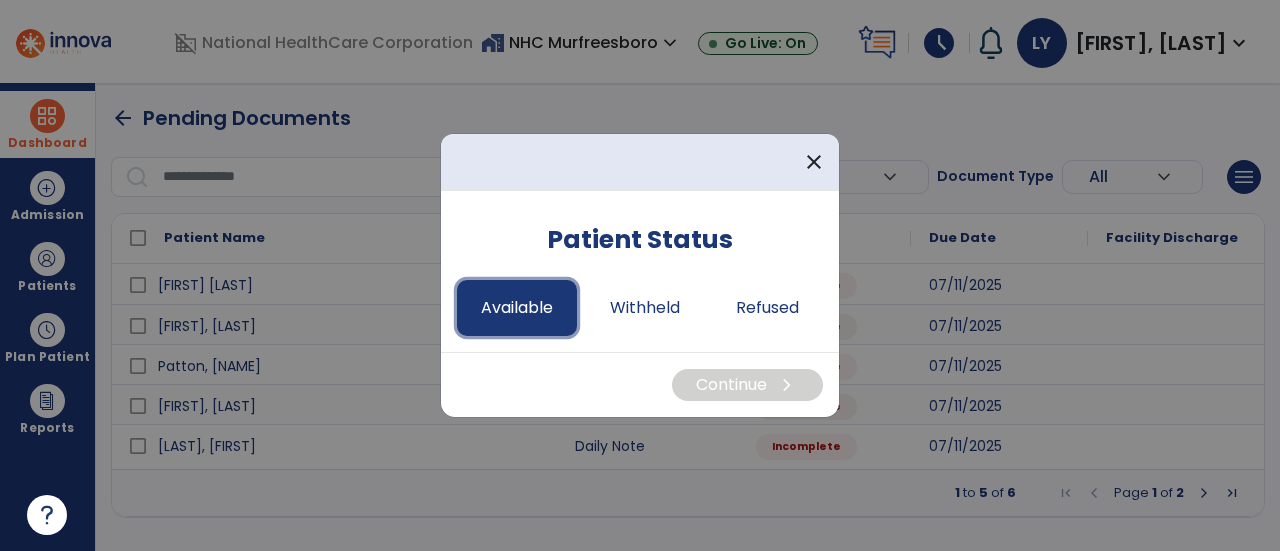 click on "Available" at bounding box center (517, 308) 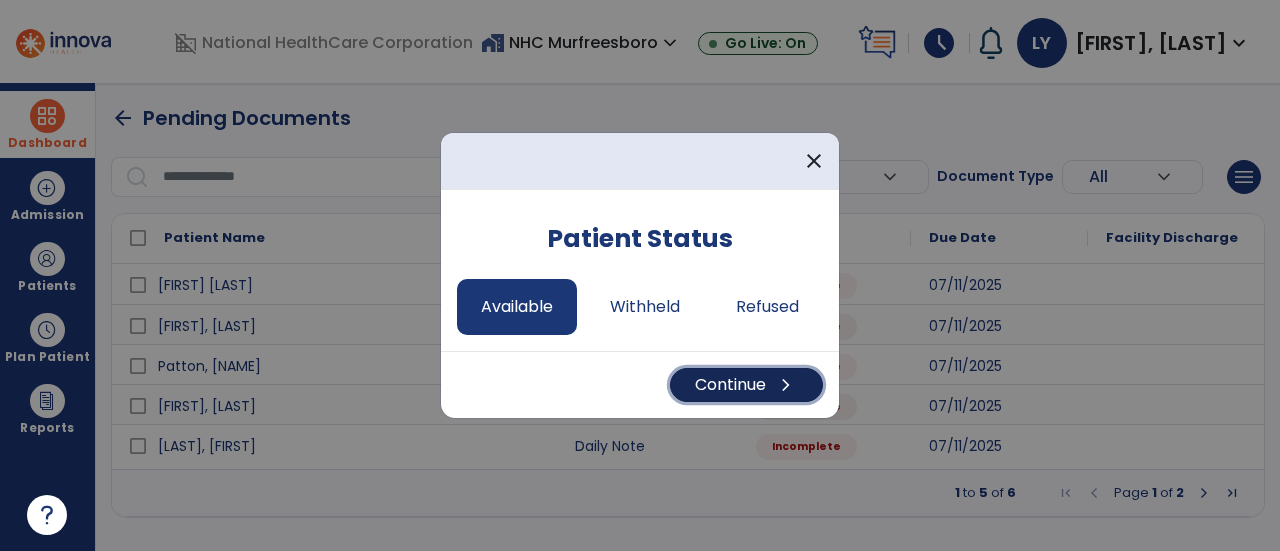 click on "Continue   chevron_right" at bounding box center [746, 385] 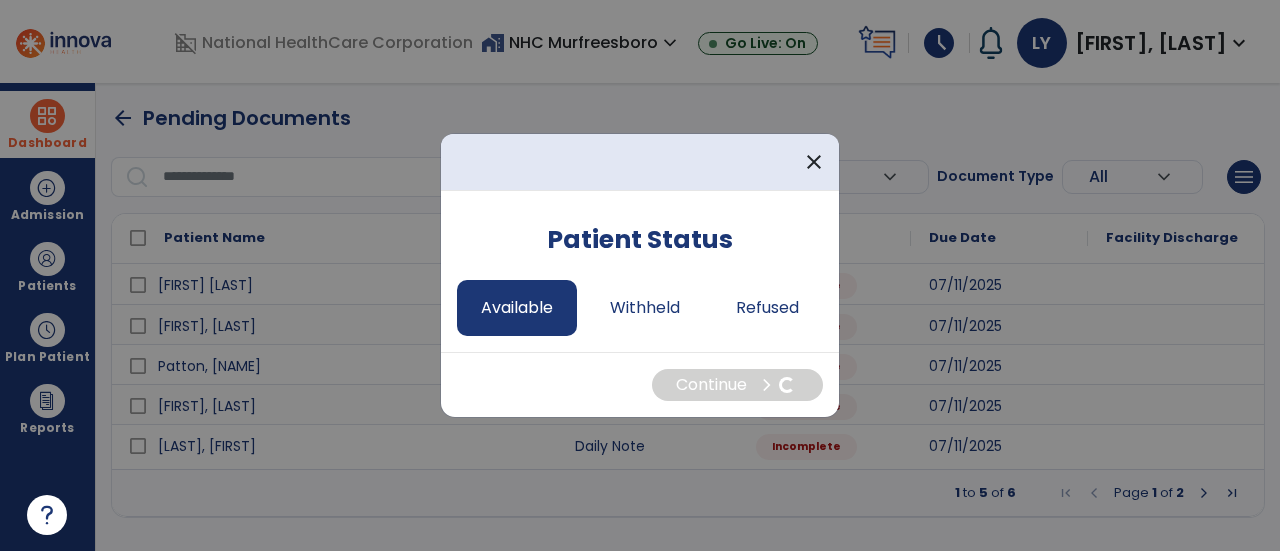 select on "*" 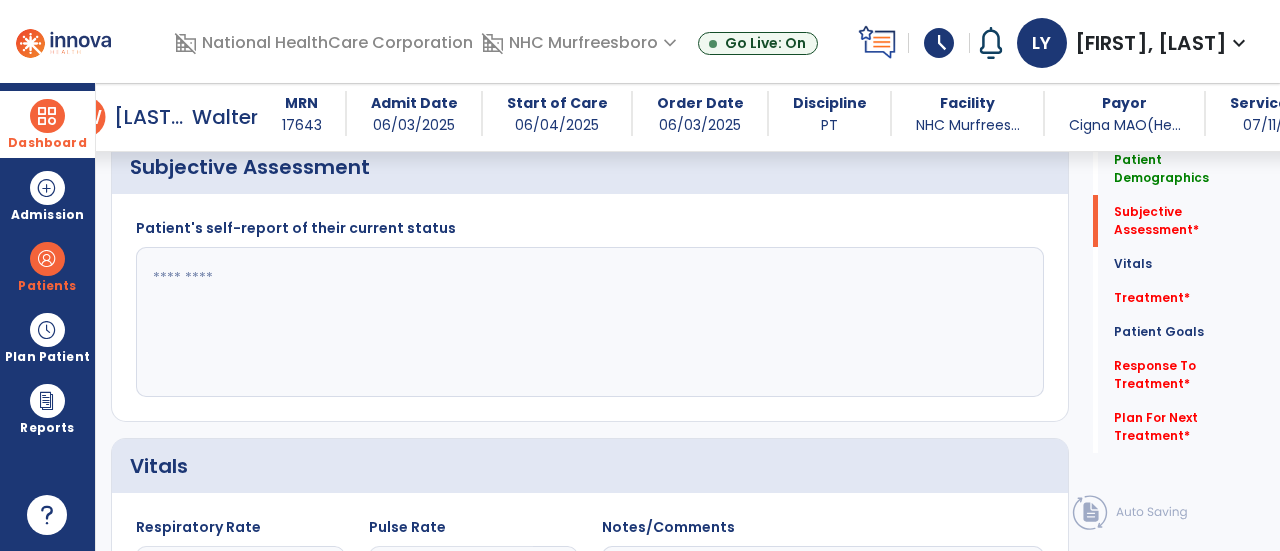 scroll, scrollTop: 500, scrollLeft: 0, axis: vertical 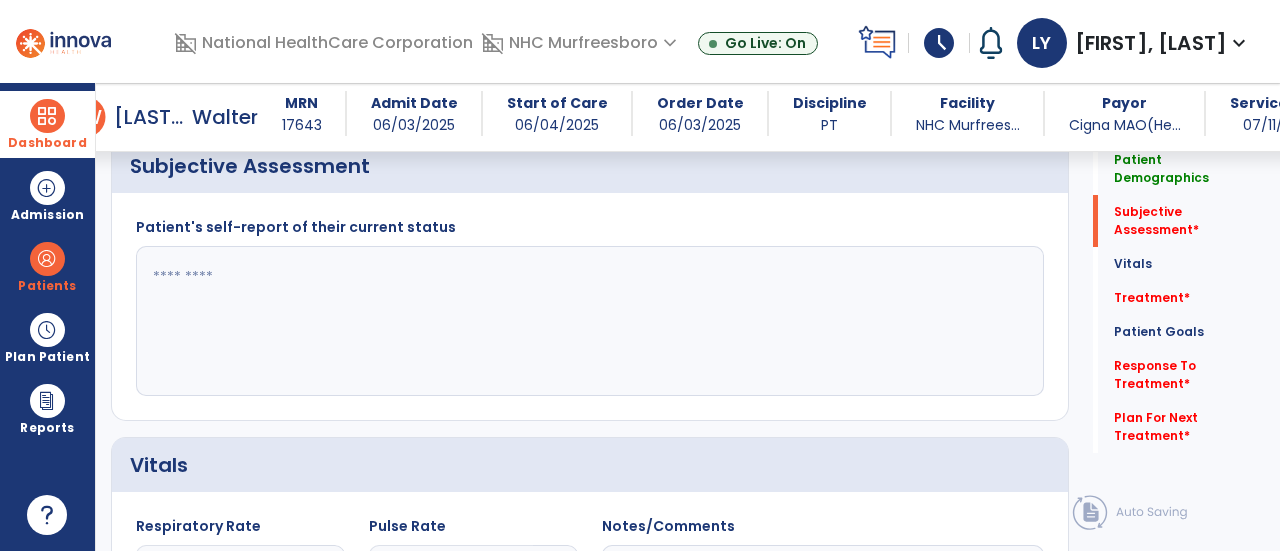 click 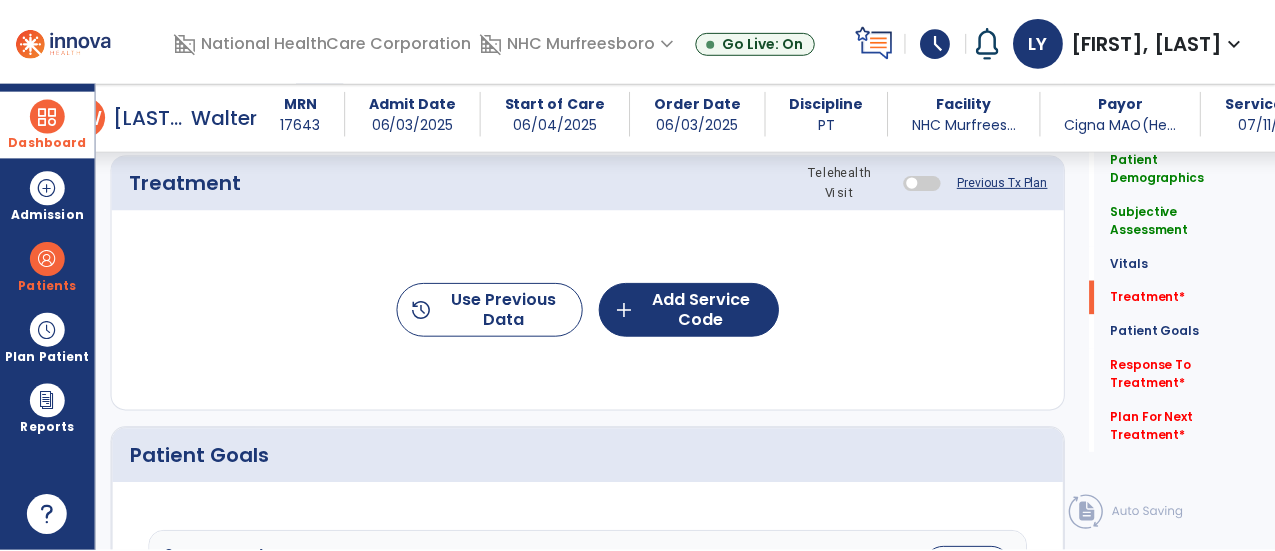 scroll, scrollTop: 1200, scrollLeft: 0, axis: vertical 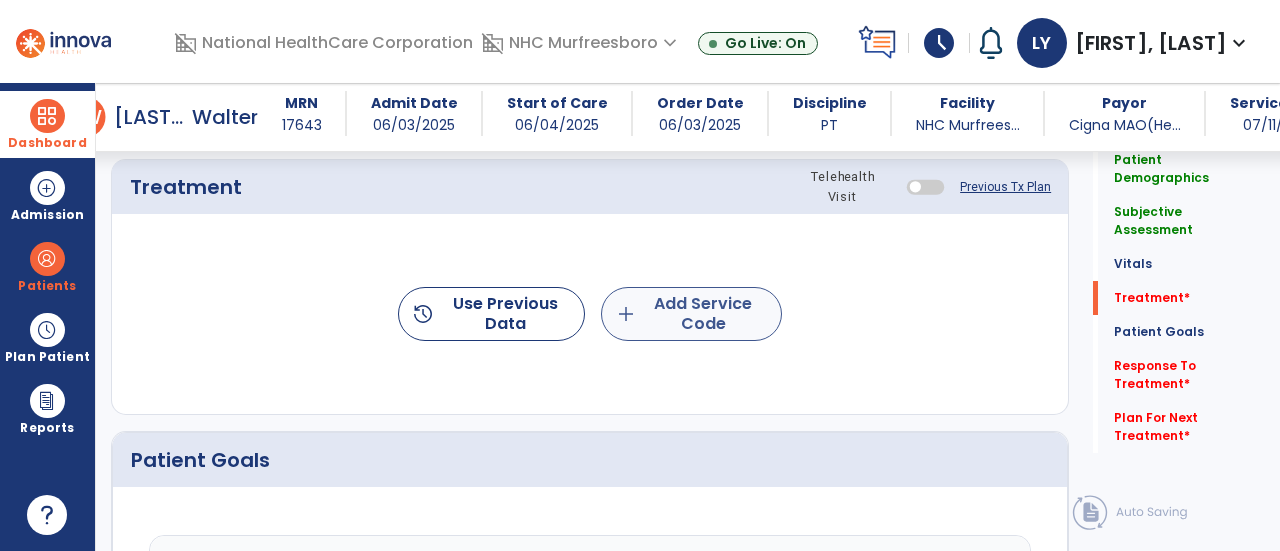 type on "**********" 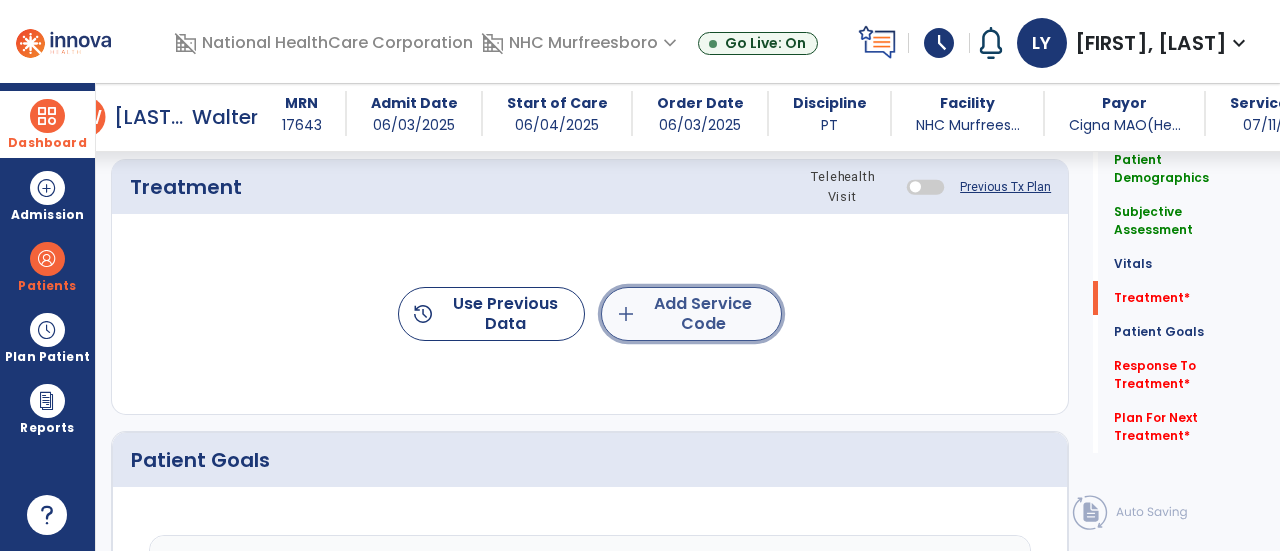 click on "add  Add Service Code" 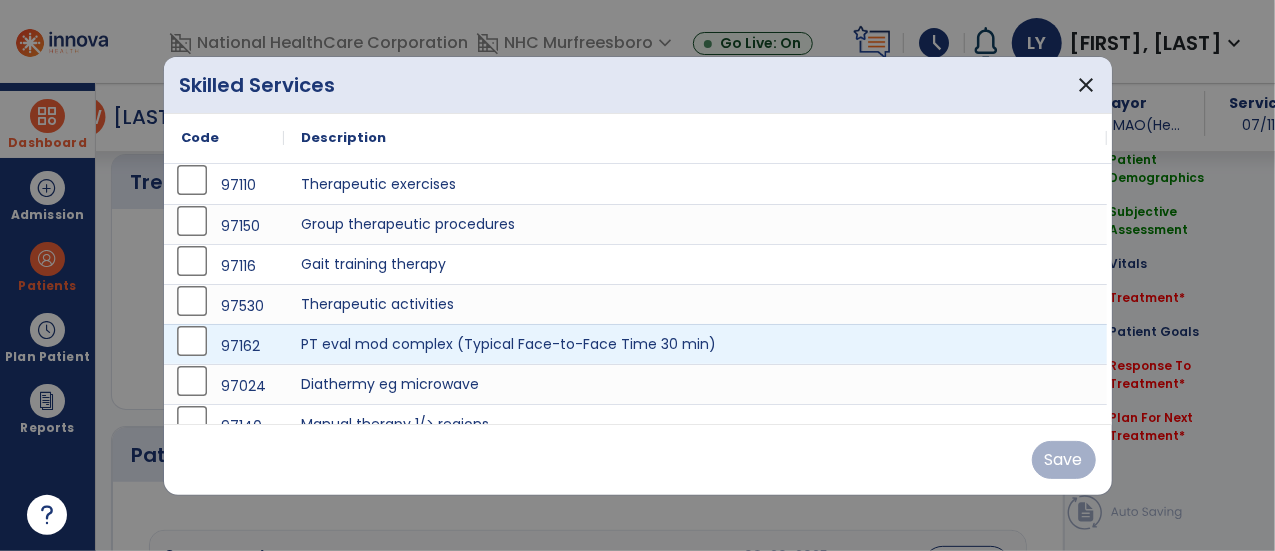 scroll, scrollTop: 1200, scrollLeft: 0, axis: vertical 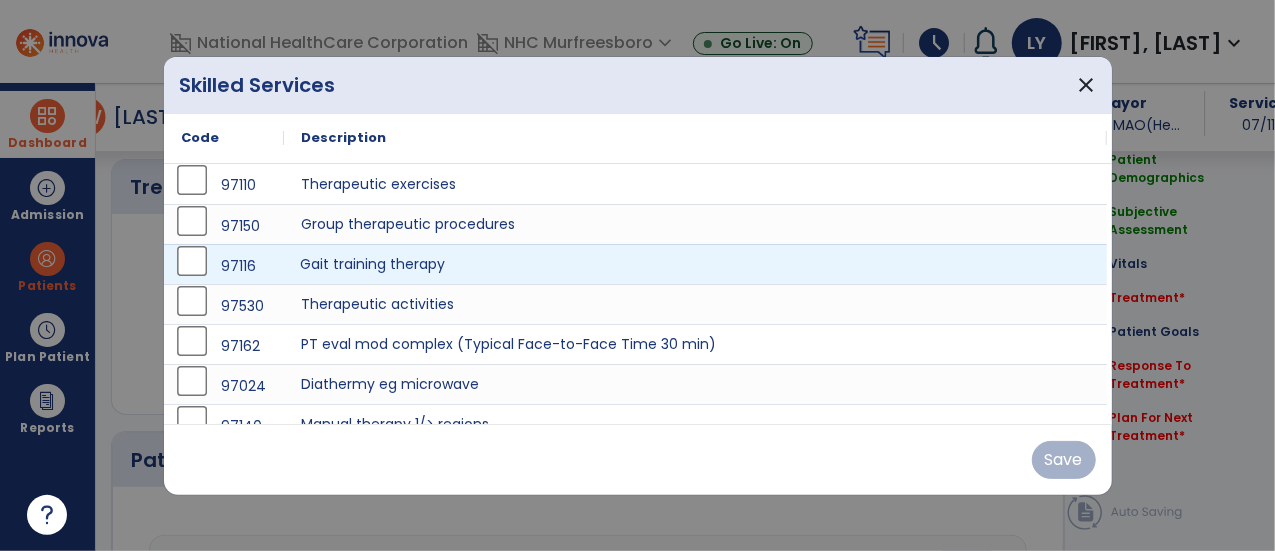 click on "Gait training therapy" at bounding box center (696, 264) 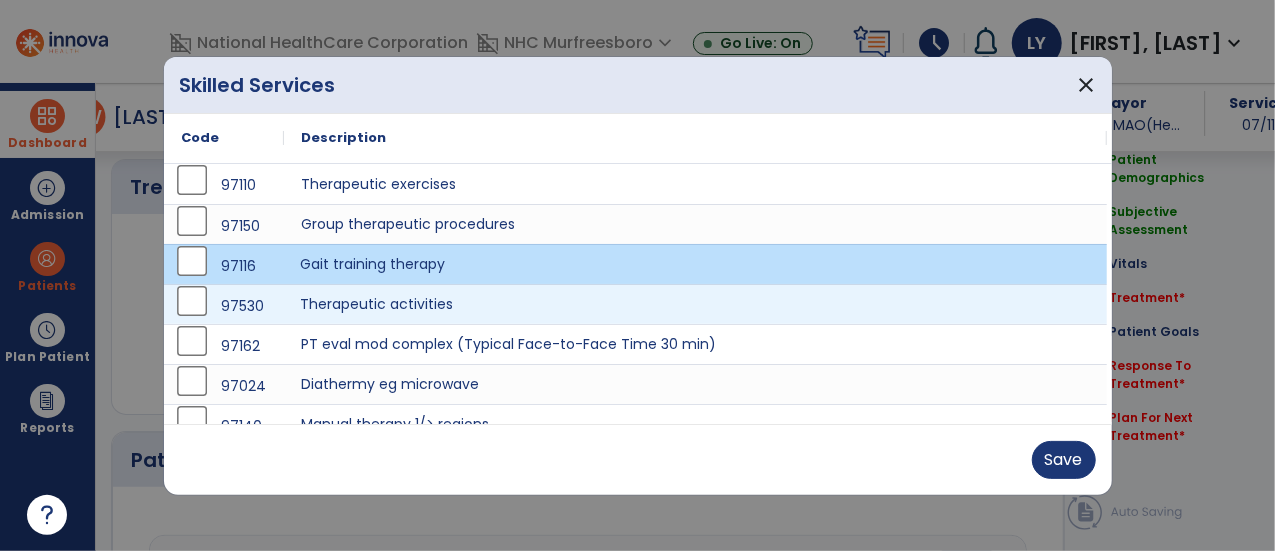 click on "Therapeutic activities" at bounding box center (696, 304) 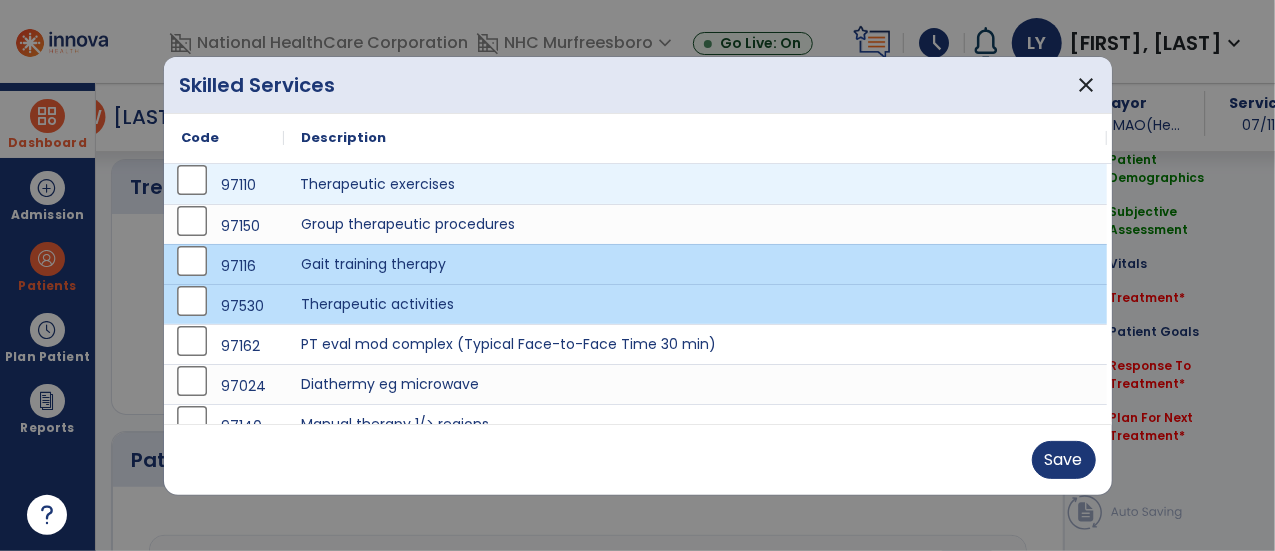 click on "Therapeutic exercises" at bounding box center [696, 184] 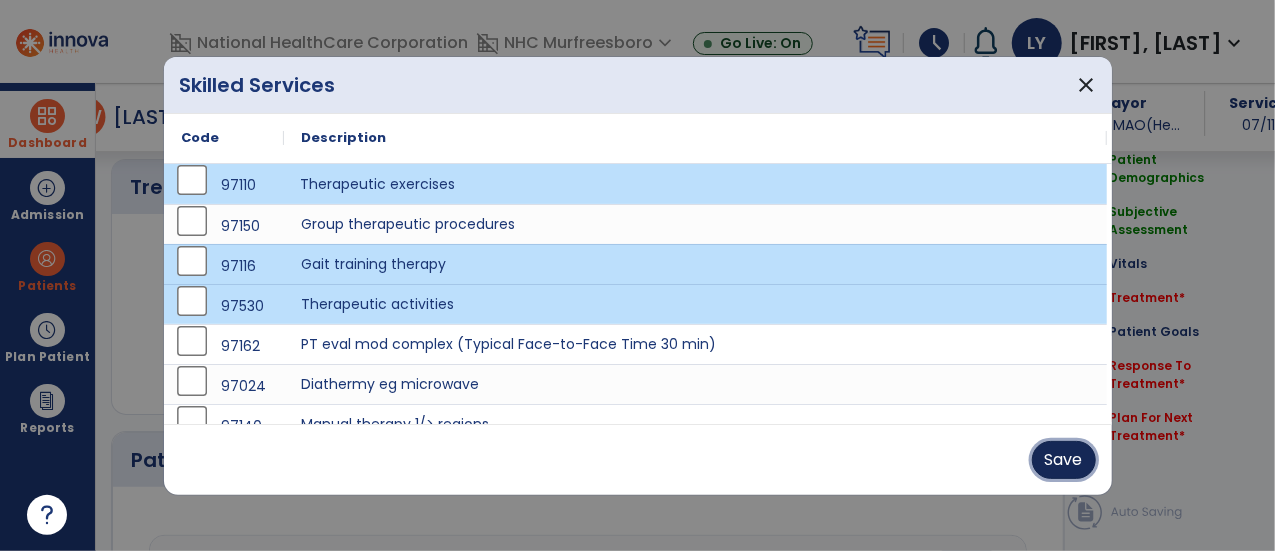click on "Save" at bounding box center (1064, 460) 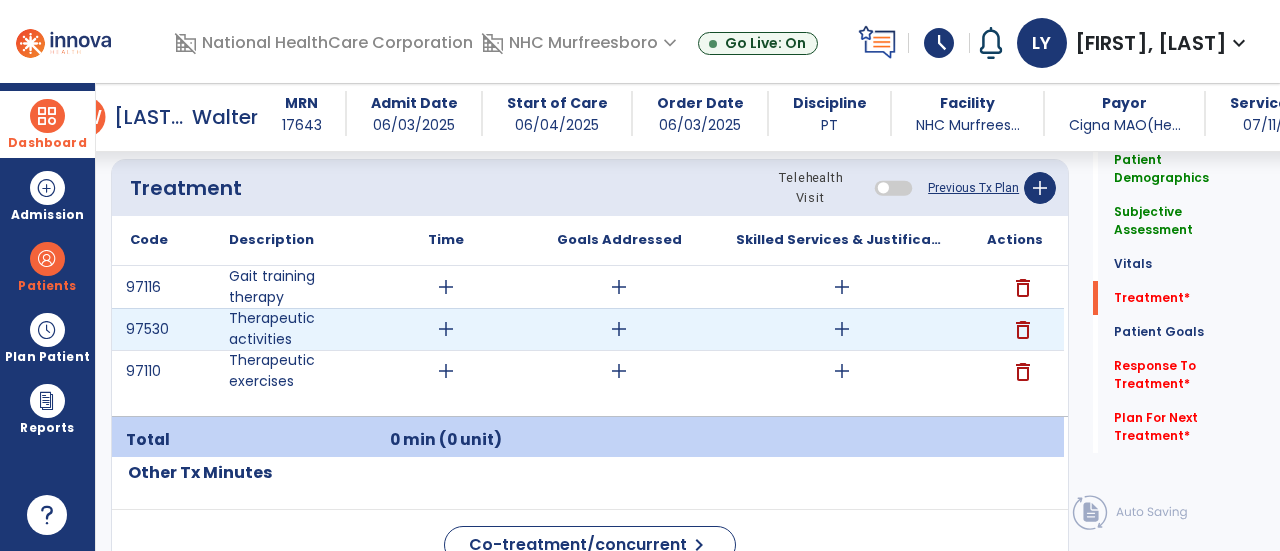 click on "delete" at bounding box center [1023, 330] 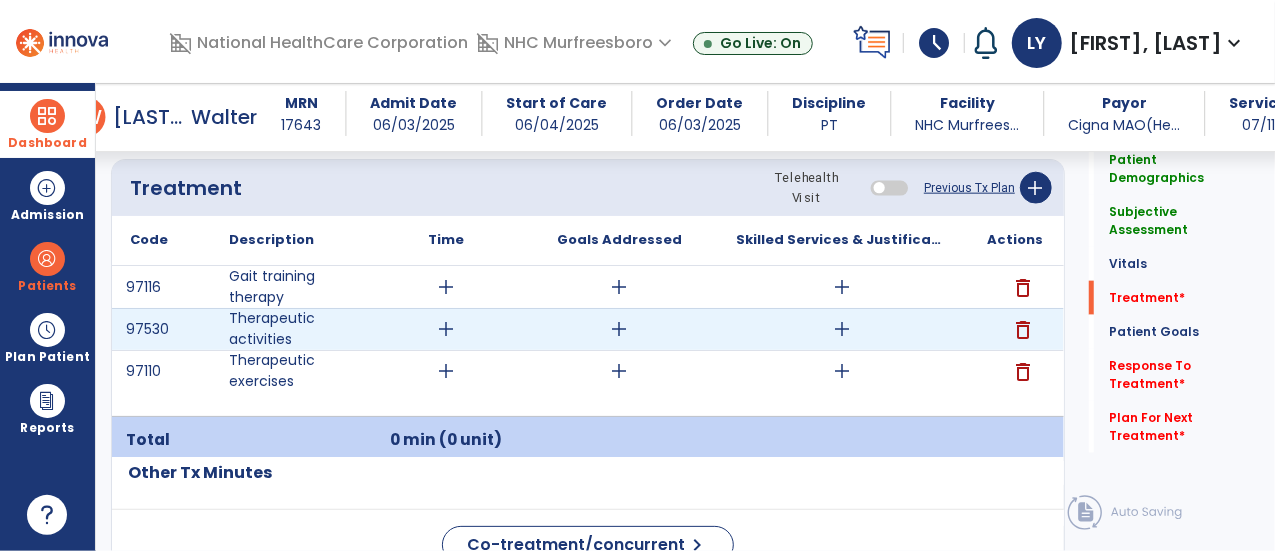 scroll, scrollTop: 1200, scrollLeft: 0, axis: vertical 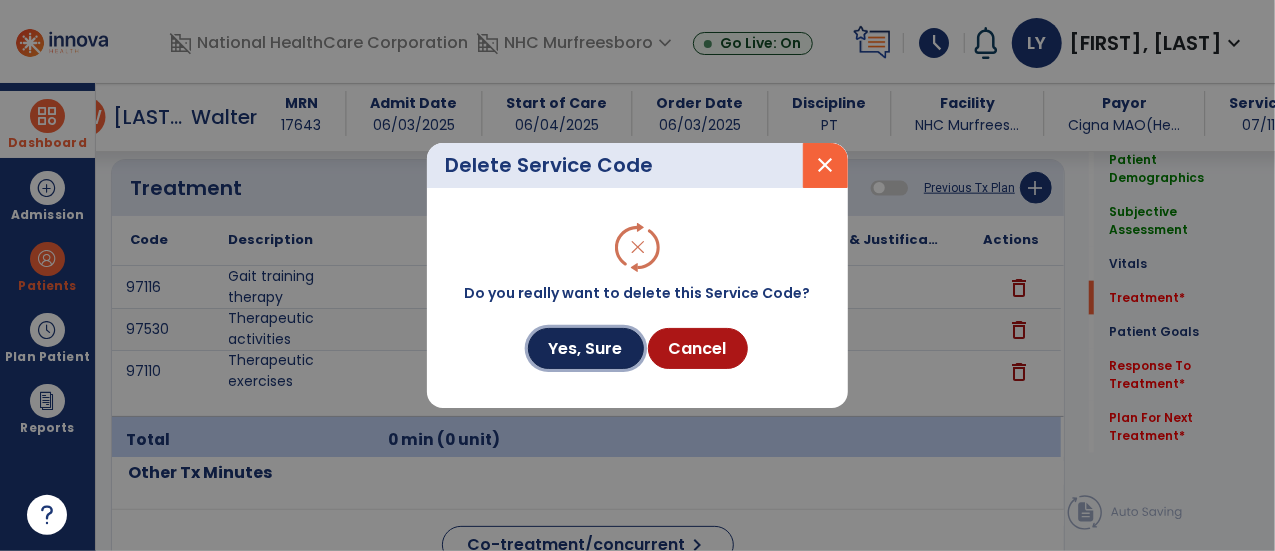 click on "Yes, Sure" at bounding box center (586, 348) 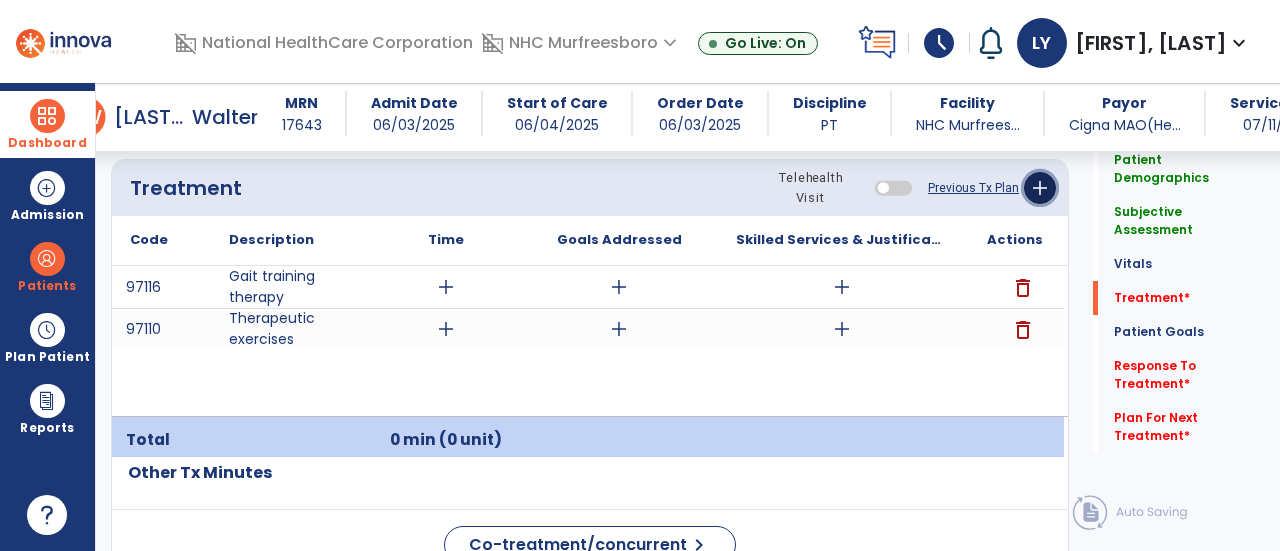 click on "add" 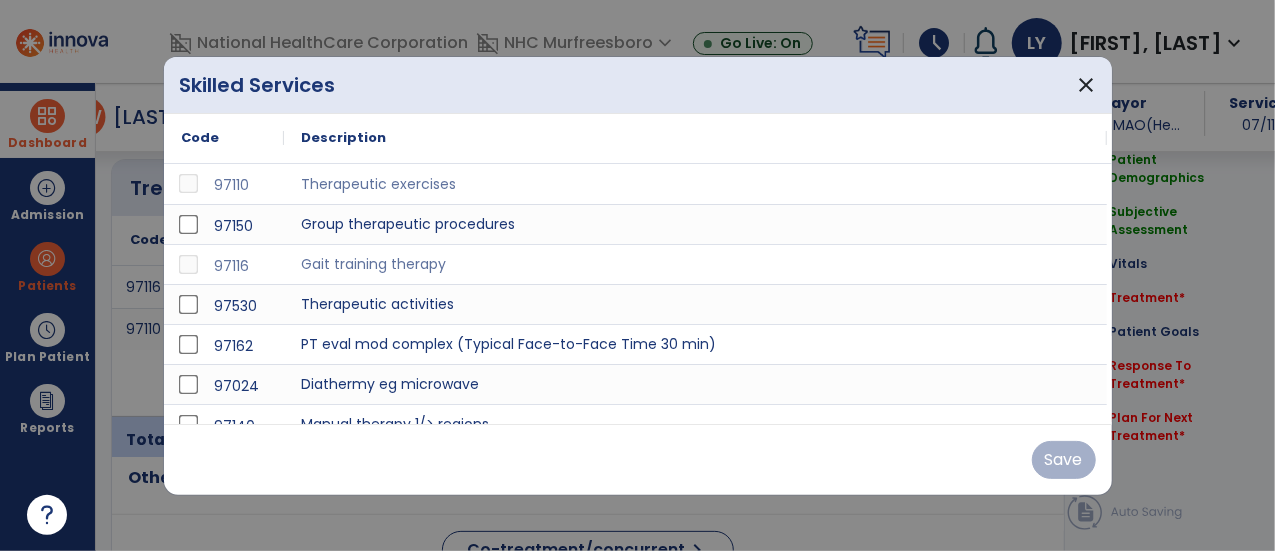 scroll, scrollTop: 1200, scrollLeft: 0, axis: vertical 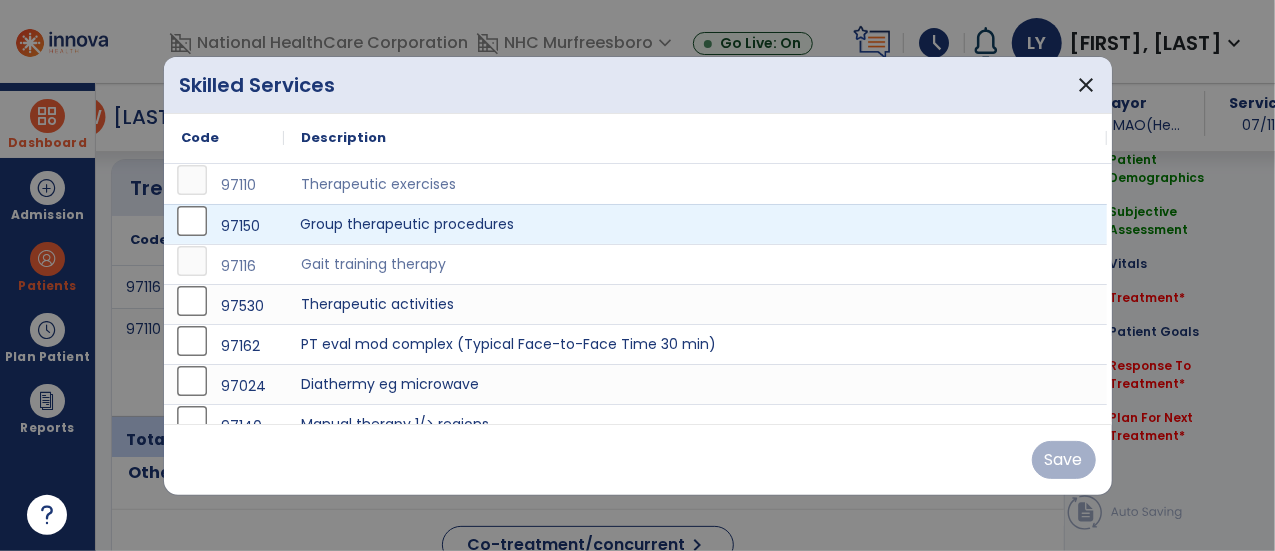 click on "Group therapeutic procedures" at bounding box center (696, 224) 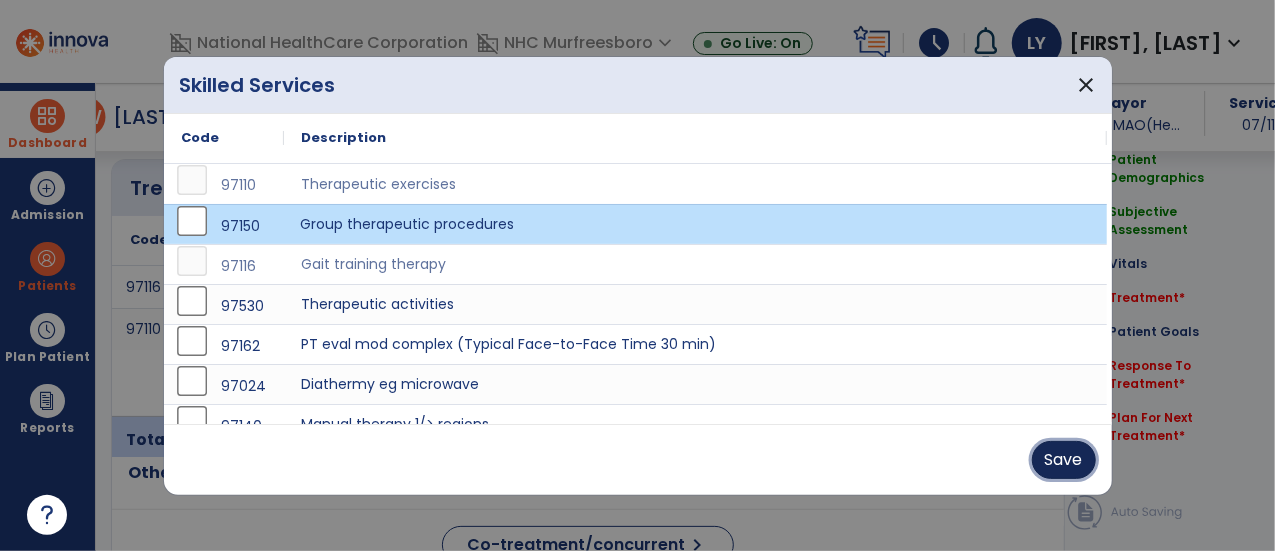 click on "Save" at bounding box center [1064, 460] 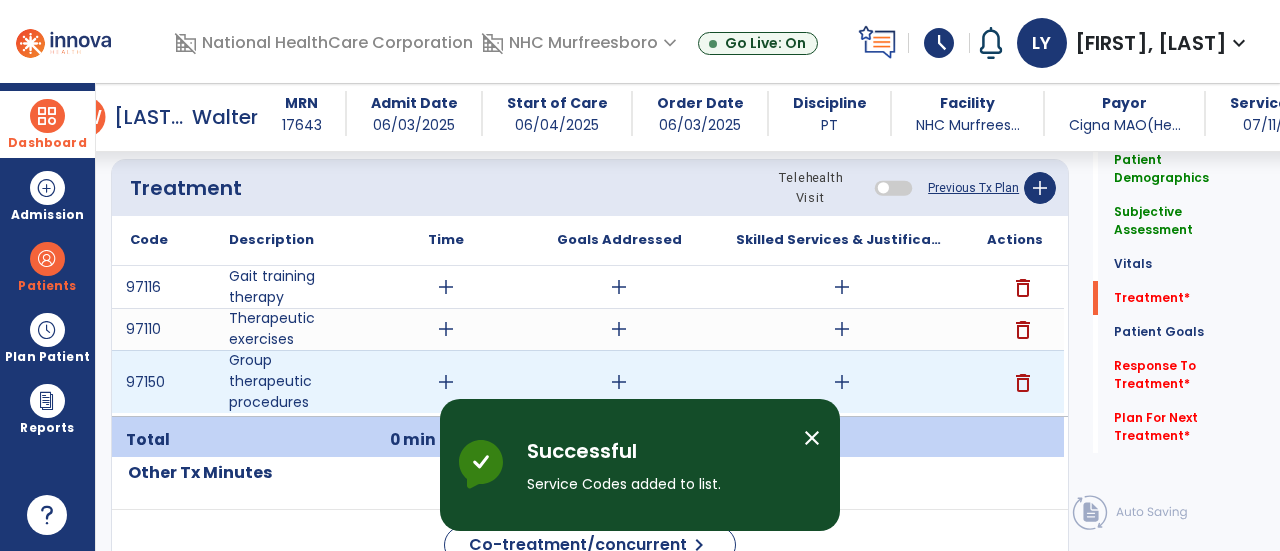 click on "add" at bounding box center (842, 382) 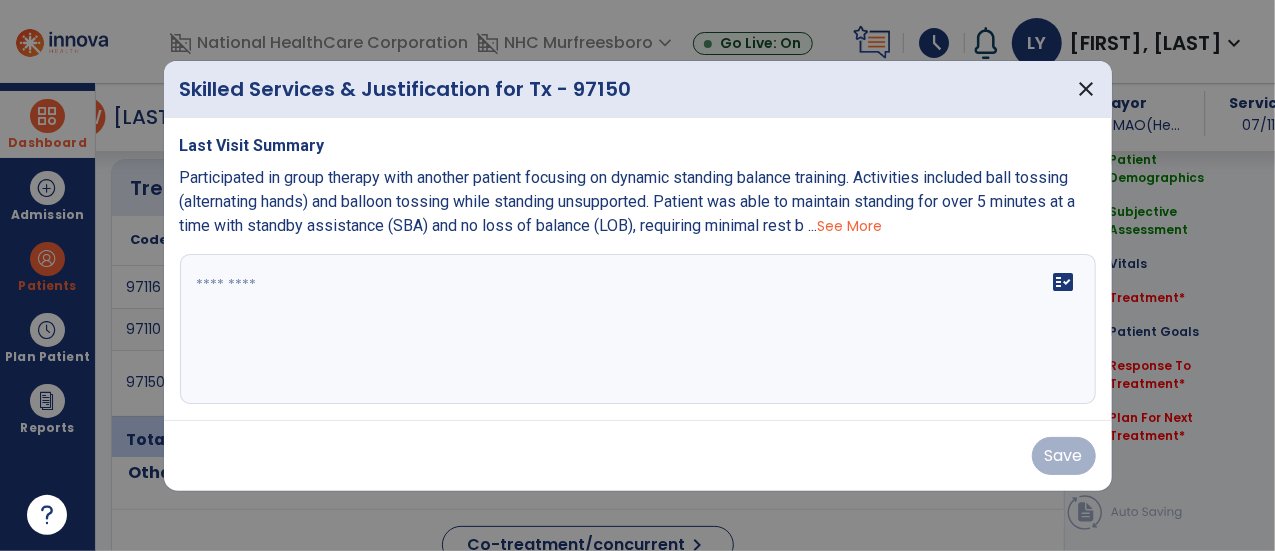 scroll, scrollTop: 1200, scrollLeft: 0, axis: vertical 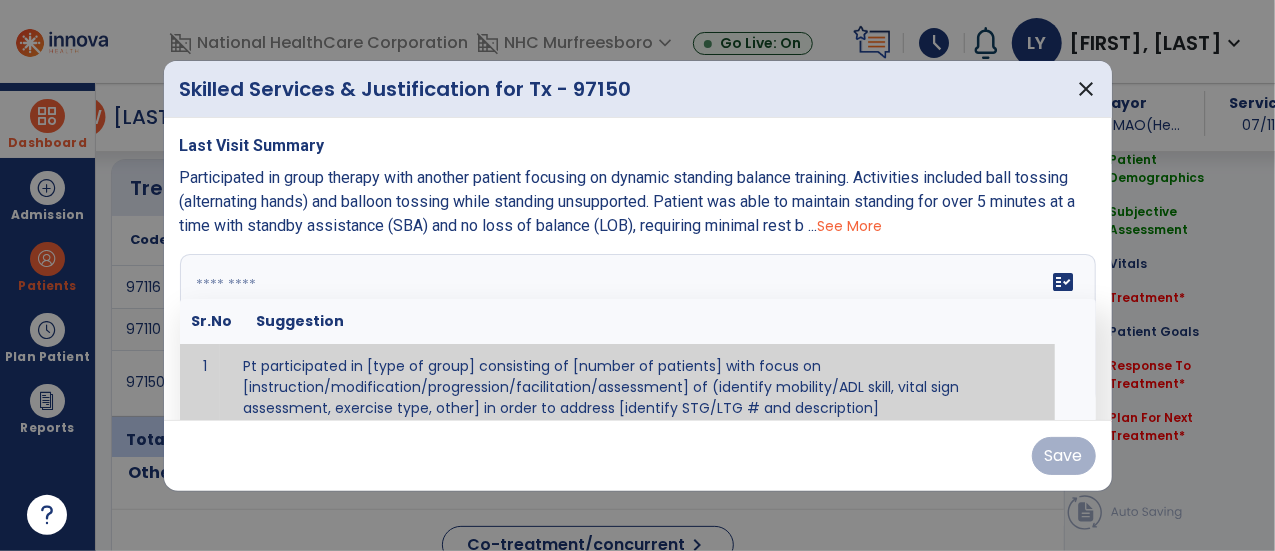 paste on "**********" 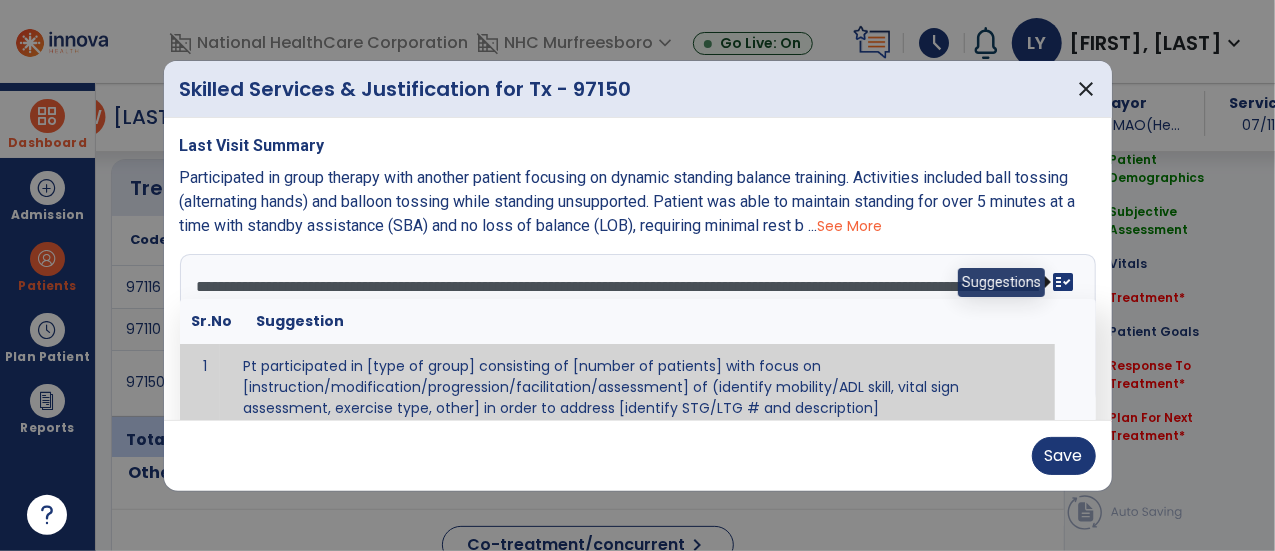 type on "**********" 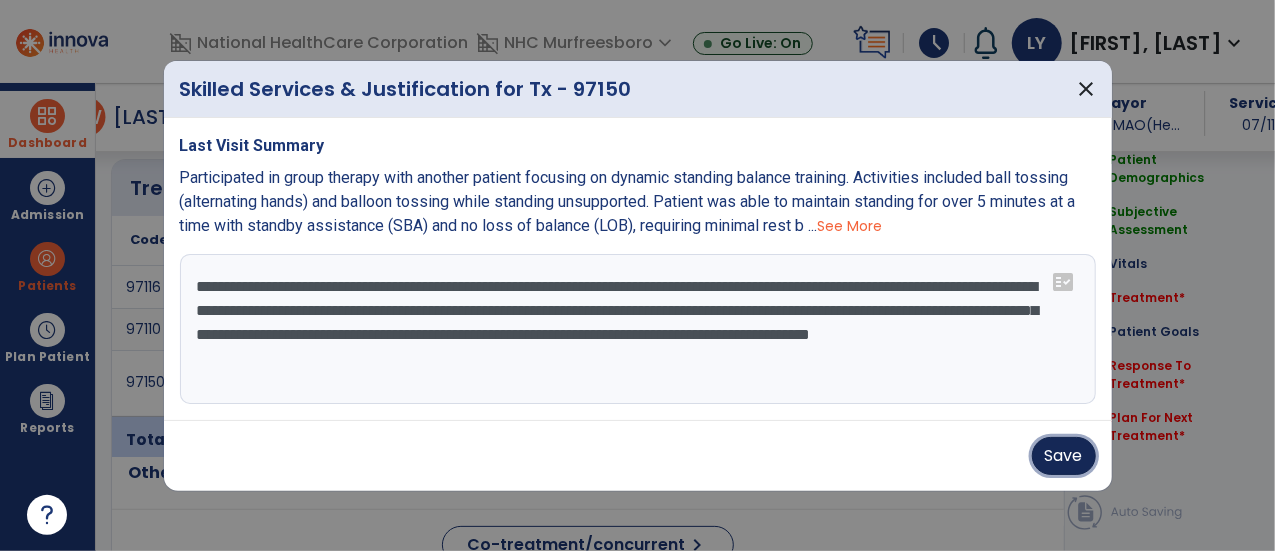 click on "Save" at bounding box center (1064, 456) 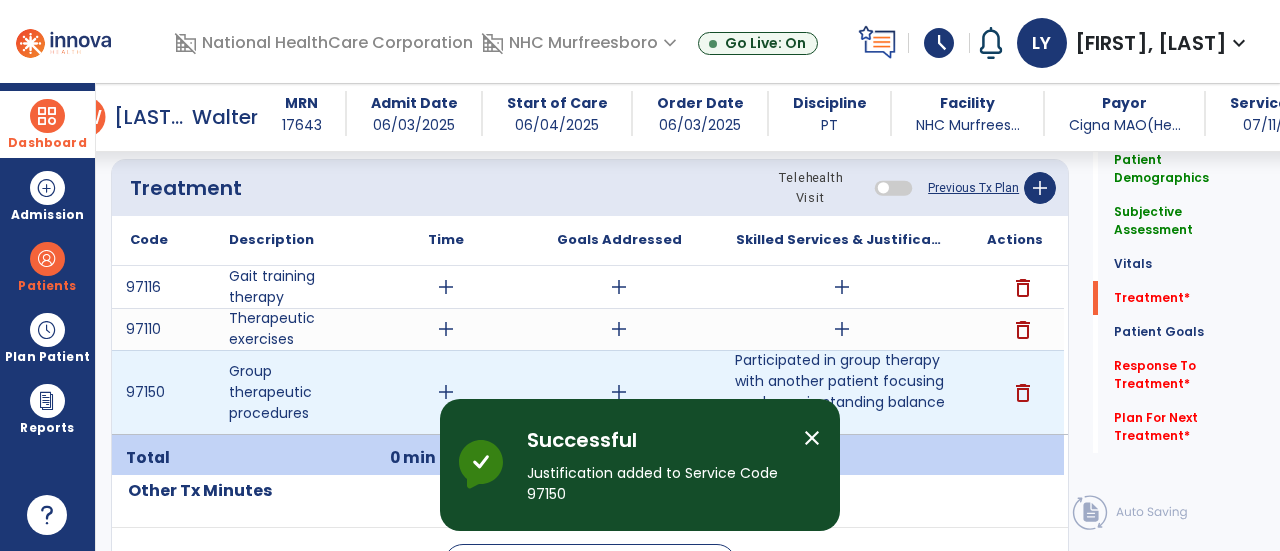 click on "add" at bounding box center (446, 392) 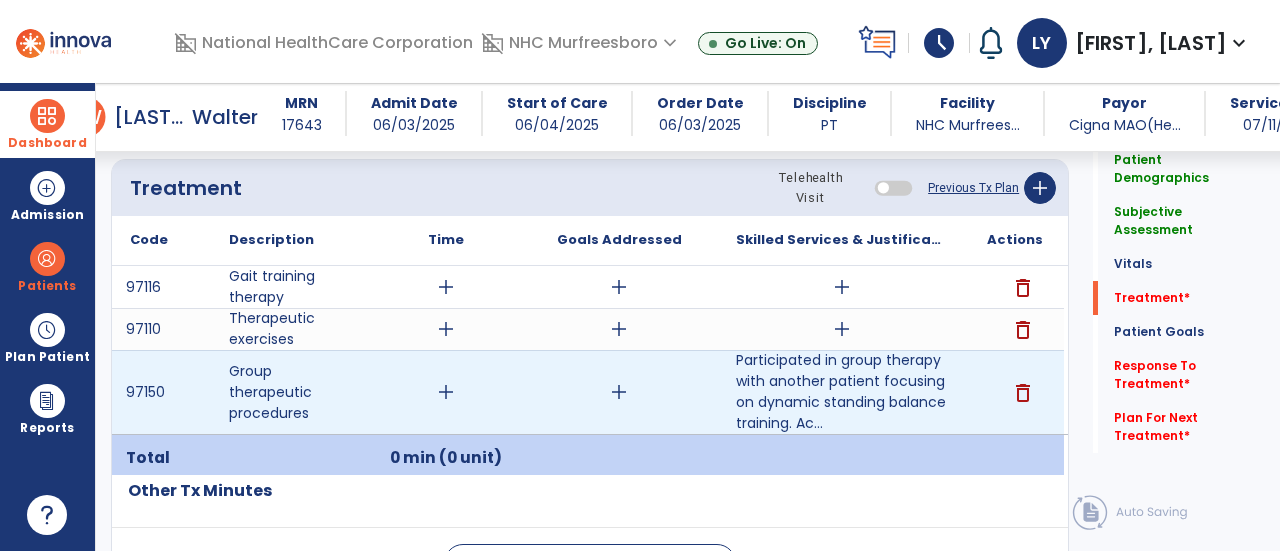click on "add" at bounding box center (446, 392) 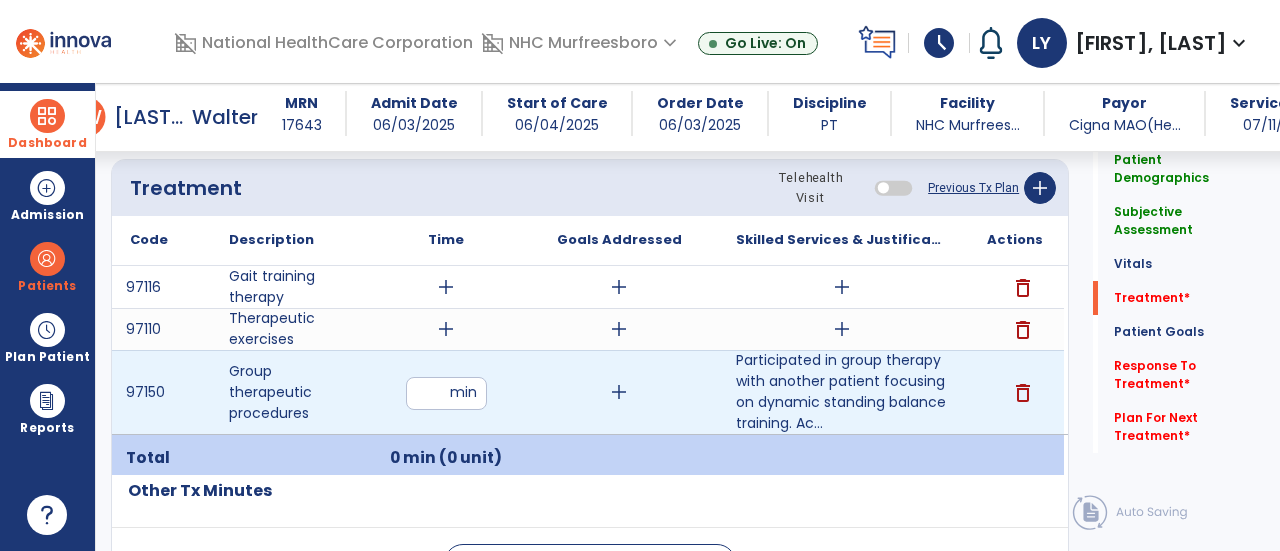 type on "**" 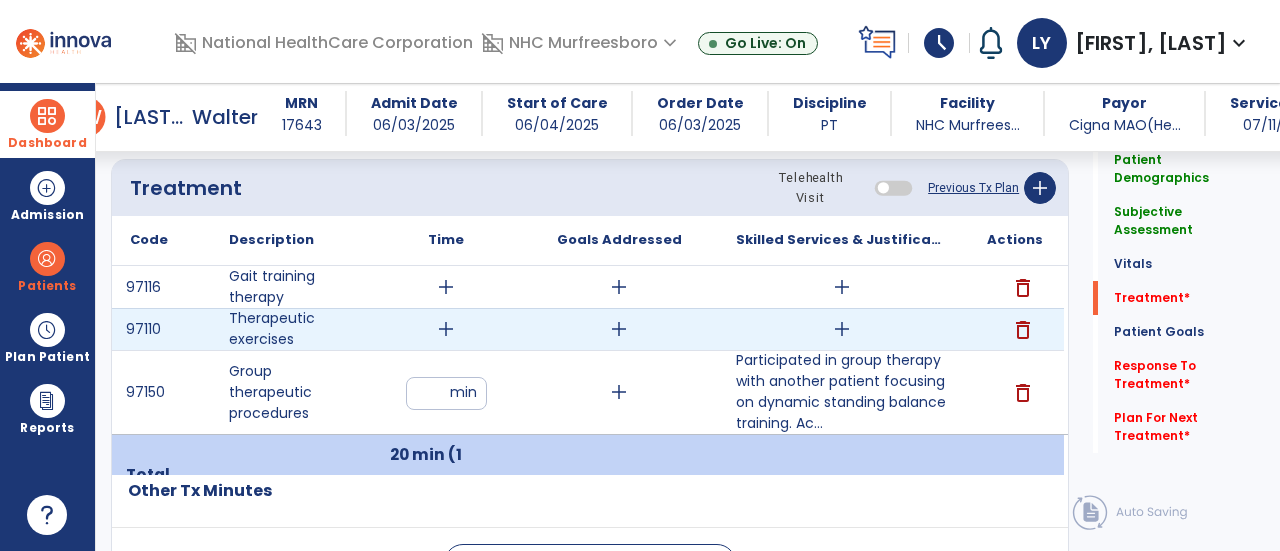 click on "add" at bounding box center (446, 329) 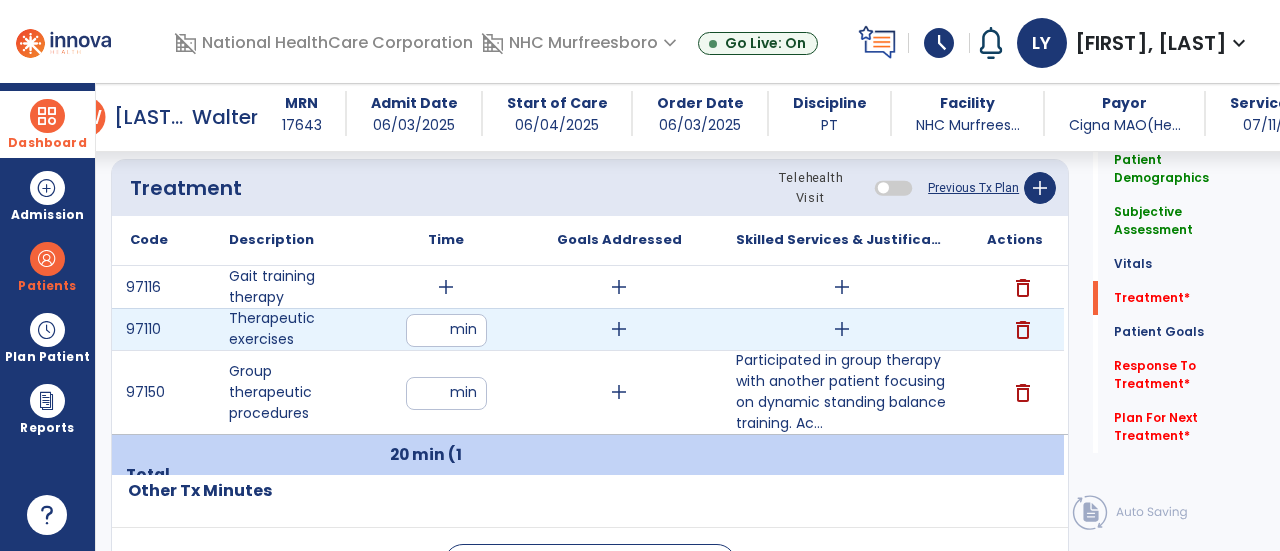 type on "**" 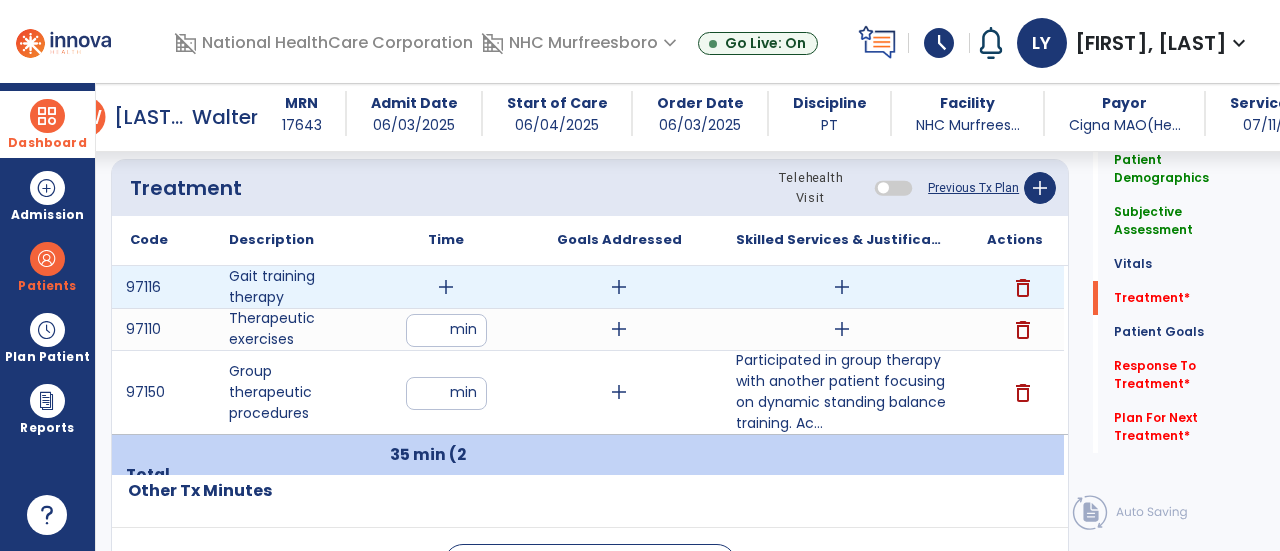 click on "add" at bounding box center (446, 287) 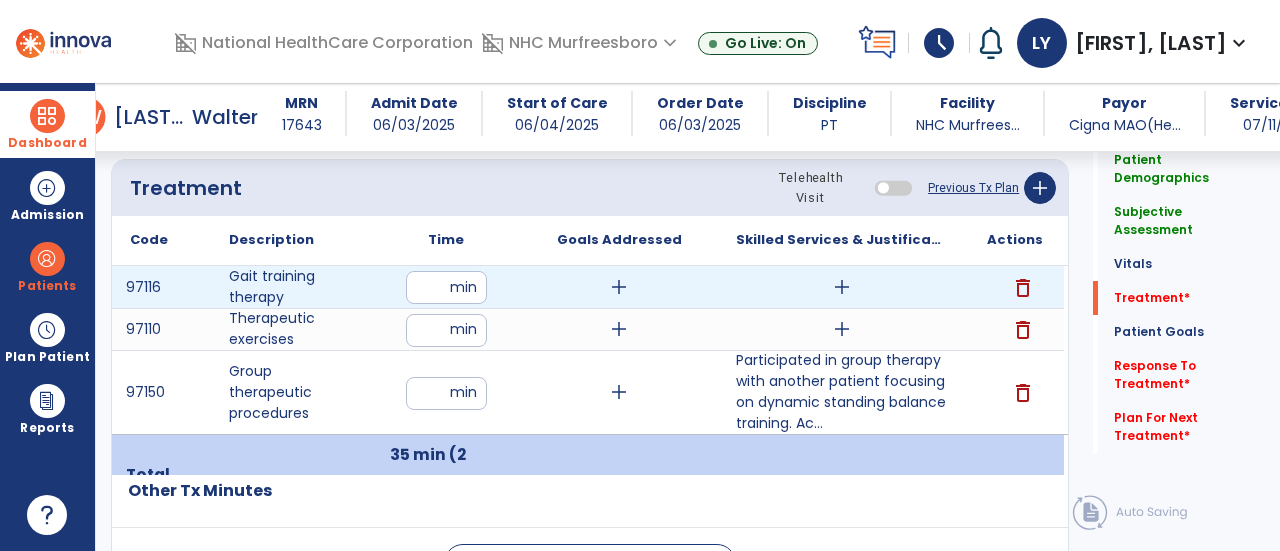 type on "**" 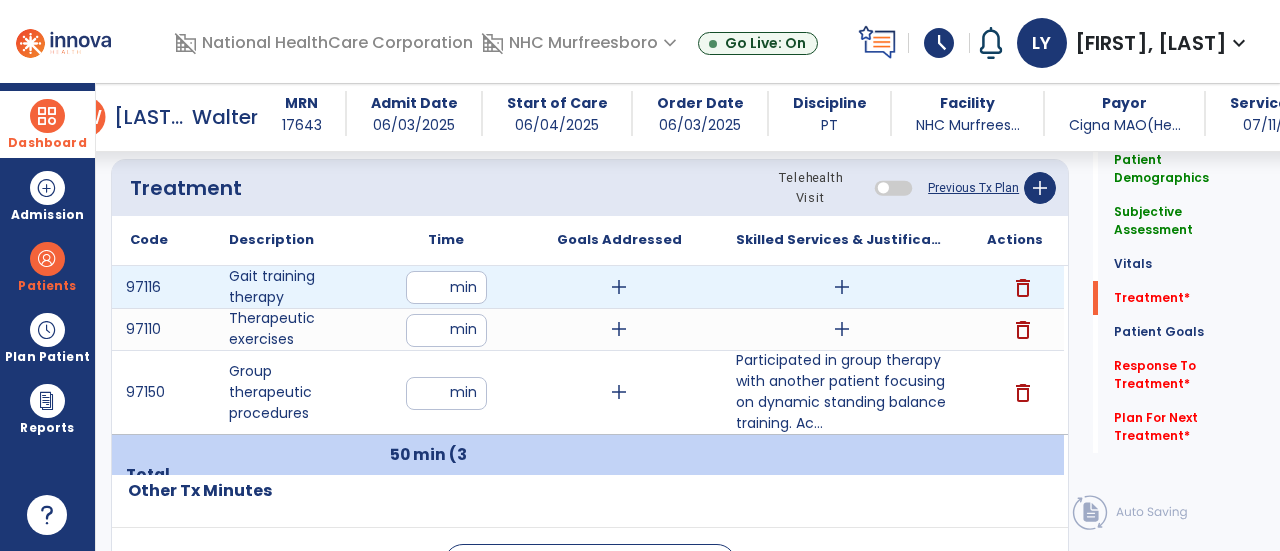 click on "add" at bounding box center [842, 287] 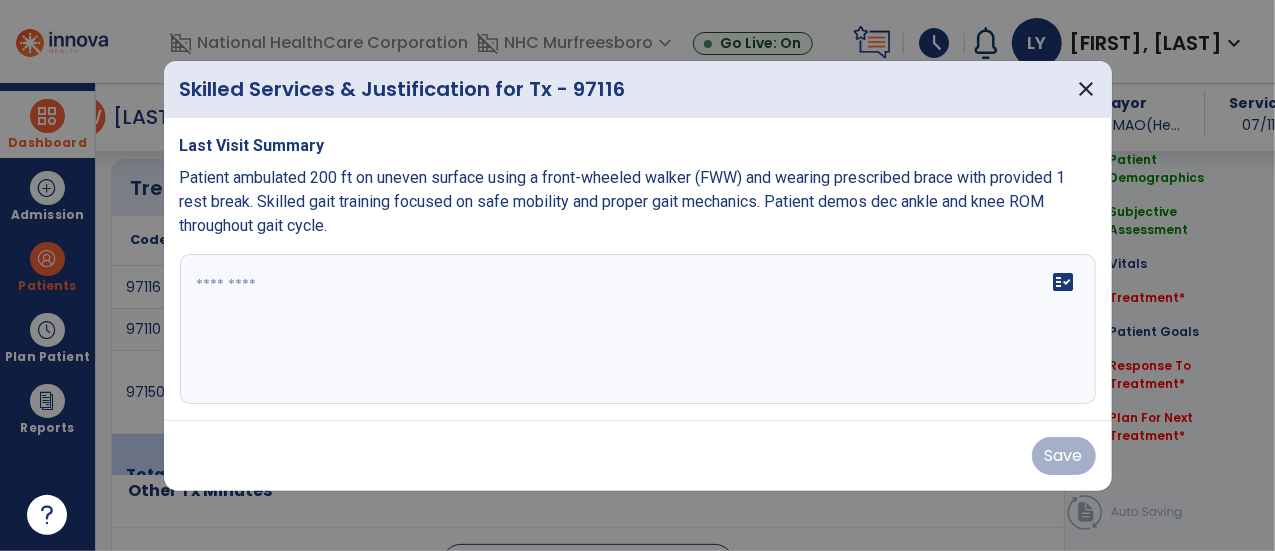 scroll, scrollTop: 1200, scrollLeft: 0, axis: vertical 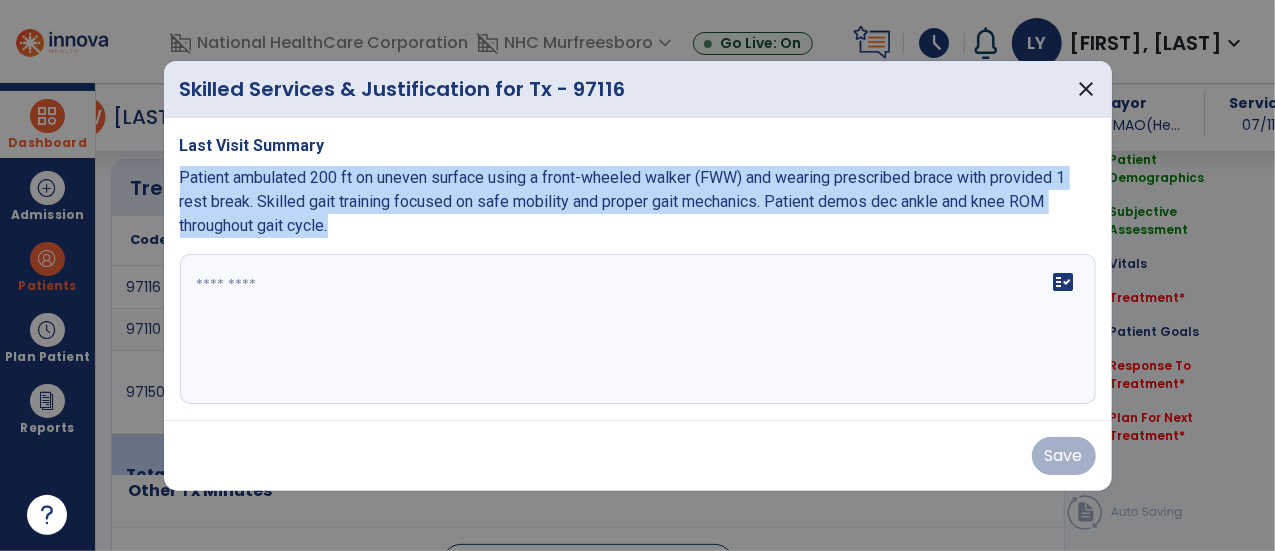 drag, startPoint x: 434, startPoint y: 224, endPoint x: 172, endPoint y: 178, distance: 266.0075 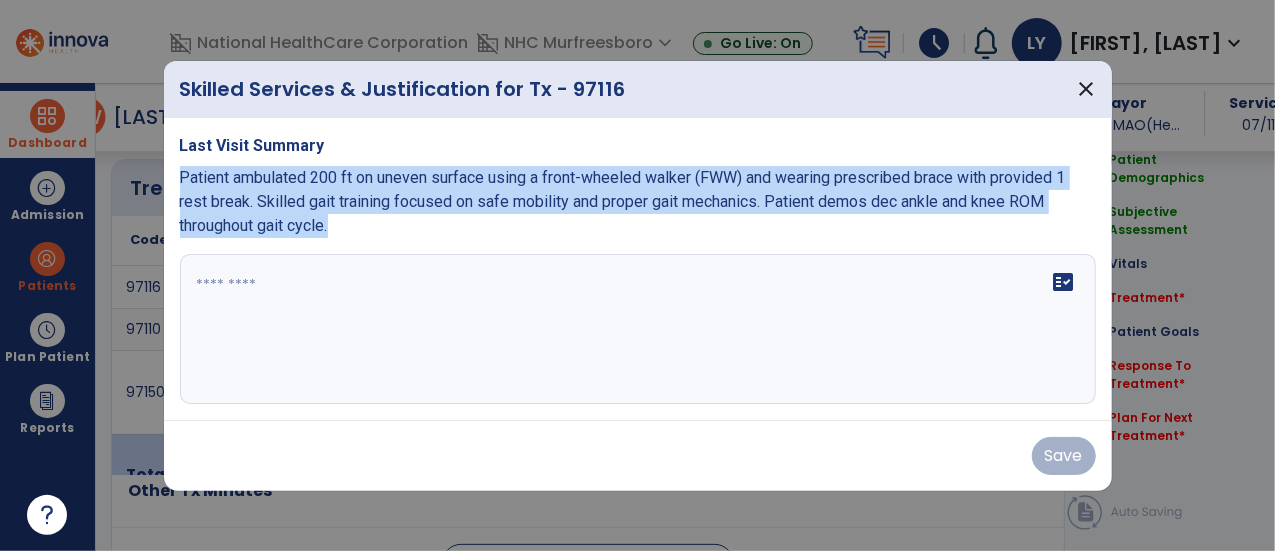 click on "Last Visit Summary Patient ambulated 200 ft on uneven surface using a front-wheeled walker (FWW) and wearing prescribed brace with provided 1 rest break. Skilled gait training focused on safe mobility and proper gait mechanics. Patient demos dec ankle and knee ROM throughout gait cycle.    fact_check" at bounding box center (638, 269) 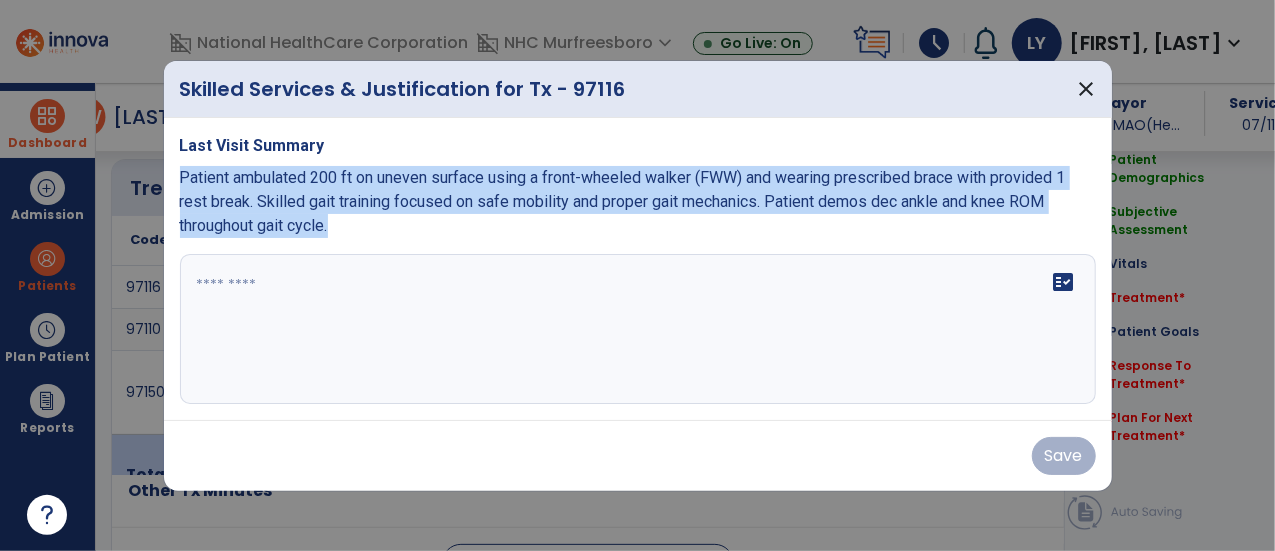 copy on "Patient ambulated 200 ft on uneven surface using a front-wheeled walker (FWW) and wearing prescribed brace with provided 1 rest break. Skilled gait training focused on safe mobility and proper gait mechanics. Patient demos dec ankle and knee ROM throughout gait cycle." 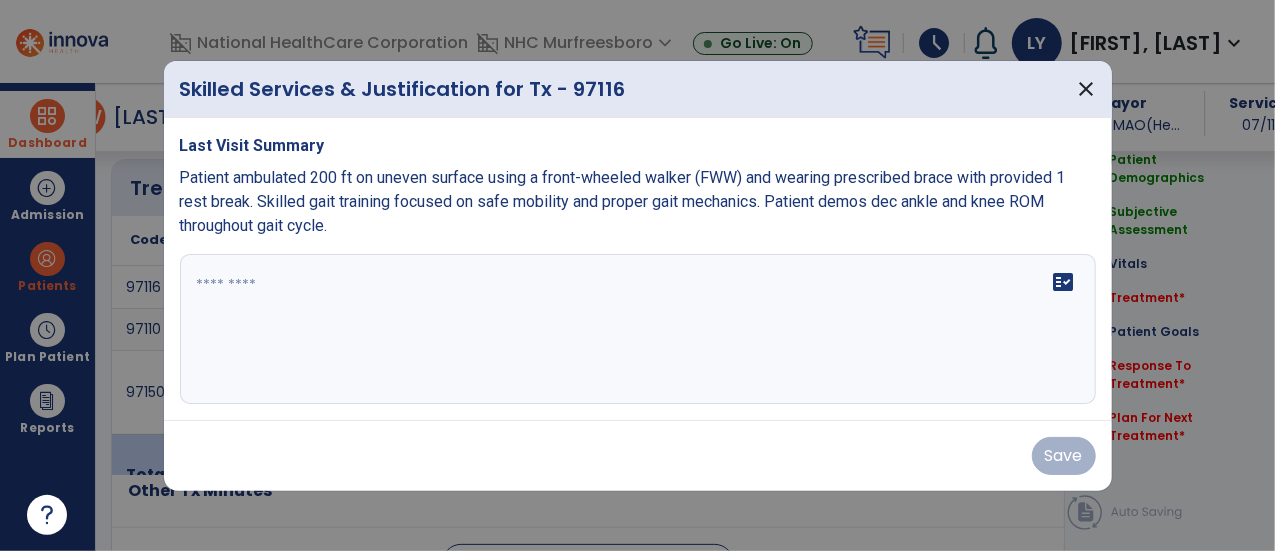 click on "fact_check" at bounding box center [638, 329] 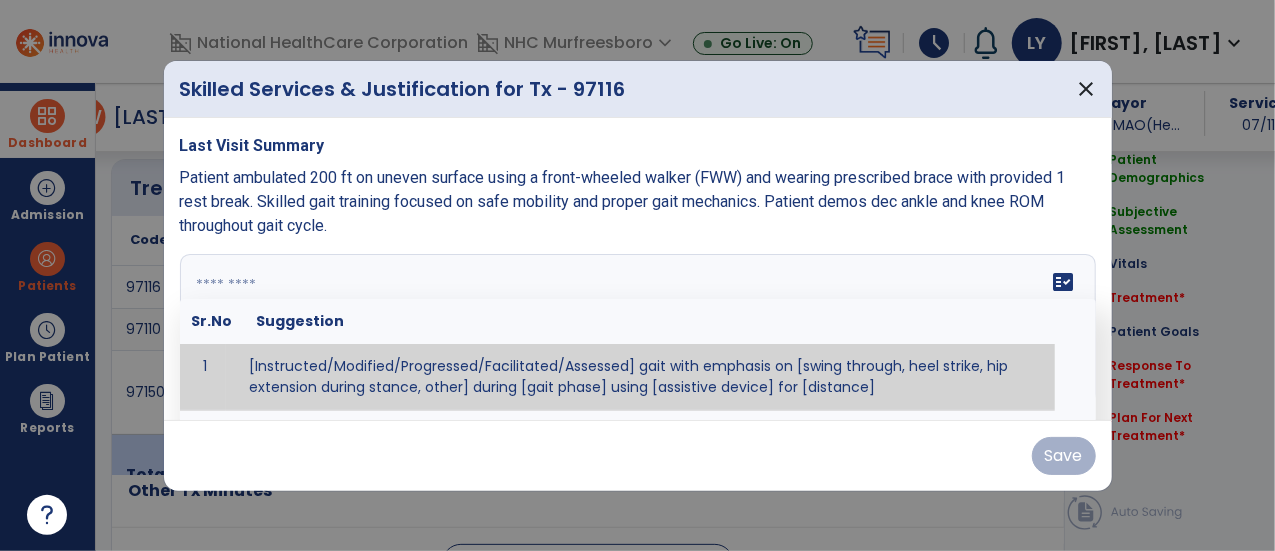 paste on "**********" 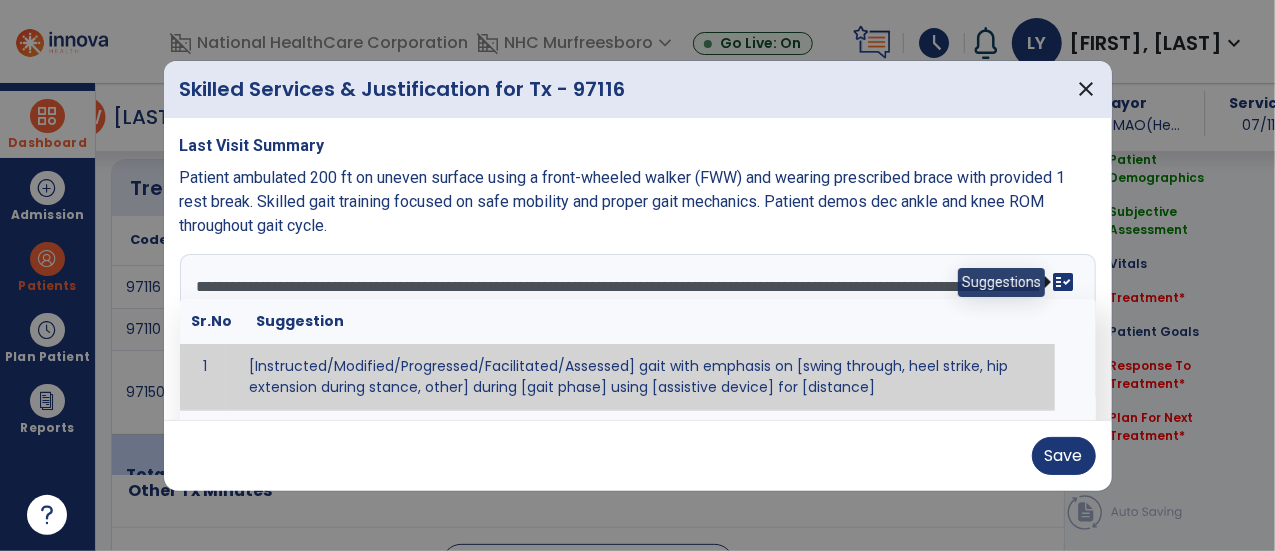 click on "fact_check" at bounding box center (1064, 282) 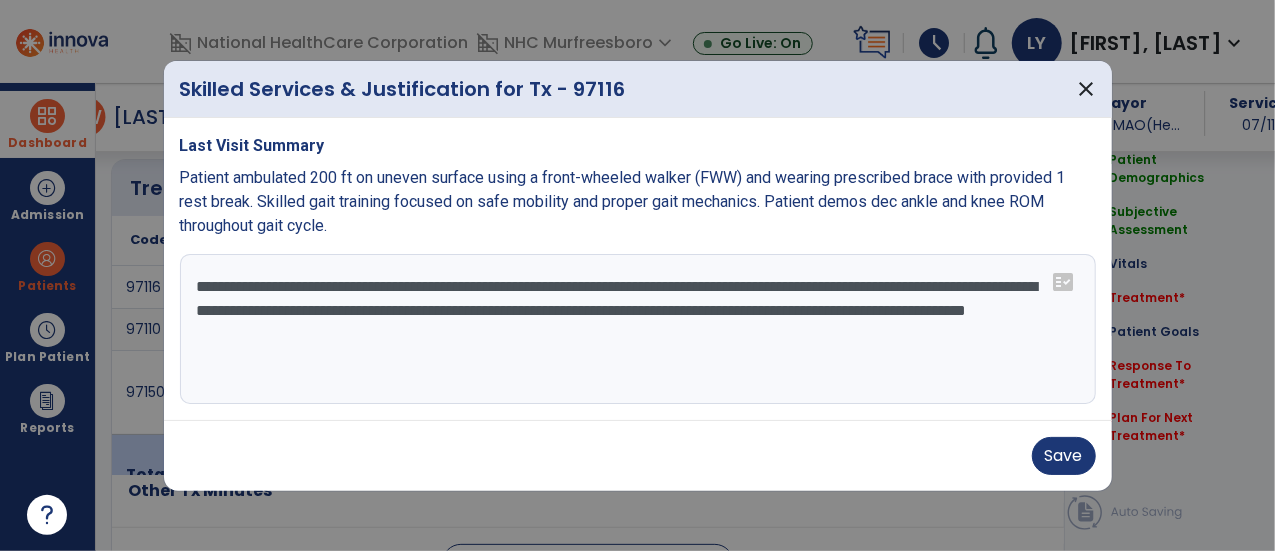 click on "**********" at bounding box center (638, 329) 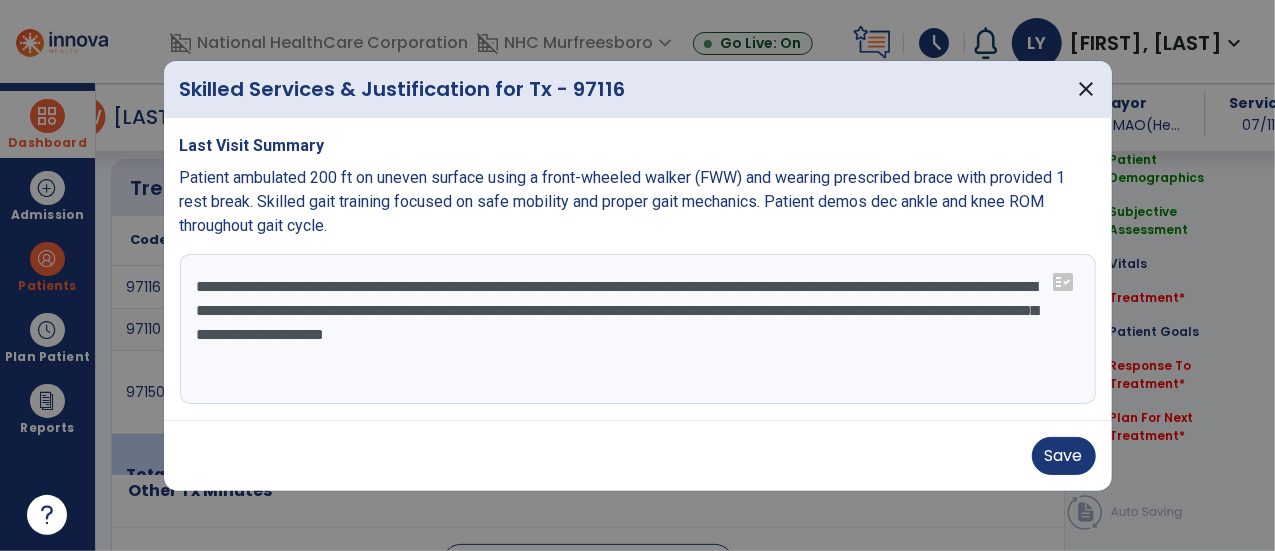 drag, startPoint x: 957, startPoint y: 337, endPoint x: 876, endPoint y: 341, distance: 81.09871 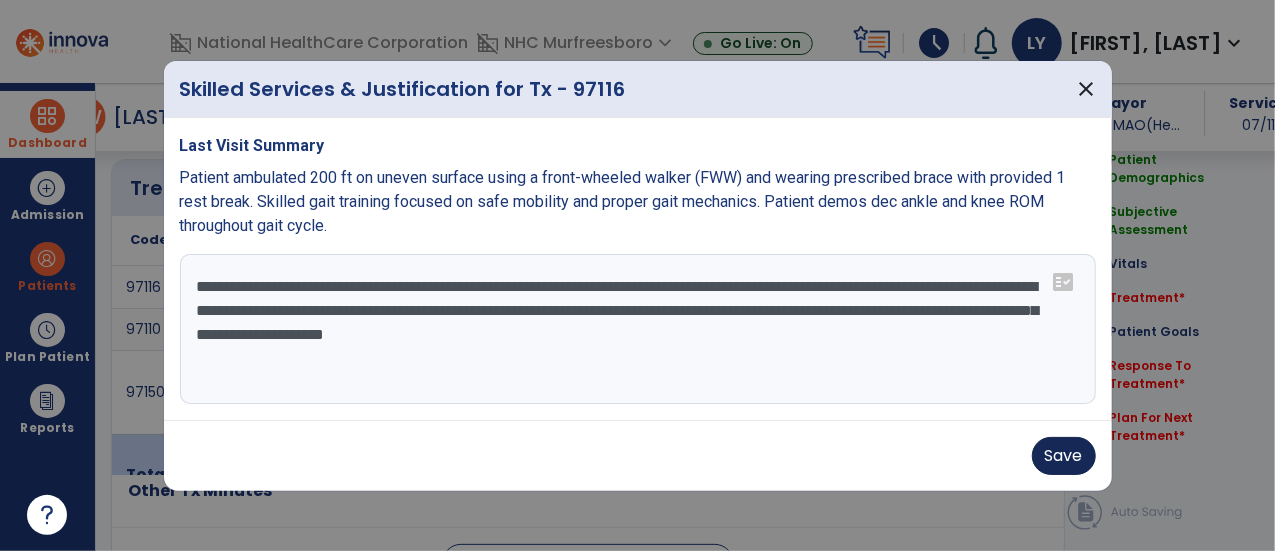 type on "**********" 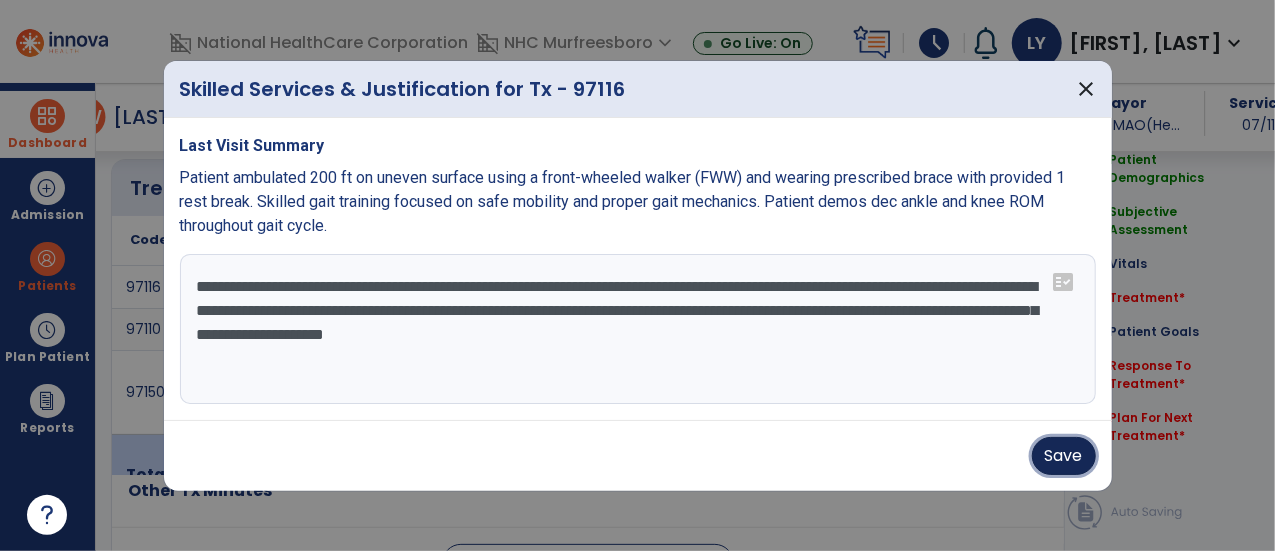 click on "Save" at bounding box center [1064, 456] 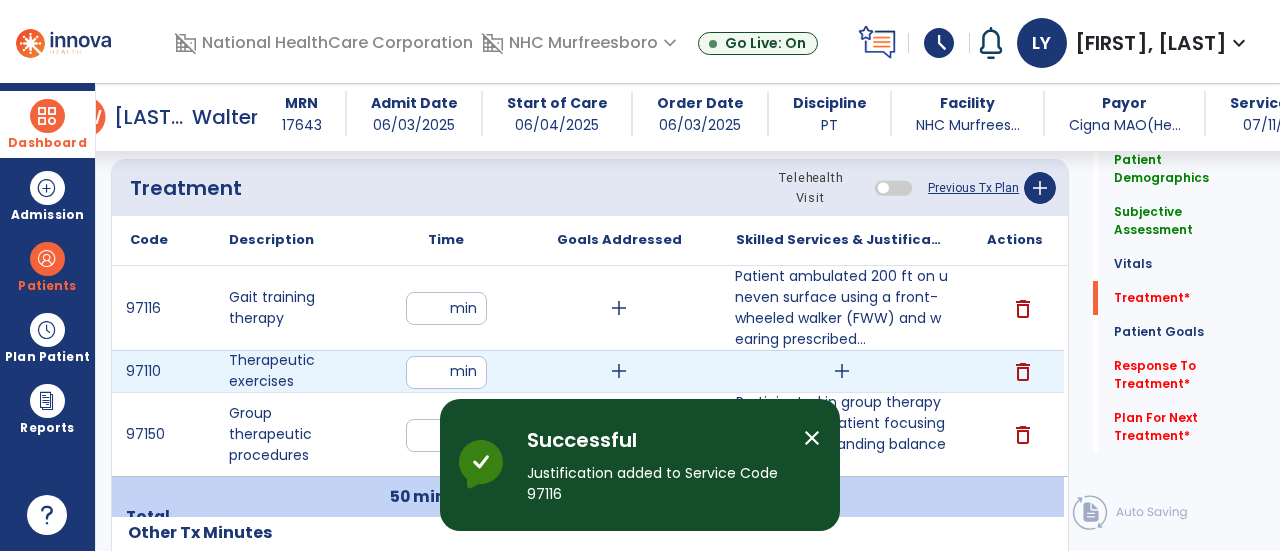 click on "add" at bounding box center [842, 371] 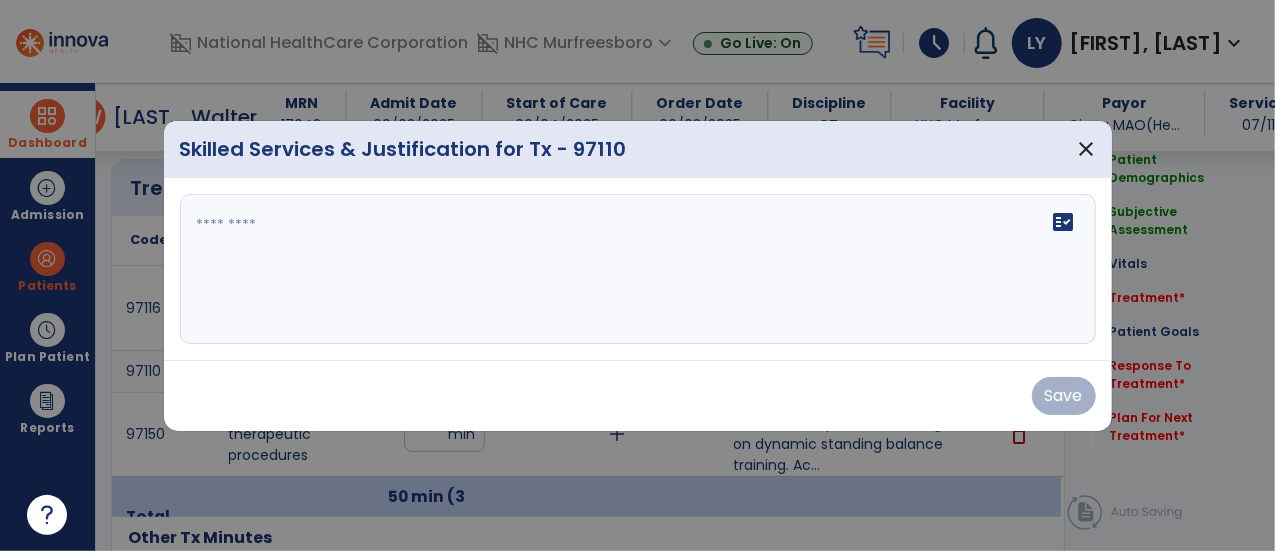 scroll, scrollTop: 1200, scrollLeft: 0, axis: vertical 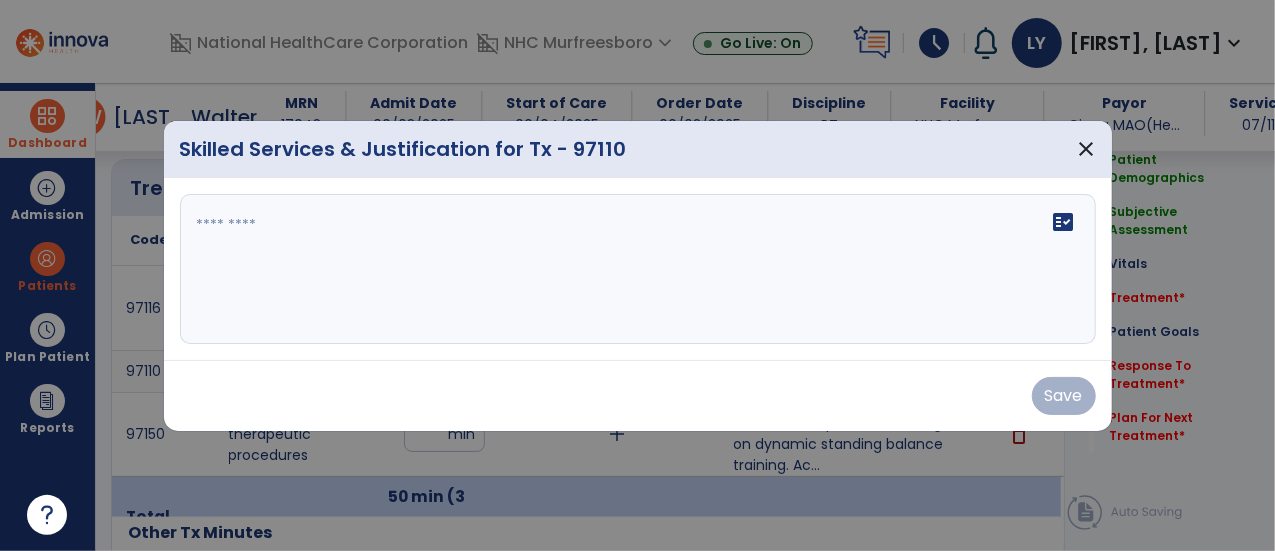 click on "fact_check" at bounding box center (638, 269) 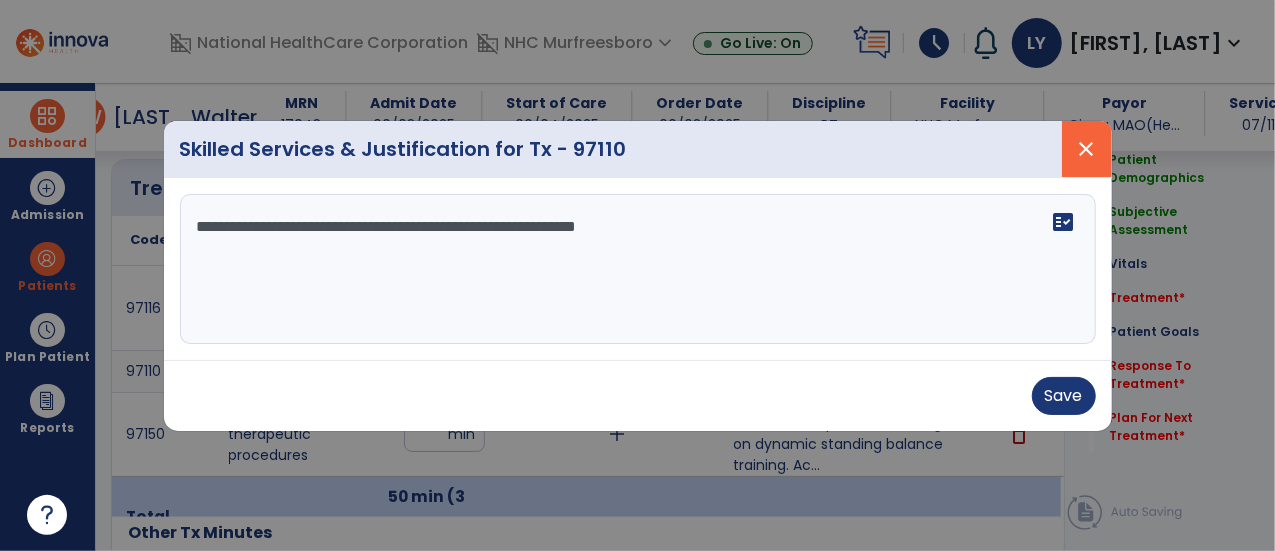 type on "**********" 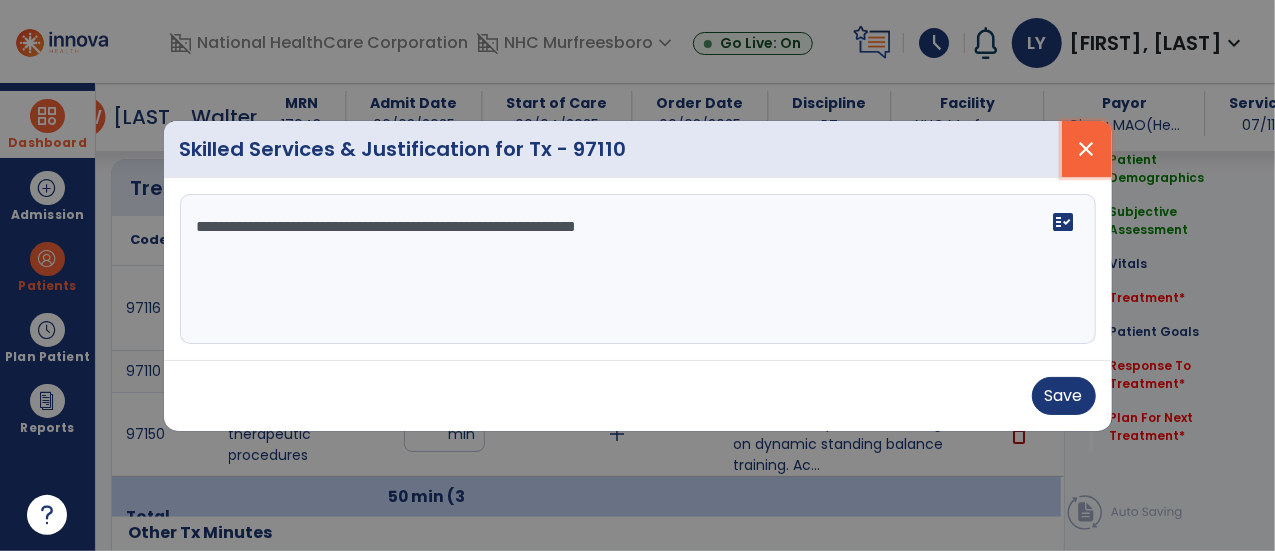 click on "close" at bounding box center [1087, 149] 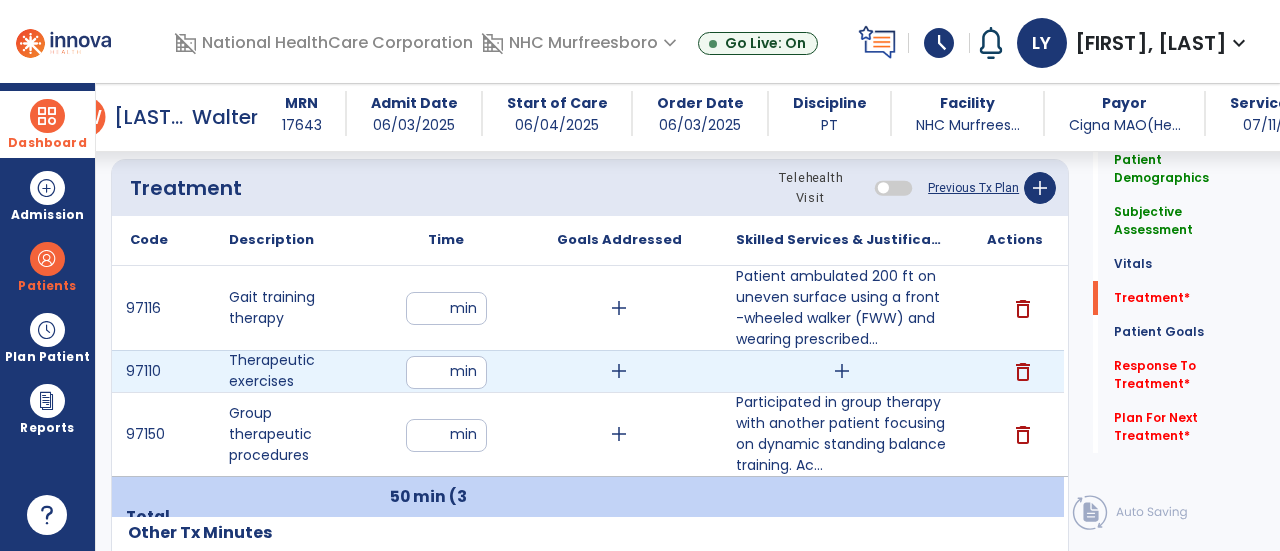 click on "delete" at bounding box center (1023, 372) 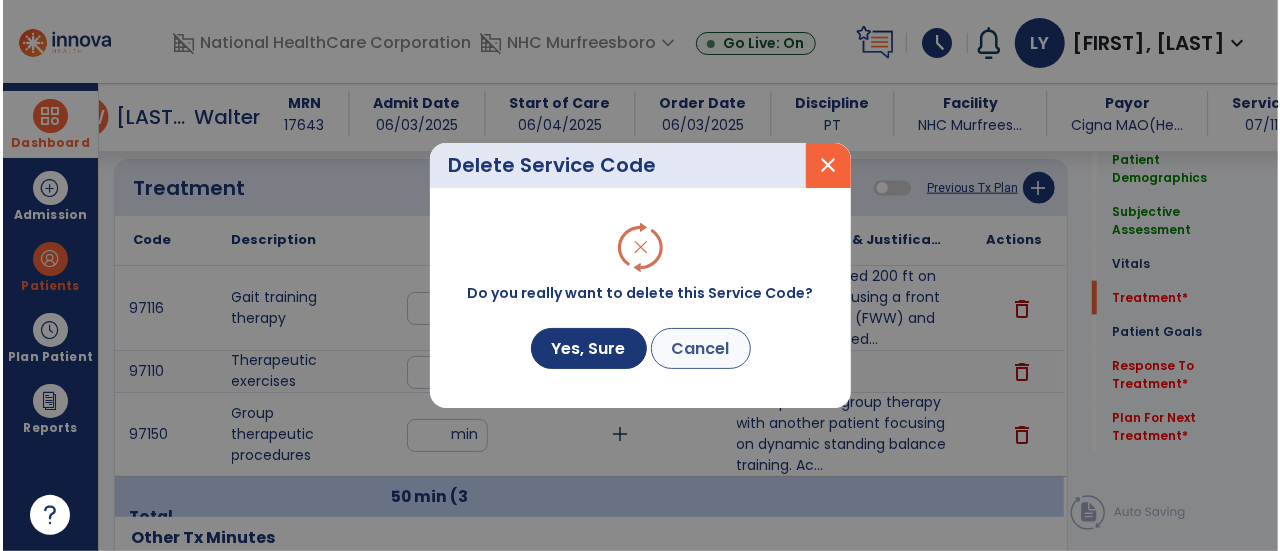 scroll, scrollTop: 1200, scrollLeft: 0, axis: vertical 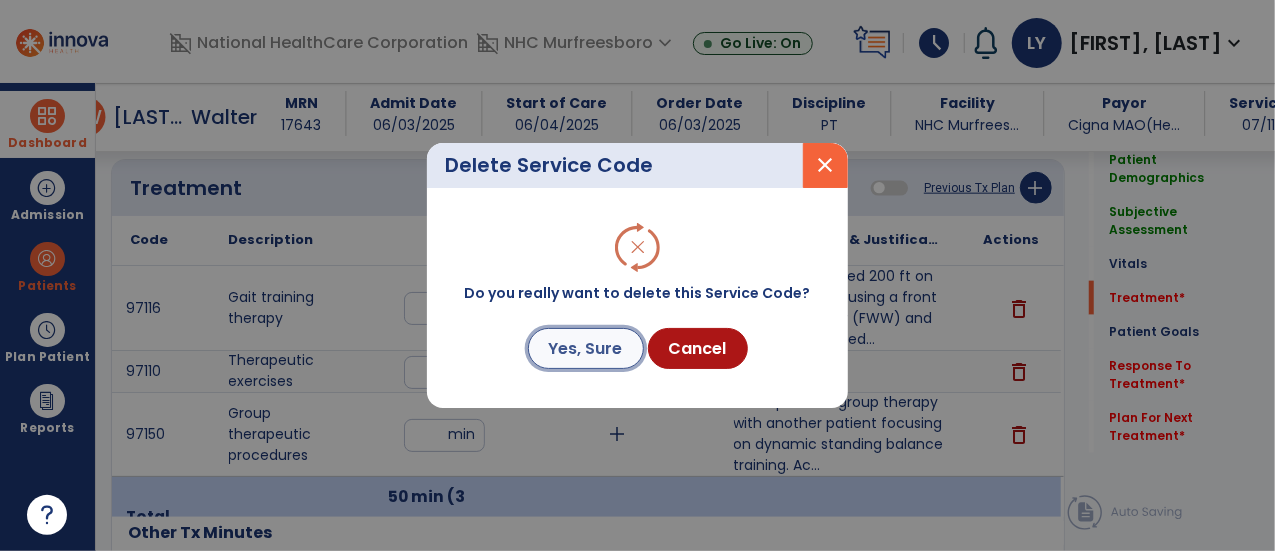 click on "Yes, Sure" at bounding box center (586, 348) 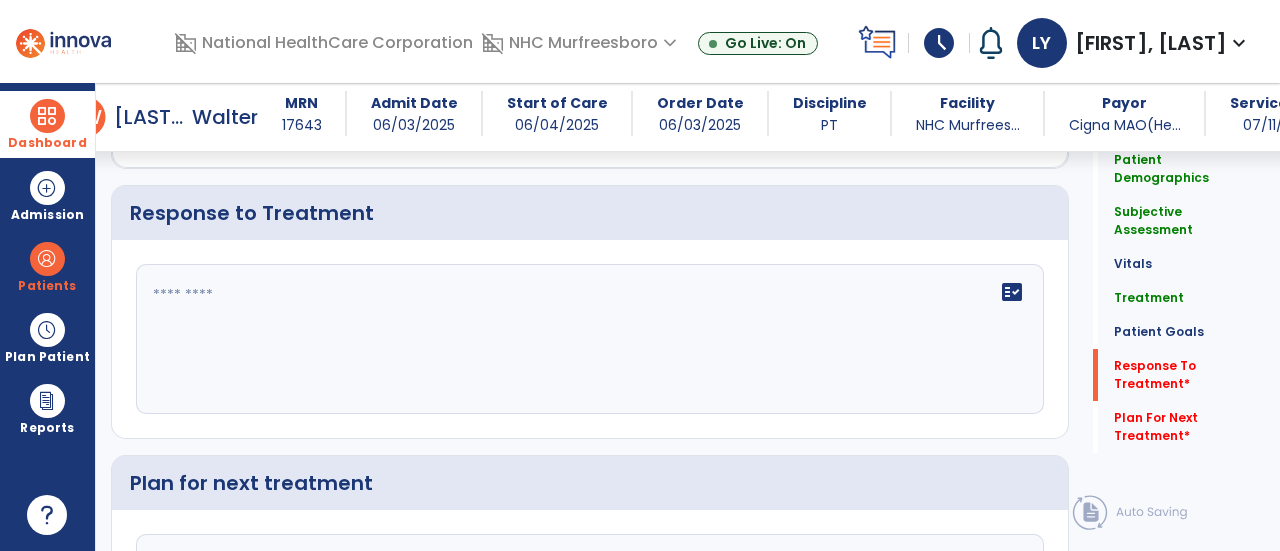 scroll, scrollTop: 2800, scrollLeft: 0, axis: vertical 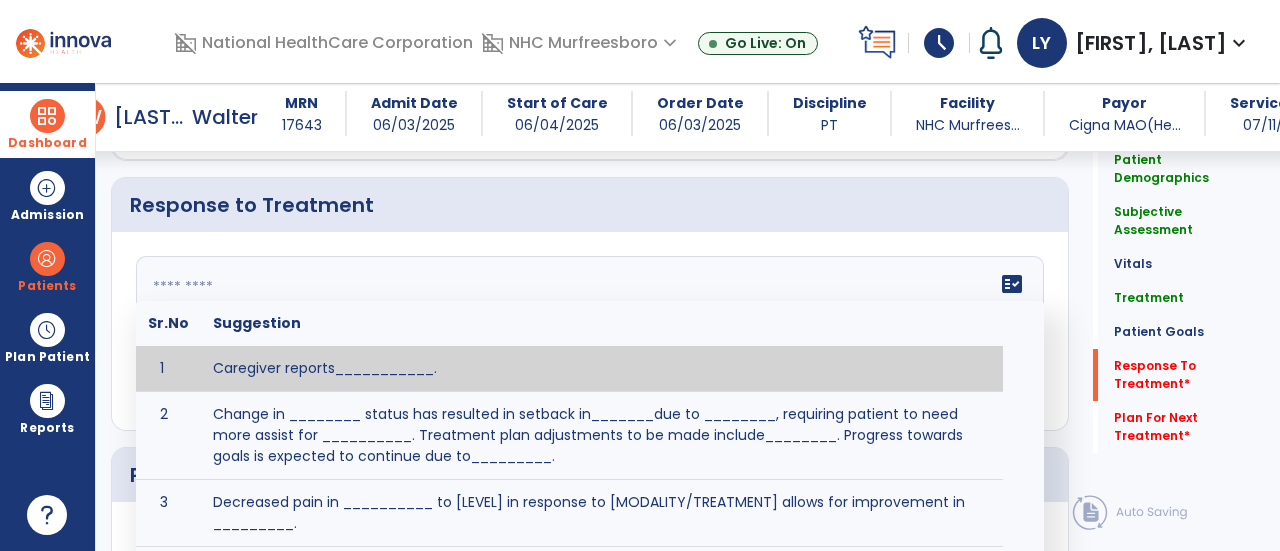 click on "fact_check  Sr.No Suggestion 1 Caregiver reports___________. 2 Change in ________ status has resulted in setback in_______due to ________, requiring patient to need more assist for __________.   Treatment plan adjustments to be made include________.  Progress towards goals is expected to continue due to_________. 3 Decreased pain in __________ to [LEVEL] in response to [MODALITY/TREATMENT] allows for improvement in _________. 4 Functional gains in _______ have impacted the patient's ability to perform_________ with a reduction in assist levels to_________. 5 Functional progress this week has been significant due to__________. 6 Gains in ________ have improved the patient's ability to perform ______with decreased levels of assist to___________. 7 Improvement in ________allows patient to tolerate higher levels of challenges in_________. 8 Pain in [AREA] has decreased to [LEVEL] in response to [TREATMENT/MODALITY], allowing fore ease in completing__________. 9 10 11 12 13 14 15 16 17 18 19 20 21" 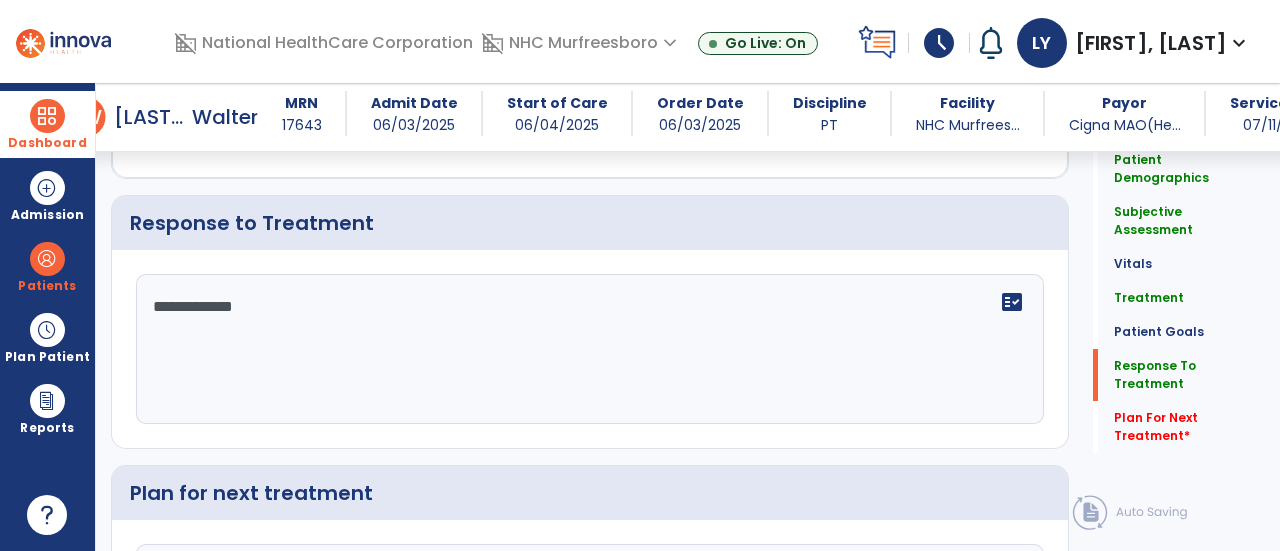 scroll, scrollTop: 2800, scrollLeft: 0, axis: vertical 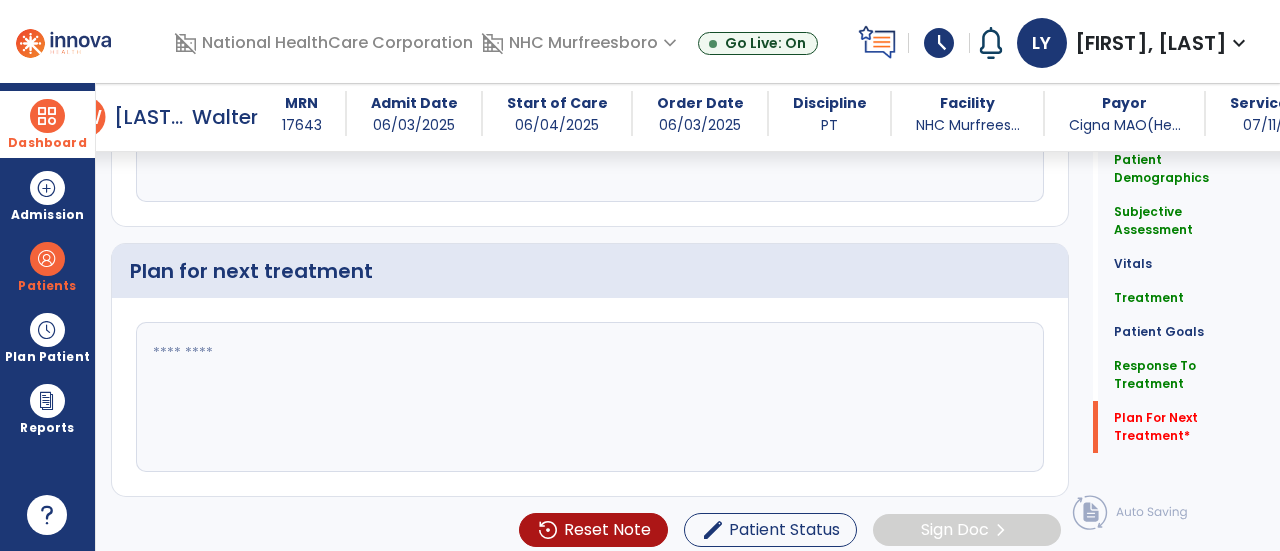 type on "**********" 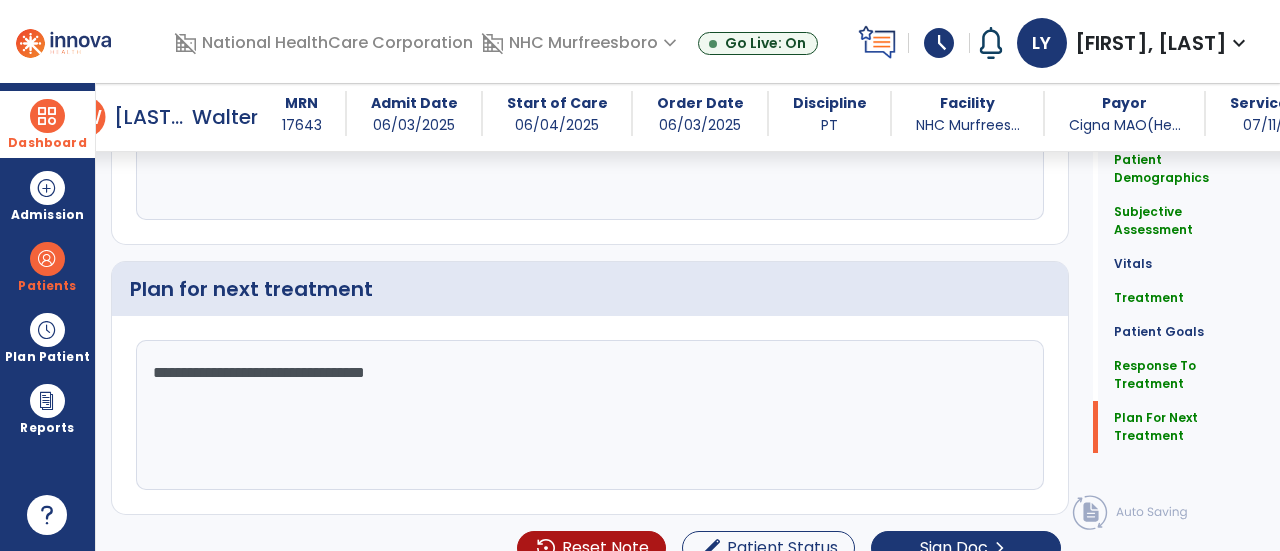 scroll, scrollTop: 3004, scrollLeft: 0, axis: vertical 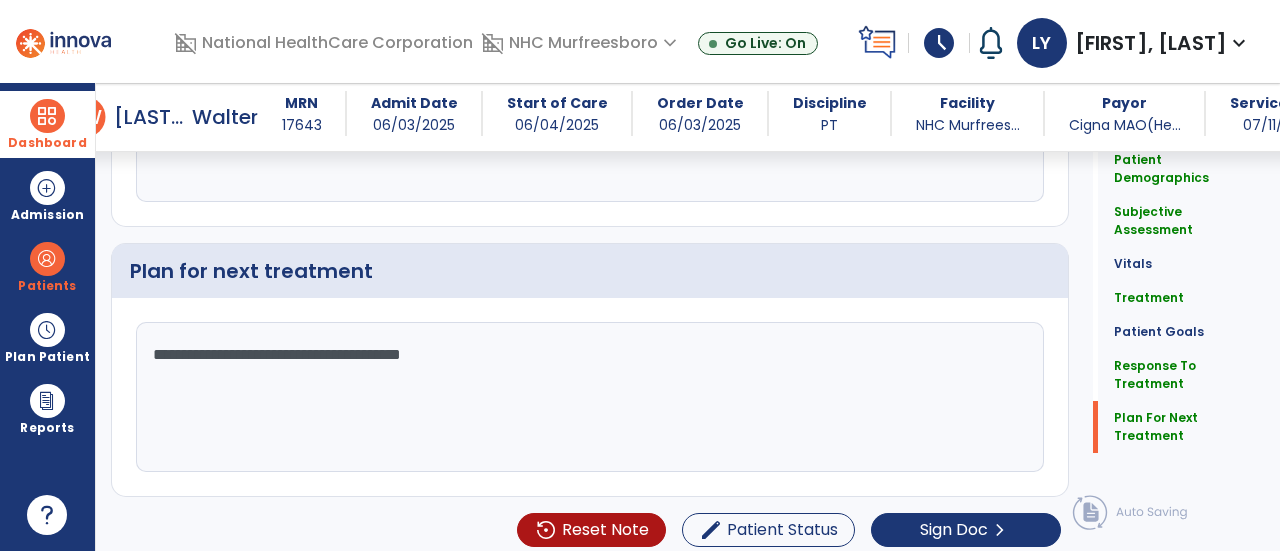 type on "**********" 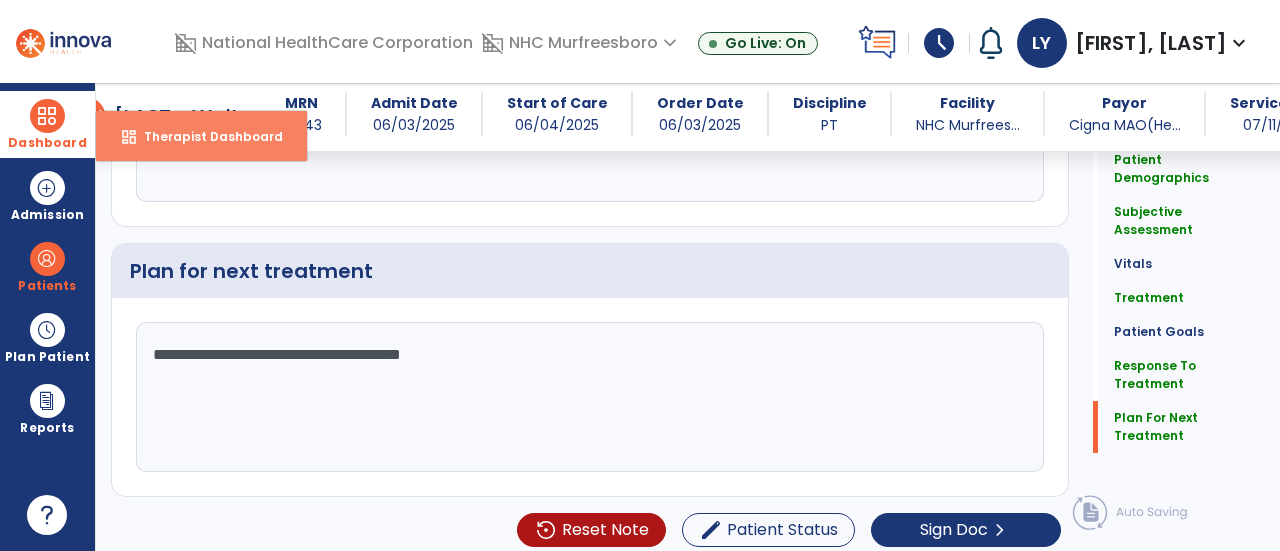 click on "dashboard" at bounding box center (129, 137) 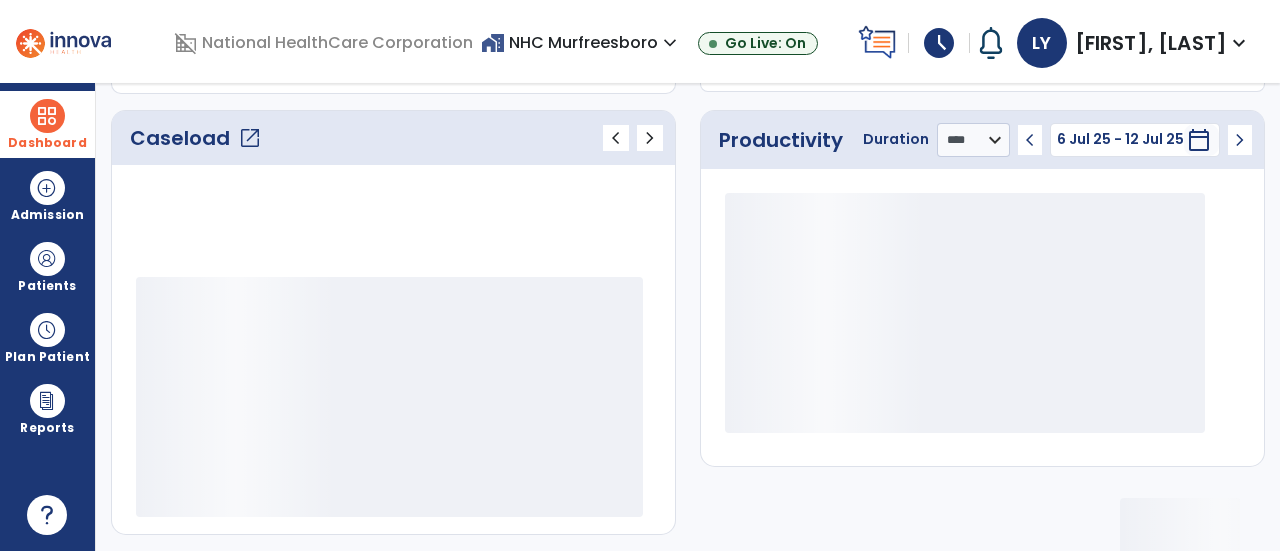 scroll, scrollTop: 0, scrollLeft: 0, axis: both 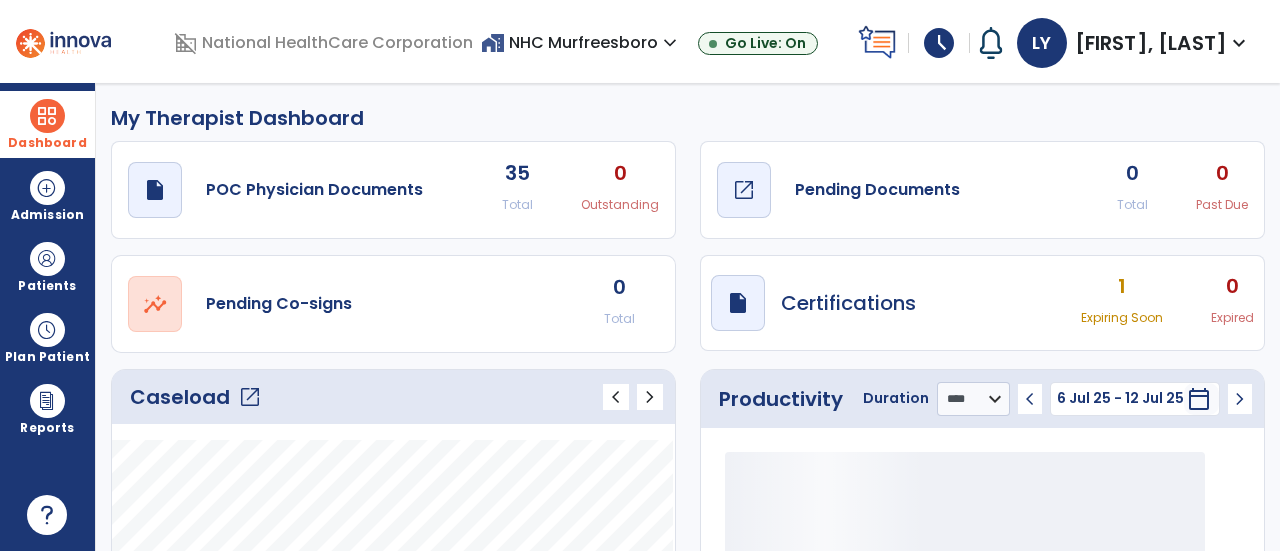 click on "Pending Documents" 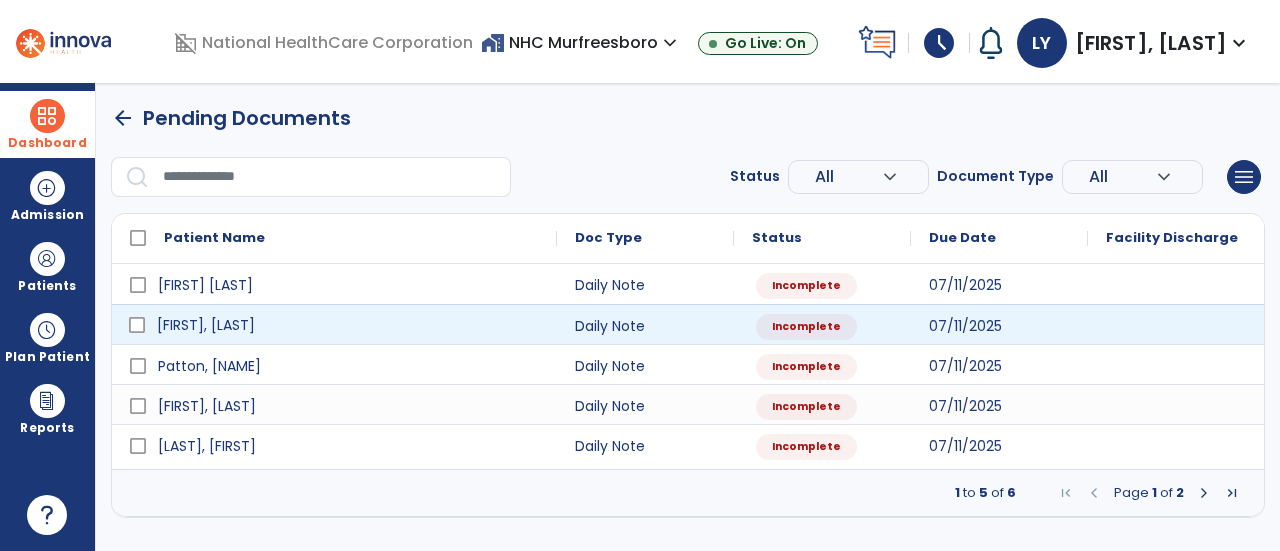 click on "[FIRST], [LAST]" at bounding box center (348, 325) 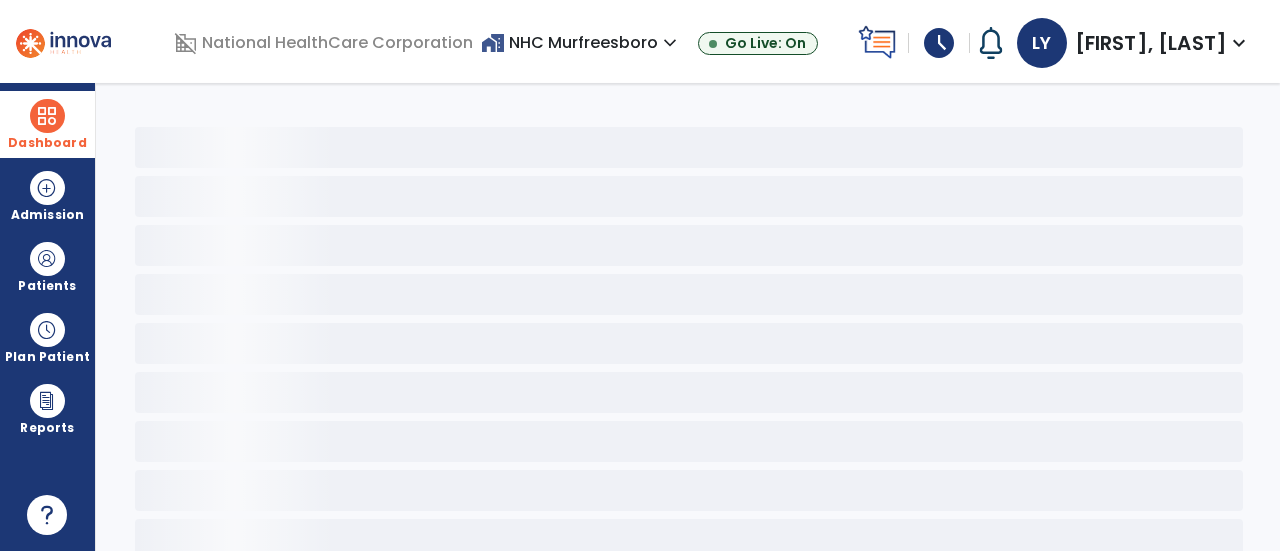 select on "*" 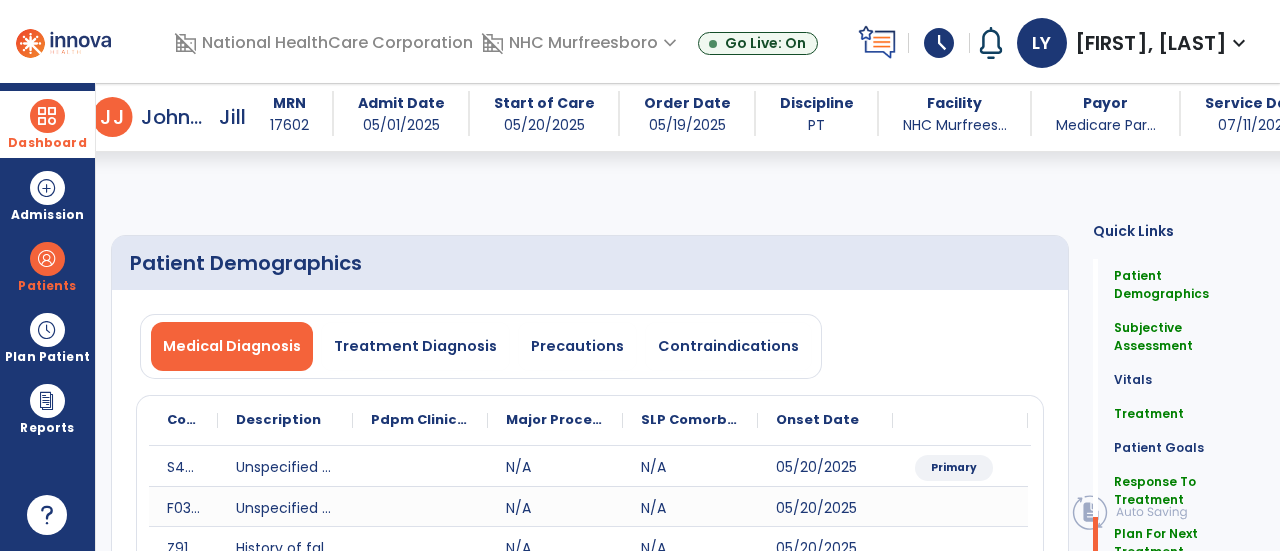 scroll, scrollTop: 3018, scrollLeft: 0, axis: vertical 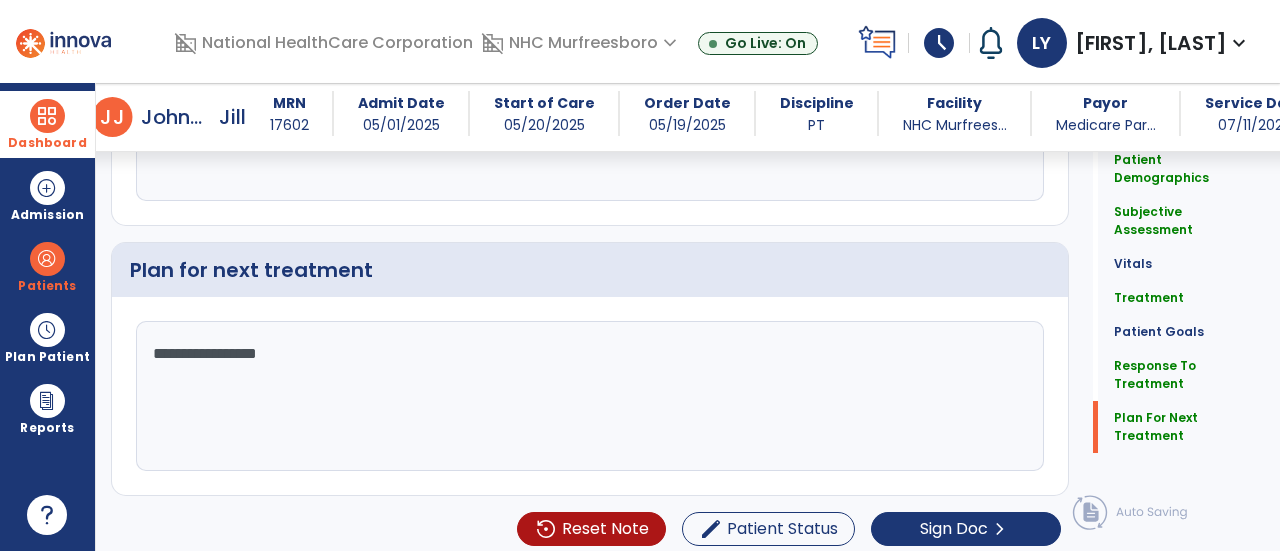 click on "schedule" at bounding box center [939, 43] 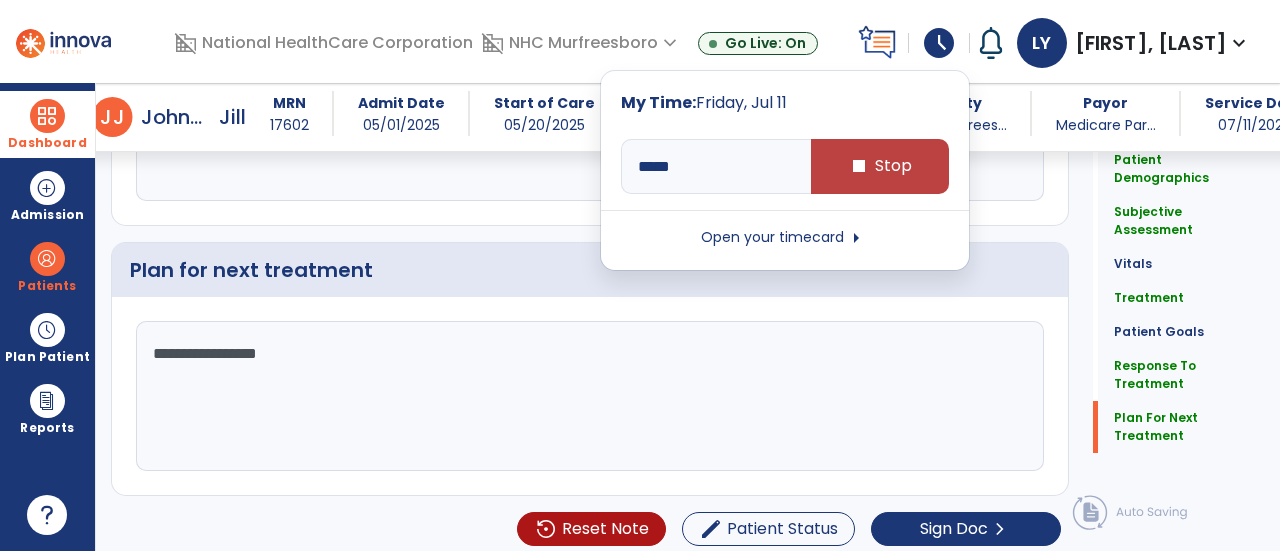 click on "schedule" at bounding box center (939, 43) 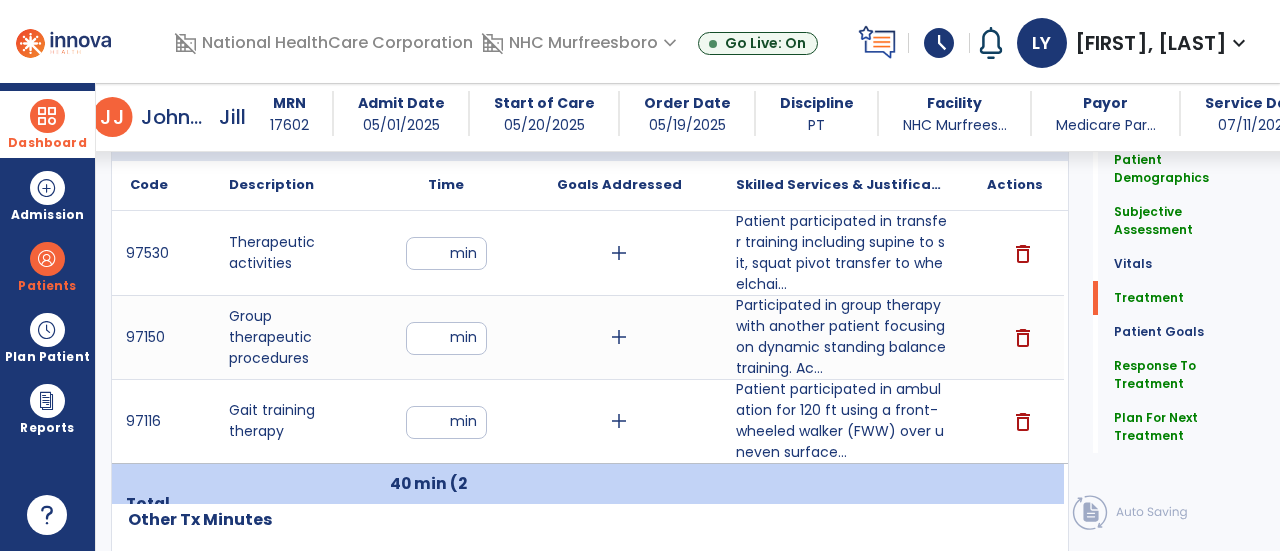 scroll, scrollTop: 1318, scrollLeft: 0, axis: vertical 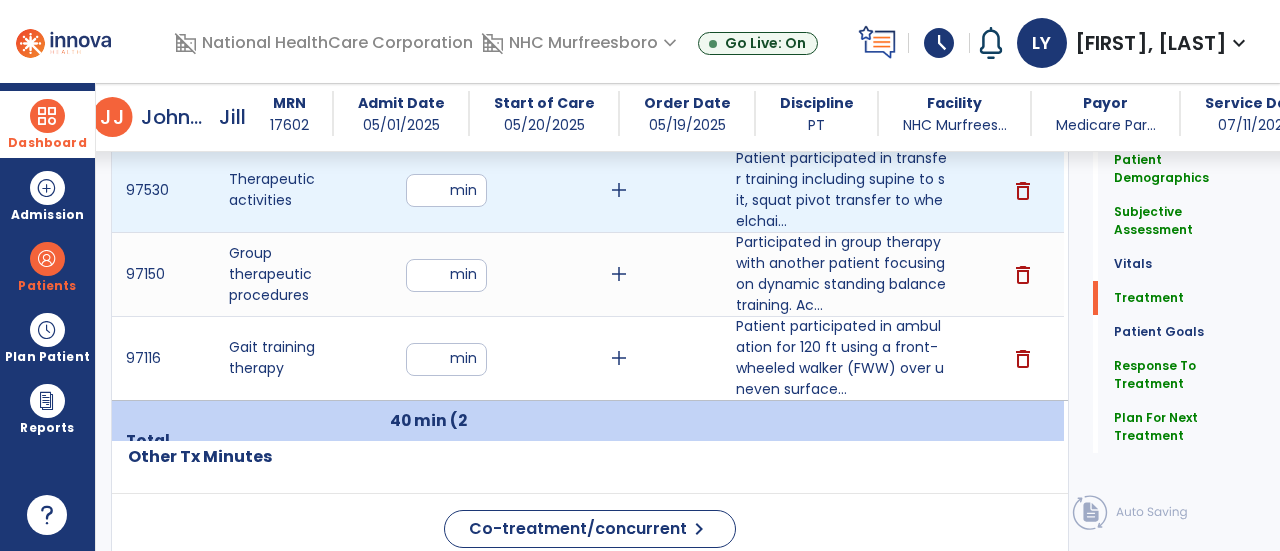 click on "**" at bounding box center (446, 190) 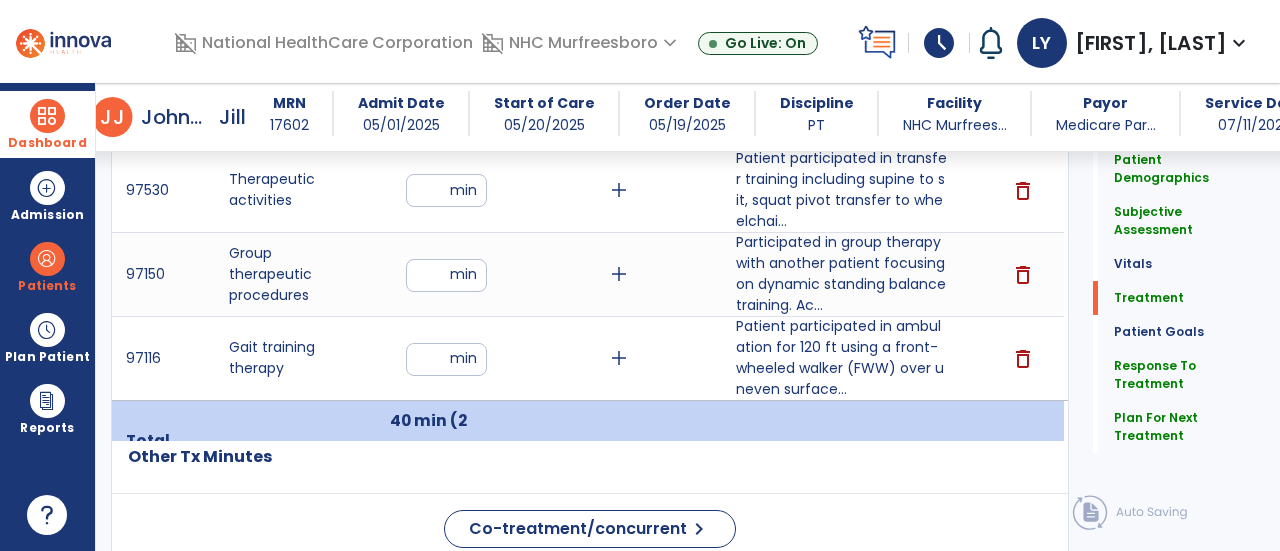 click on "Code
Description
Time" 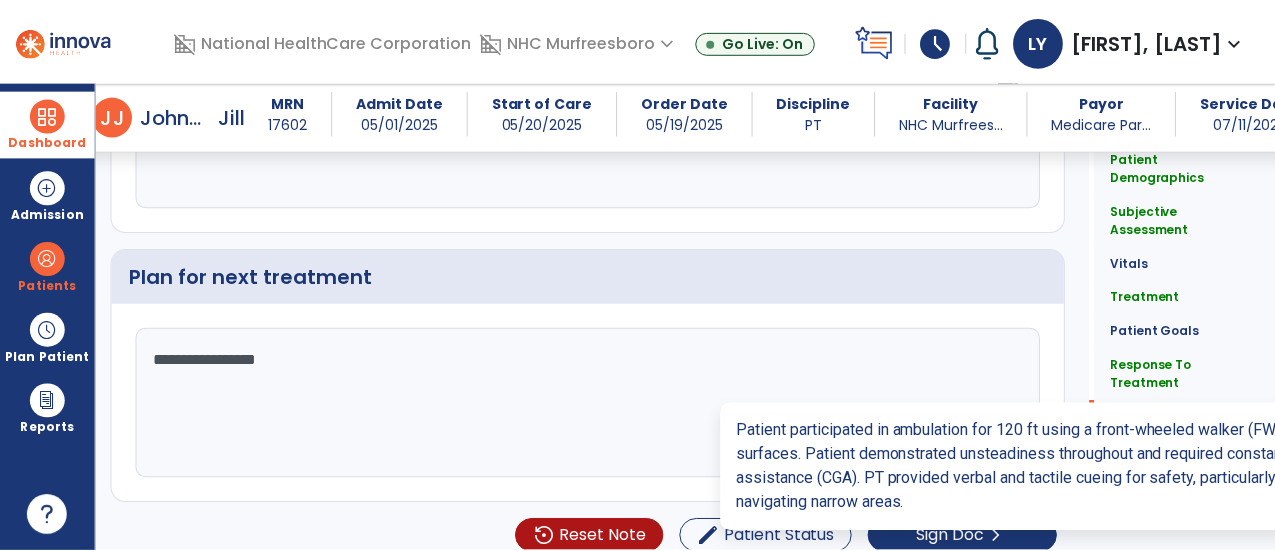 scroll, scrollTop: 3018, scrollLeft: 0, axis: vertical 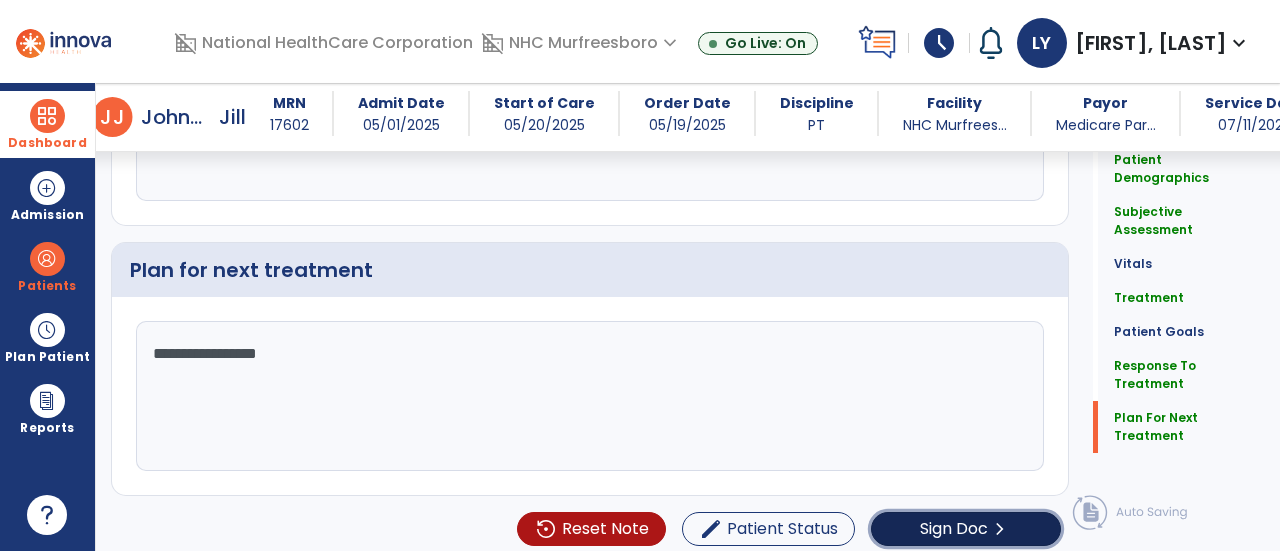 click on "Sign Doc" 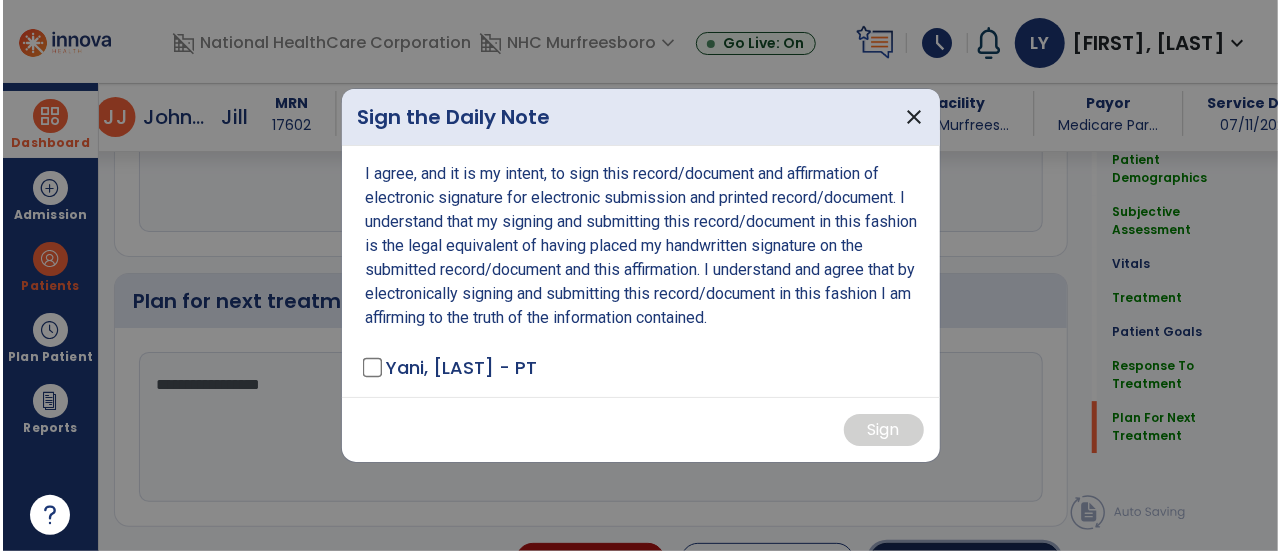 scroll, scrollTop: 3018, scrollLeft: 0, axis: vertical 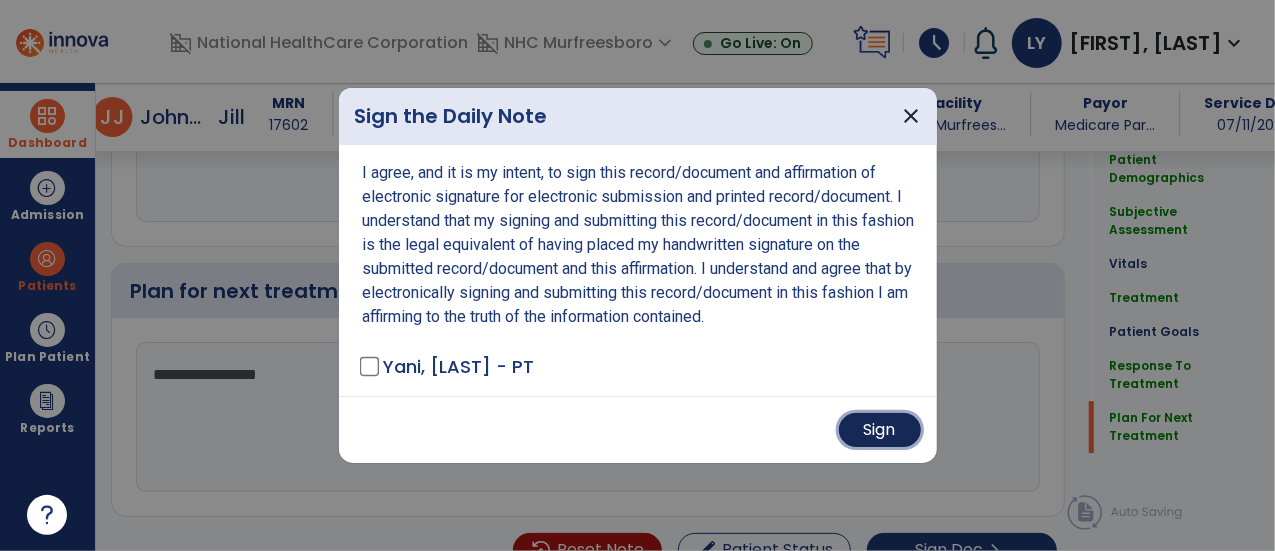 click on "Sign" at bounding box center [880, 430] 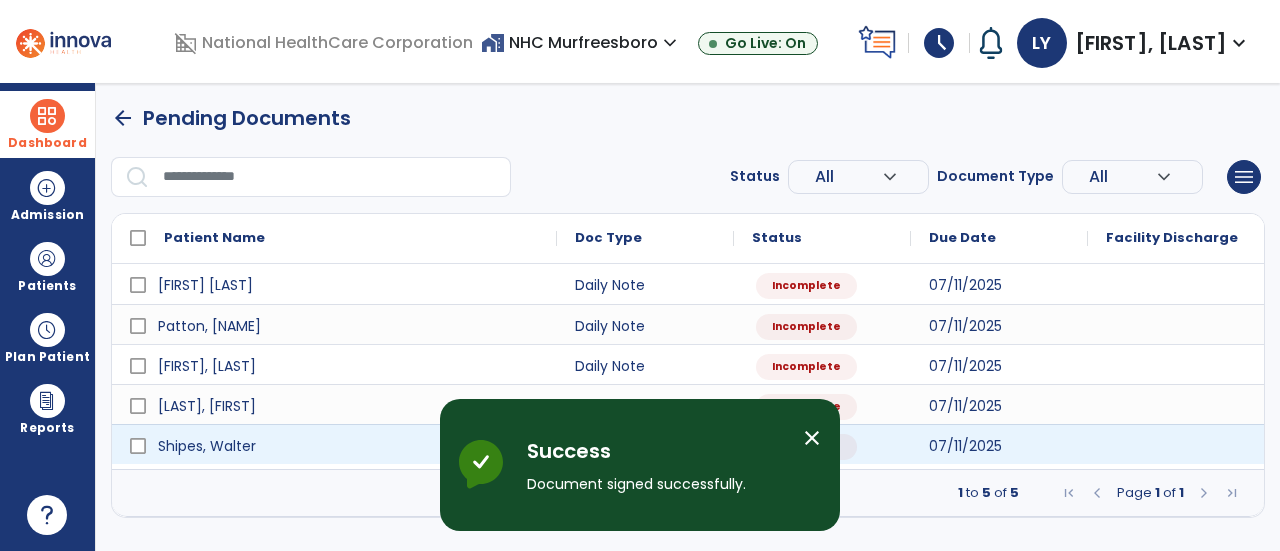 scroll, scrollTop: 0, scrollLeft: 0, axis: both 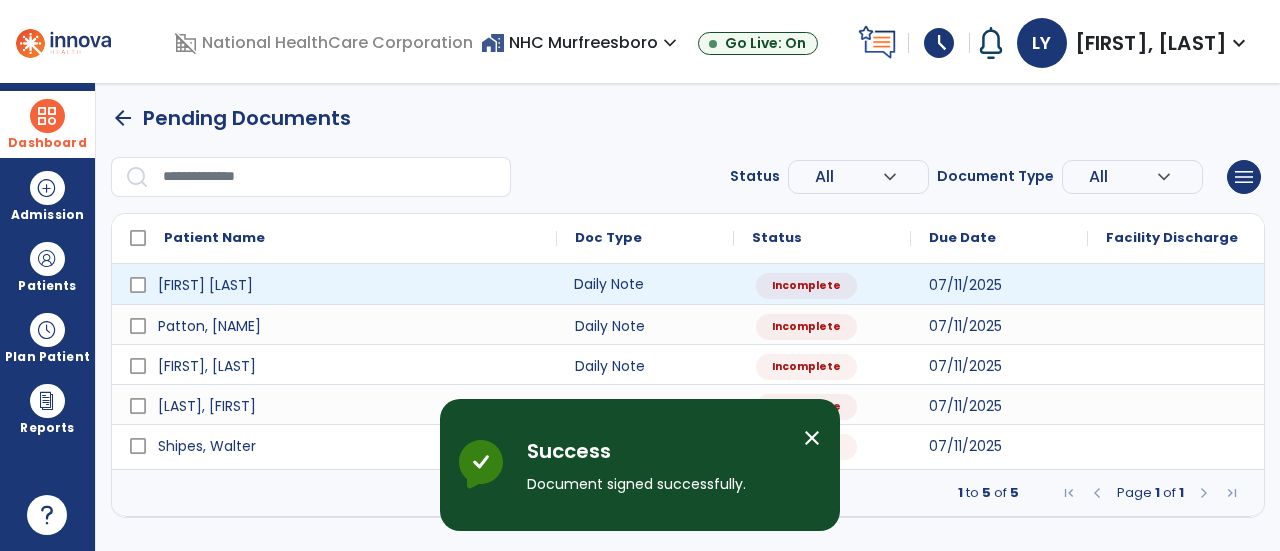 click on "Daily Note" at bounding box center (645, 284) 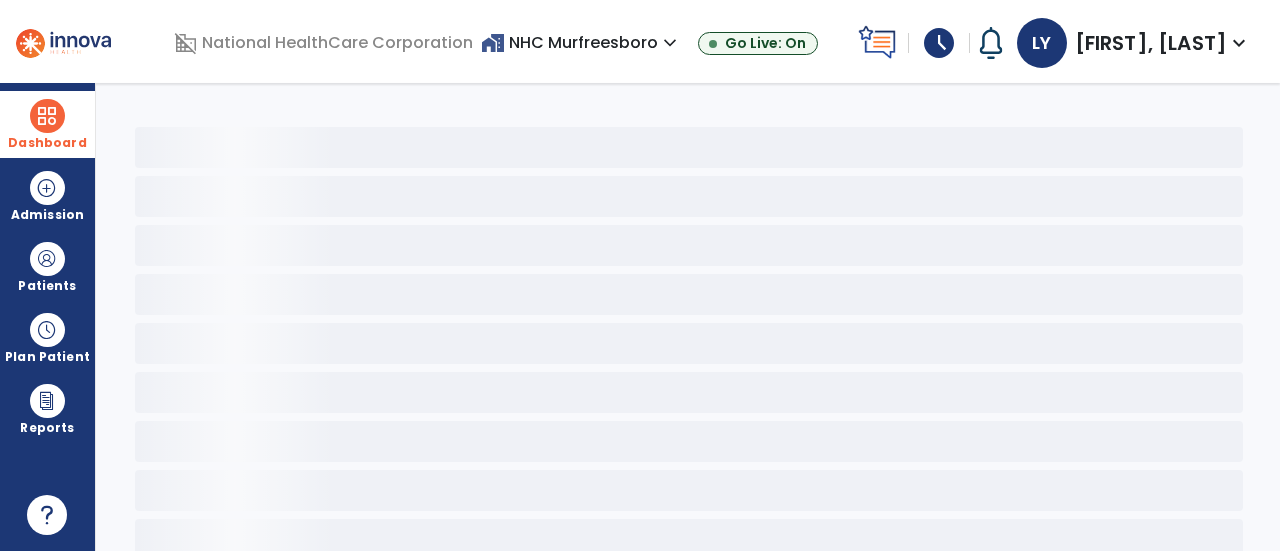 select on "*" 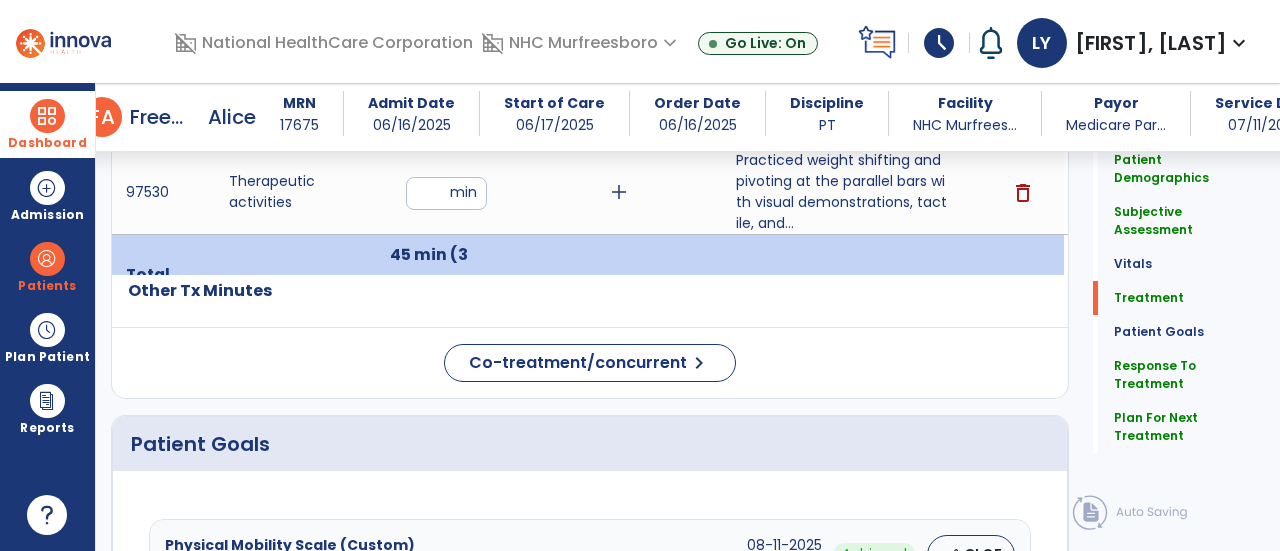 scroll, scrollTop: 1300, scrollLeft: 0, axis: vertical 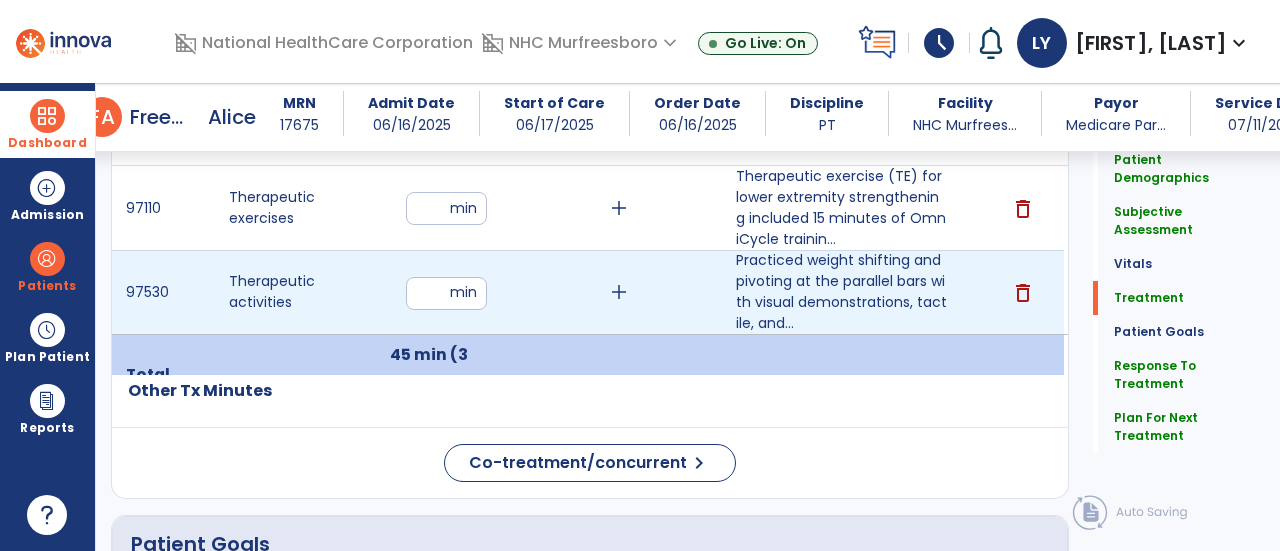 click on "**" at bounding box center [446, 293] 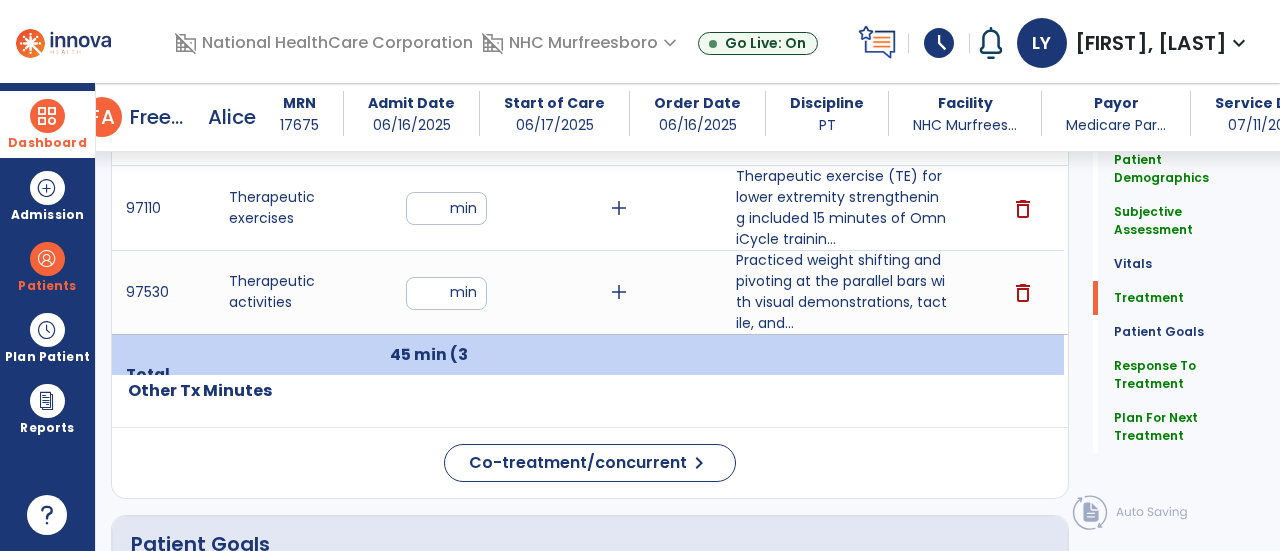 click on "Code
Description
Time" 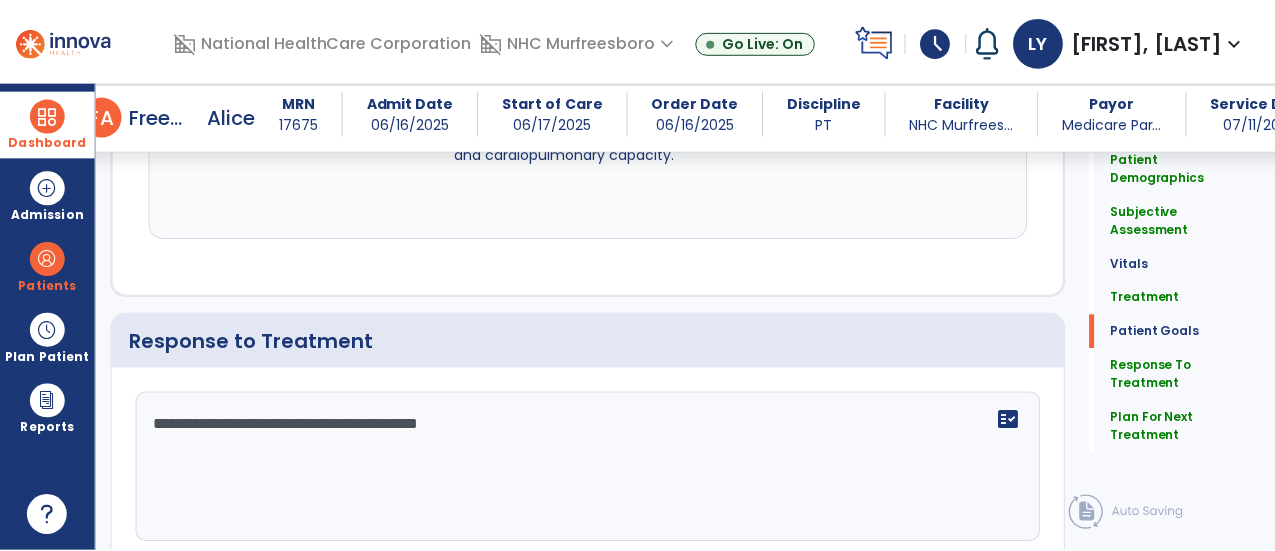 scroll, scrollTop: 2841, scrollLeft: 0, axis: vertical 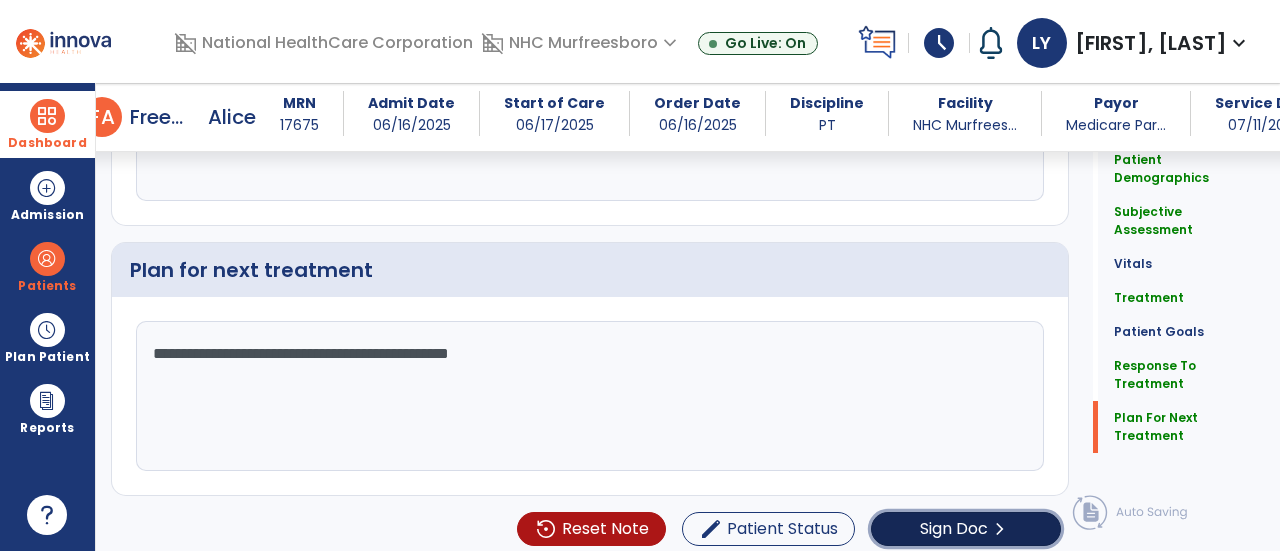 click on "Sign Doc" 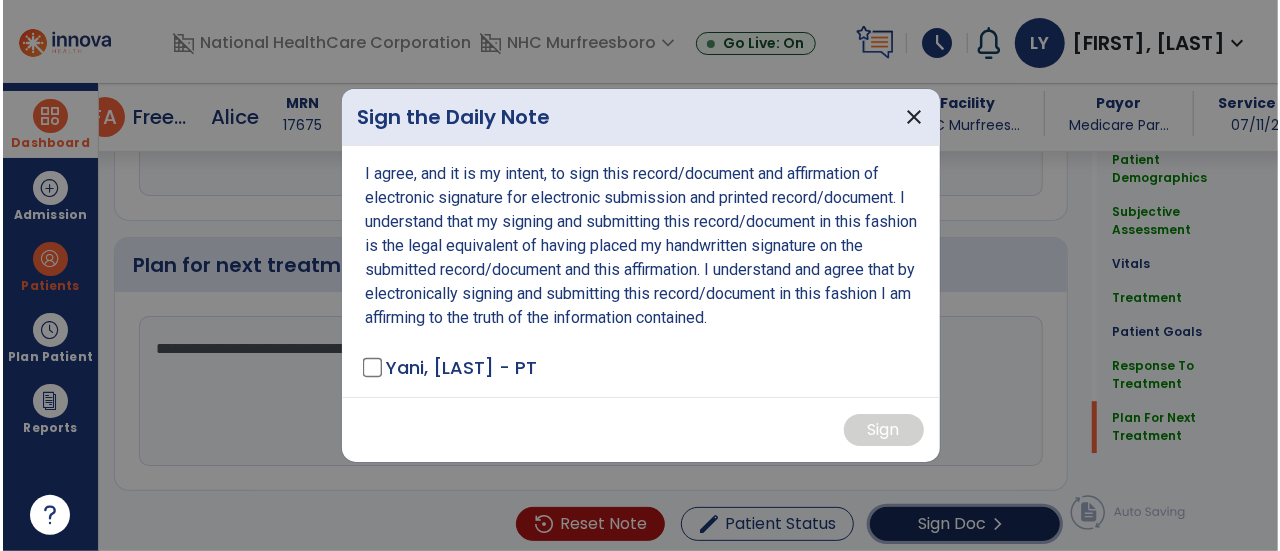 scroll, scrollTop: 2841, scrollLeft: 0, axis: vertical 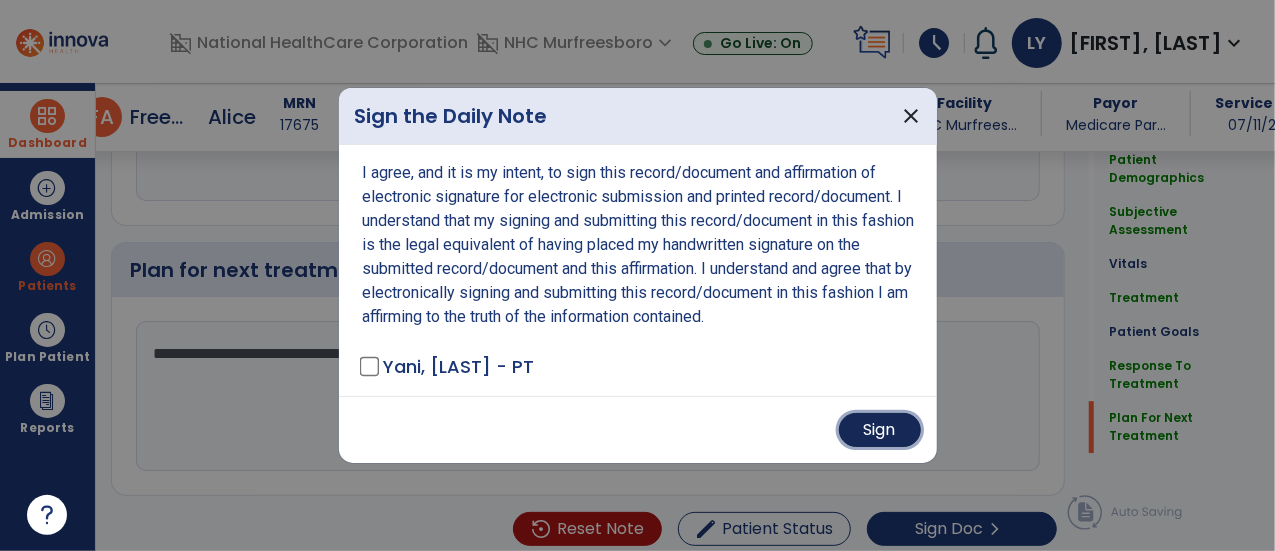 click on "Sign" at bounding box center (880, 430) 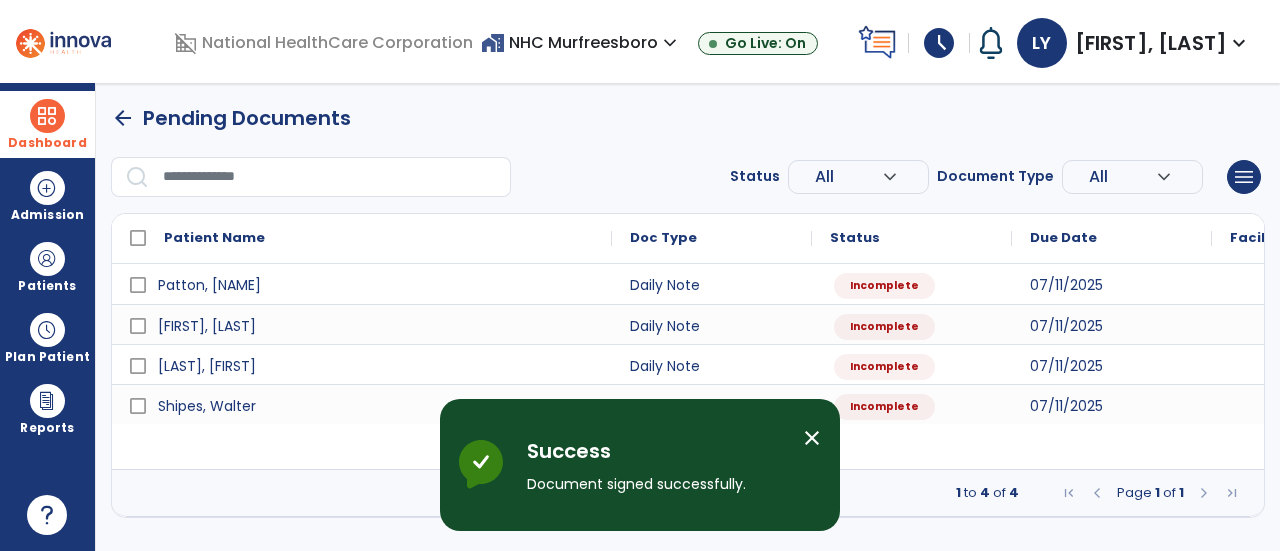 scroll, scrollTop: 0, scrollLeft: 0, axis: both 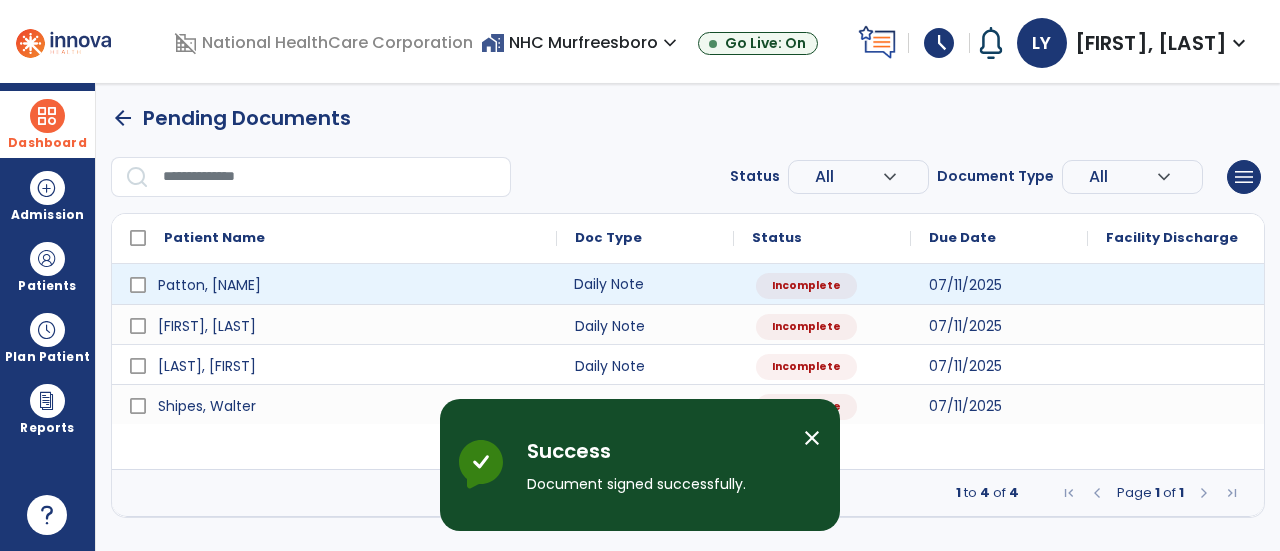 click on "Daily Note" at bounding box center (645, 284) 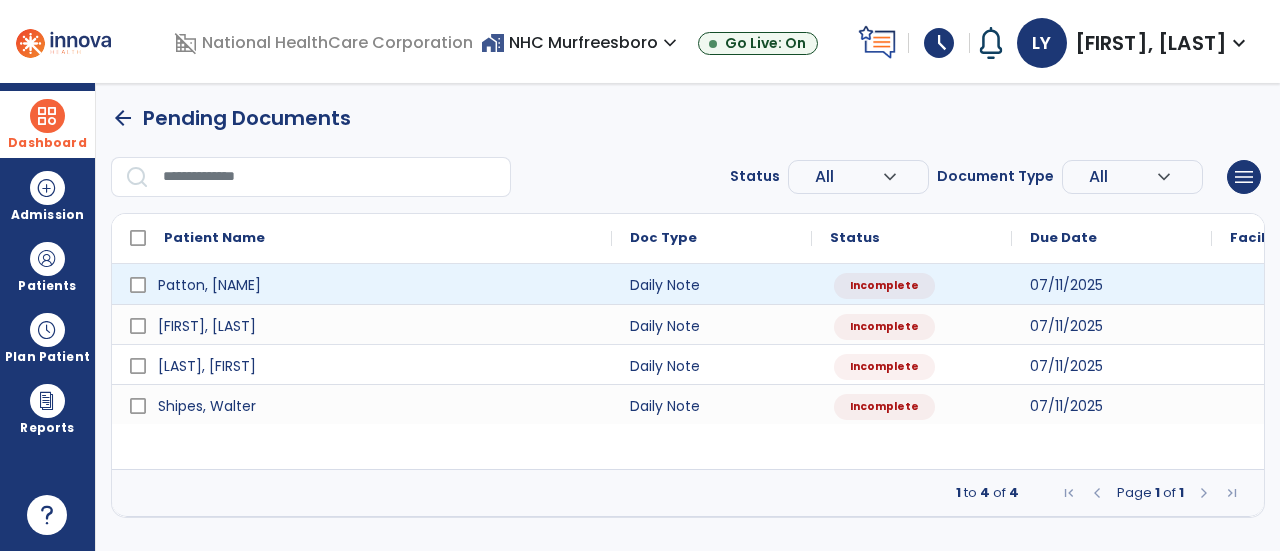 select on "*" 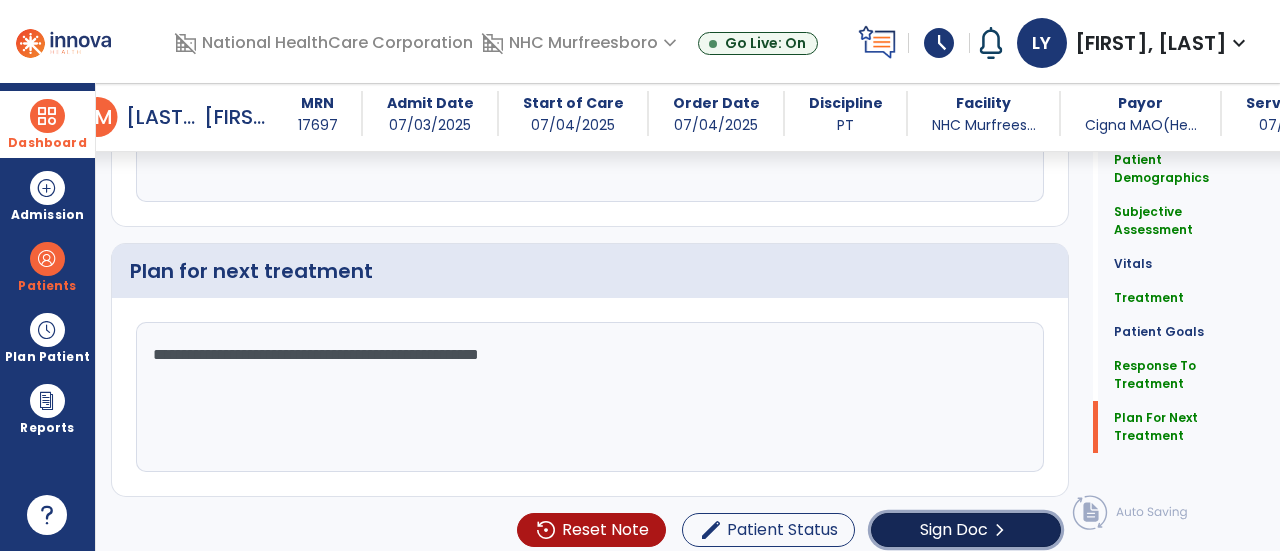 click on "Sign Doc  chevron_right" 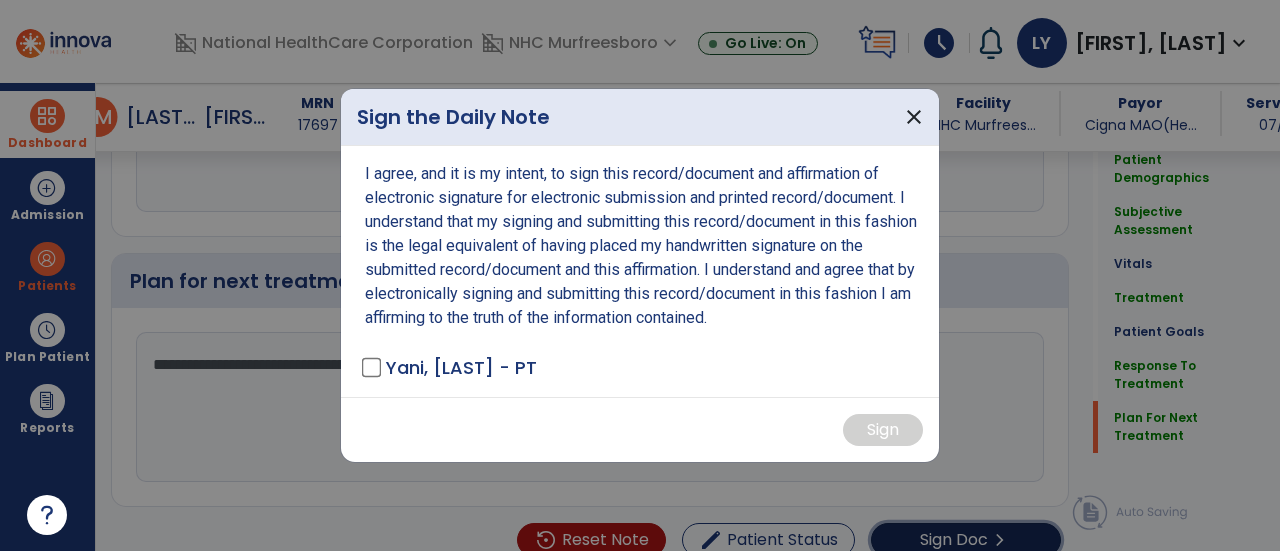 scroll, scrollTop: 3089, scrollLeft: 0, axis: vertical 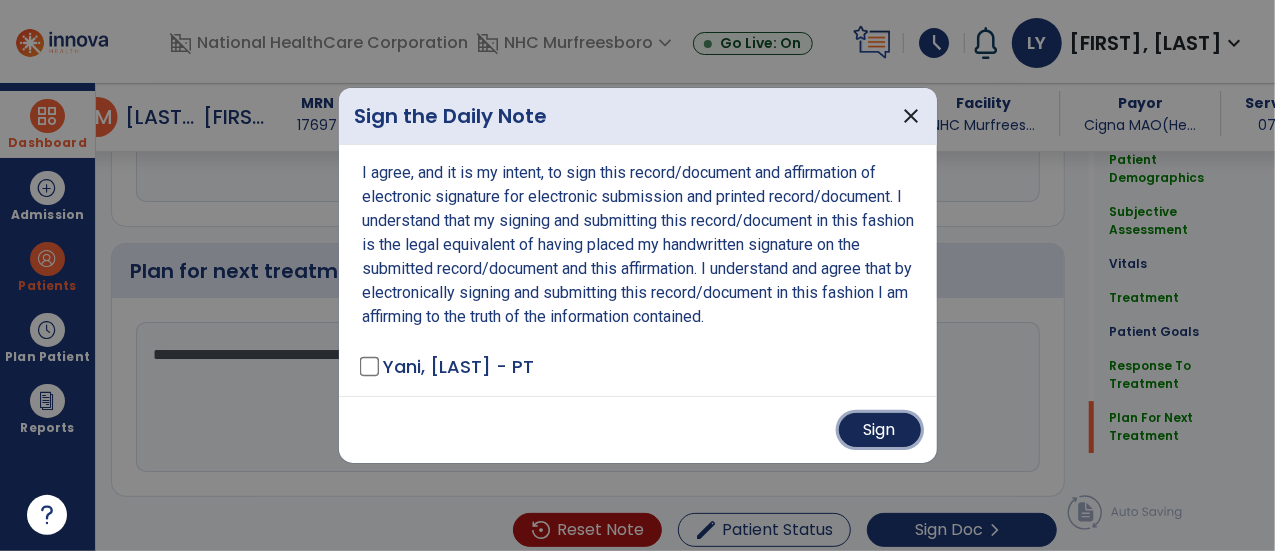 click on "Sign" at bounding box center [880, 430] 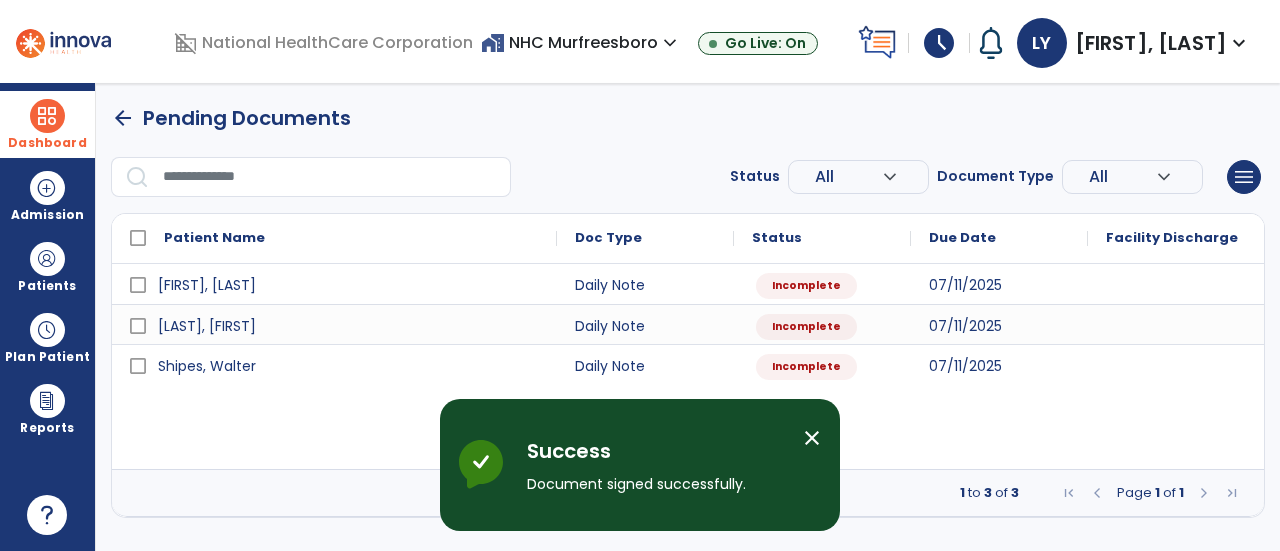 scroll, scrollTop: 0, scrollLeft: 0, axis: both 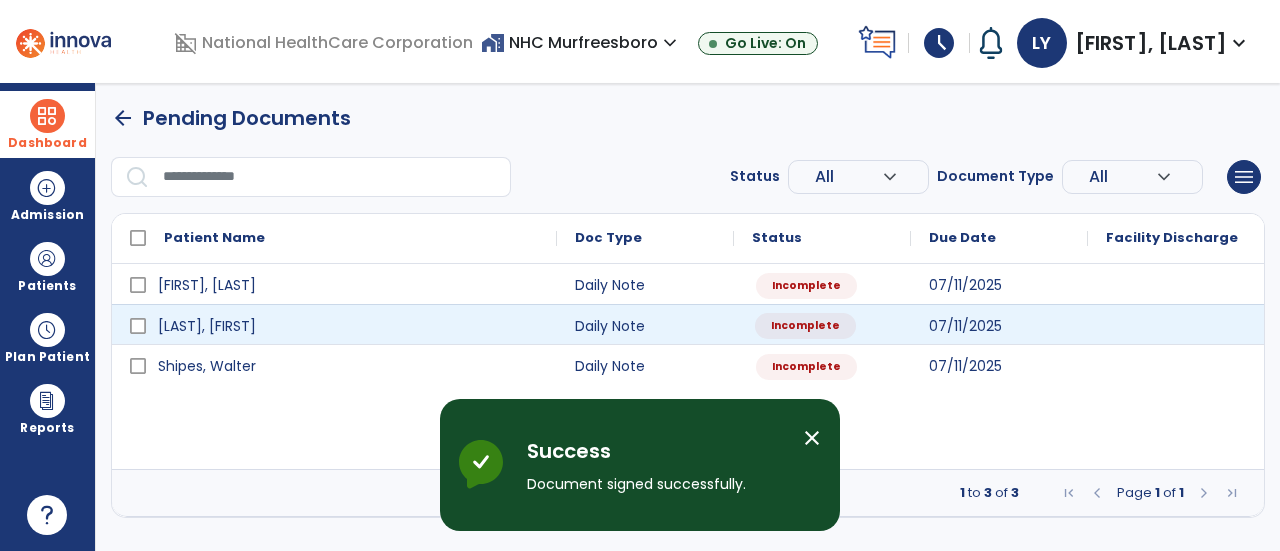 click on "Incomplete" at bounding box center [805, 326] 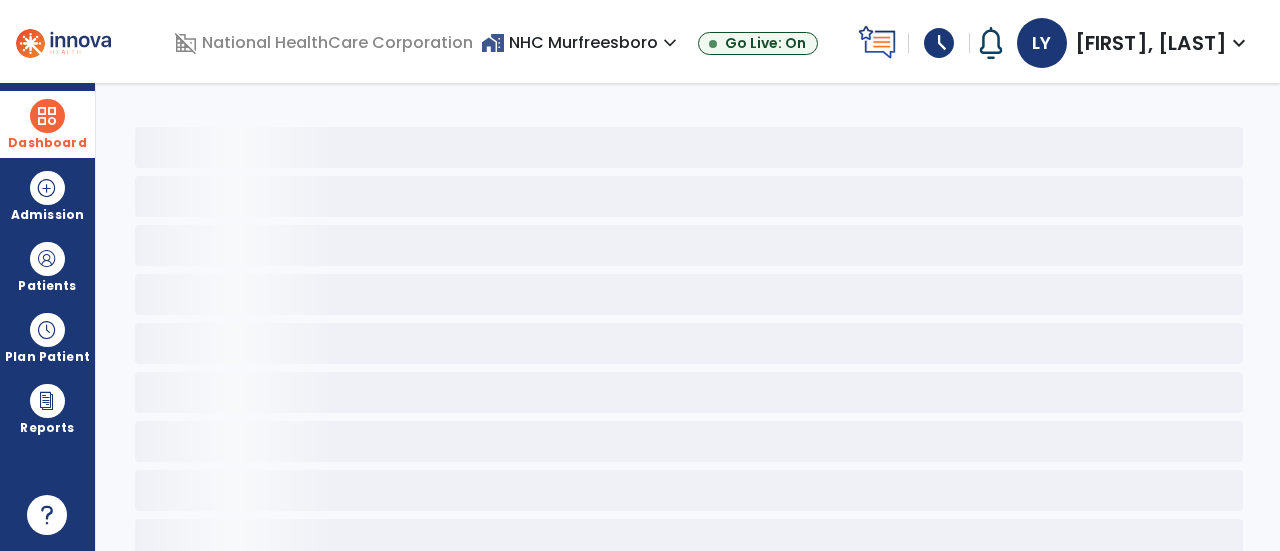 select on "*" 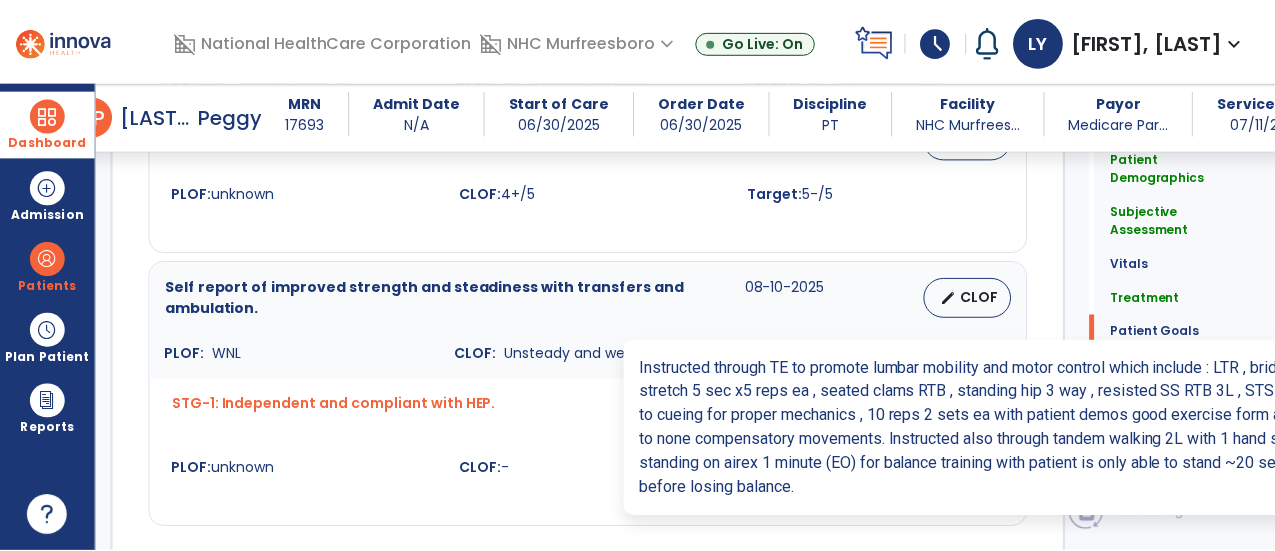 scroll, scrollTop: 2830, scrollLeft: 0, axis: vertical 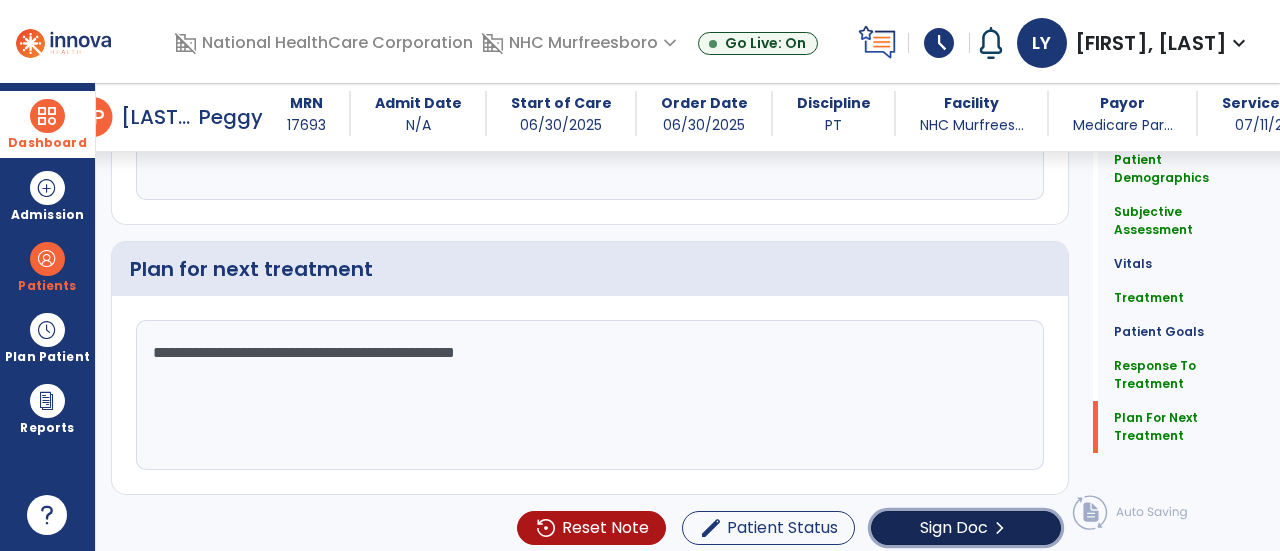 click on "Sign Doc  chevron_right" 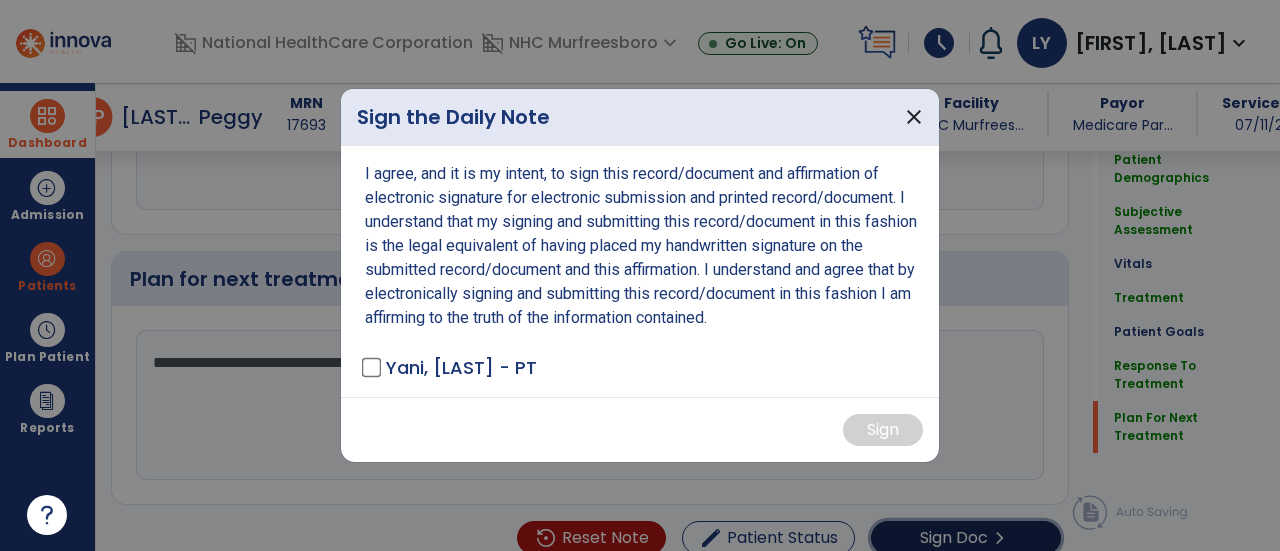 scroll, scrollTop: 2830, scrollLeft: 0, axis: vertical 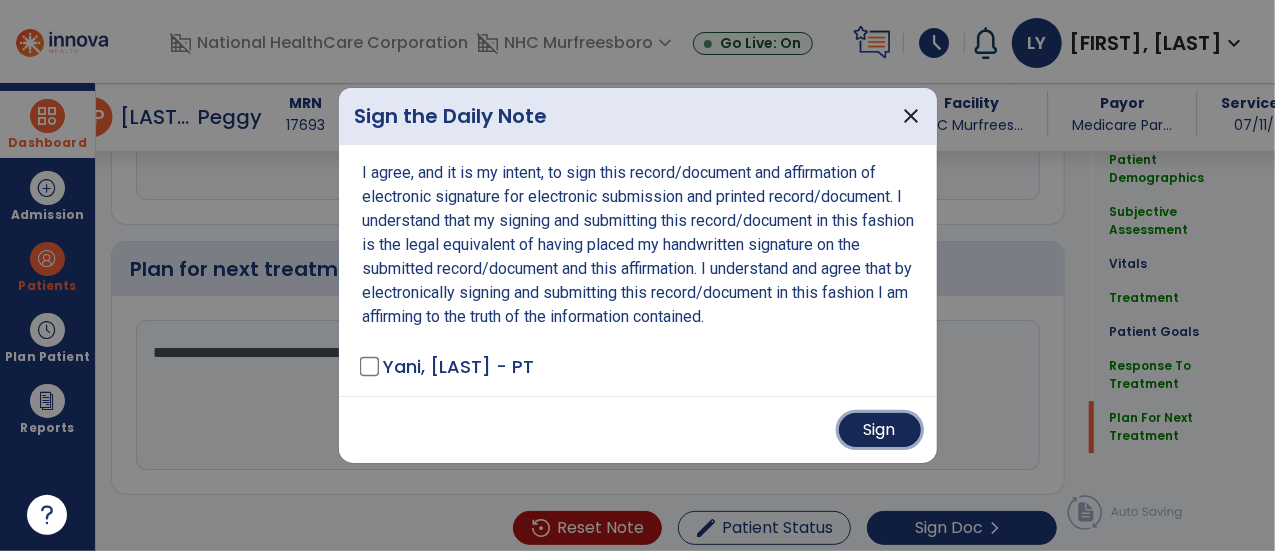 click on "Sign" at bounding box center (880, 430) 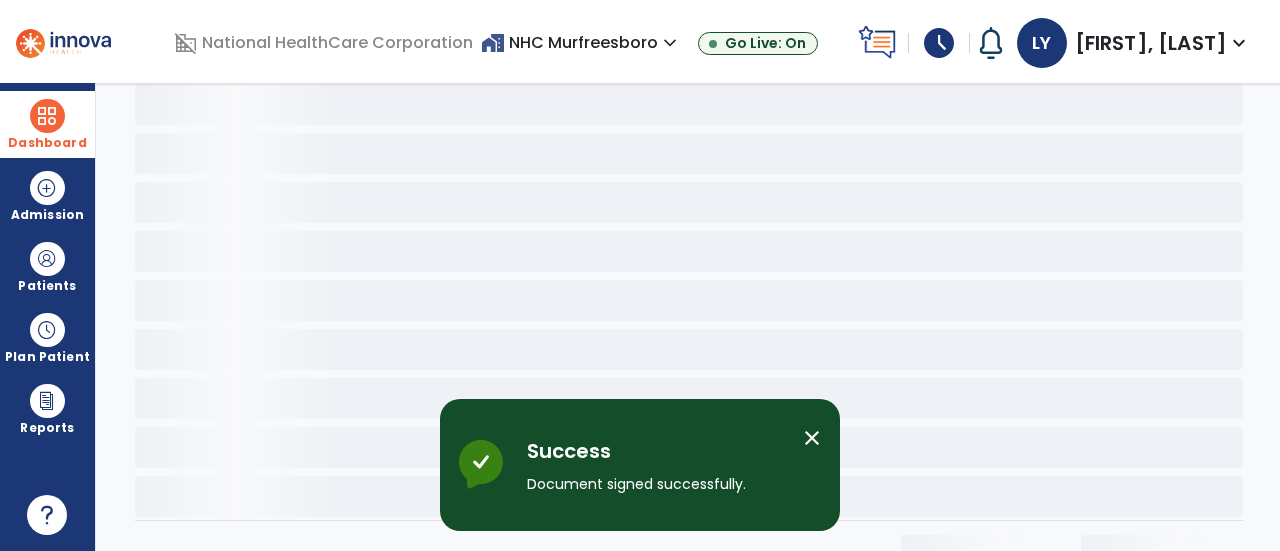 scroll, scrollTop: 0, scrollLeft: 0, axis: both 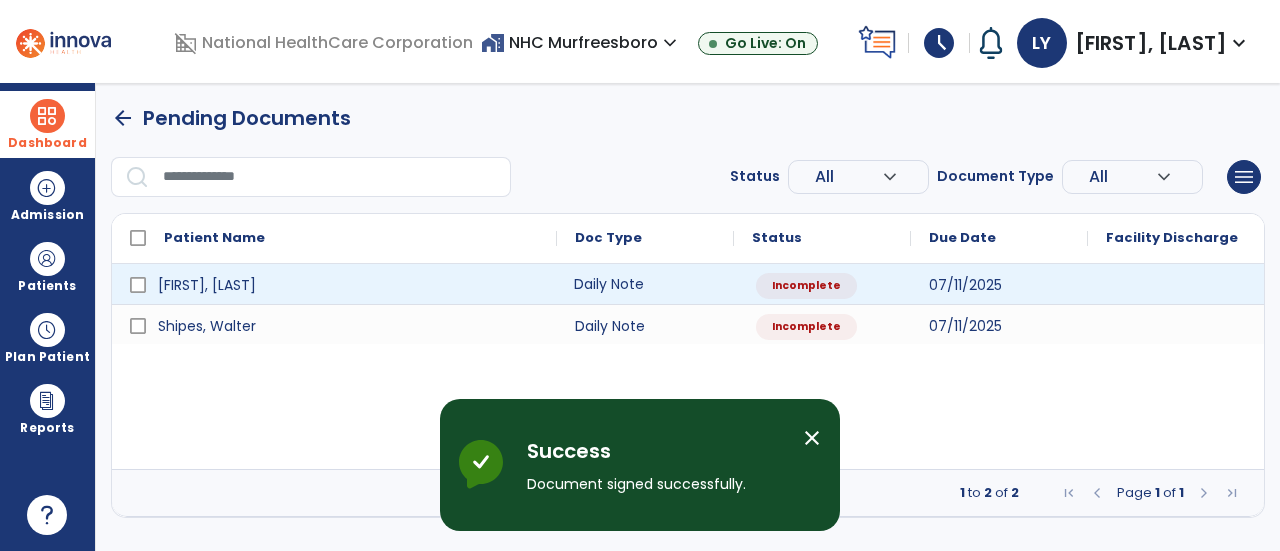 click on "Daily Note" at bounding box center (645, 284) 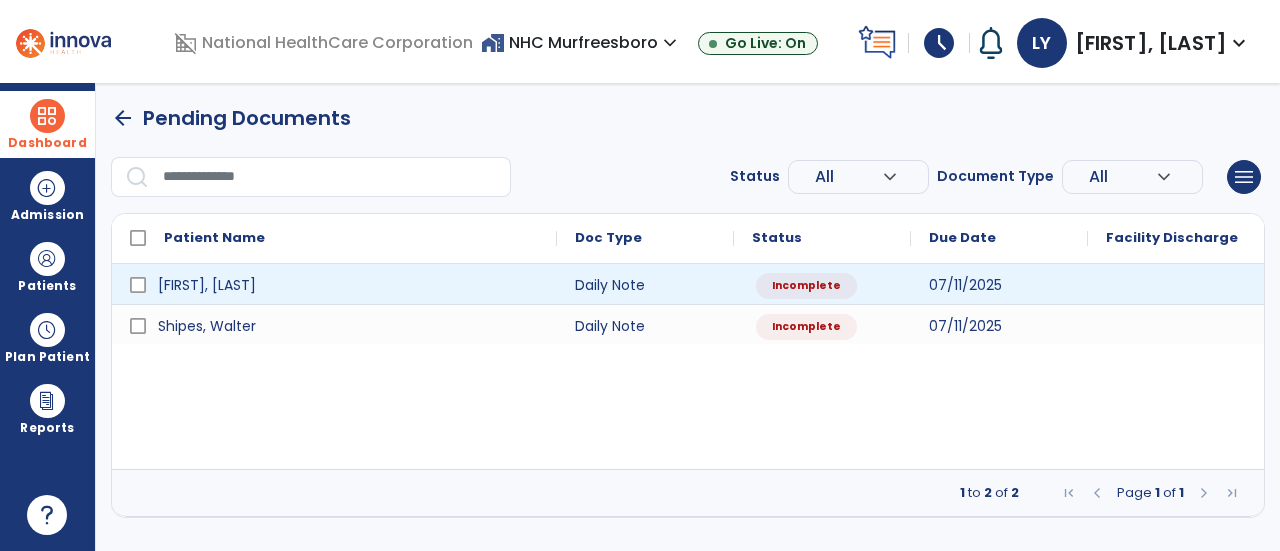 select on "*" 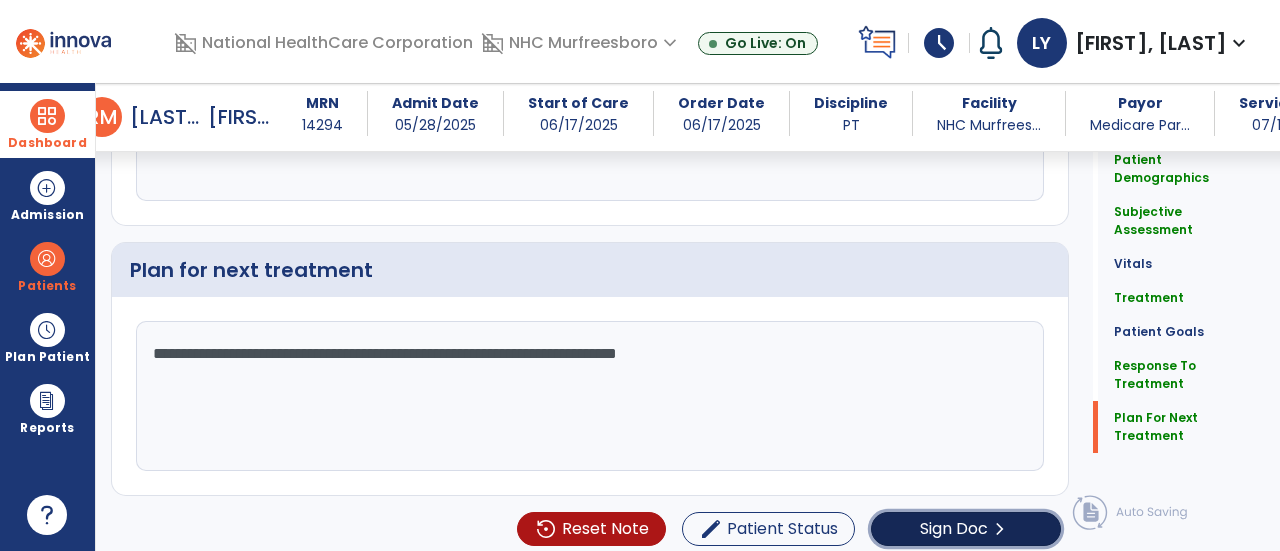 click on "Sign Doc" 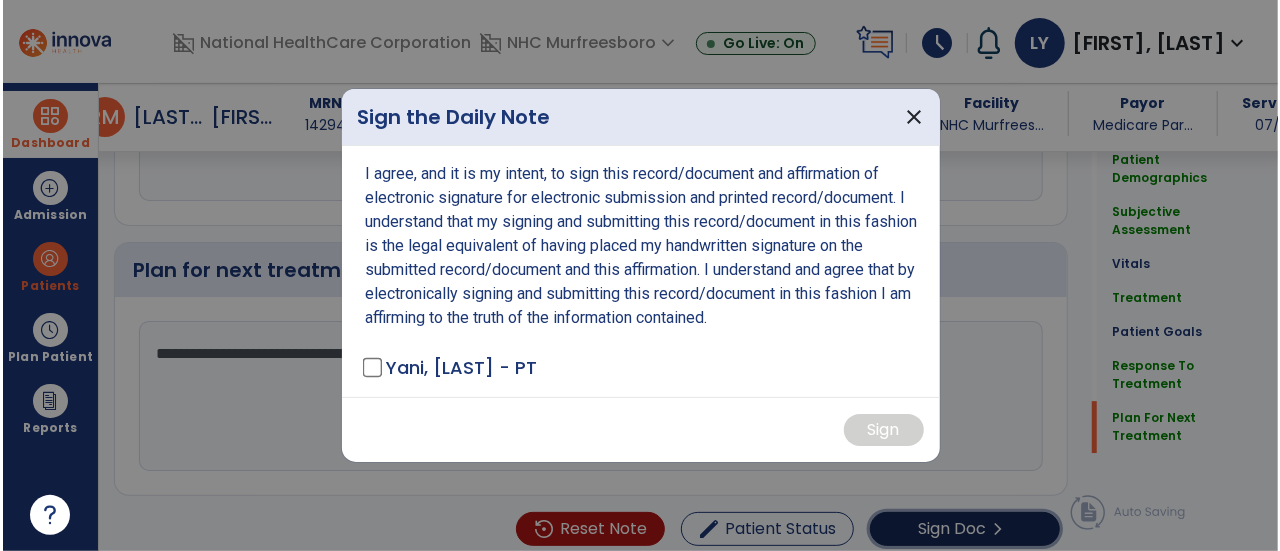 scroll, scrollTop: 3003, scrollLeft: 0, axis: vertical 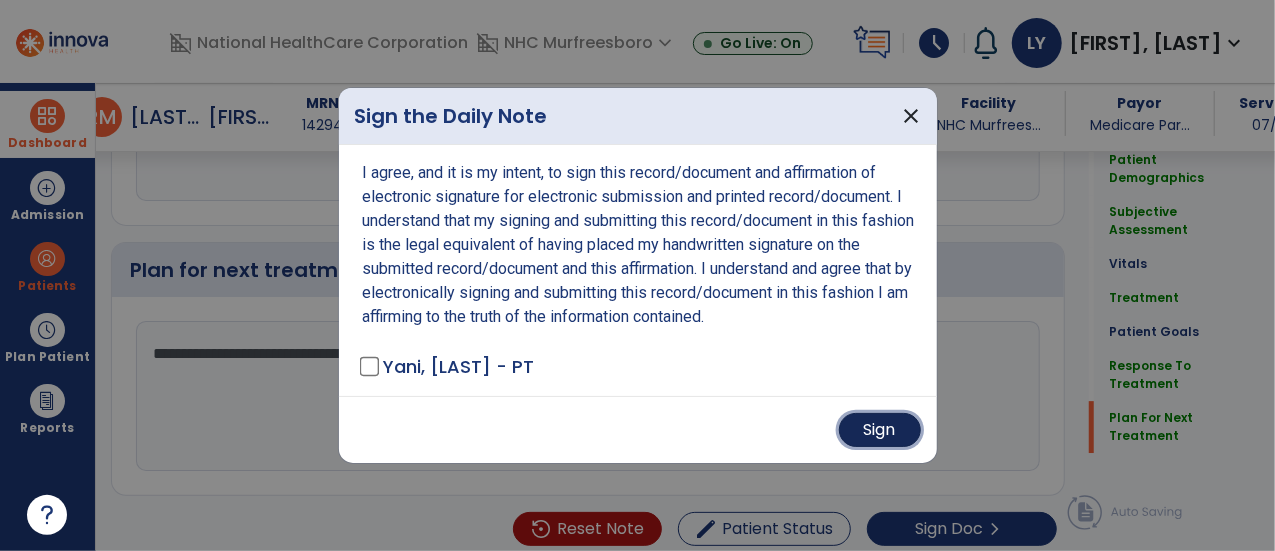 click on "Sign" at bounding box center (880, 430) 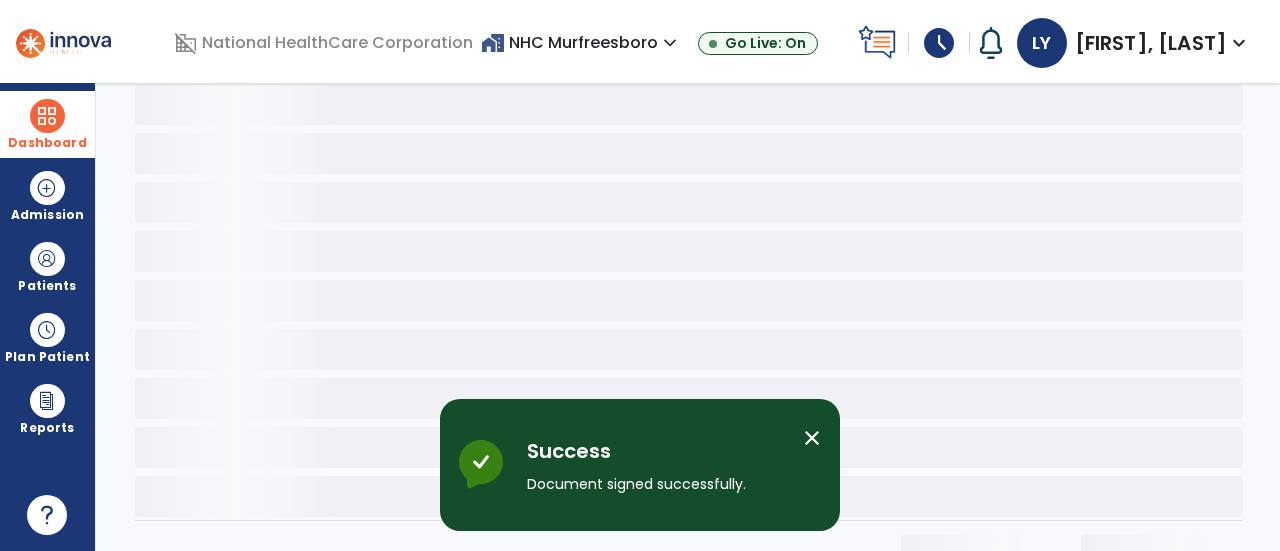scroll, scrollTop: 0, scrollLeft: 0, axis: both 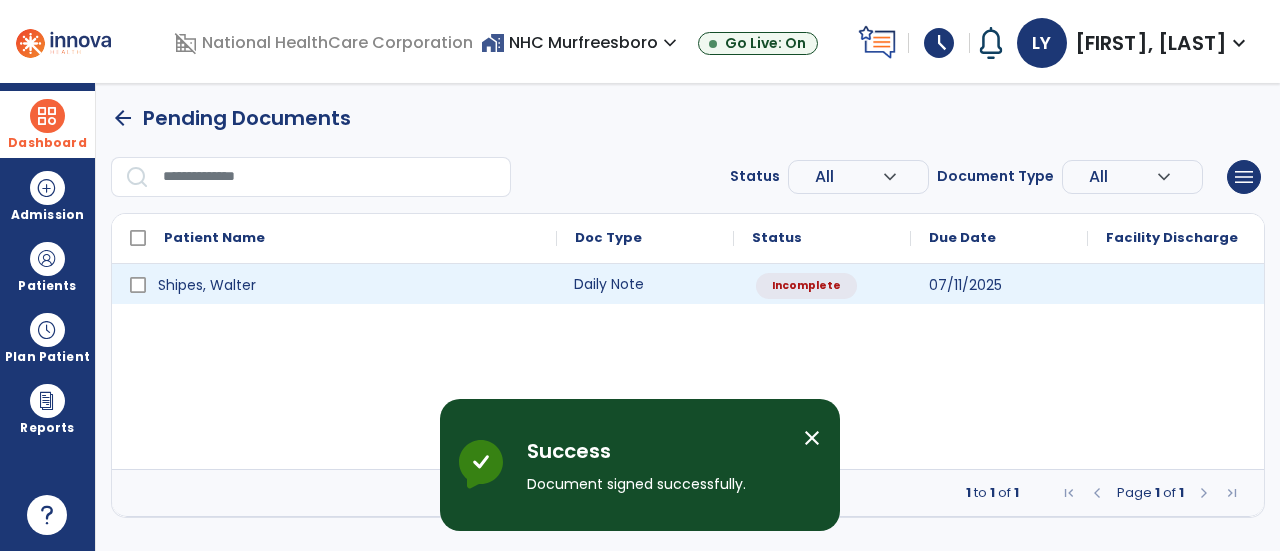 click on "Daily Note" at bounding box center (645, 284) 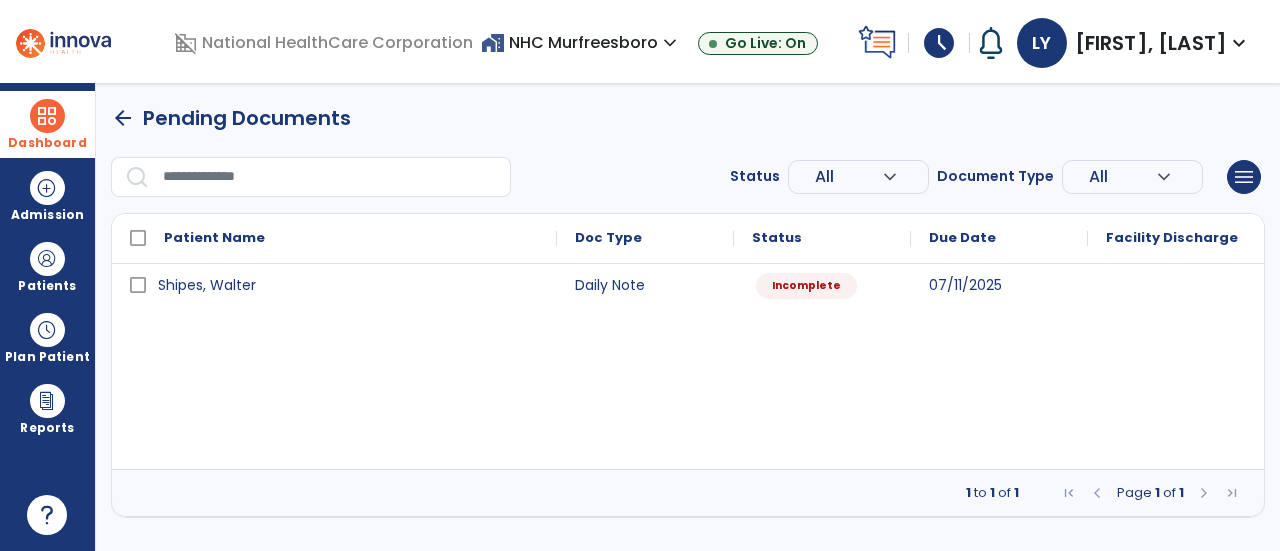 select on "*" 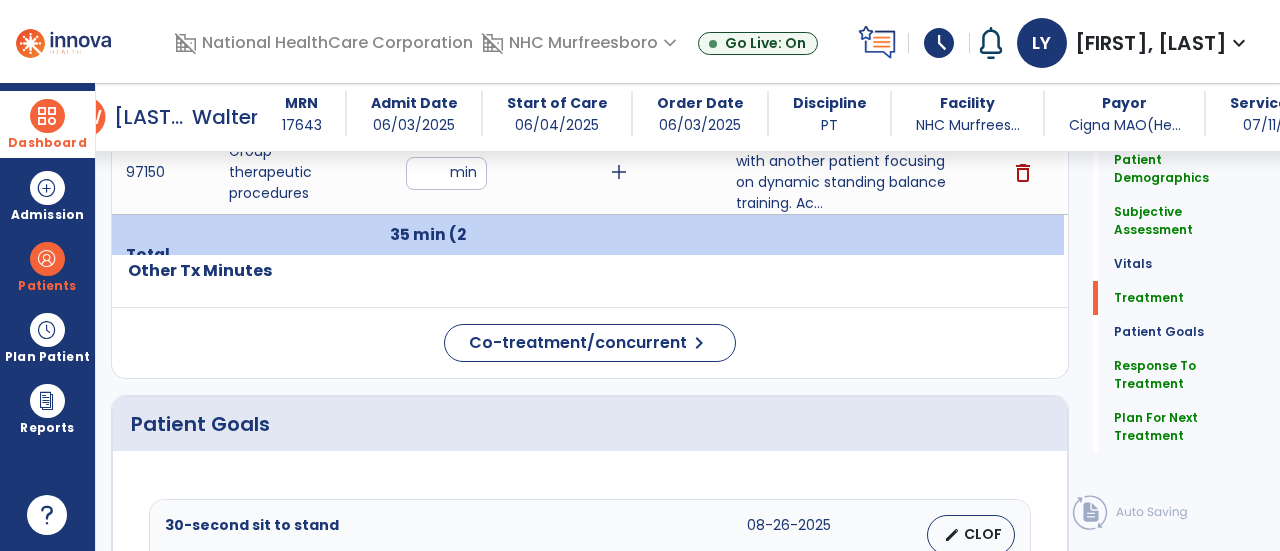 scroll, scrollTop: 1300, scrollLeft: 0, axis: vertical 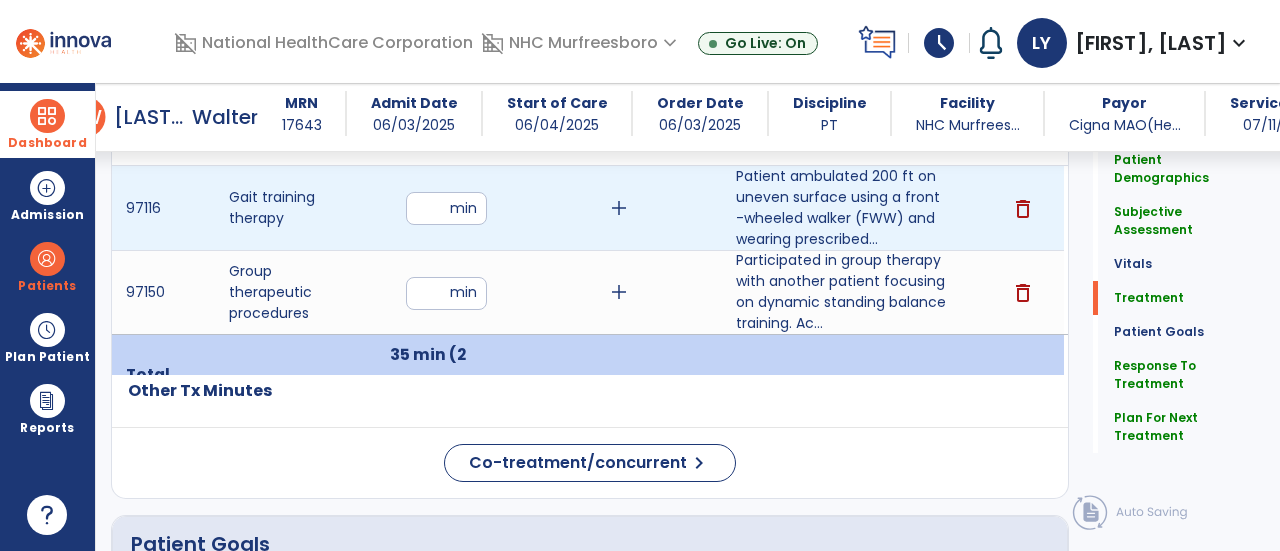 click on "**" at bounding box center [446, 208] 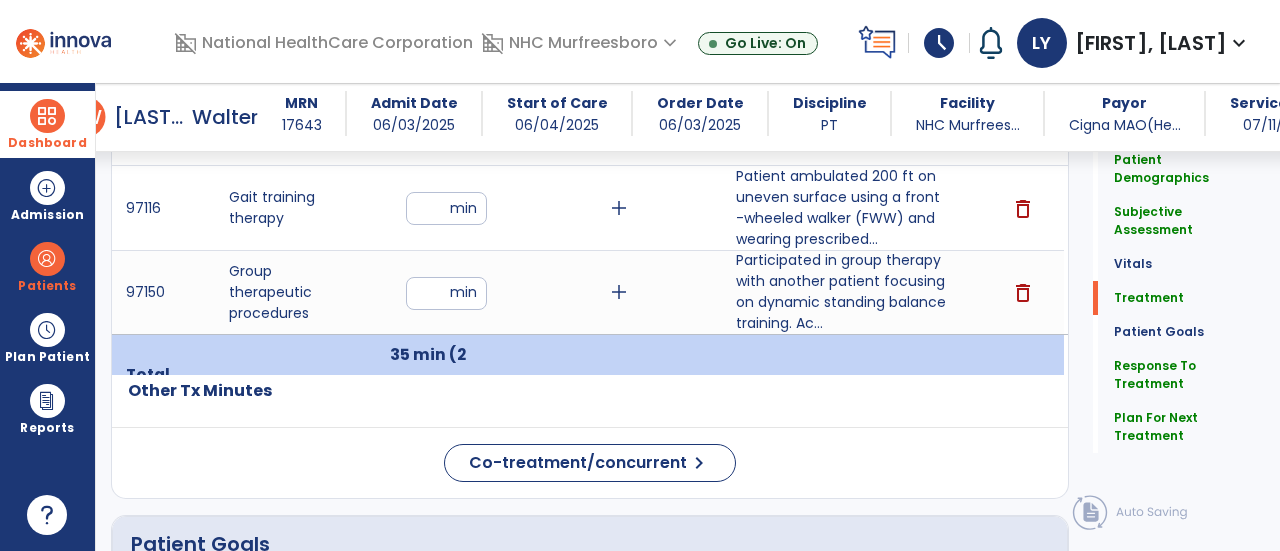 click on "Code
Description
Time" 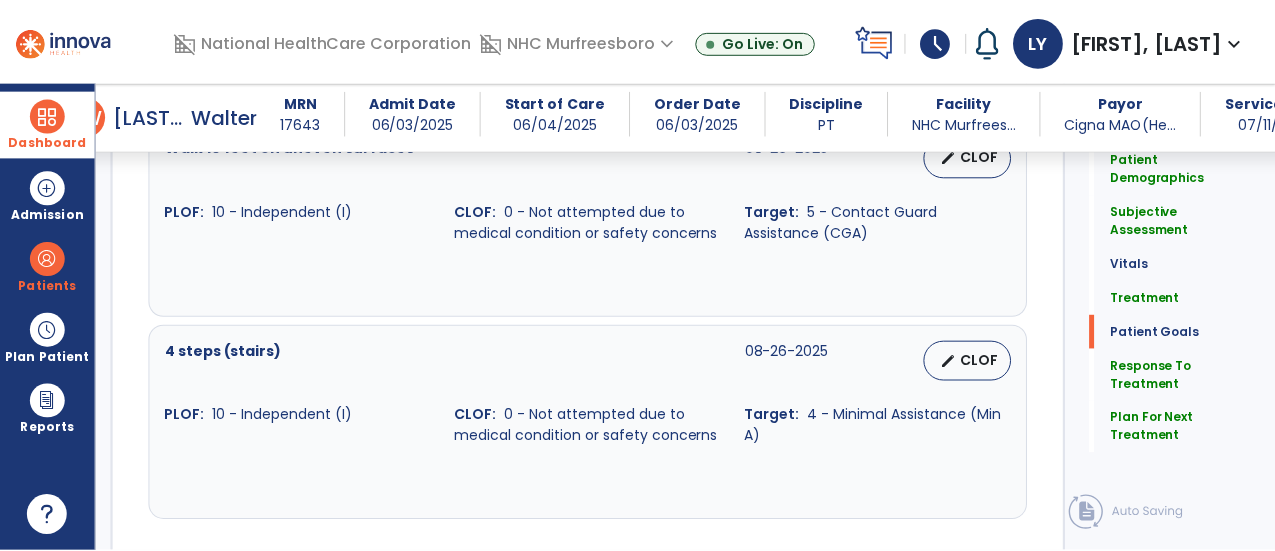 scroll, scrollTop: 3004, scrollLeft: 0, axis: vertical 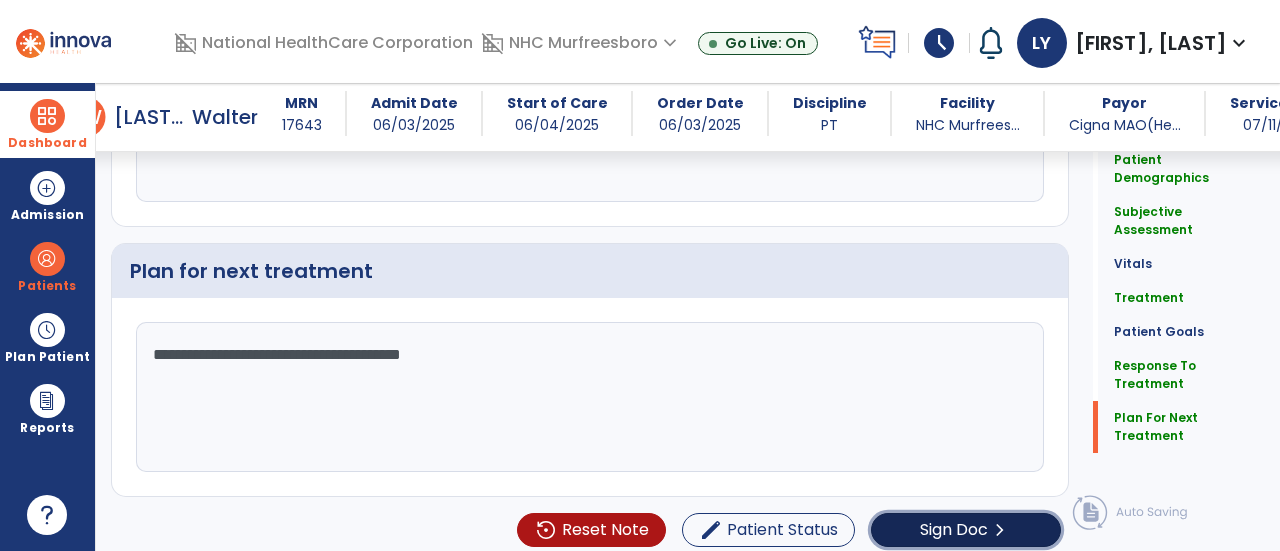 click on "Sign Doc" 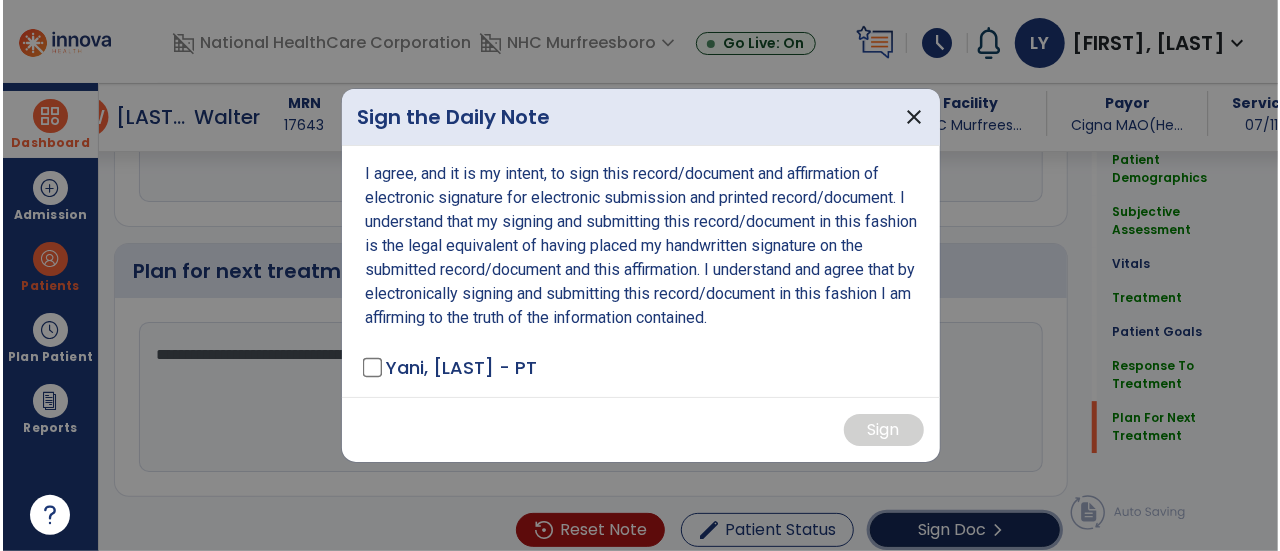 scroll, scrollTop: 3004, scrollLeft: 0, axis: vertical 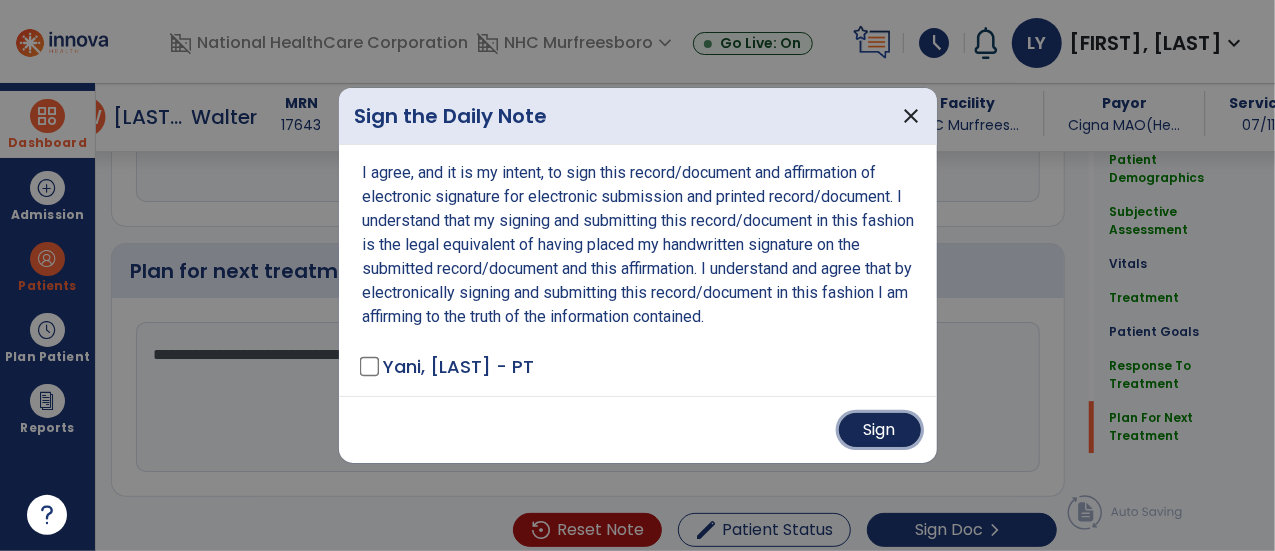 click on "Sign" at bounding box center [880, 430] 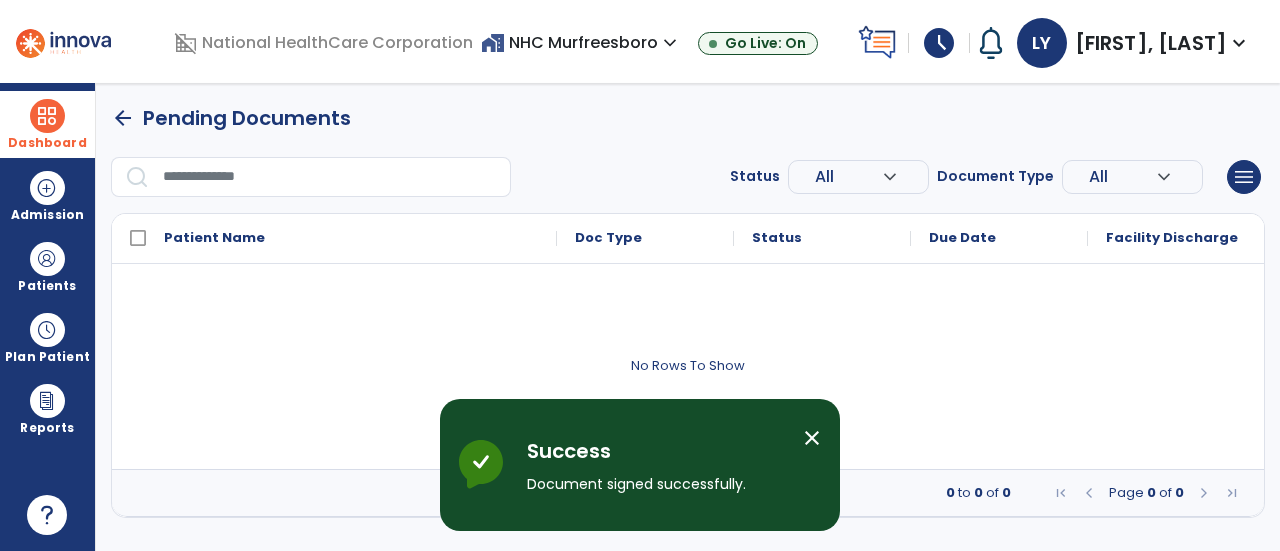 scroll, scrollTop: 0, scrollLeft: 0, axis: both 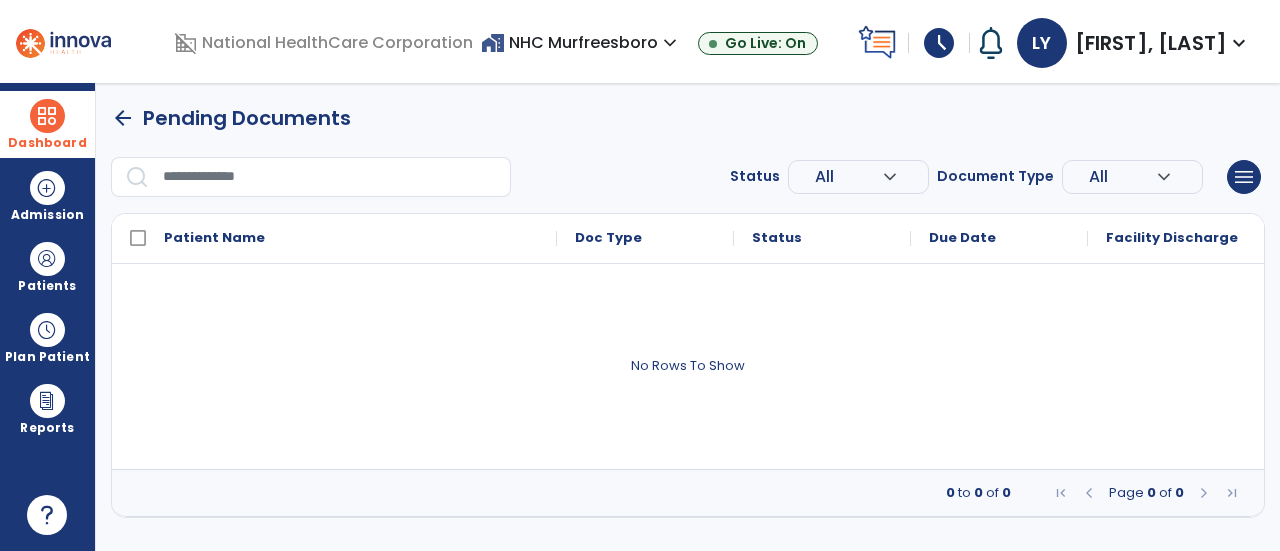 click on "schedule" at bounding box center (939, 43) 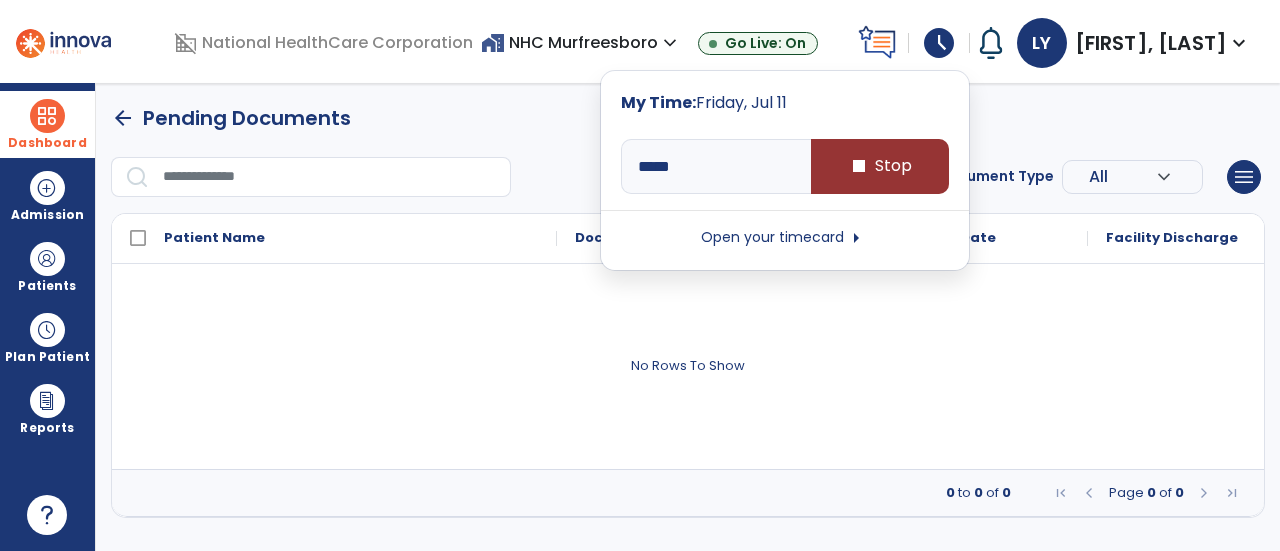 click on "stop  Stop" at bounding box center [880, 166] 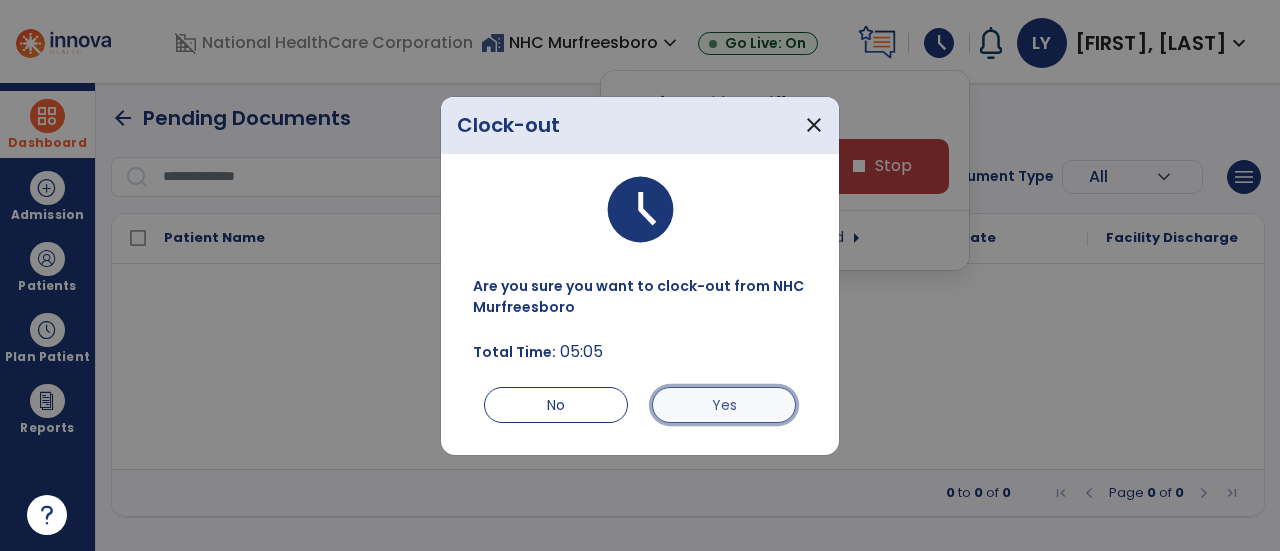 click on "Yes" at bounding box center (724, 405) 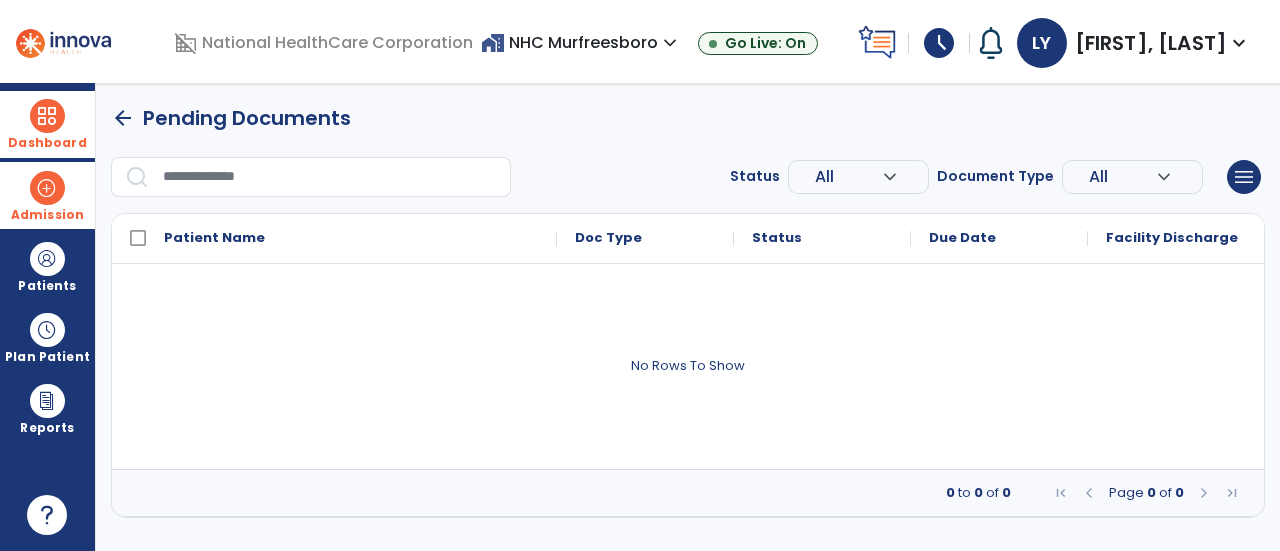 click at bounding box center (47, 188) 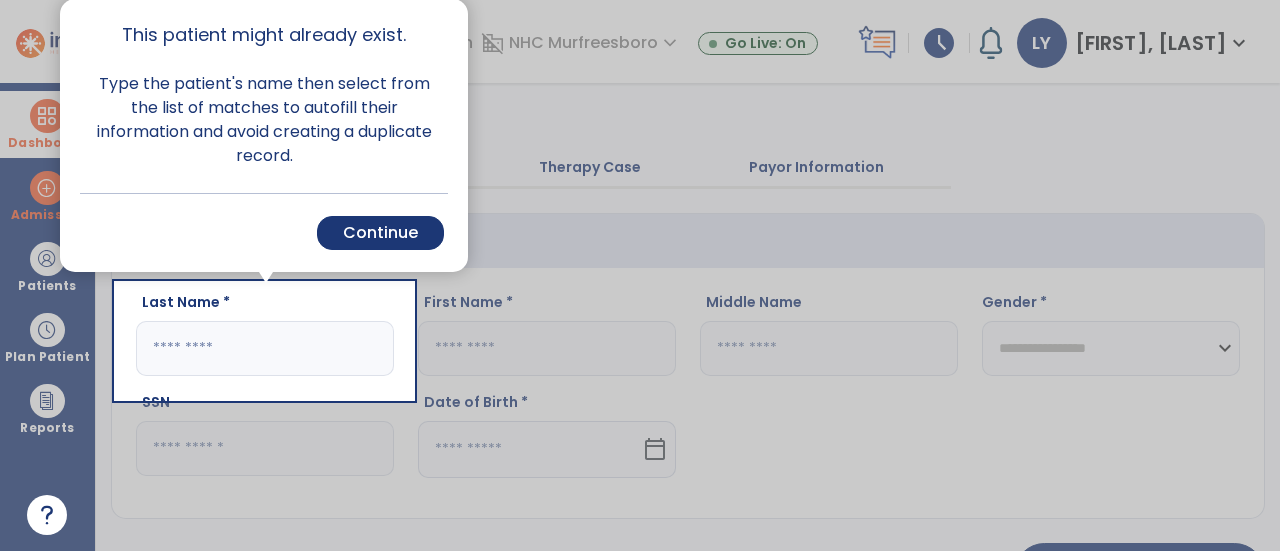 click at bounding box center [58, 275] 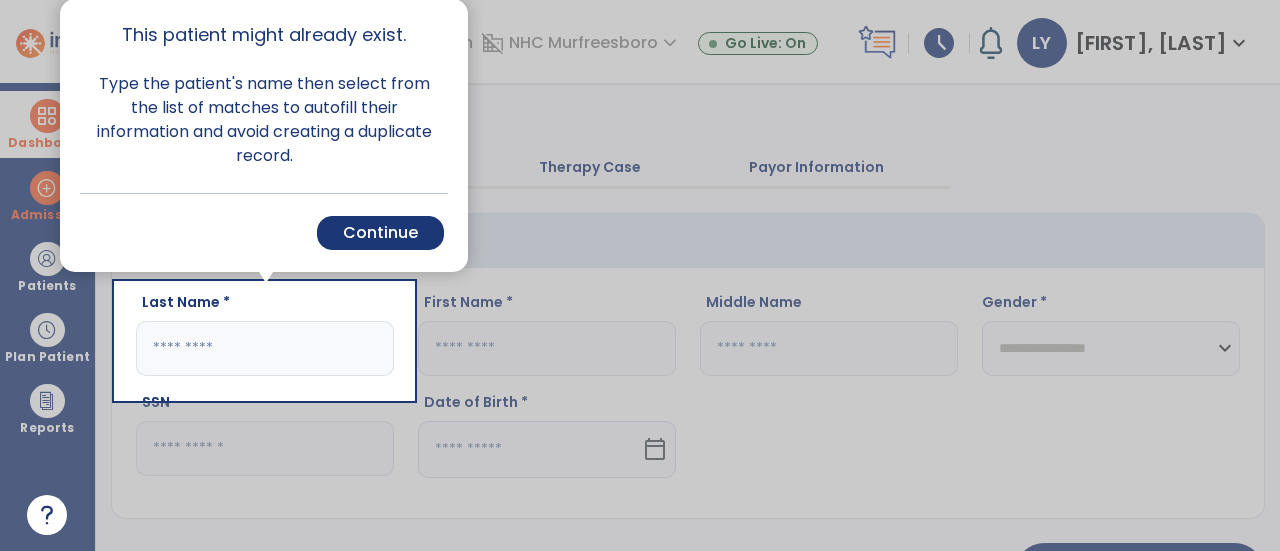 drag, startPoint x: 428, startPoint y: 231, endPoint x: 229, endPoint y: 175, distance: 206.7293 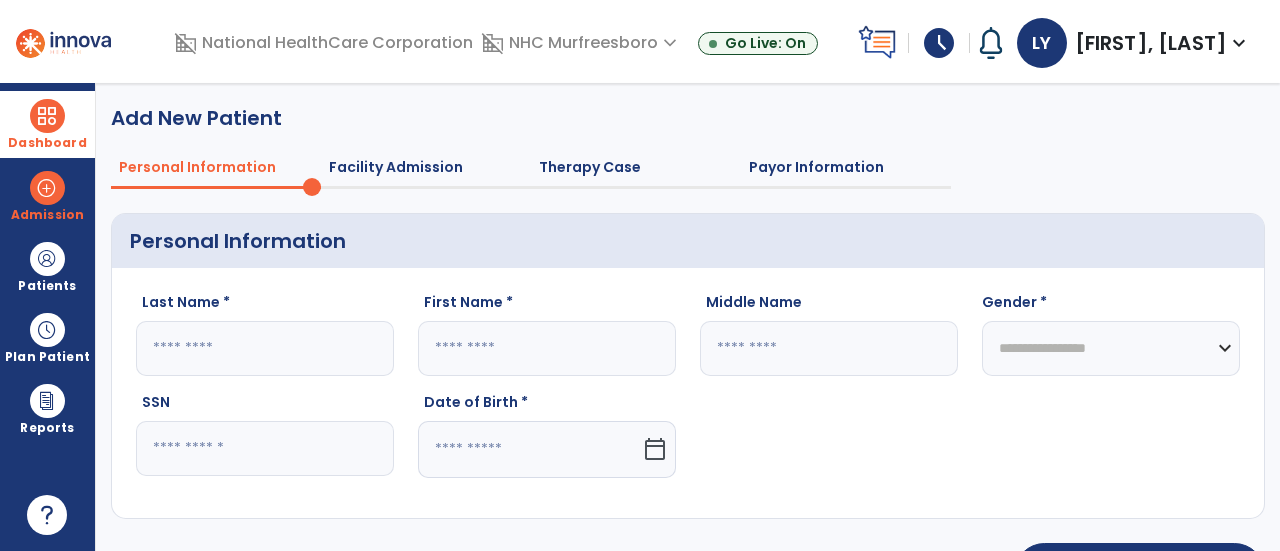 click at bounding box center (47, 116) 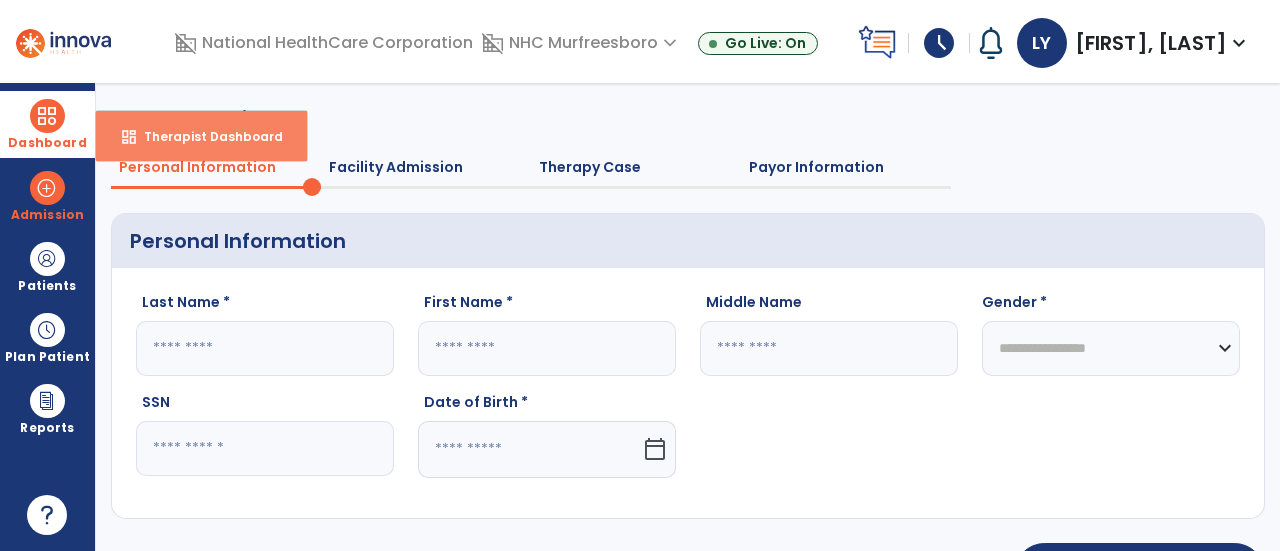click on "Therapist Dashboard" at bounding box center [205, 136] 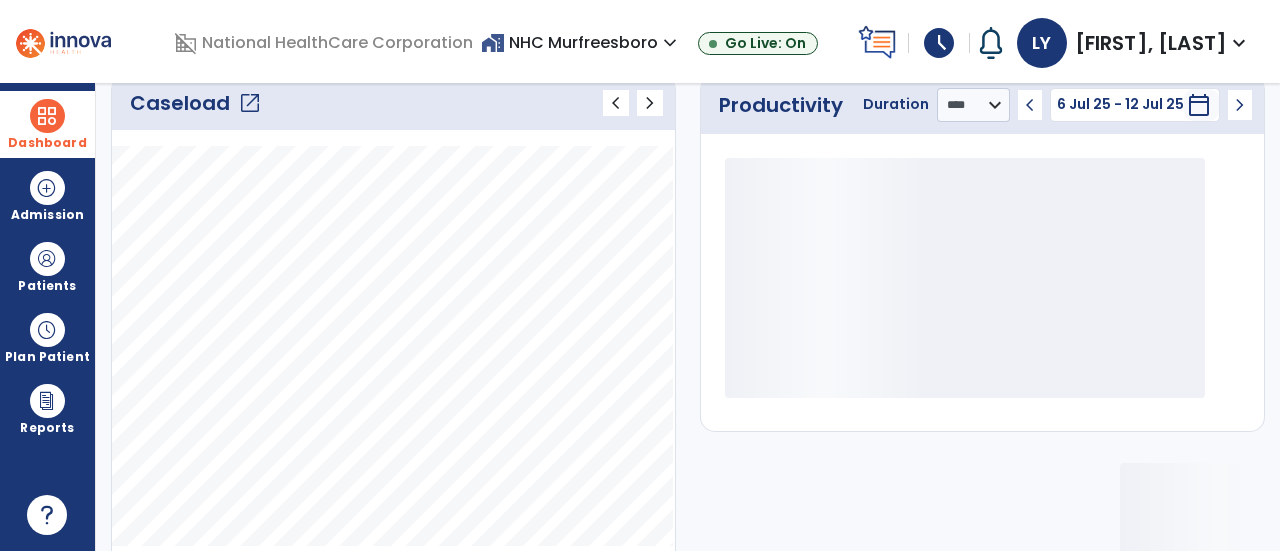 scroll, scrollTop: 300, scrollLeft: 0, axis: vertical 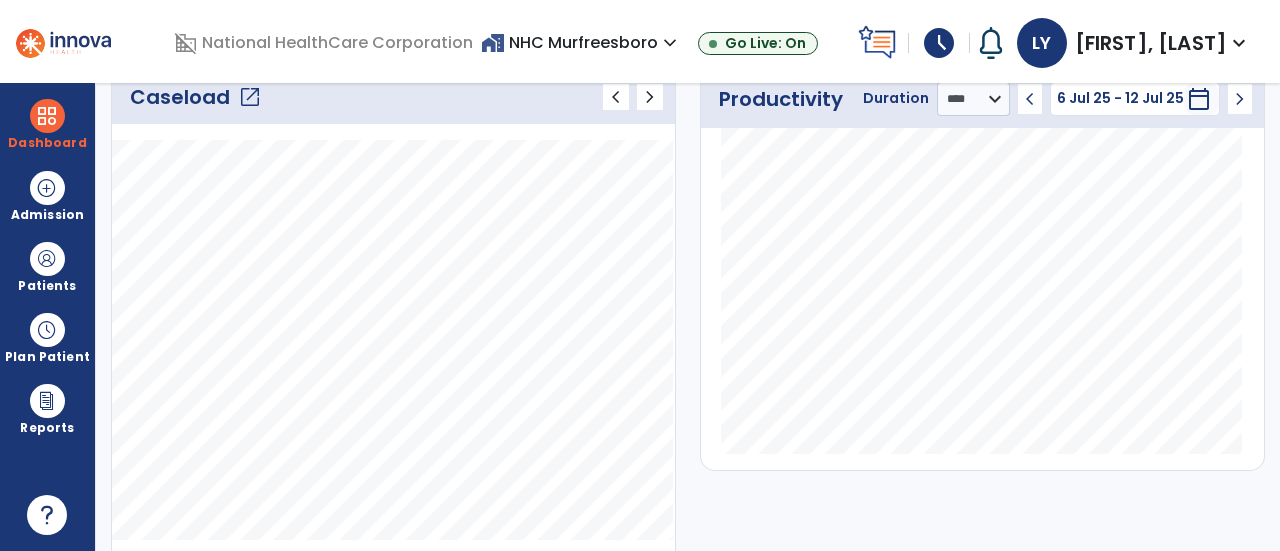 drag, startPoint x: 0, startPoint y: 113, endPoint x: 0, endPoint y: 598, distance: 485 